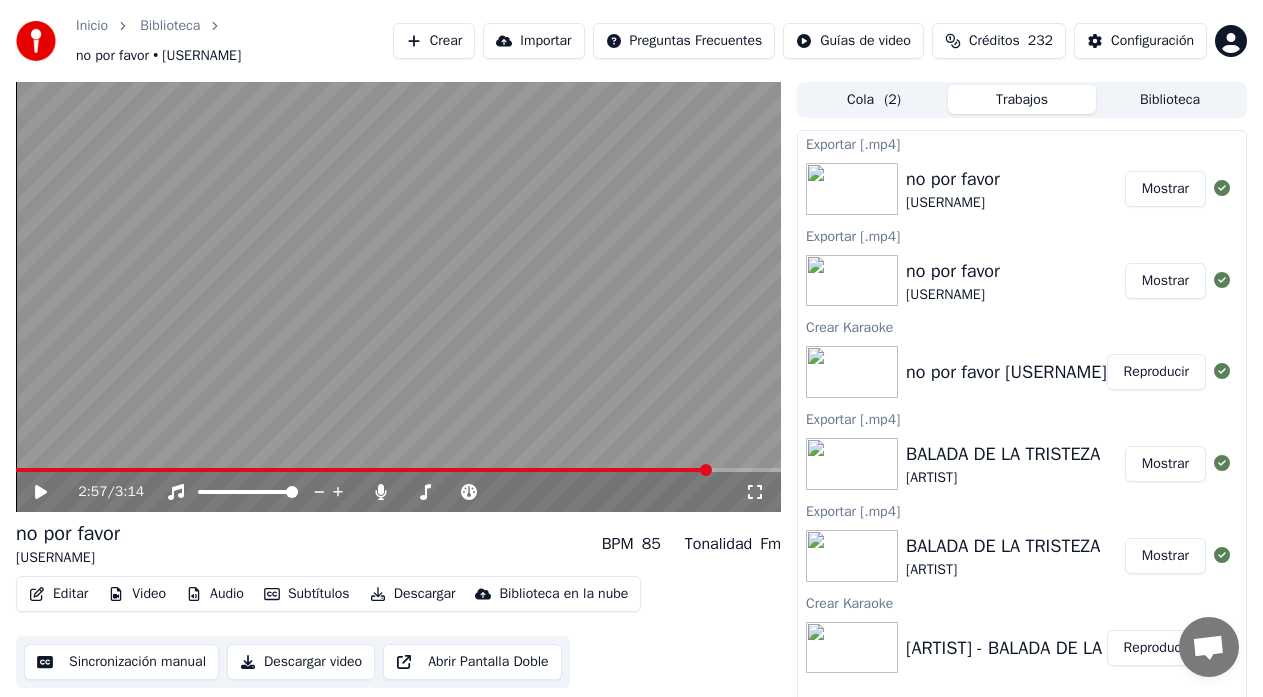 scroll, scrollTop: 0, scrollLeft: 0, axis: both 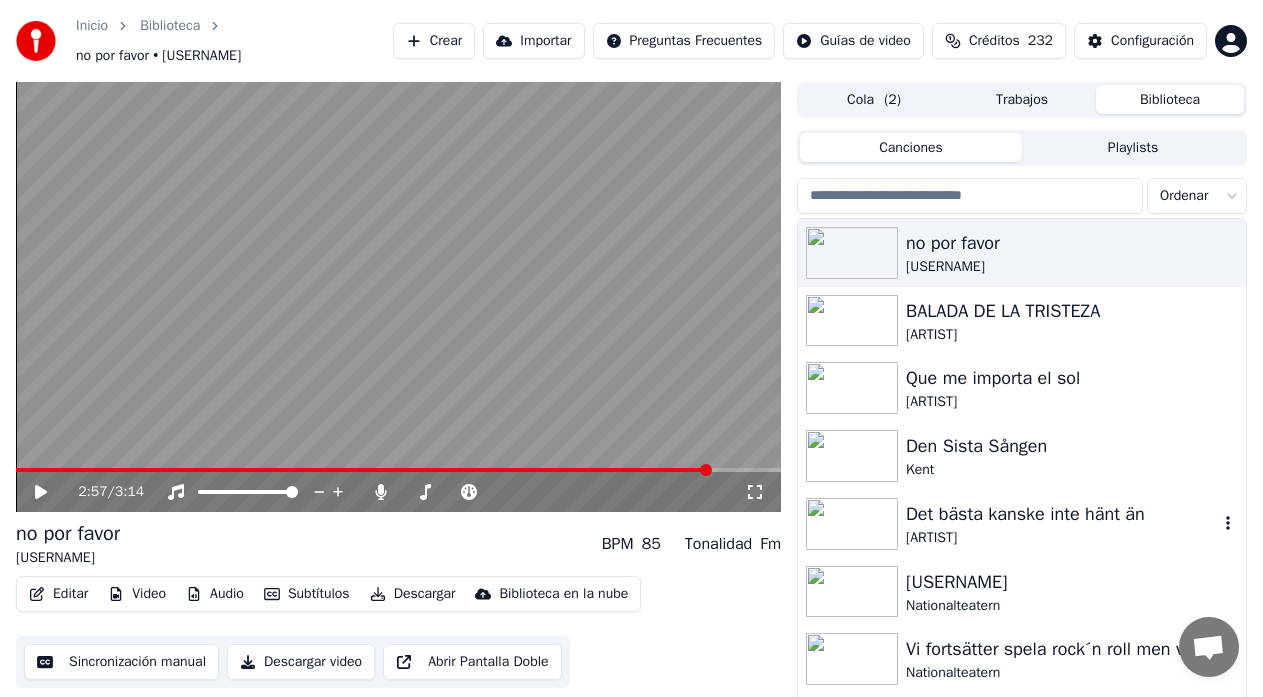 click on "[ARTIST]" at bounding box center (1062, 538) 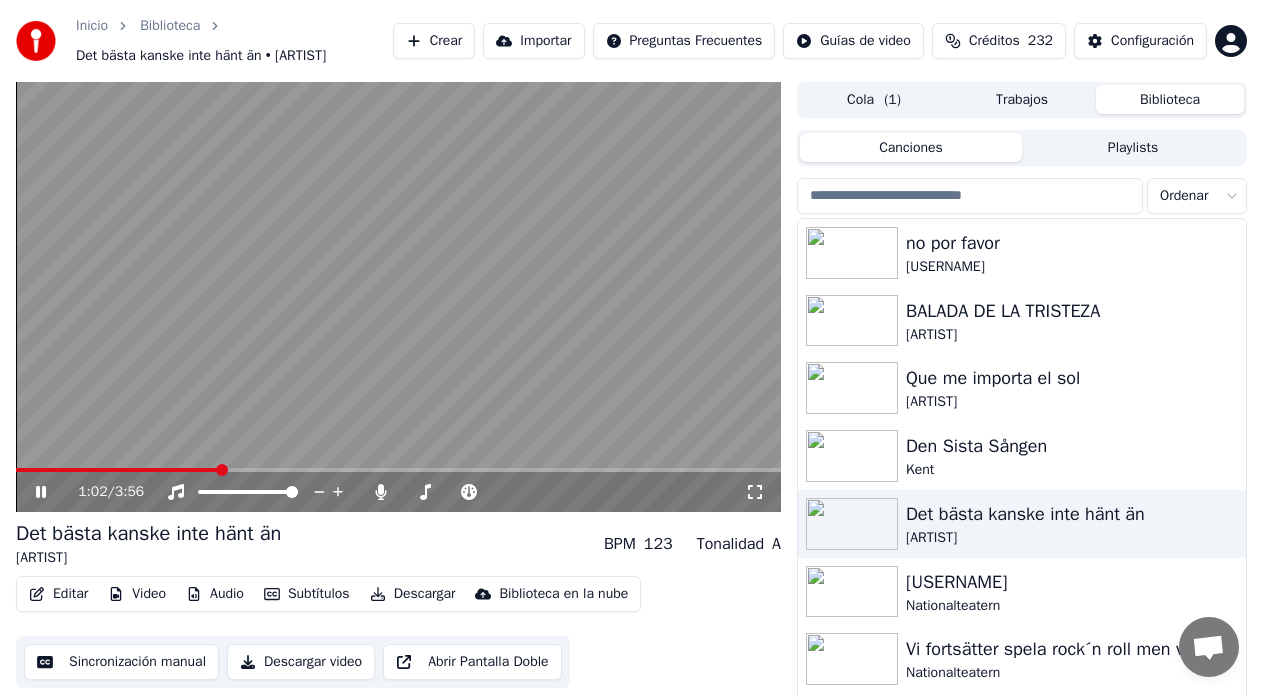 click 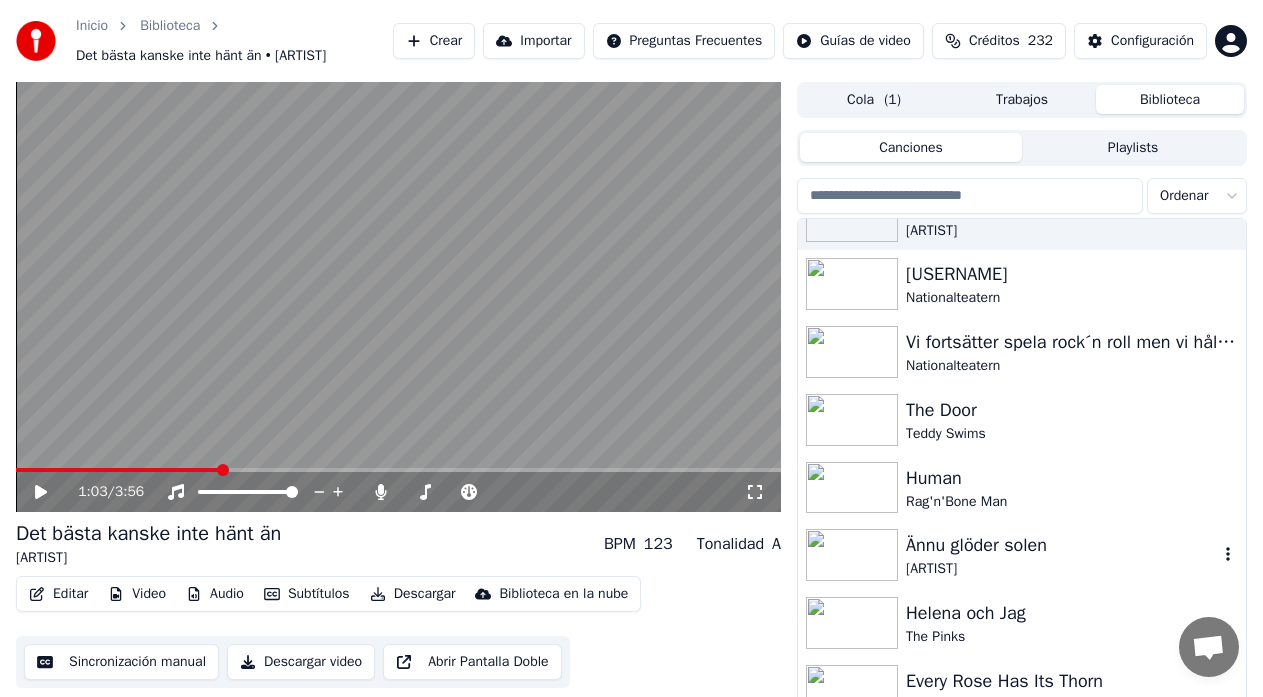 scroll, scrollTop: 333, scrollLeft: 0, axis: vertical 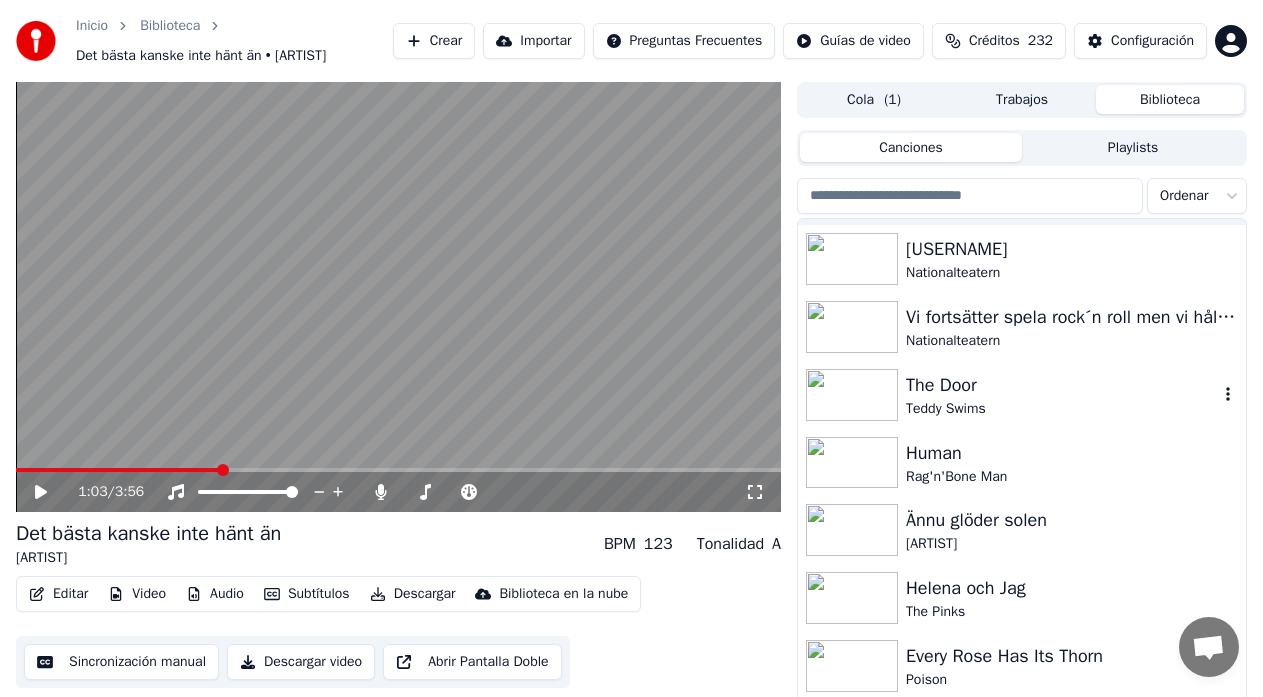 click on "Teddy Swims" at bounding box center [1062, 409] 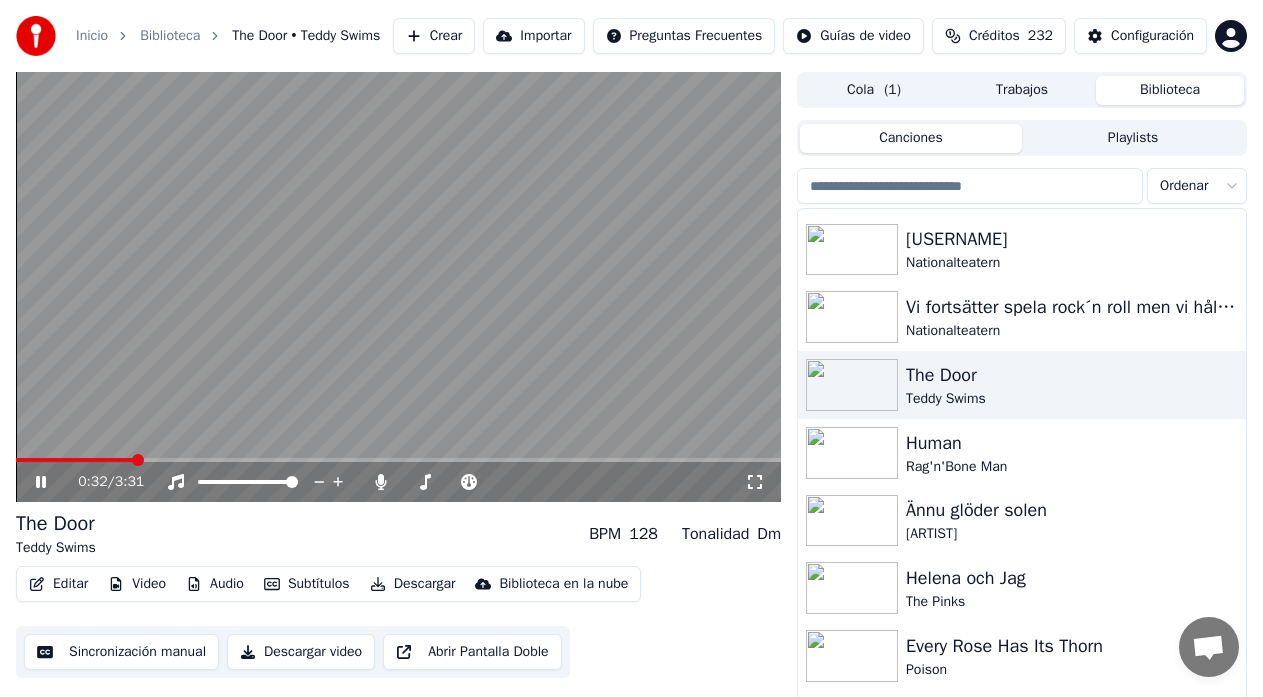 click on "0:32  /  3:31" at bounding box center (398, 482) 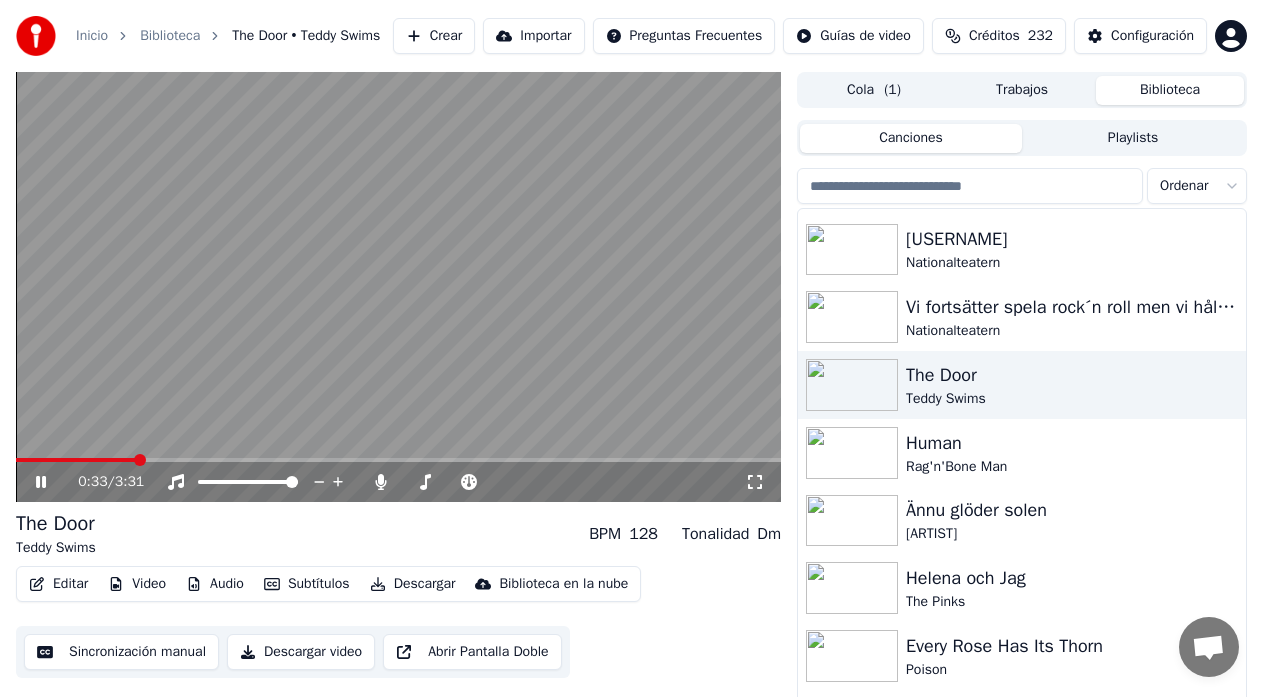 click 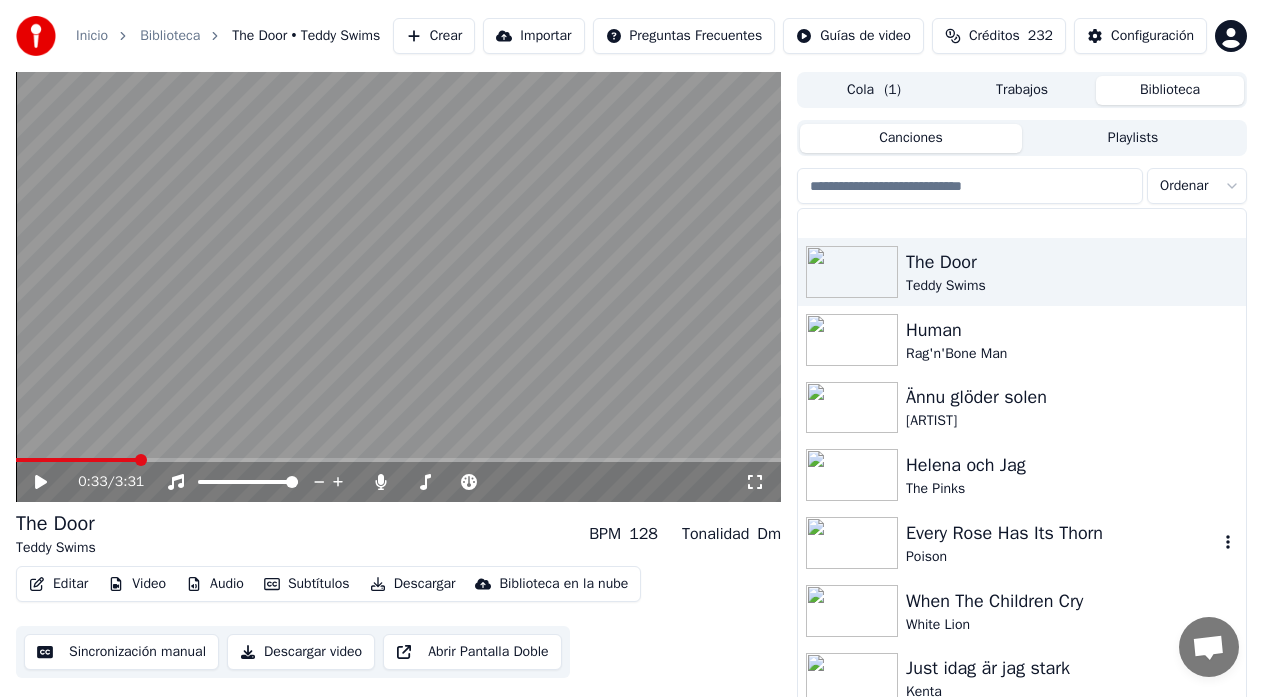 scroll, scrollTop: 533, scrollLeft: 0, axis: vertical 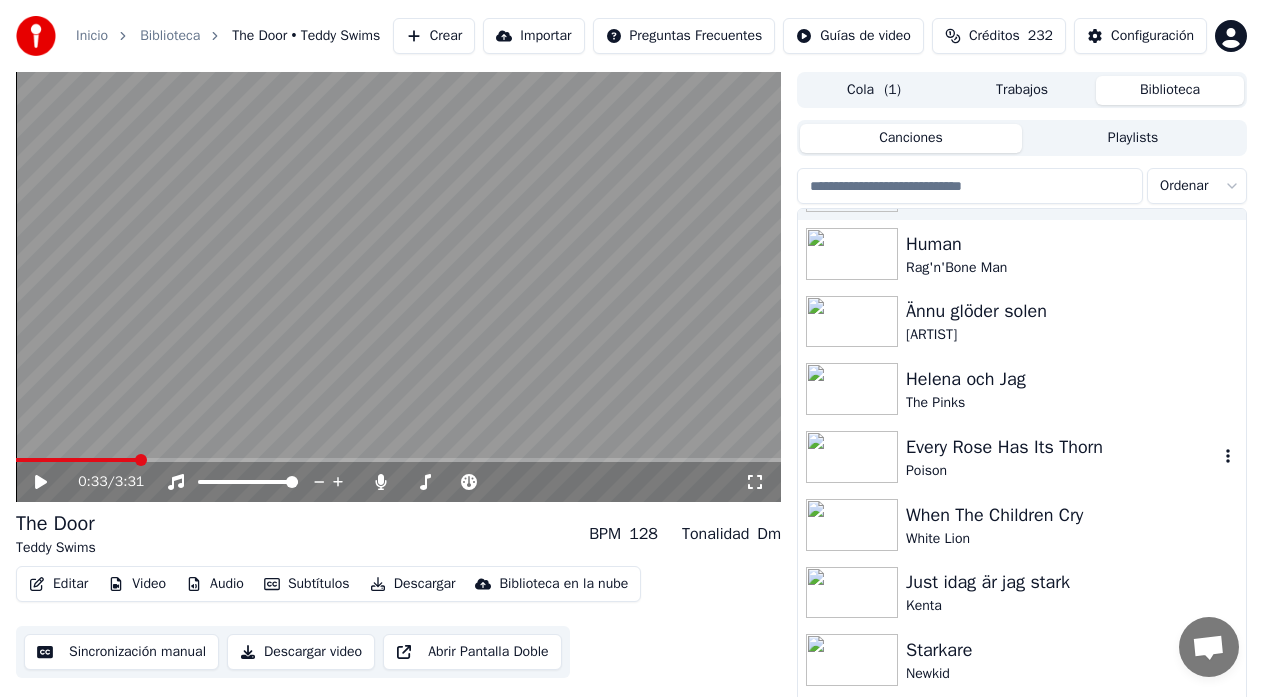 click on "Poison" at bounding box center [1062, 471] 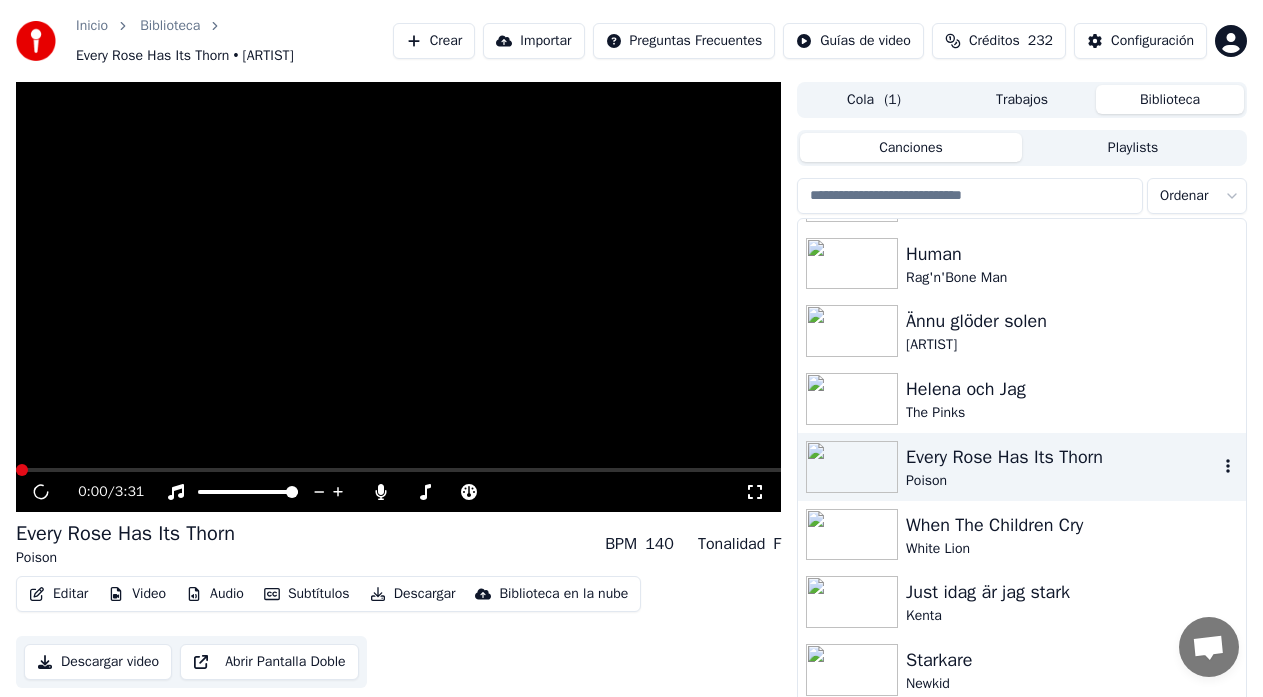 click on "Poison" at bounding box center [1062, 481] 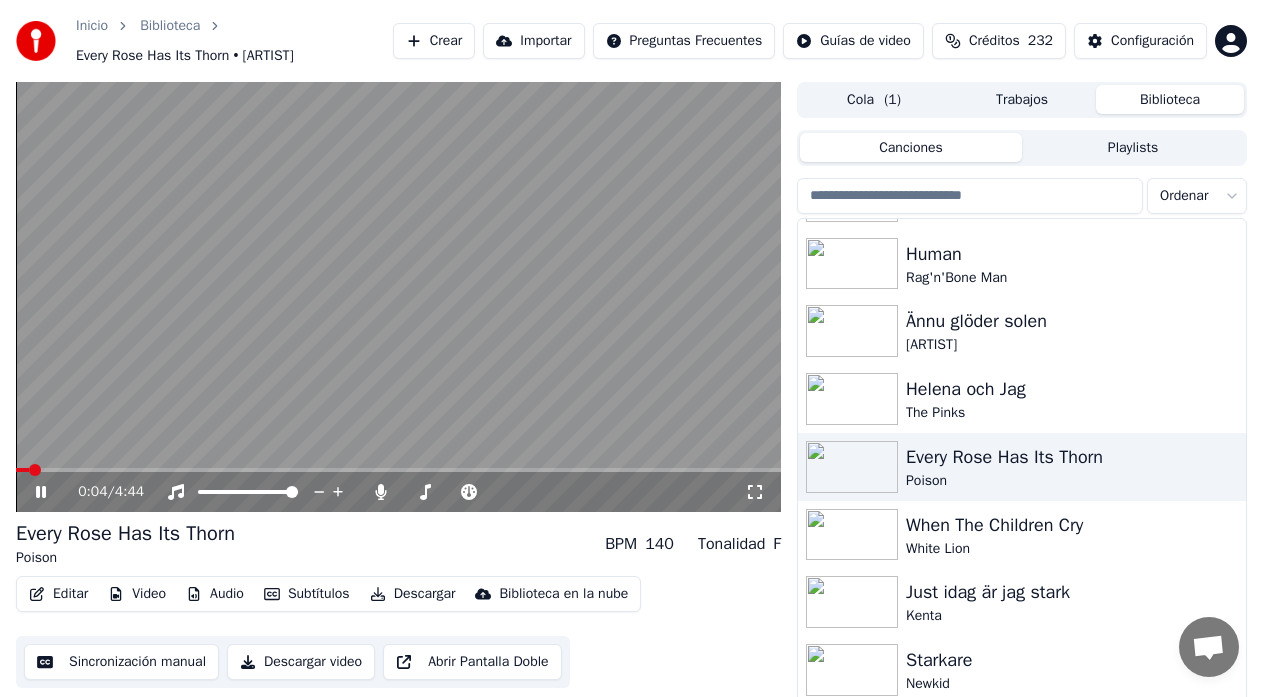click at bounding box center (398, 470) 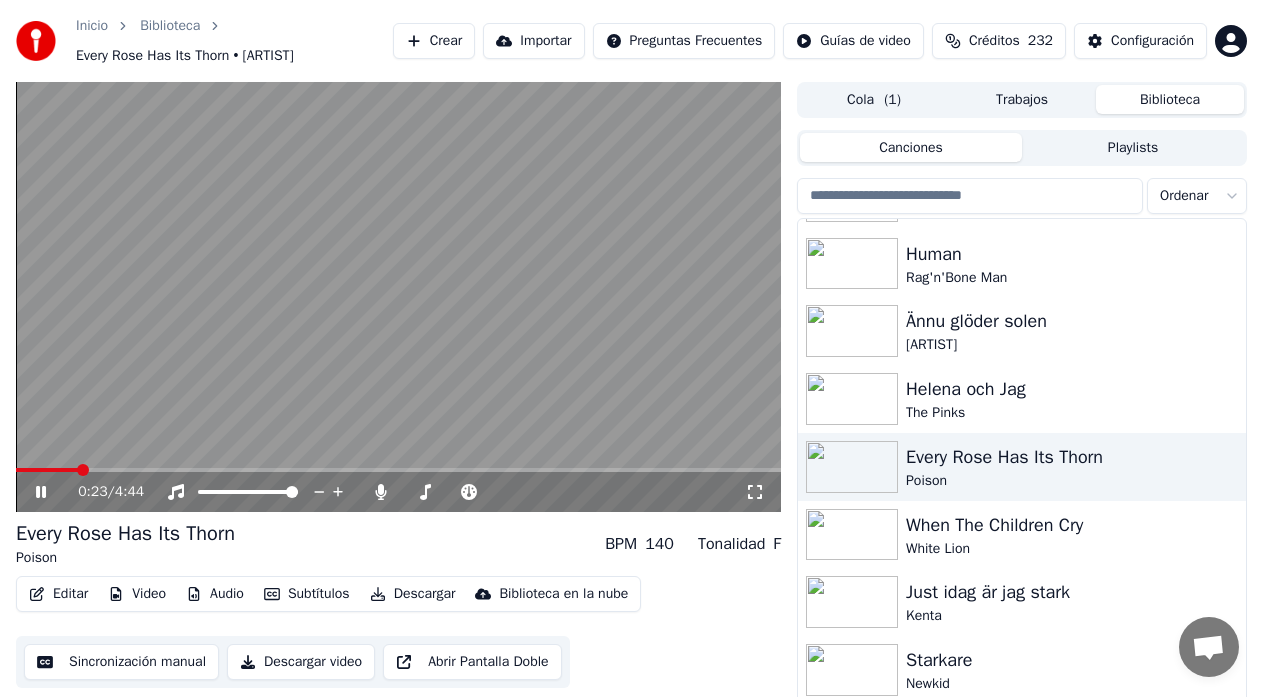 click at bounding box center [398, 470] 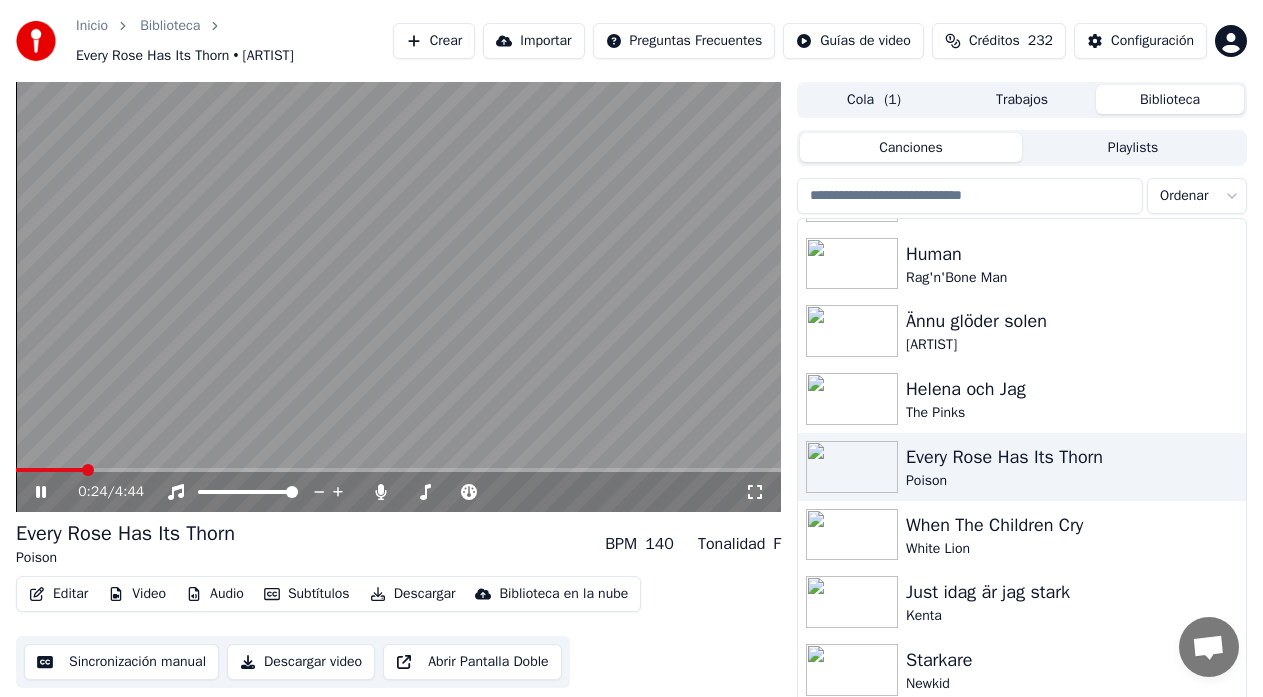 click at bounding box center [398, 297] 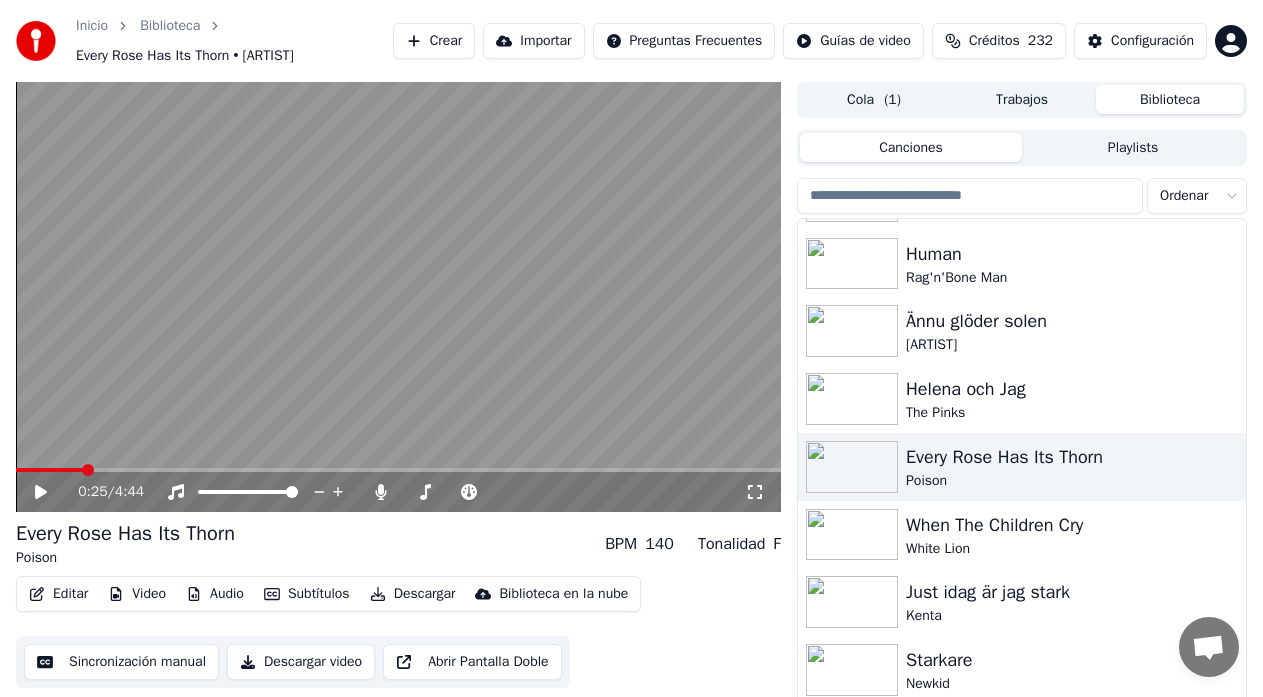click at bounding box center [88, 470] 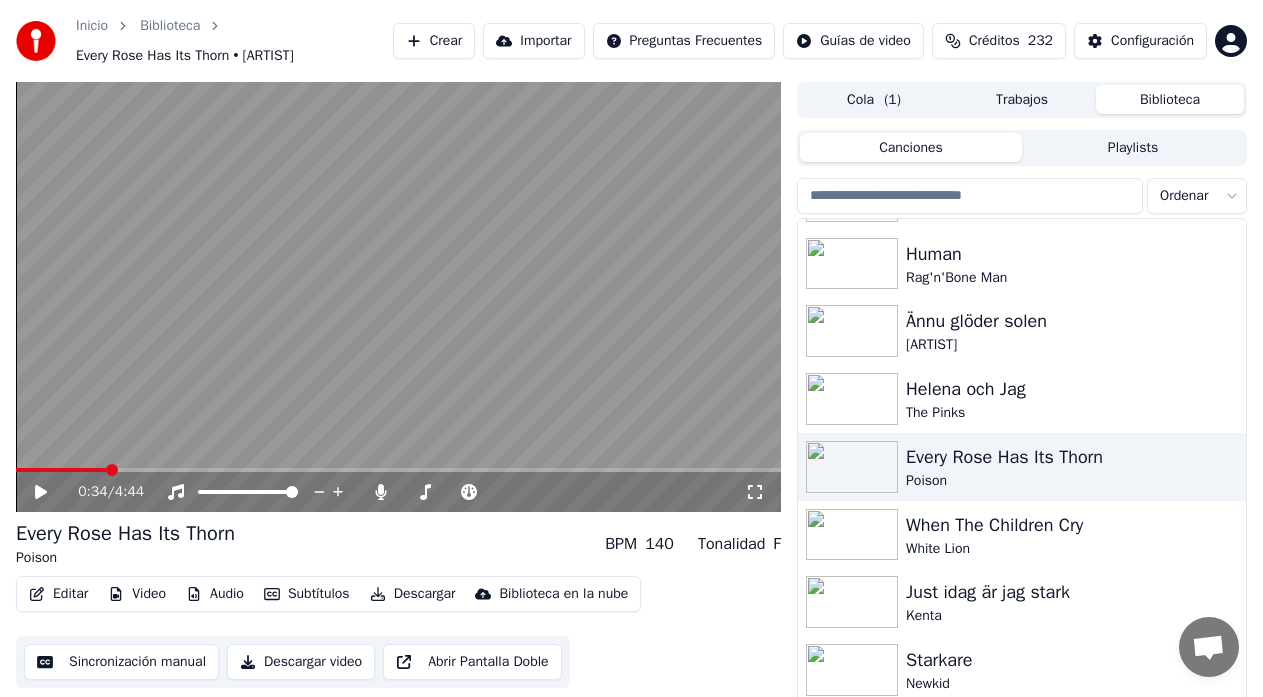 click at bounding box center [398, 470] 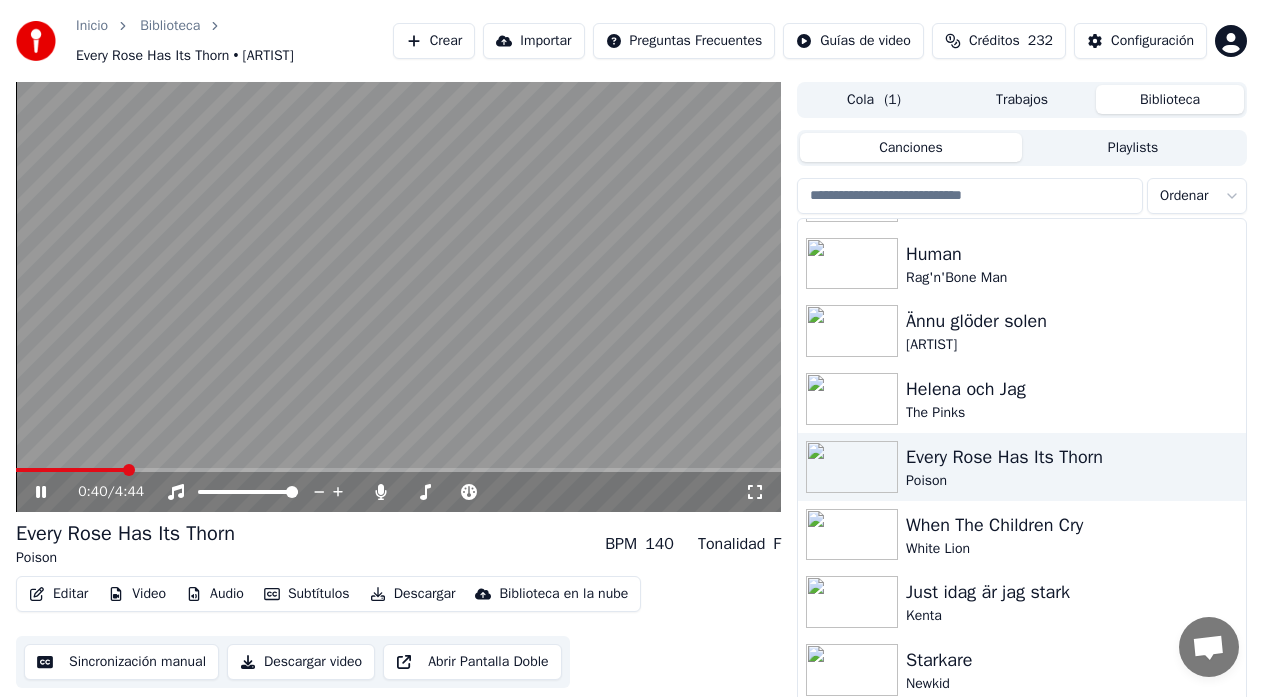 click 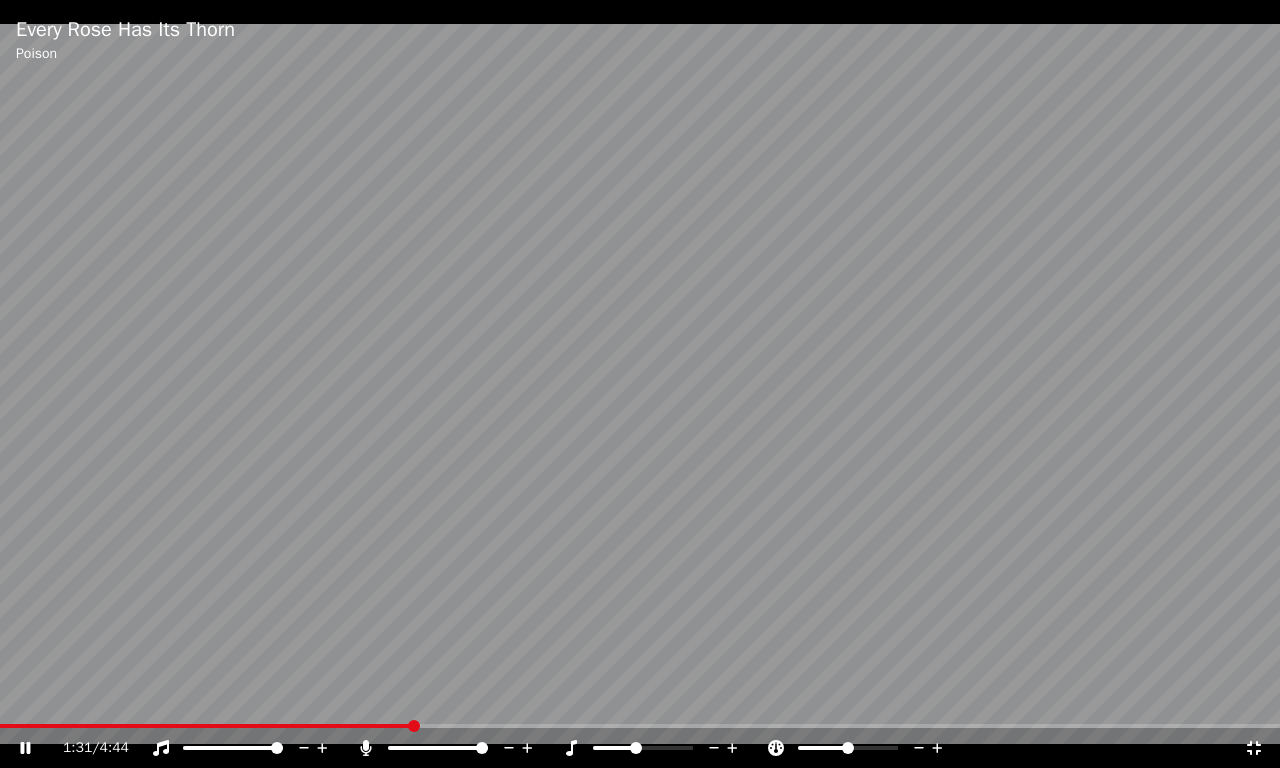click 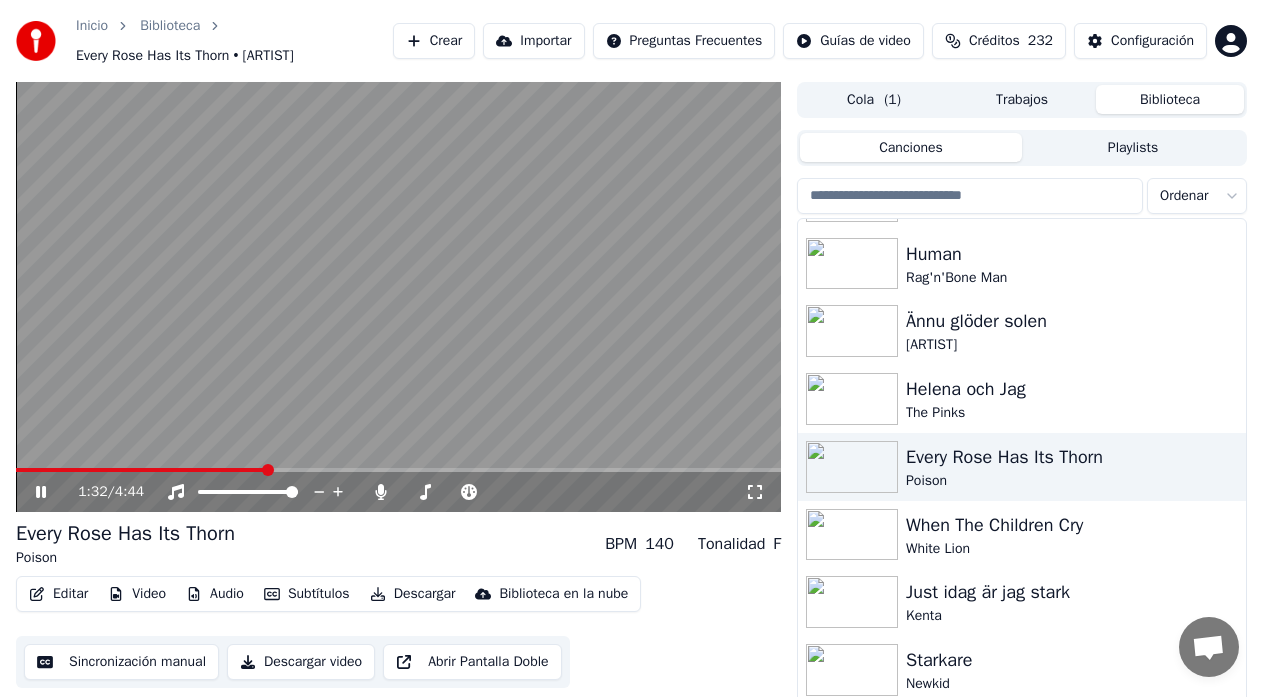 click at bounding box center [398, 297] 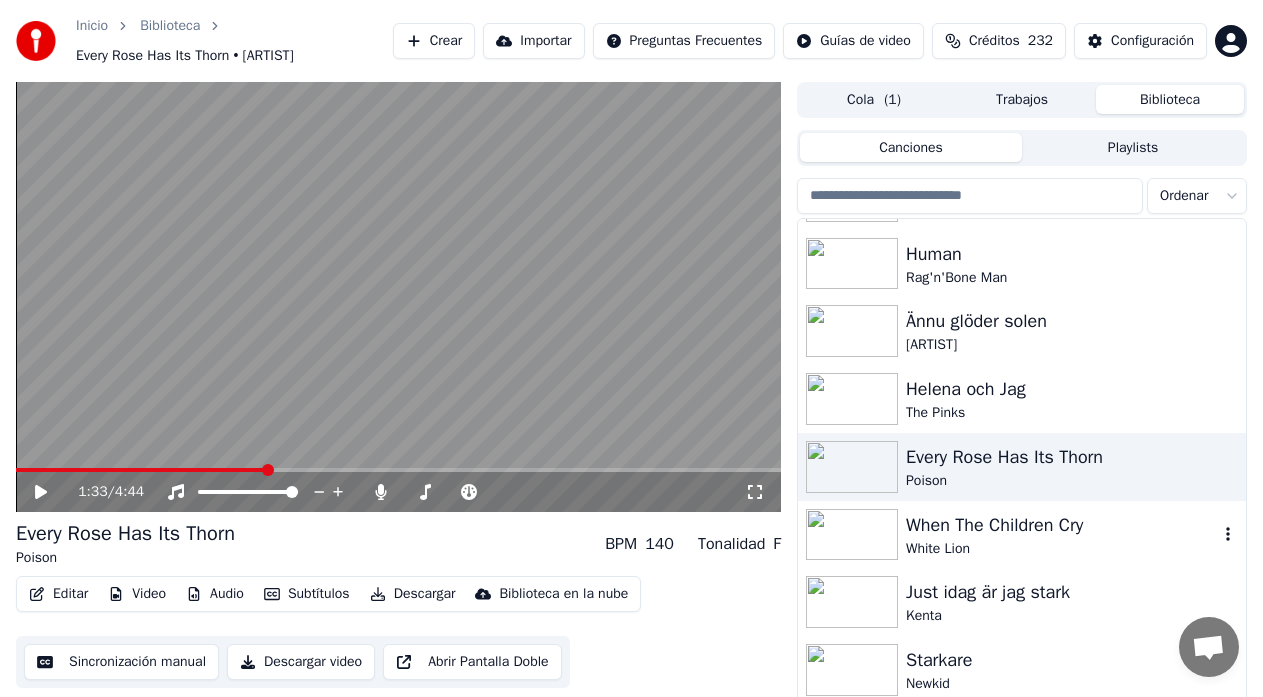 click on "When The Children Cry" at bounding box center (1062, 525) 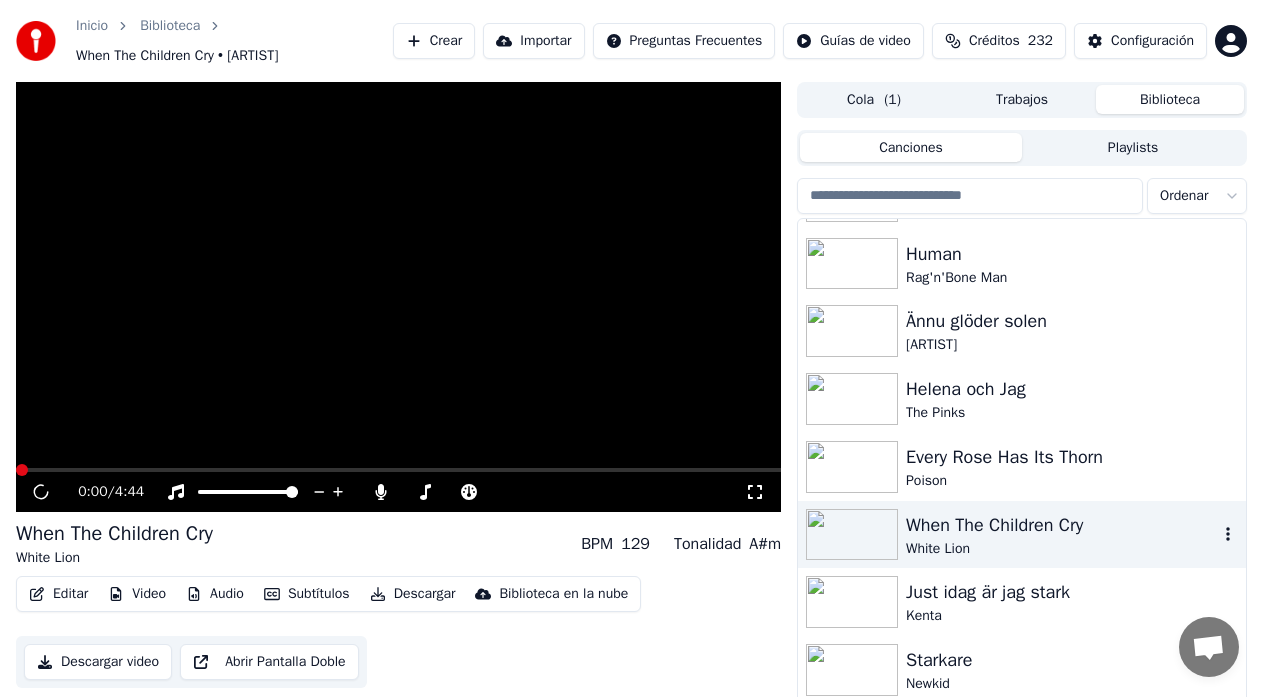 click on "When The Children Cry" at bounding box center [1062, 525] 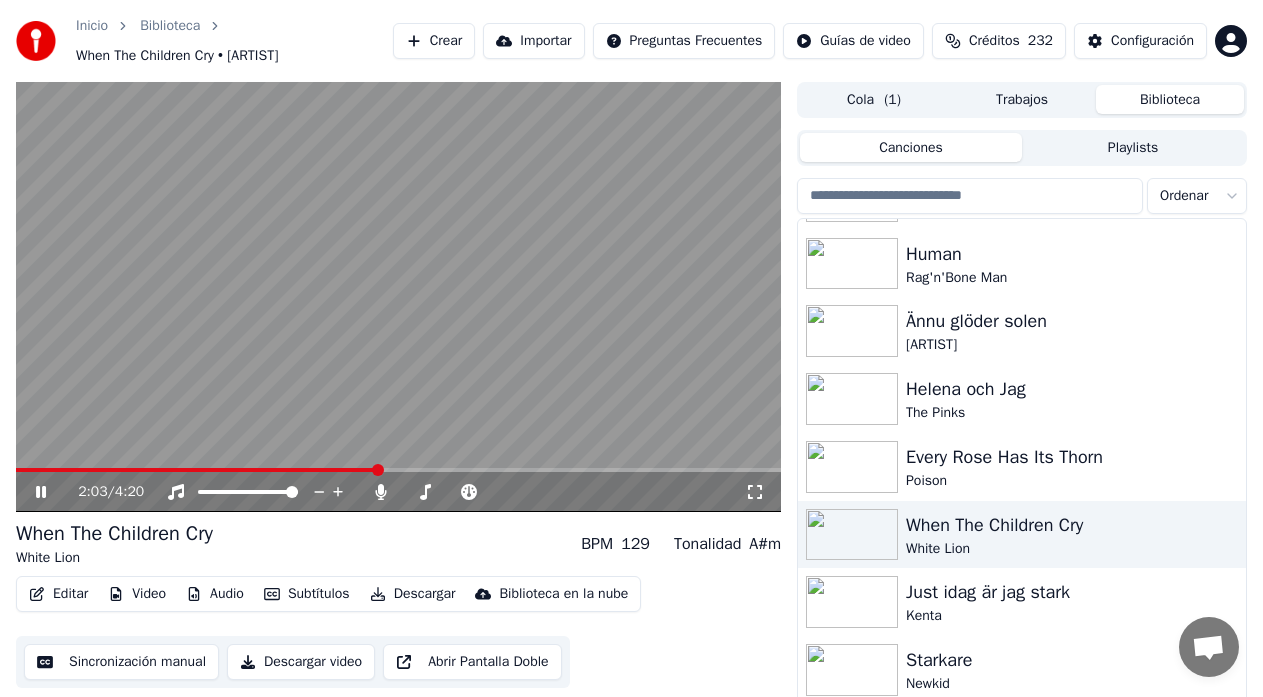 click at bounding box center (398, 297) 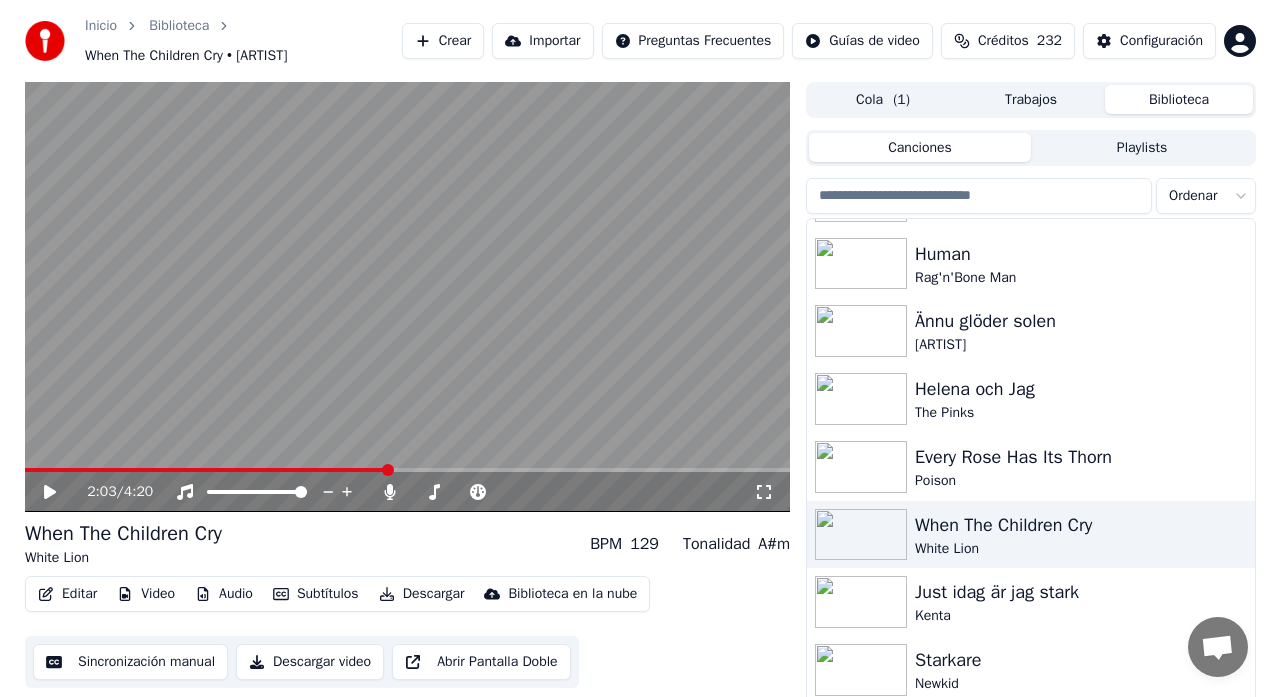 scroll, scrollTop: 0, scrollLeft: 0, axis: both 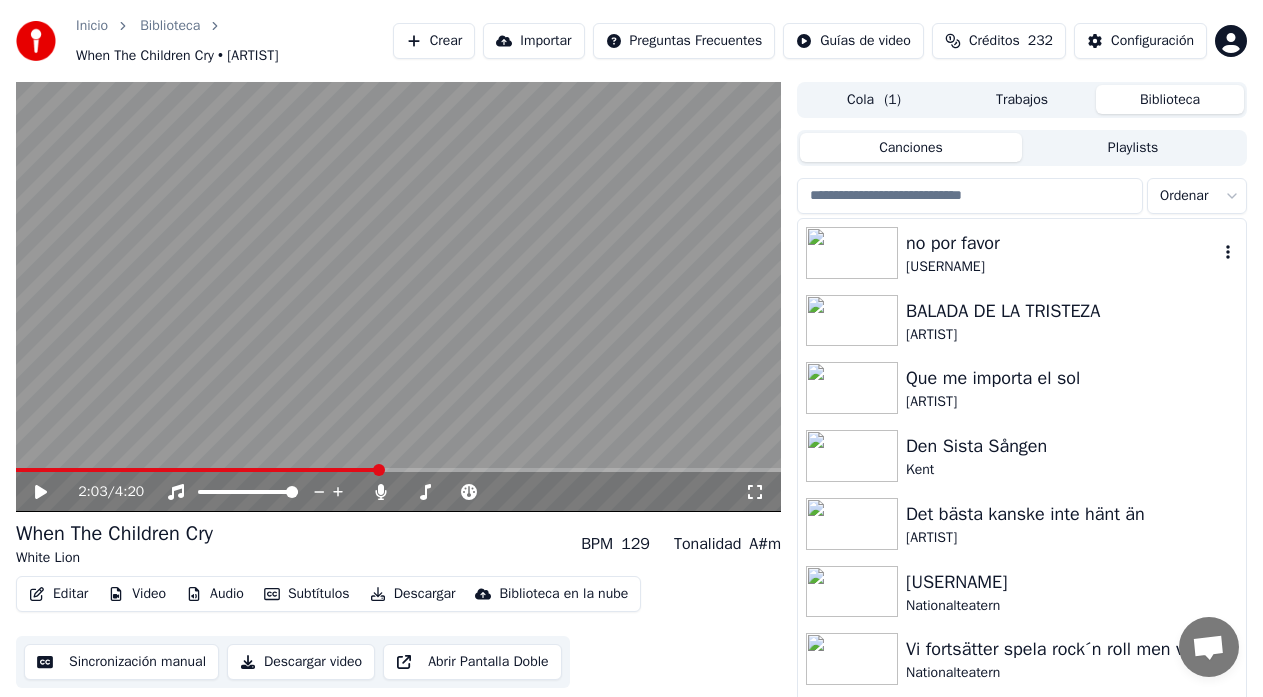 click on "[USERNAME]" at bounding box center [1062, 267] 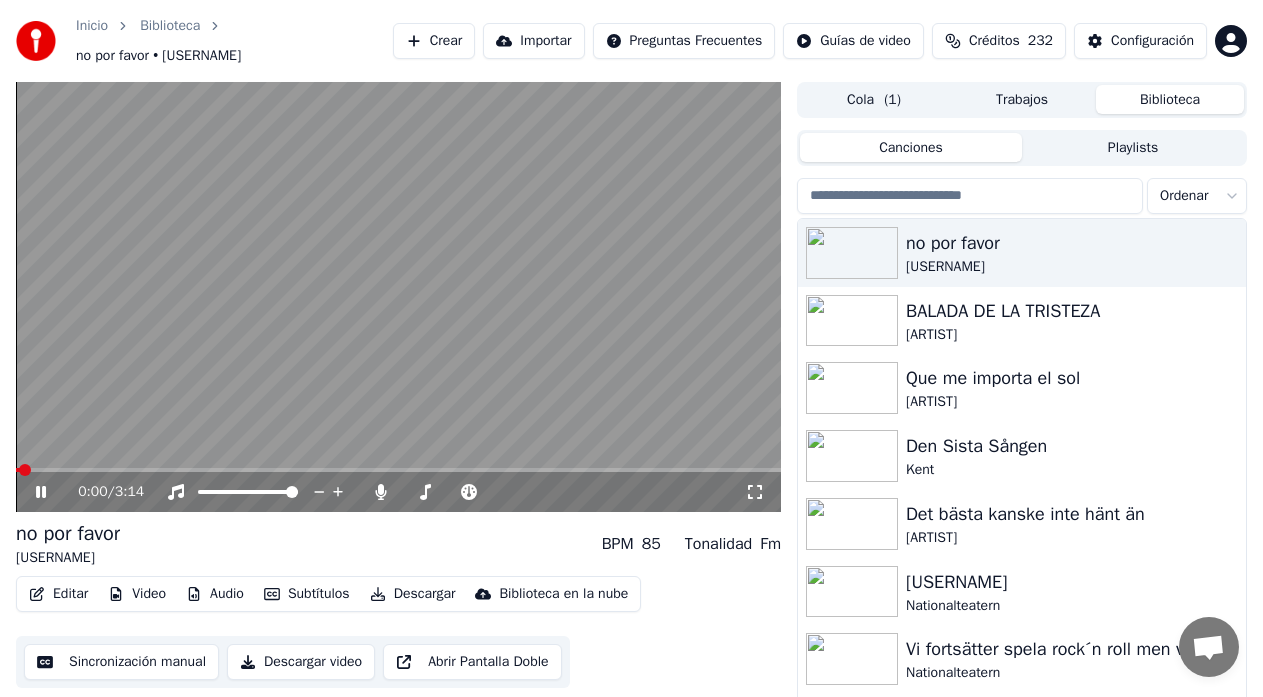 click at bounding box center (398, 297) 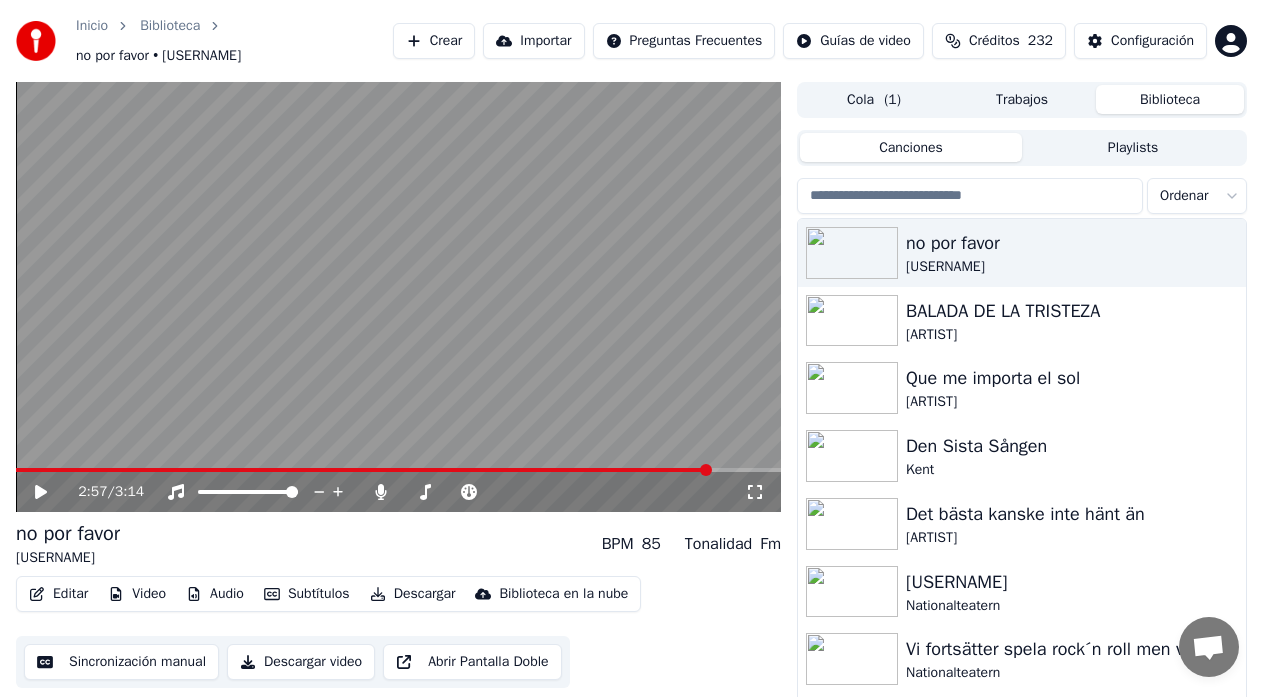 click at bounding box center (398, 470) 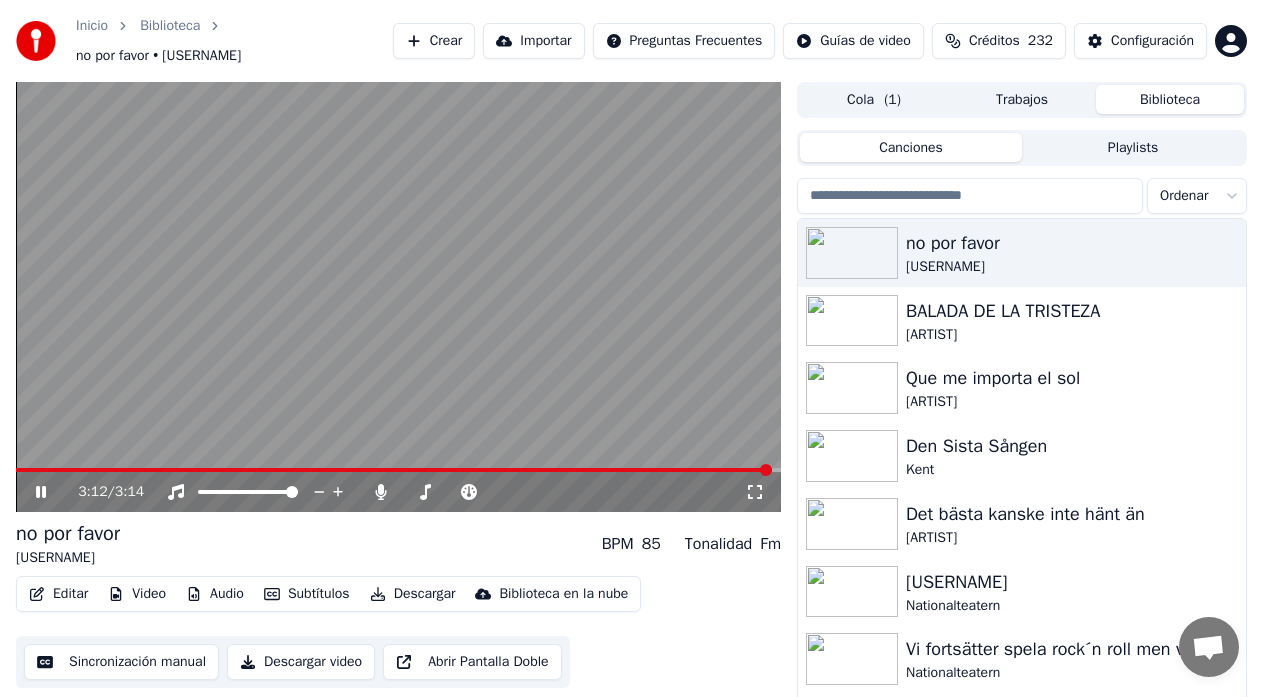 click on "Descargar" at bounding box center (413, 594) 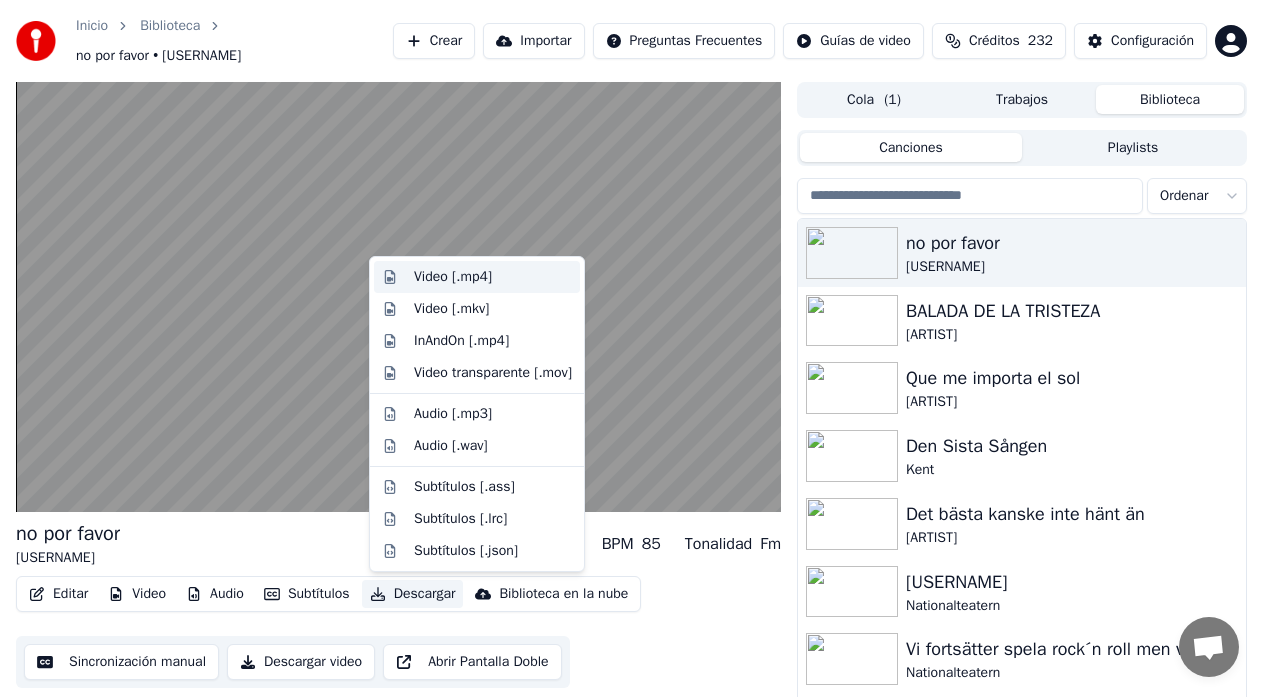 click on "Video [.mp4]" at bounding box center [453, 277] 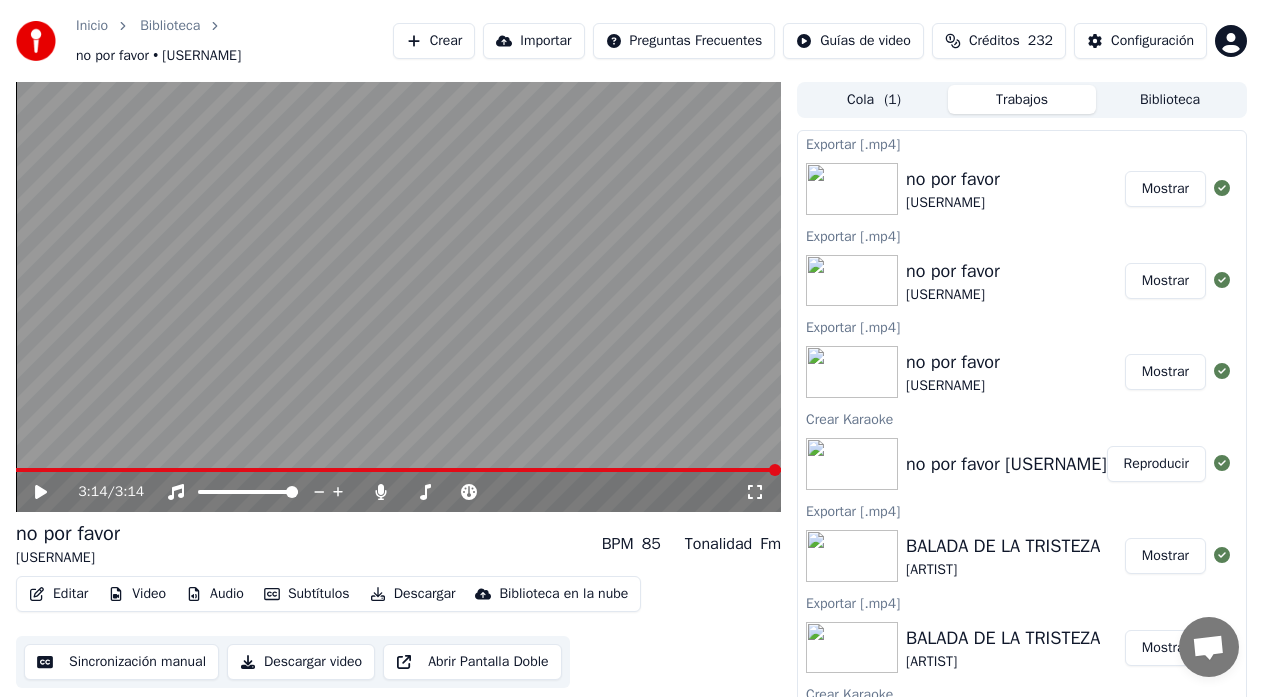 click on "no por favor [USERNAME] BPM 85 Tonalidad Fm" at bounding box center (398, 544) 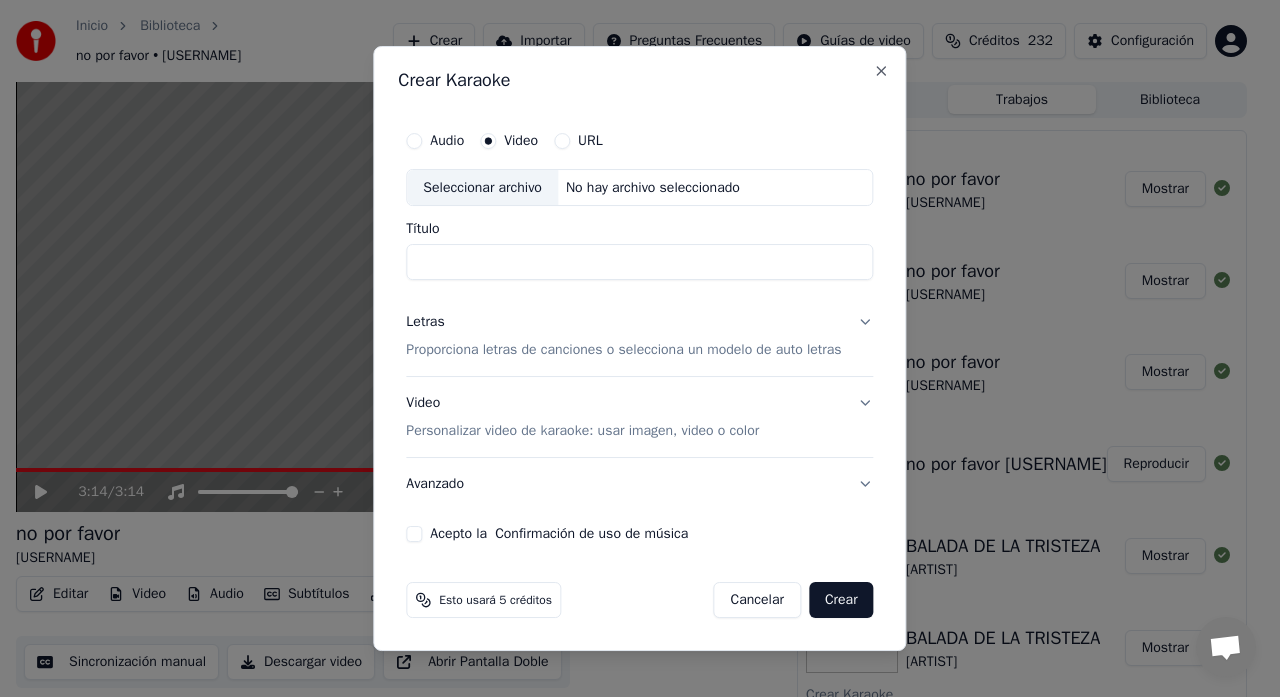 click on "Seleccionar archivo" at bounding box center (482, 188) 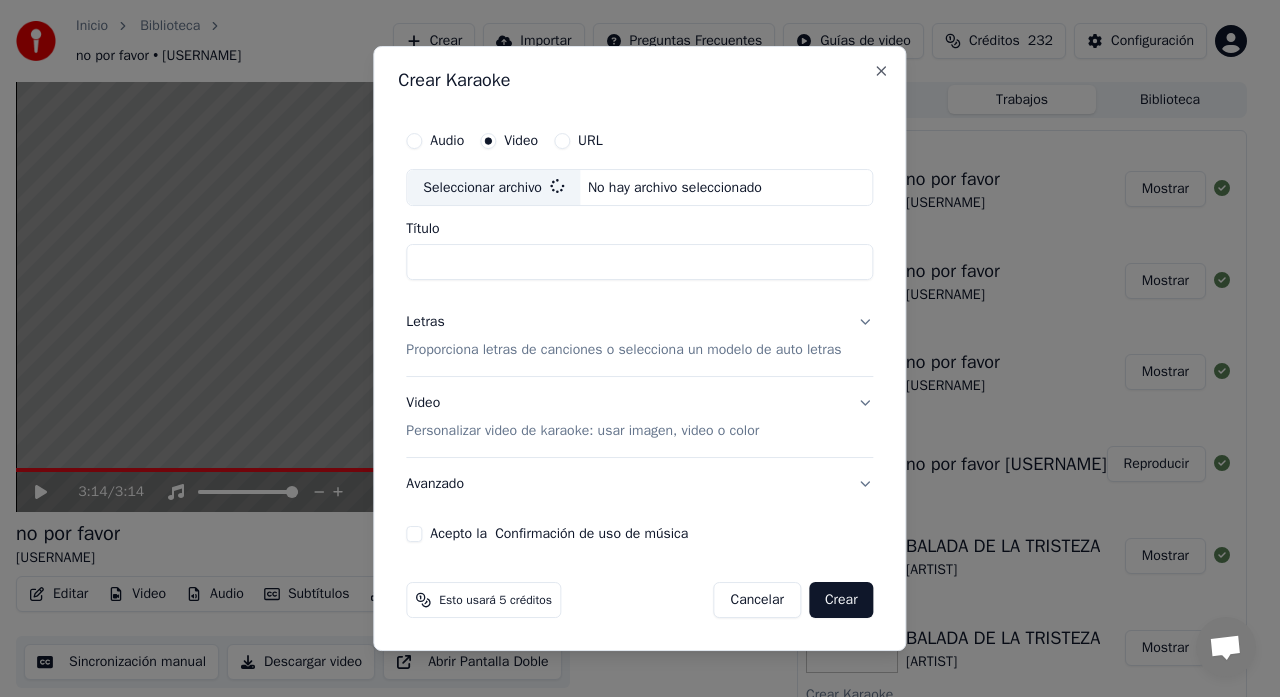 type on "**********" 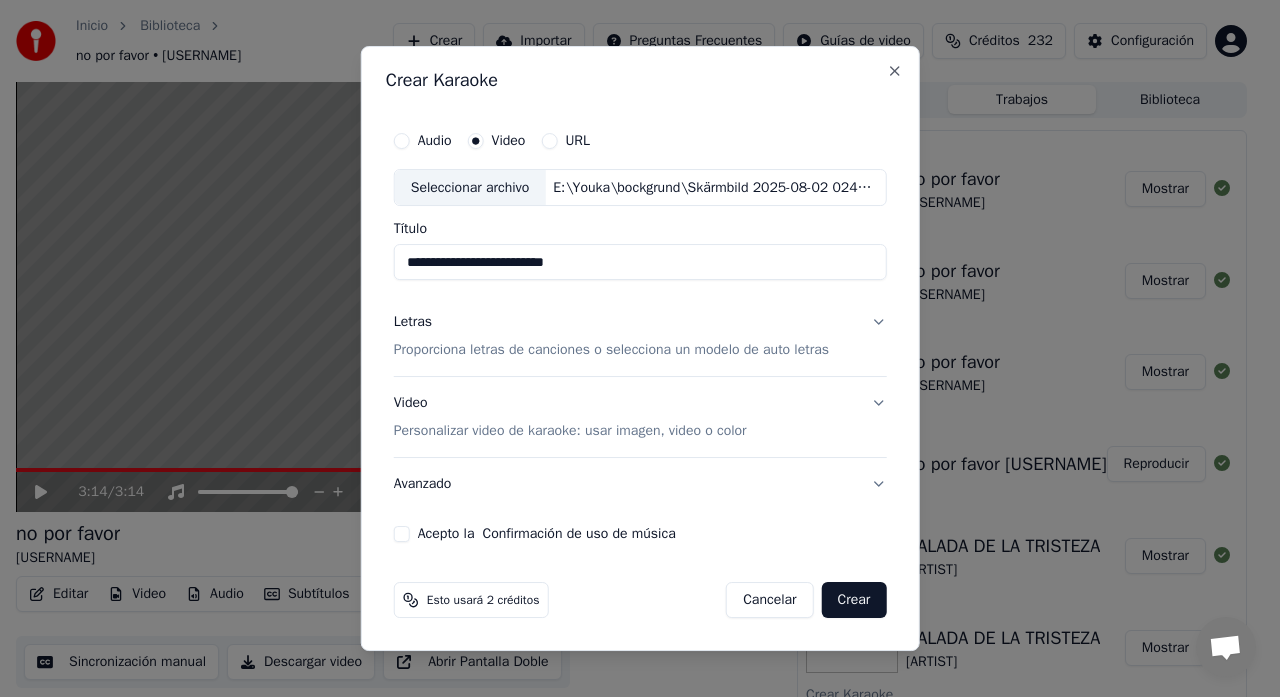 click on "Letras Proporciona letras de canciones o selecciona un modelo de auto letras" at bounding box center (640, 337) 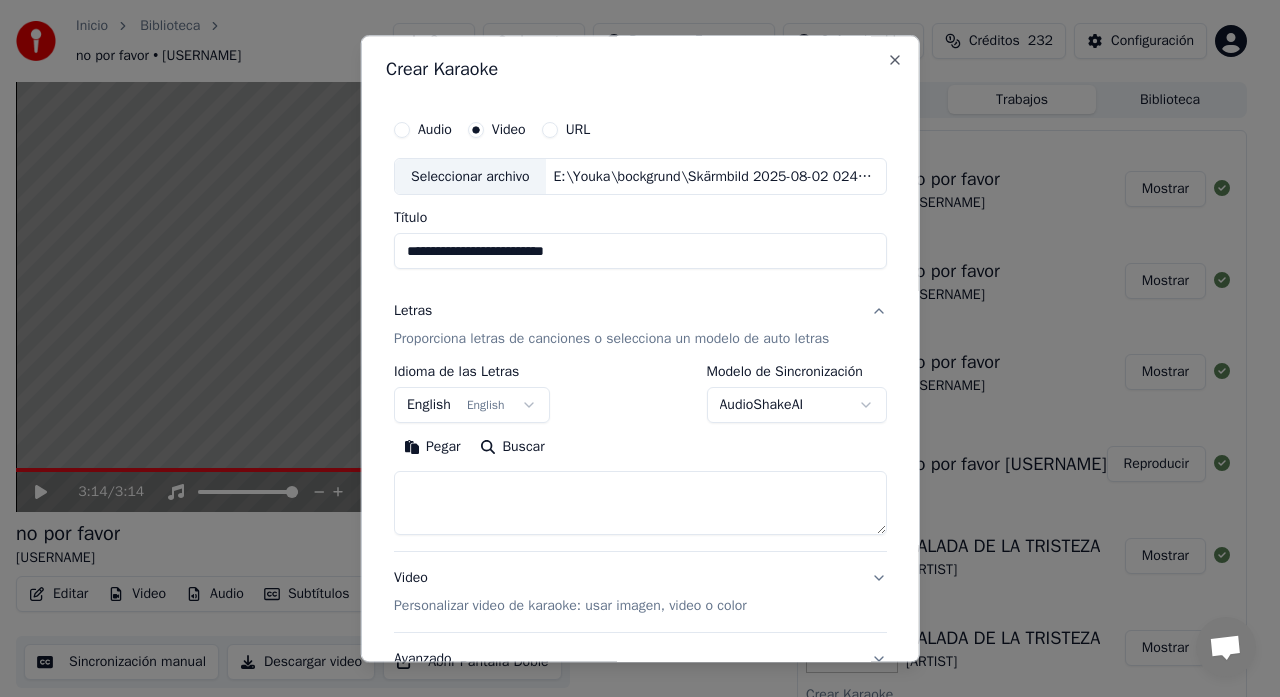 paste on "**********" 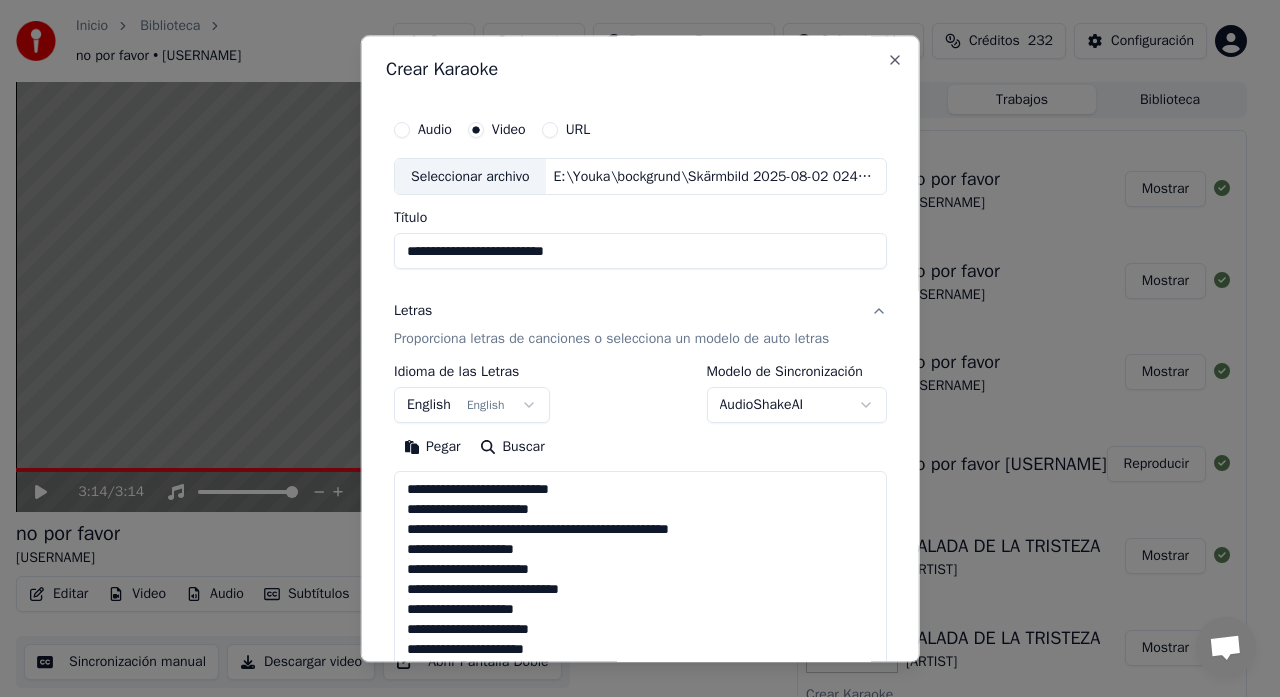 scroll, scrollTop: 545, scrollLeft: 0, axis: vertical 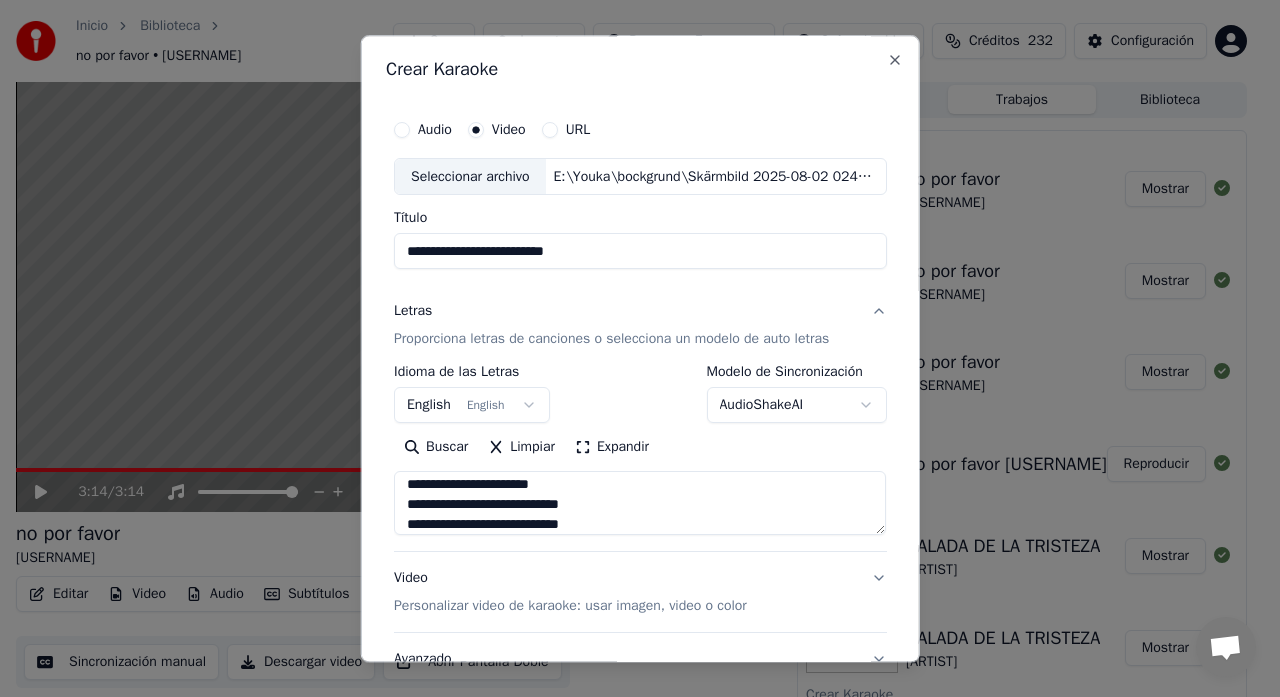type on "**********" 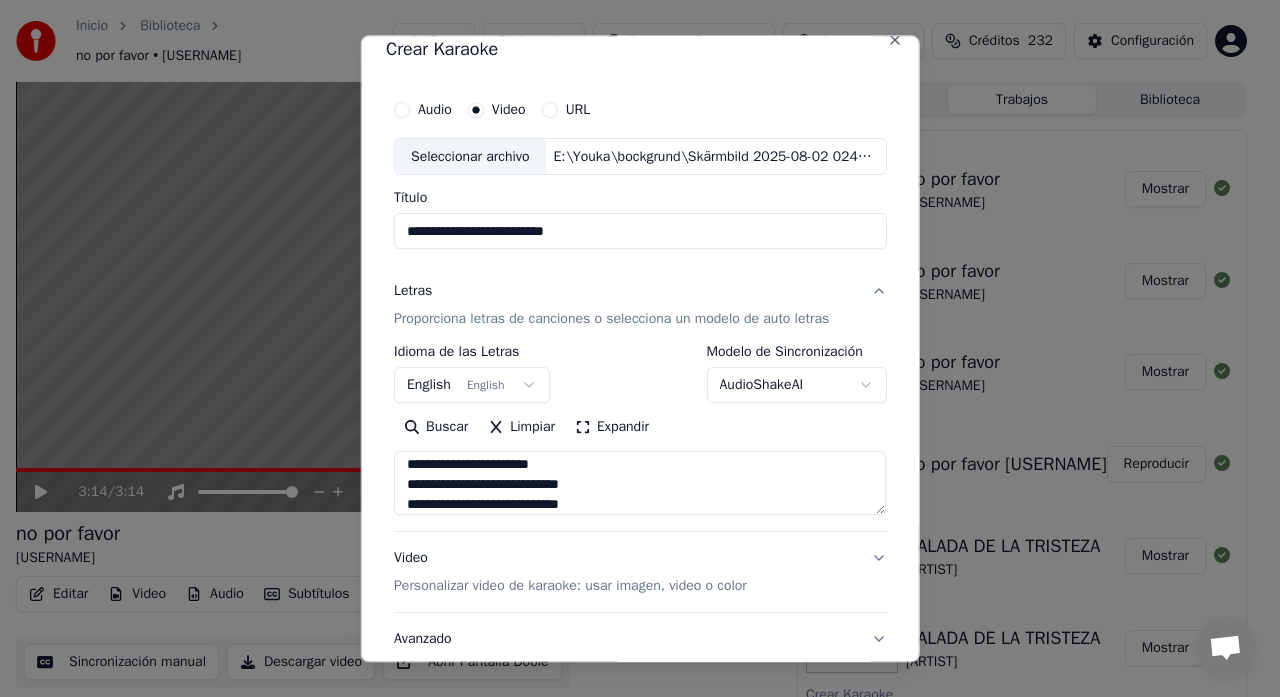 scroll, scrollTop: 164, scrollLeft: 0, axis: vertical 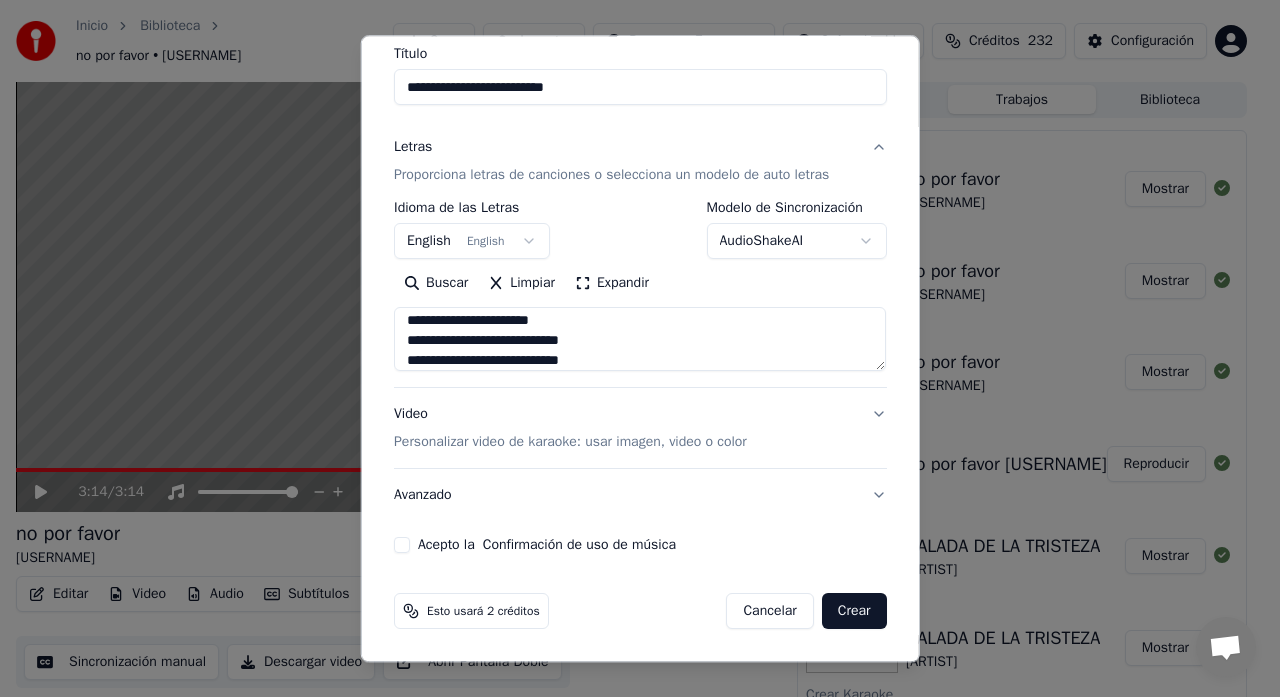 click on "Acepto la   Confirmación de uso de música" at bounding box center (402, 546) 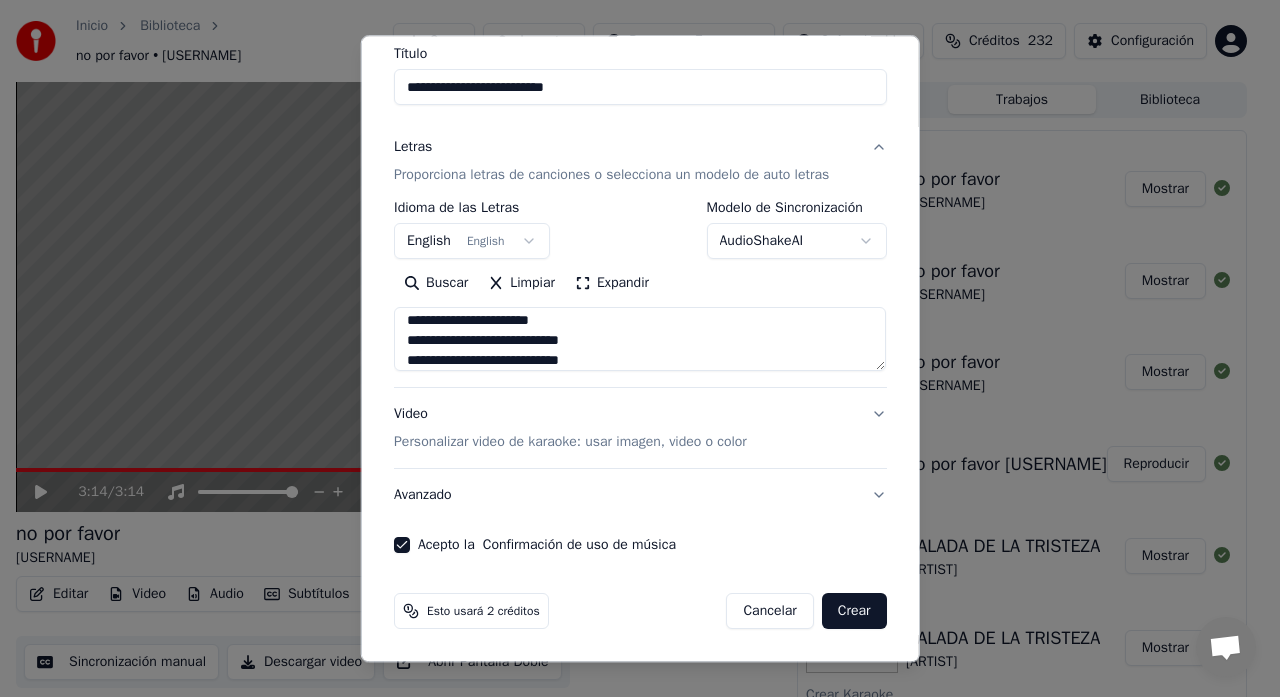 click on "Personalizar video de karaoke: usar imagen, video o color" at bounding box center [570, 443] 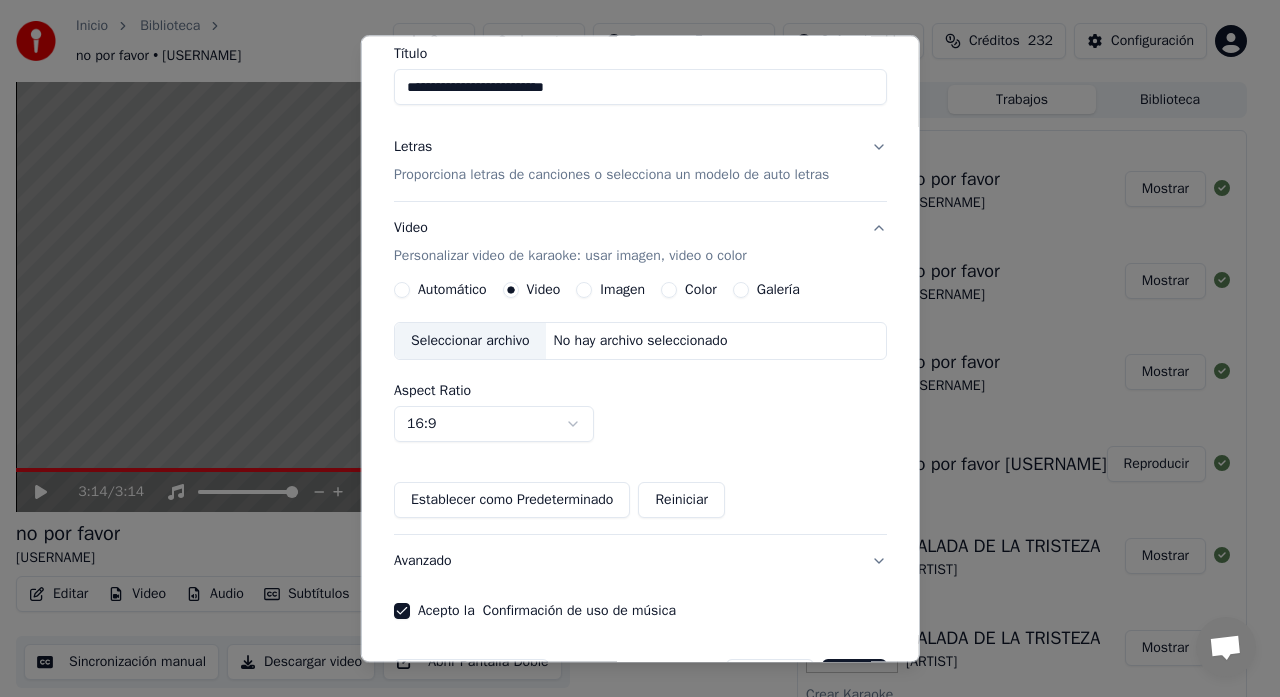 click on "Imagen" at bounding box center [622, 291] 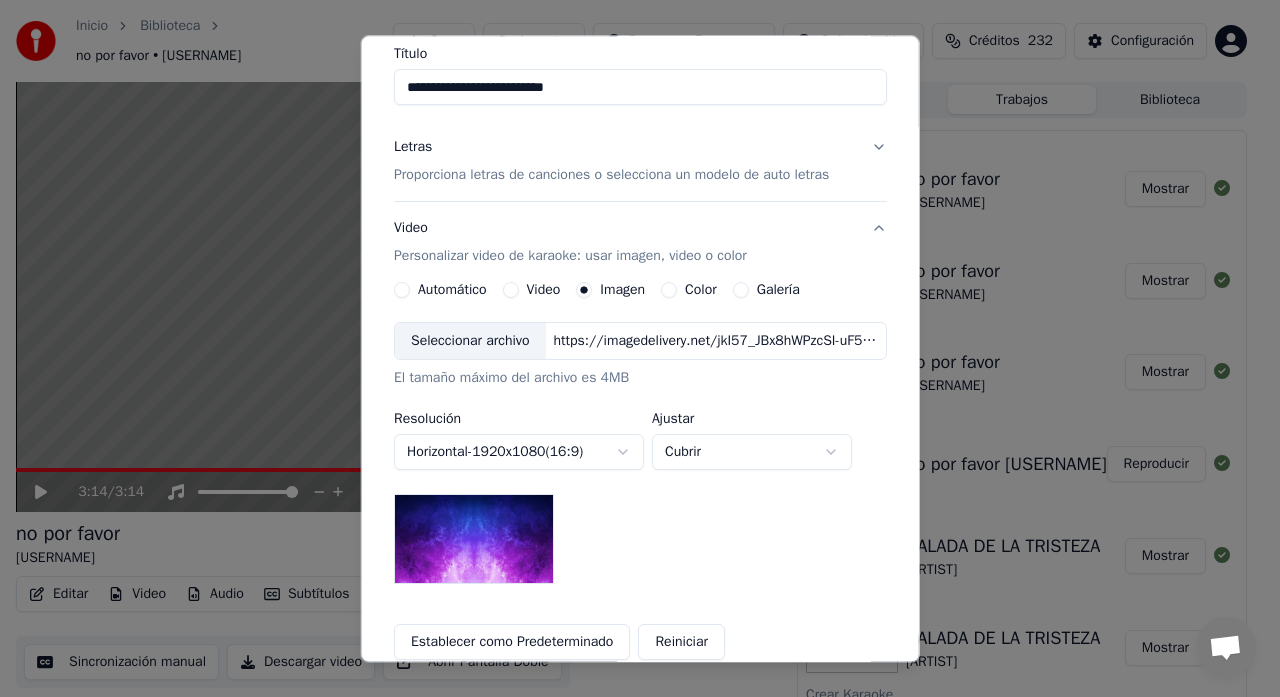 click on "Seleccionar archivo" at bounding box center (470, 342) 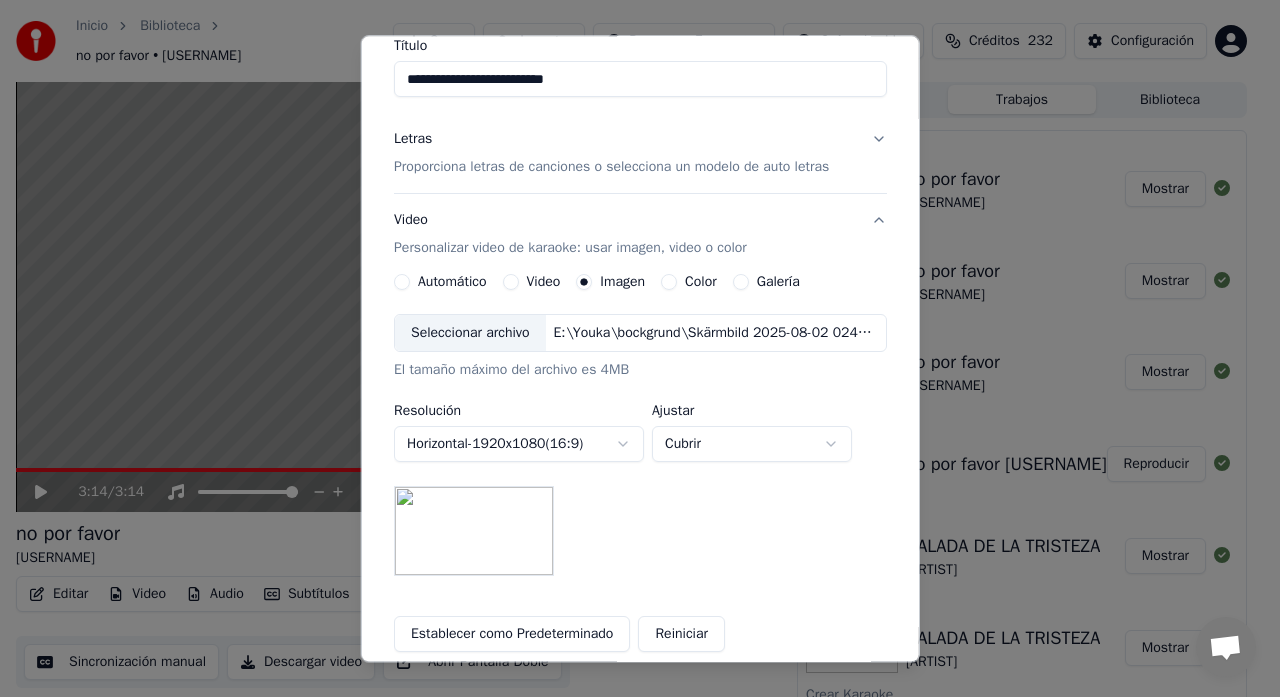scroll, scrollTop: 105, scrollLeft: 0, axis: vertical 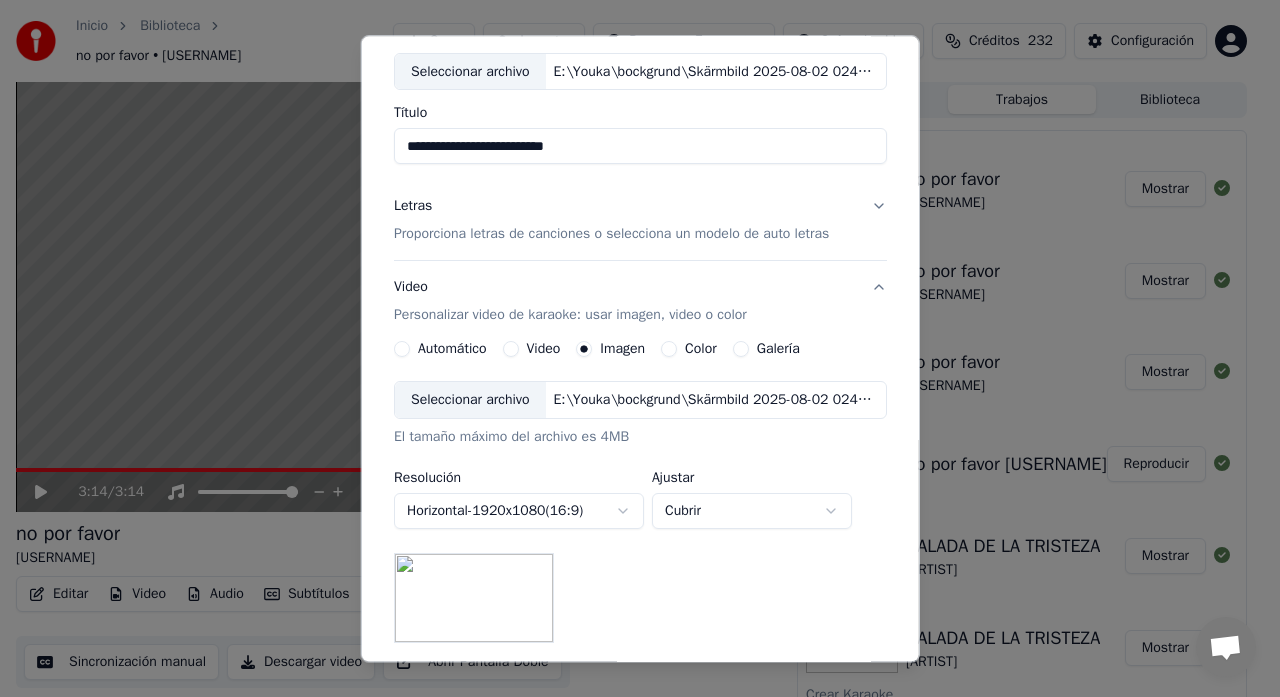 click on "Proporciona letras de canciones o selecciona un modelo de auto letras" at bounding box center (611, 235) 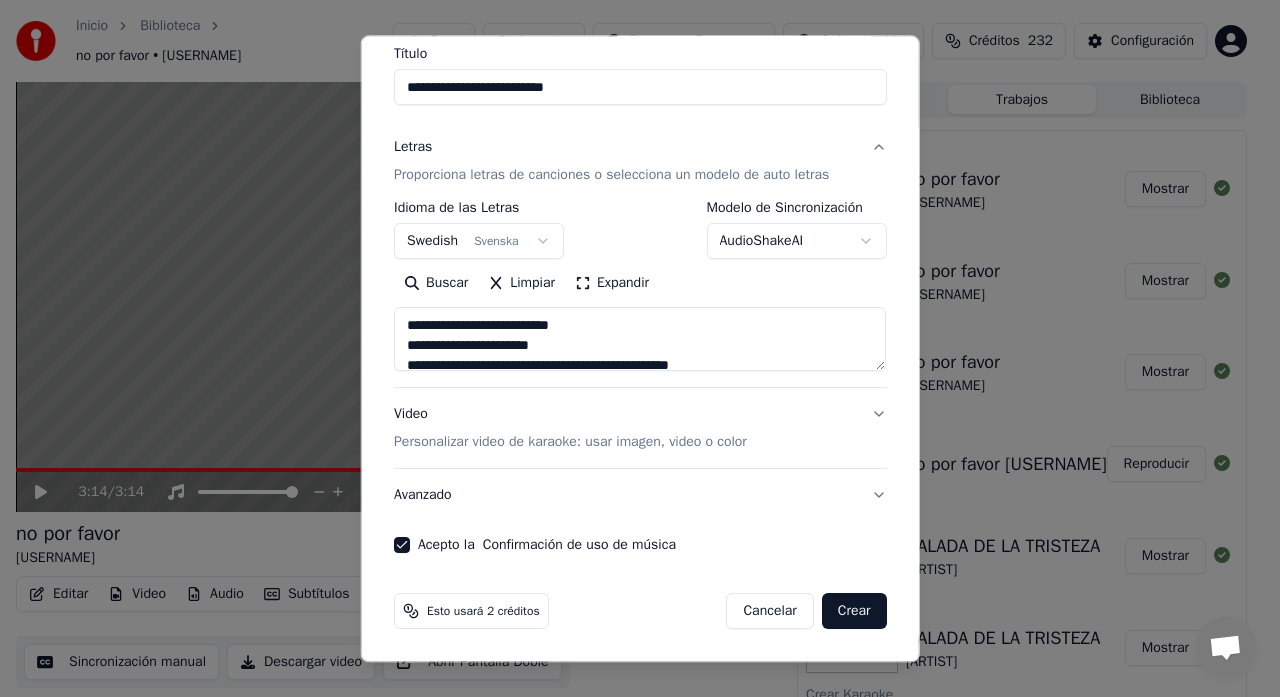 click on "Crear" at bounding box center [854, 612] 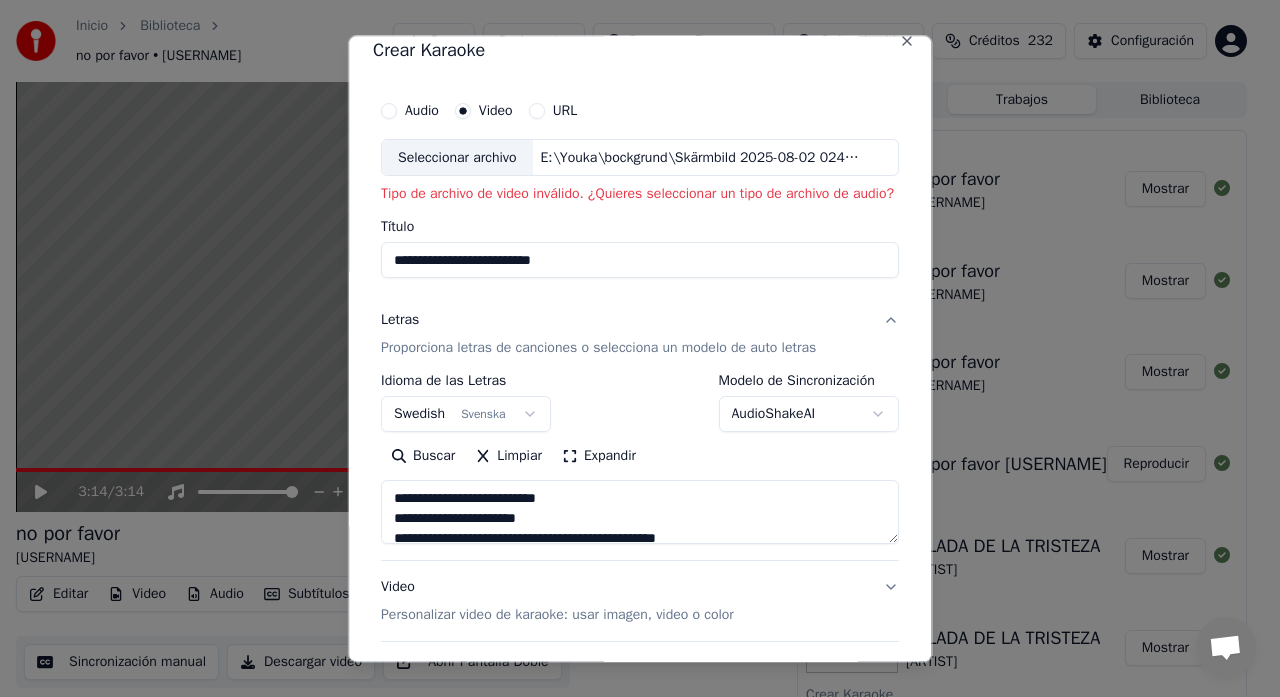 scroll, scrollTop: 0, scrollLeft: 0, axis: both 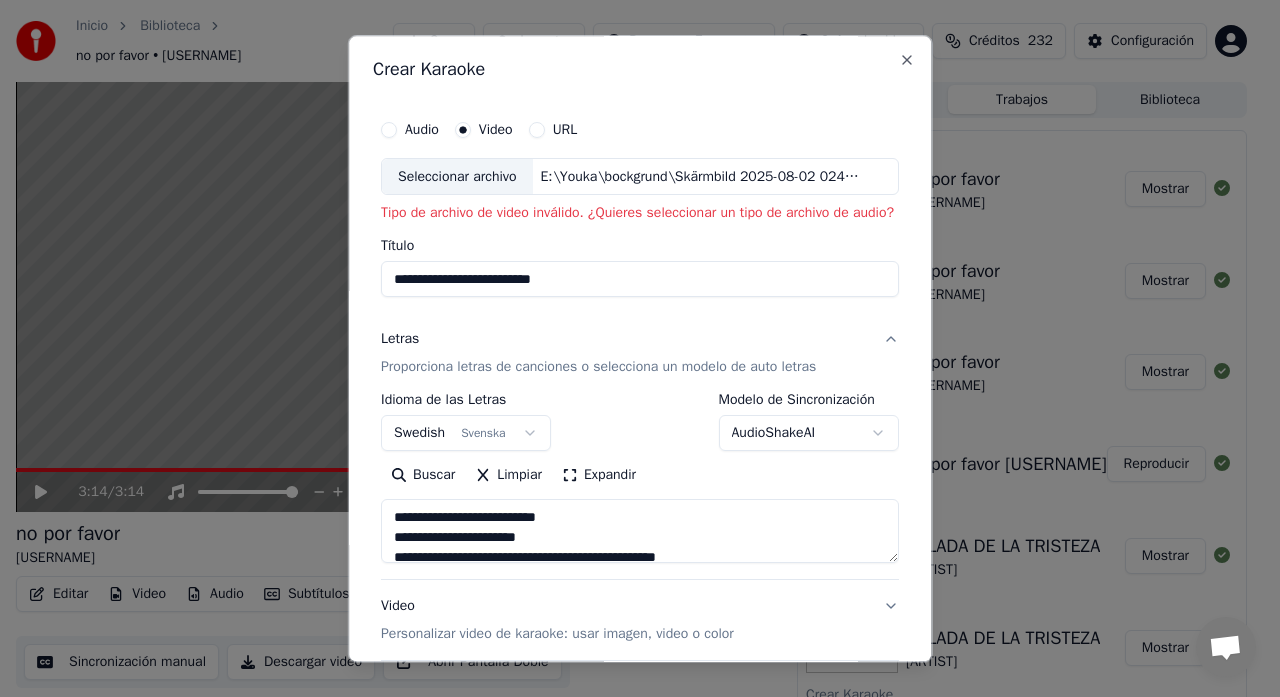 click on "Seleccionar archivo" at bounding box center [457, 177] 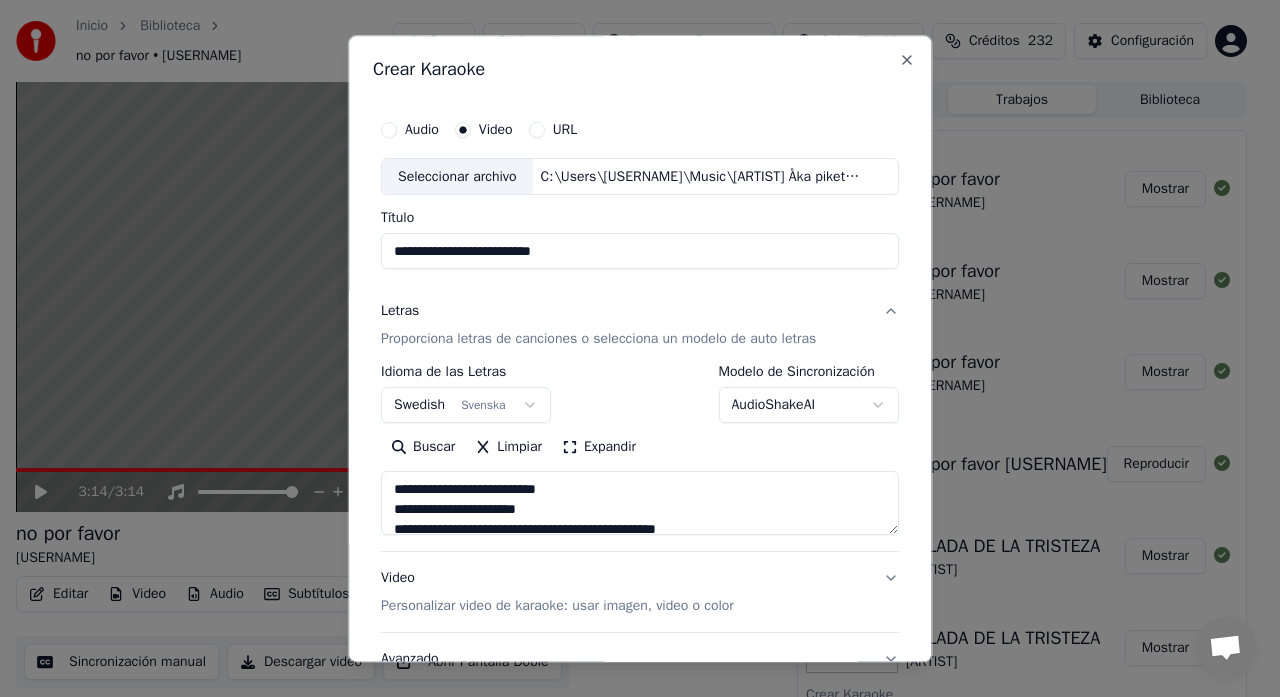 type on "**********" 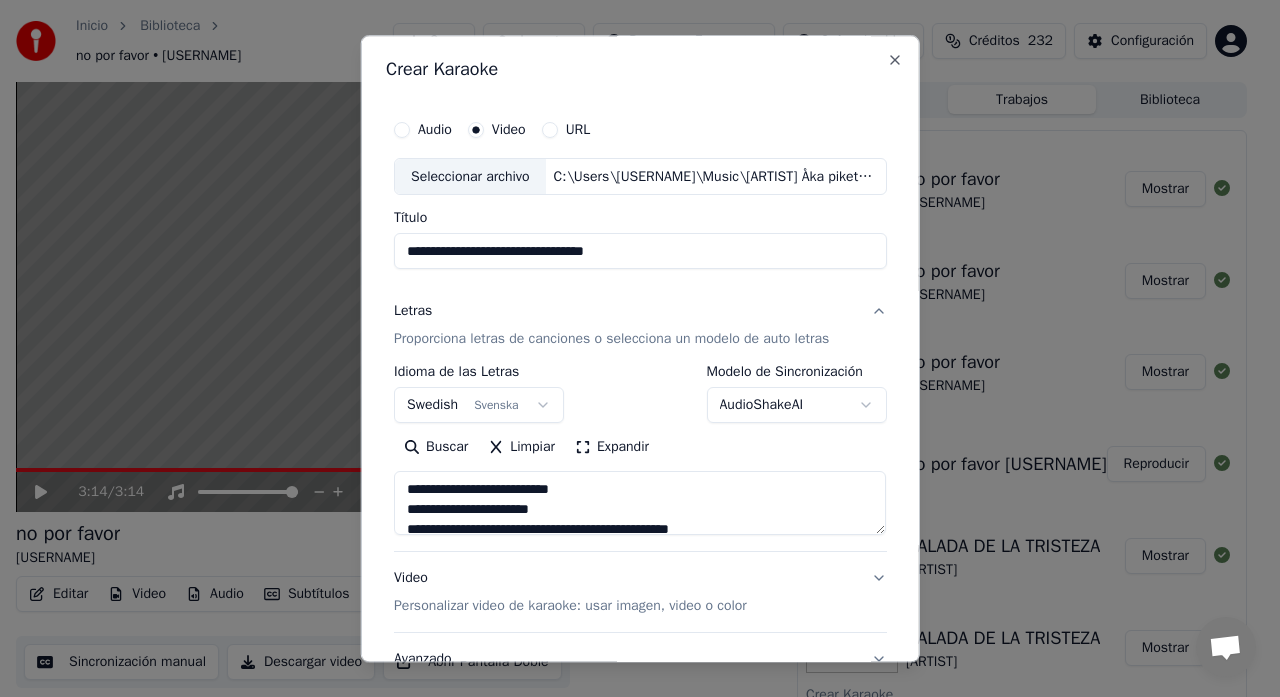 scroll, scrollTop: 164, scrollLeft: 0, axis: vertical 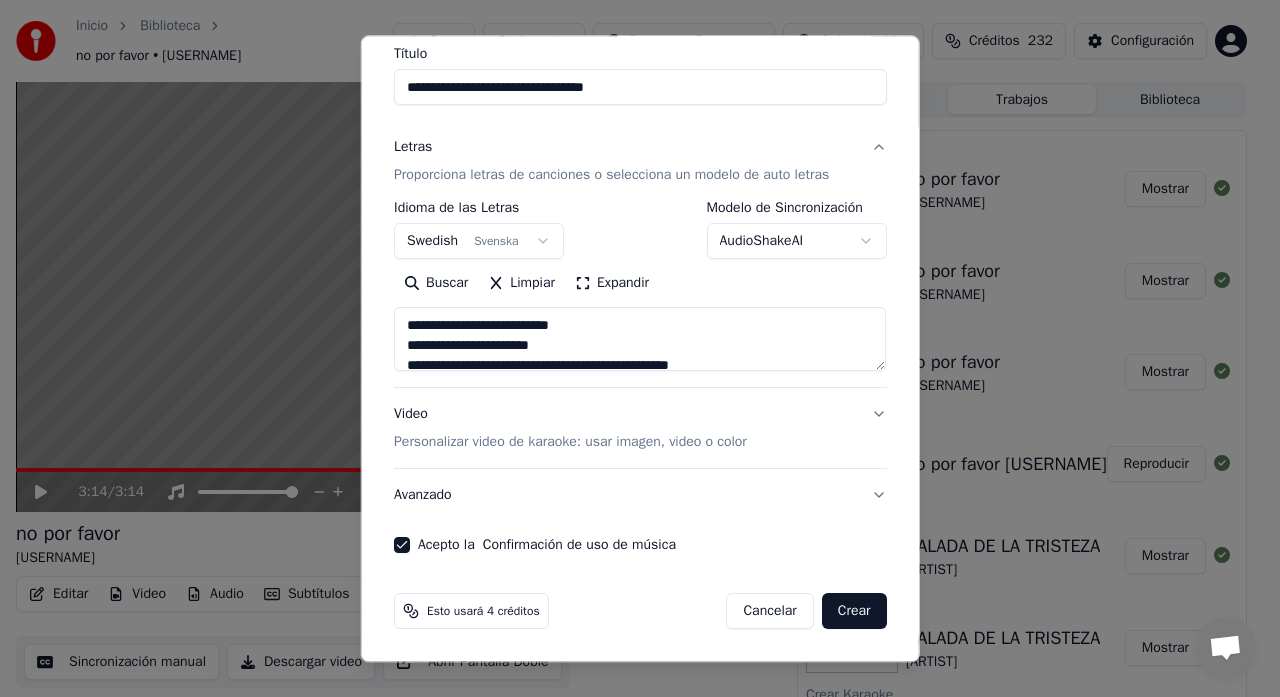 click on "Crear" at bounding box center [854, 612] 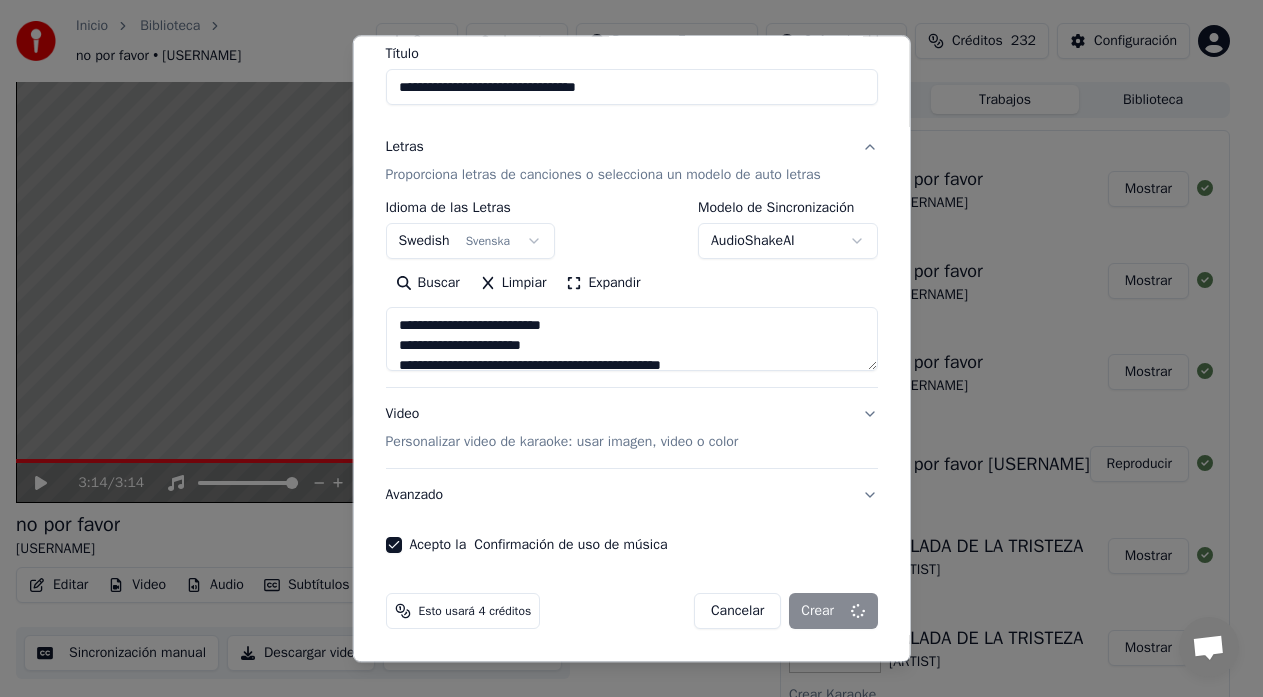 select 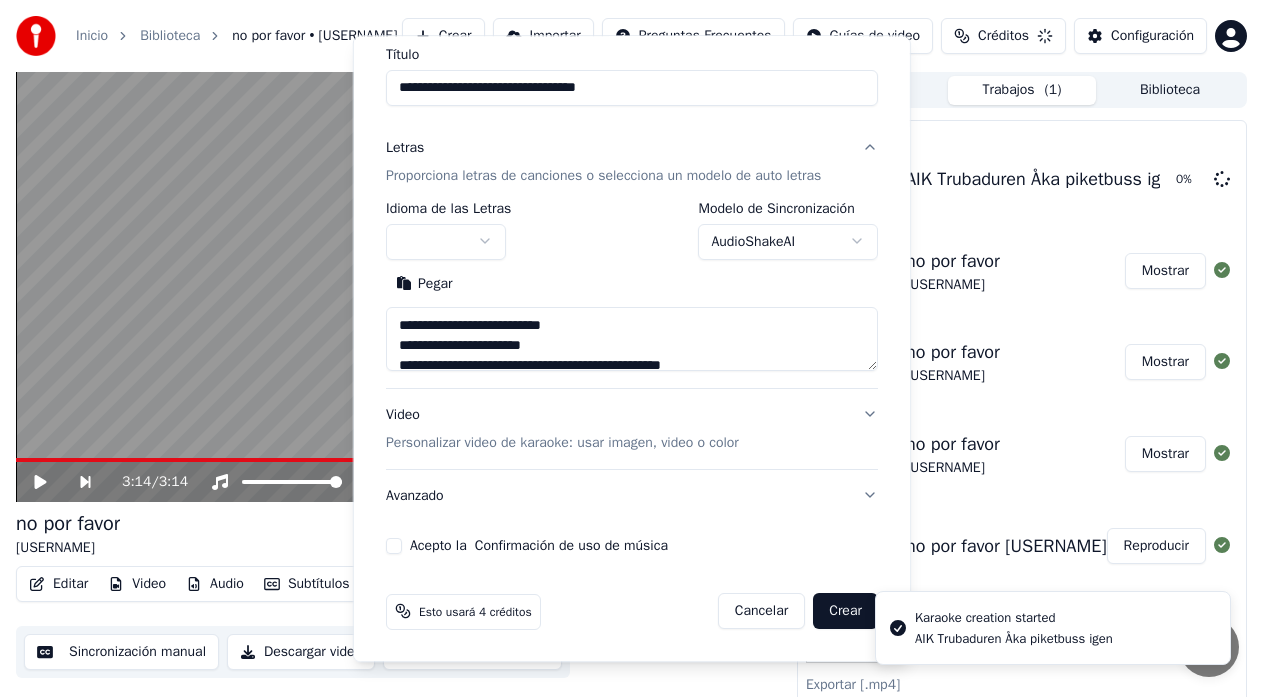 type 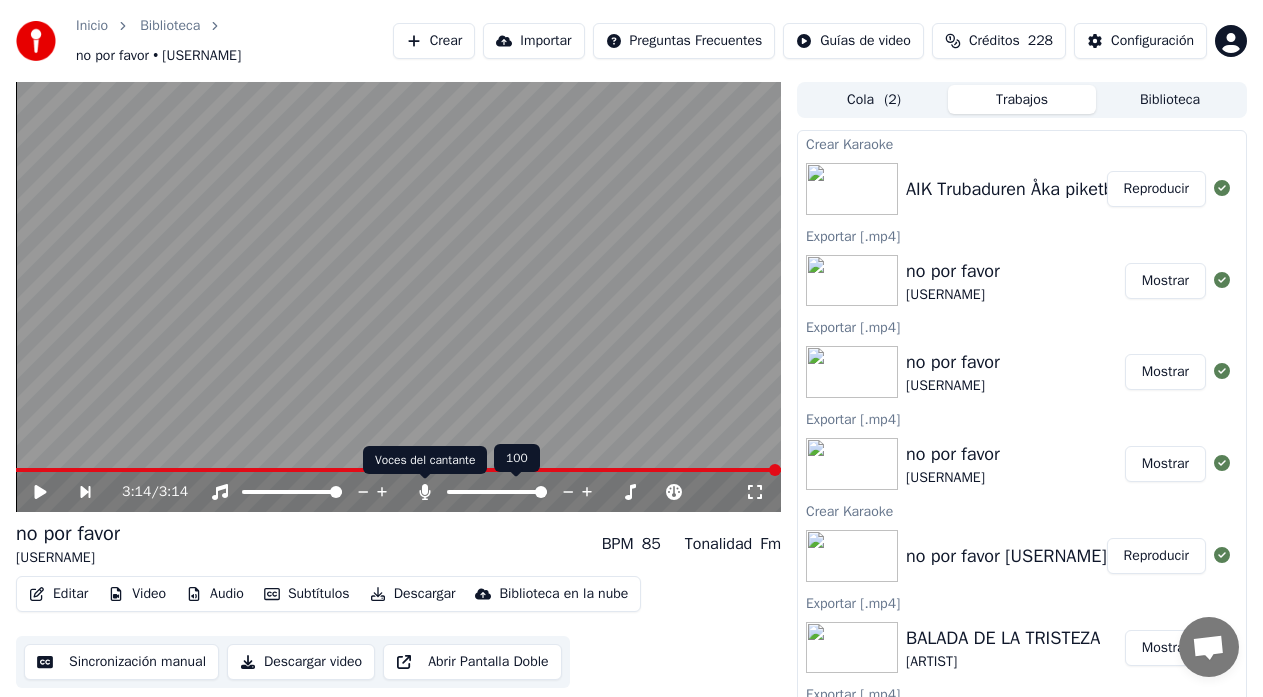 click 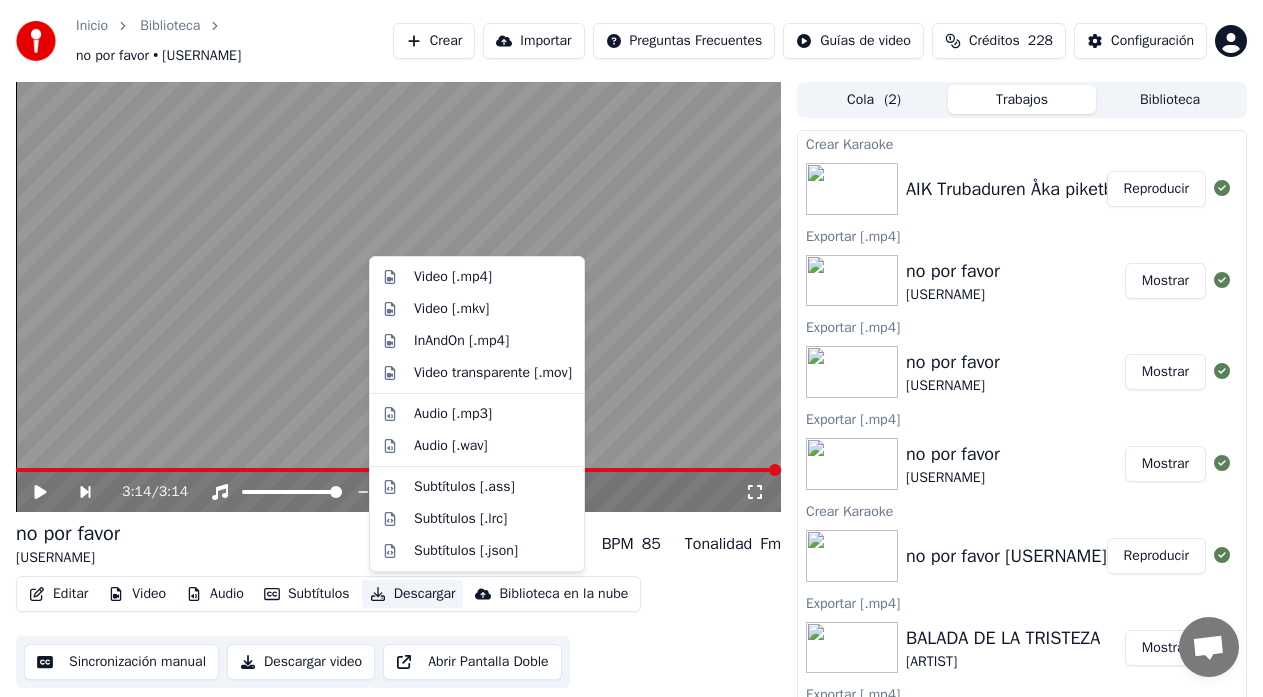 click on "Descargar" at bounding box center [413, 594] 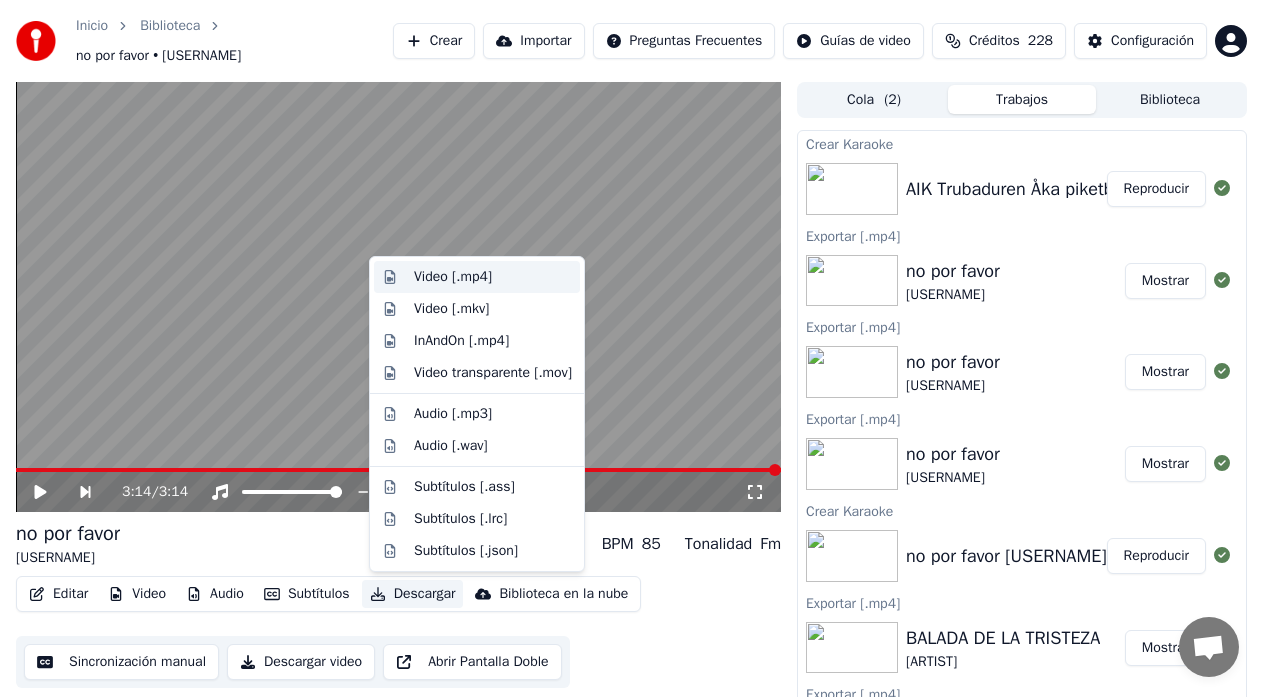 click on "Video [.mp4]" at bounding box center [477, 277] 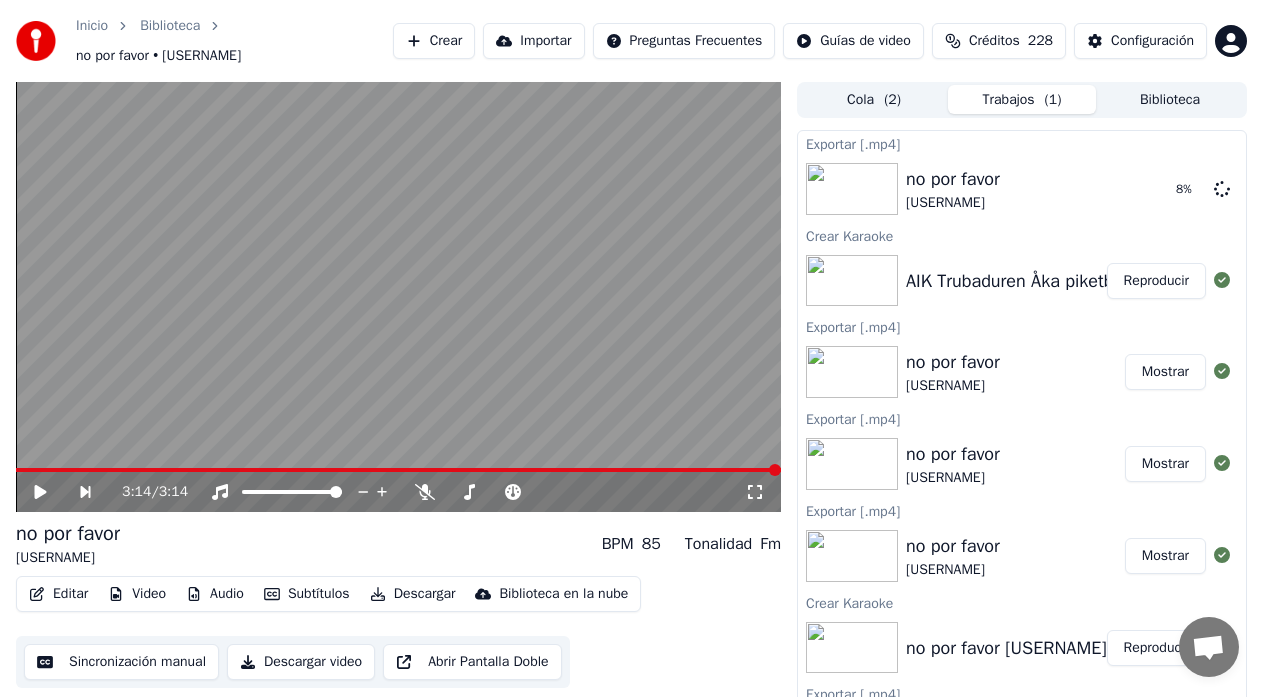 click on "[ARTIST]   Åka piketbuss igen Reproducir" at bounding box center (1022, 281) 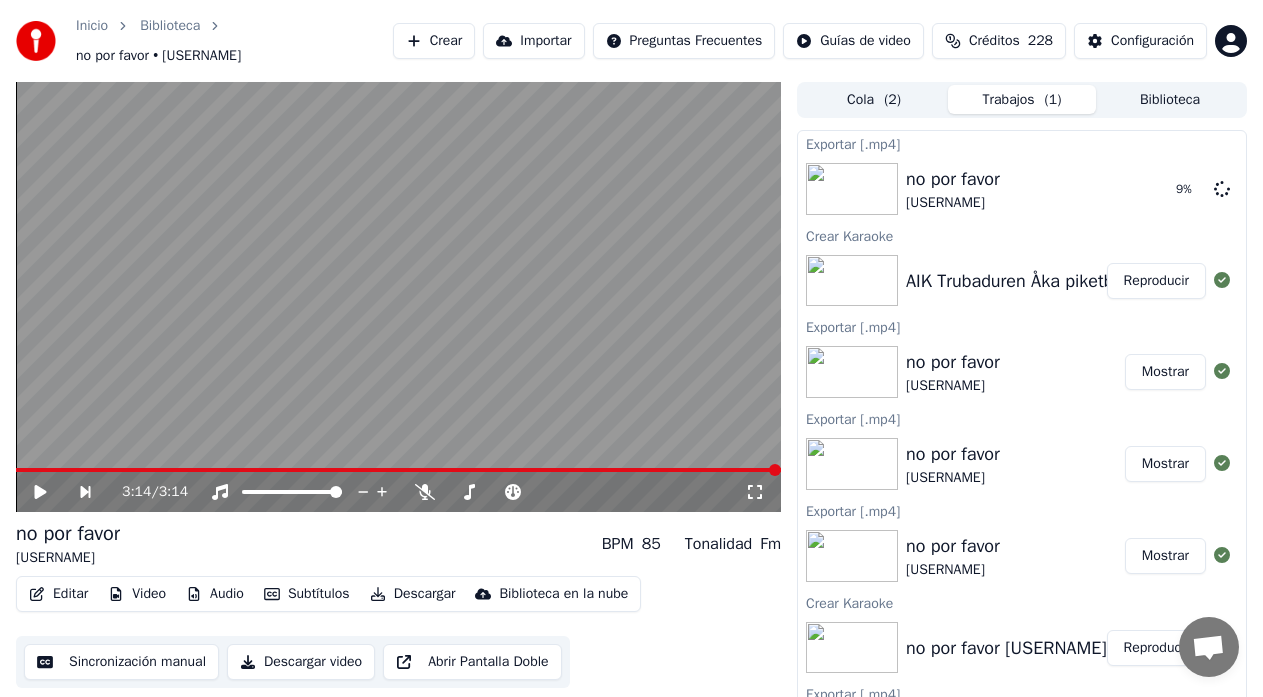 drag, startPoint x: 1161, startPoint y: 280, endPoint x: 1151, endPoint y: 287, distance: 12.206555 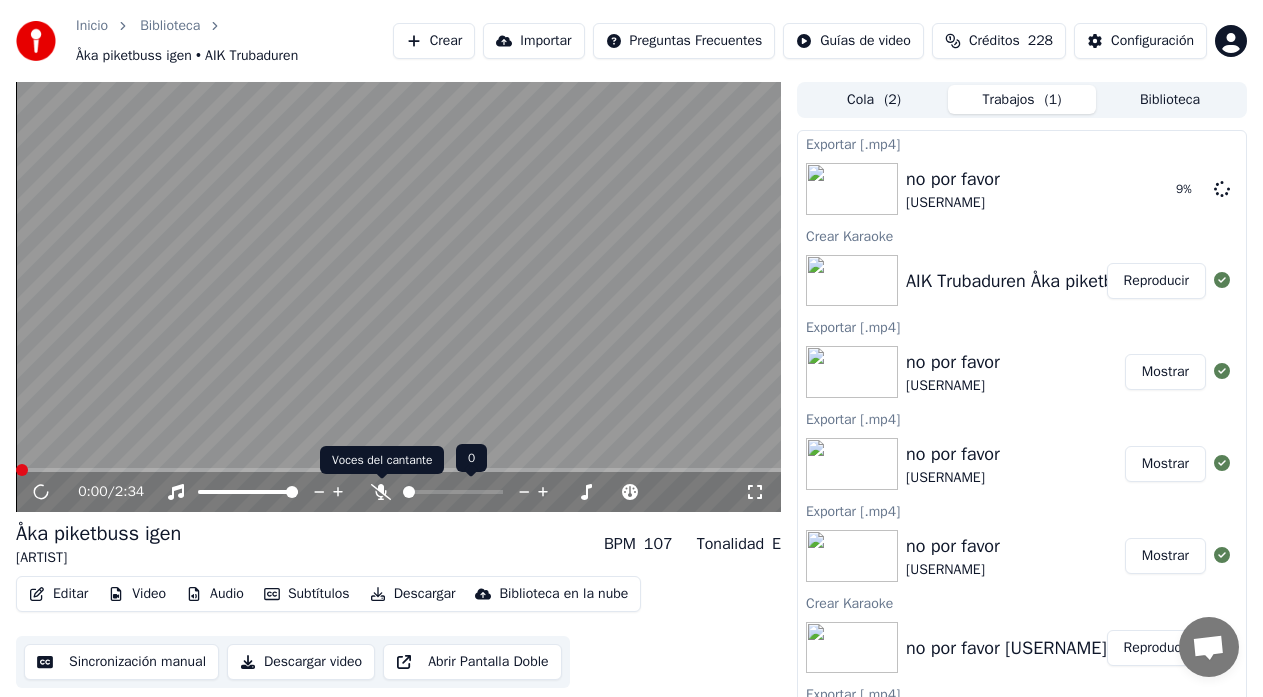 click 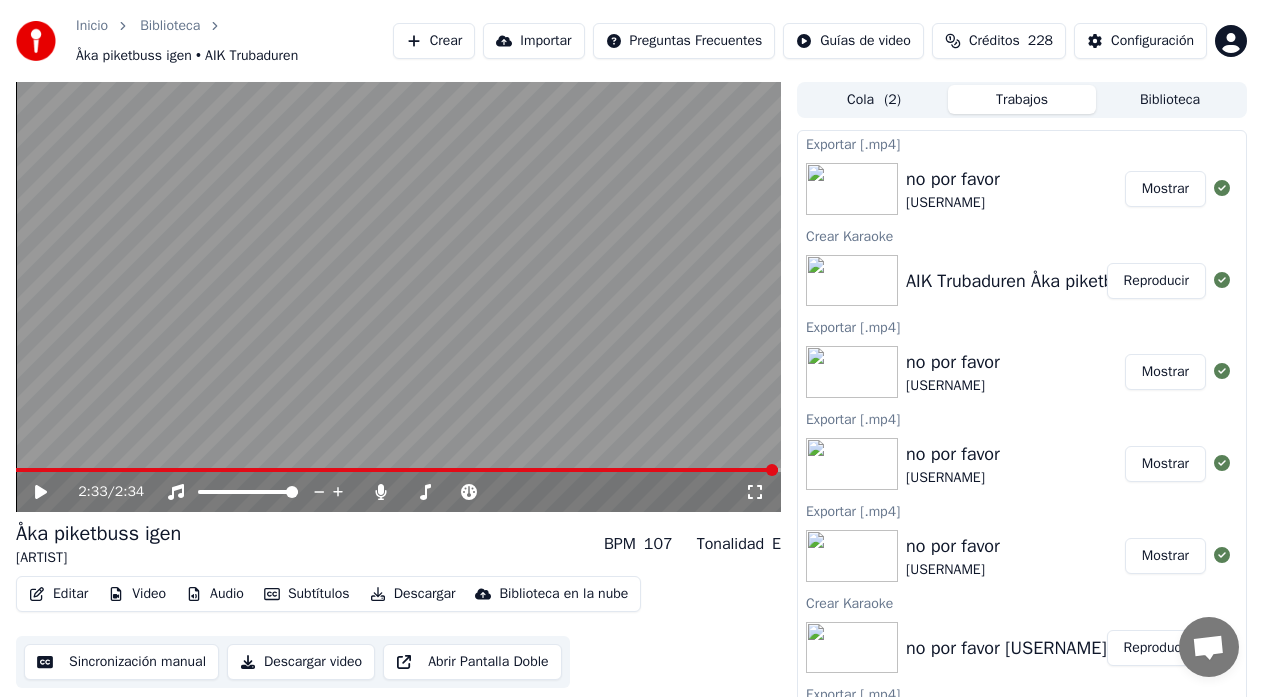 click on "Descargar" at bounding box center (413, 594) 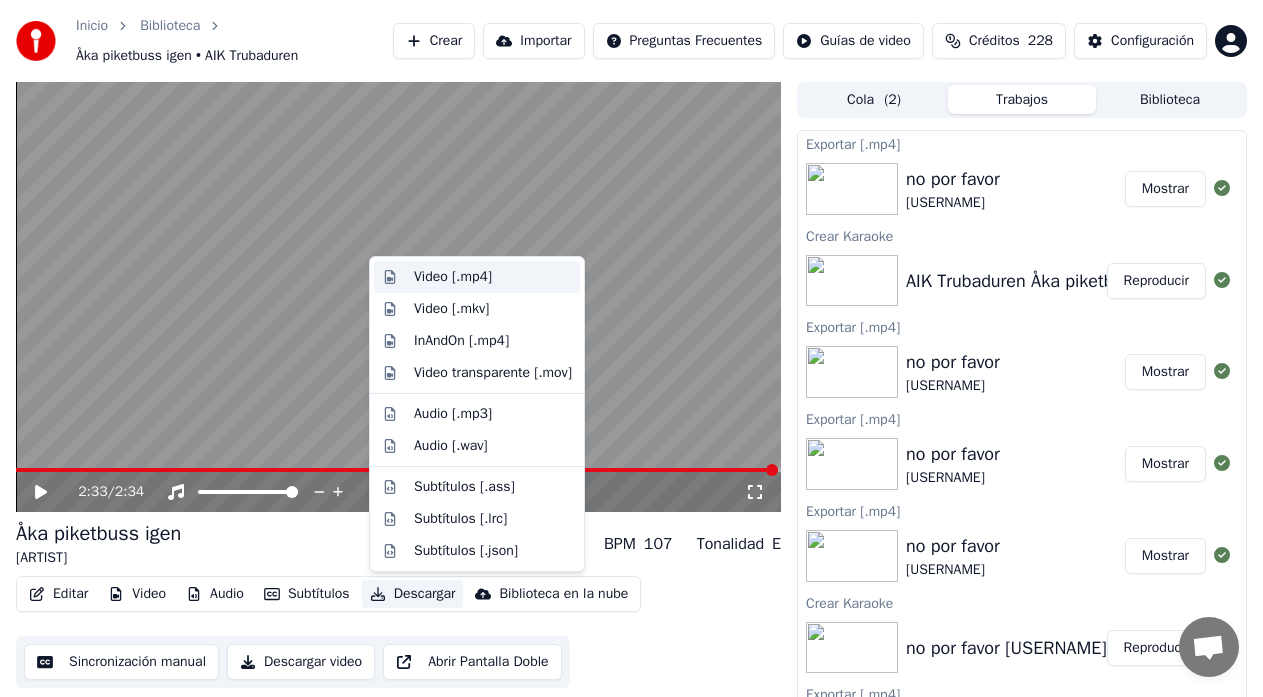 click on "Video [.mp4]" at bounding box center [453, 277] 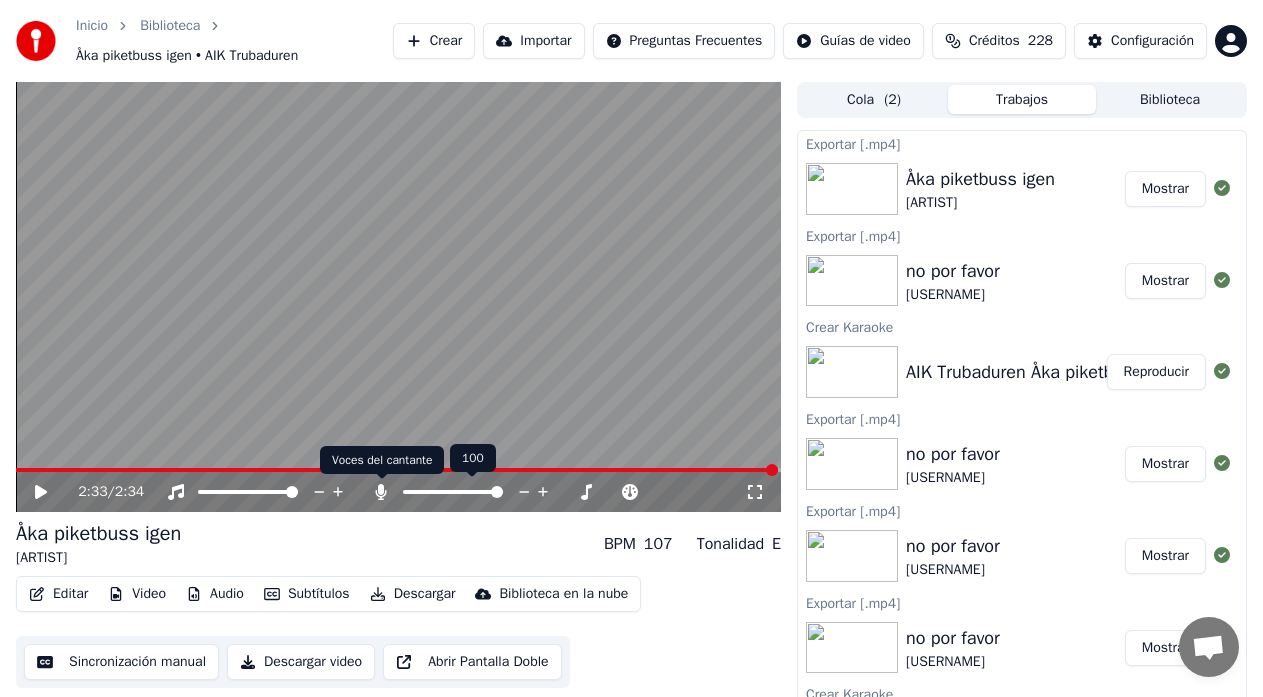 click 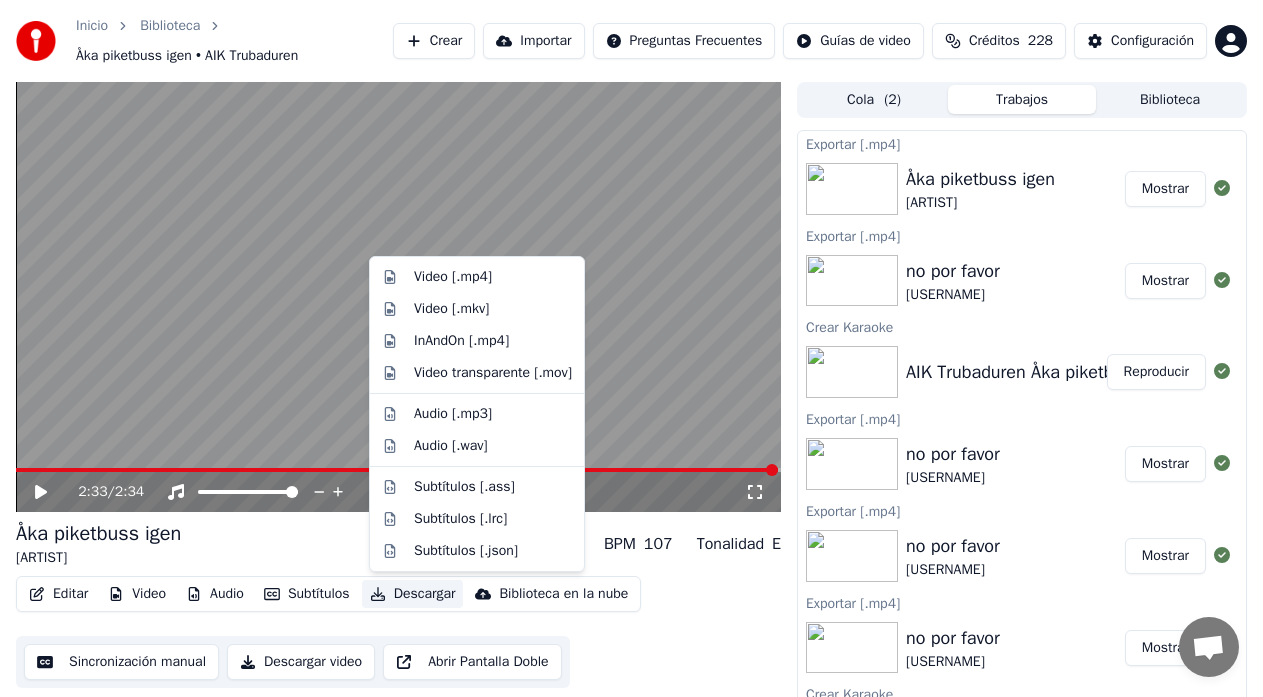 click on "Descargar" at bounding box center [413, 594] 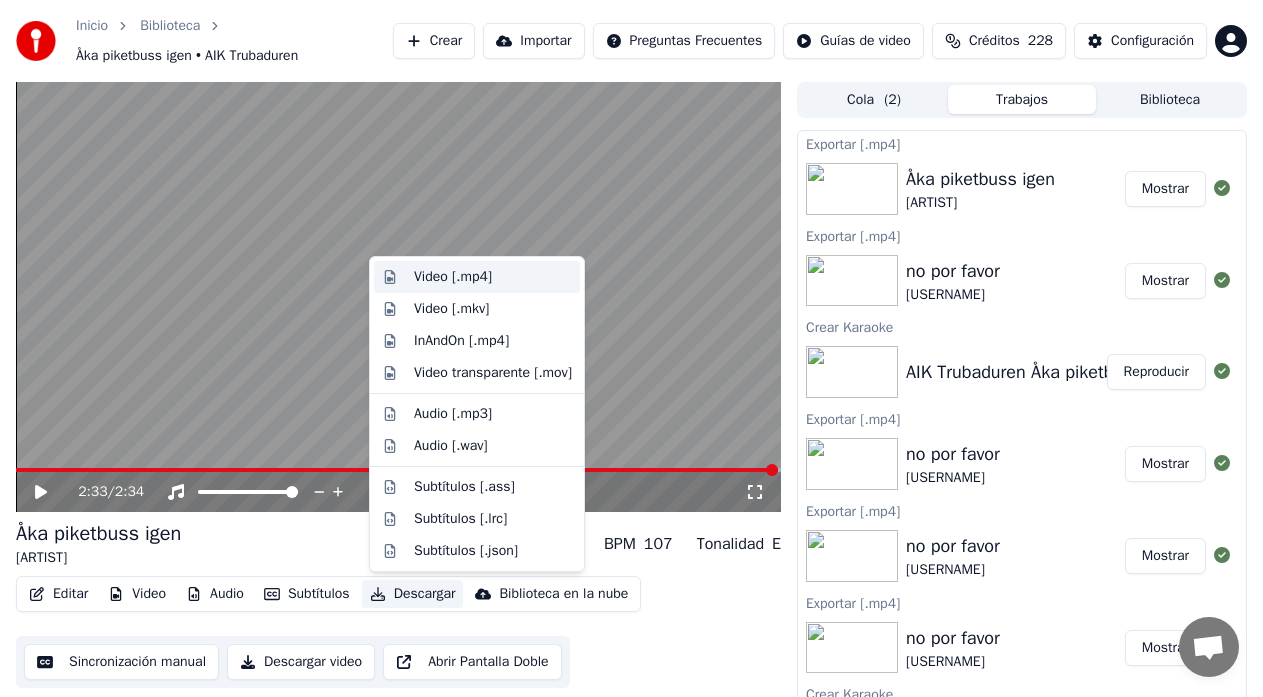 click on "Video [.mp4]" at bounding box center [453, 277] 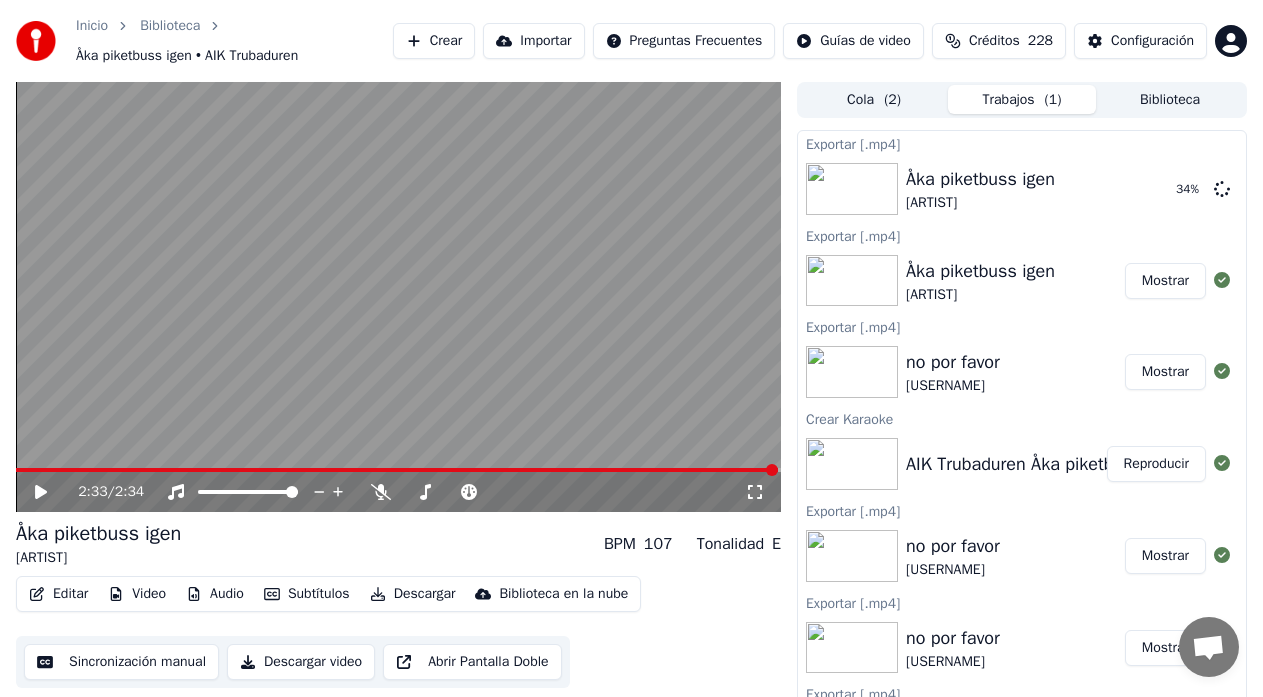 click on "Crear" at bounding box center [434, 41] 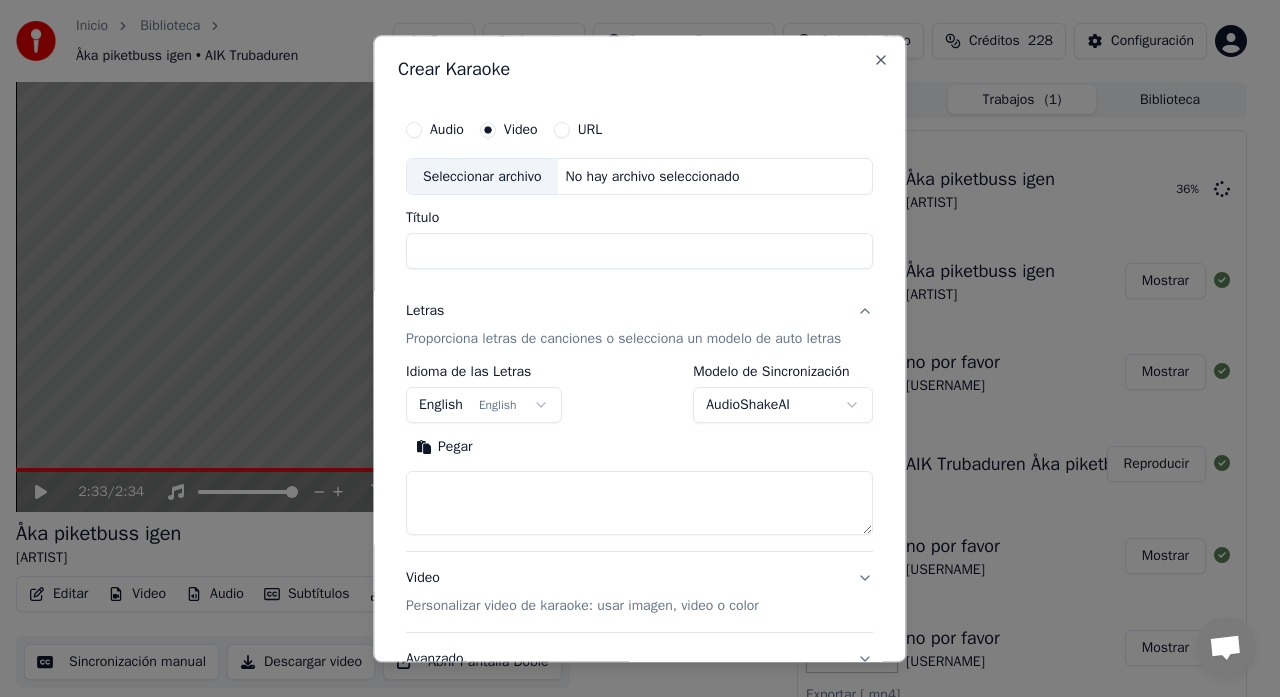 click on "Seleccionar archivo" at bounding box center (482, 177) 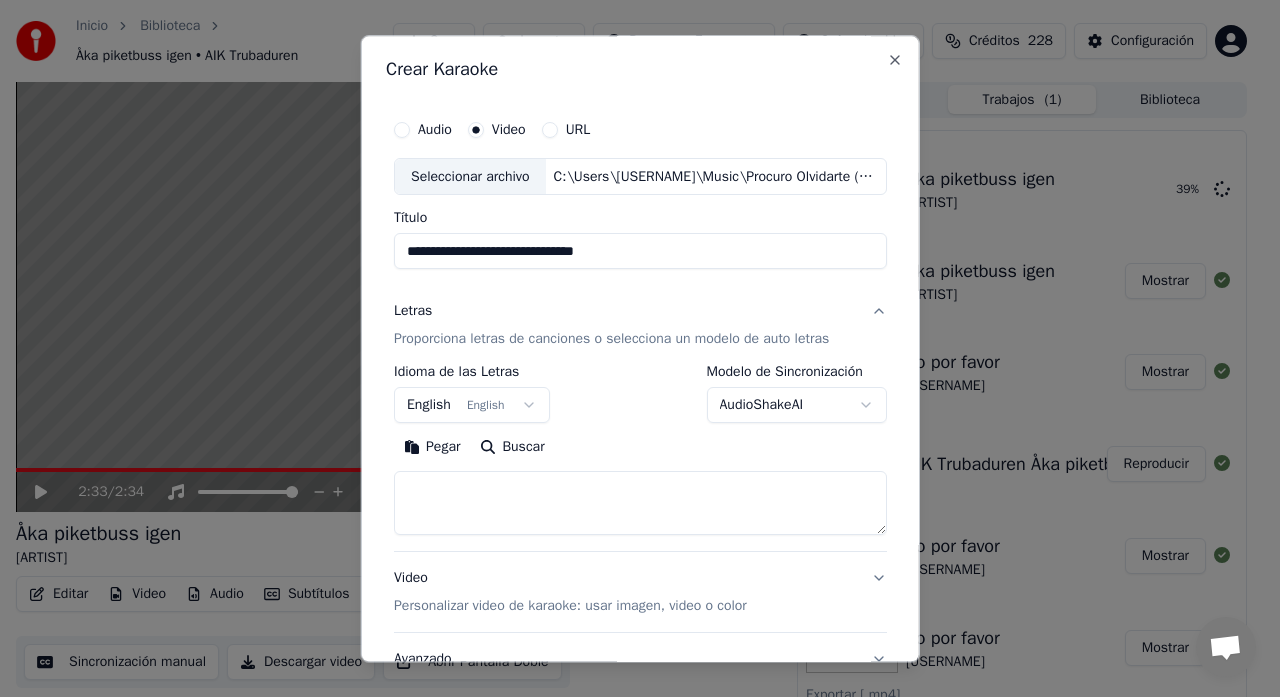 type on "**********" 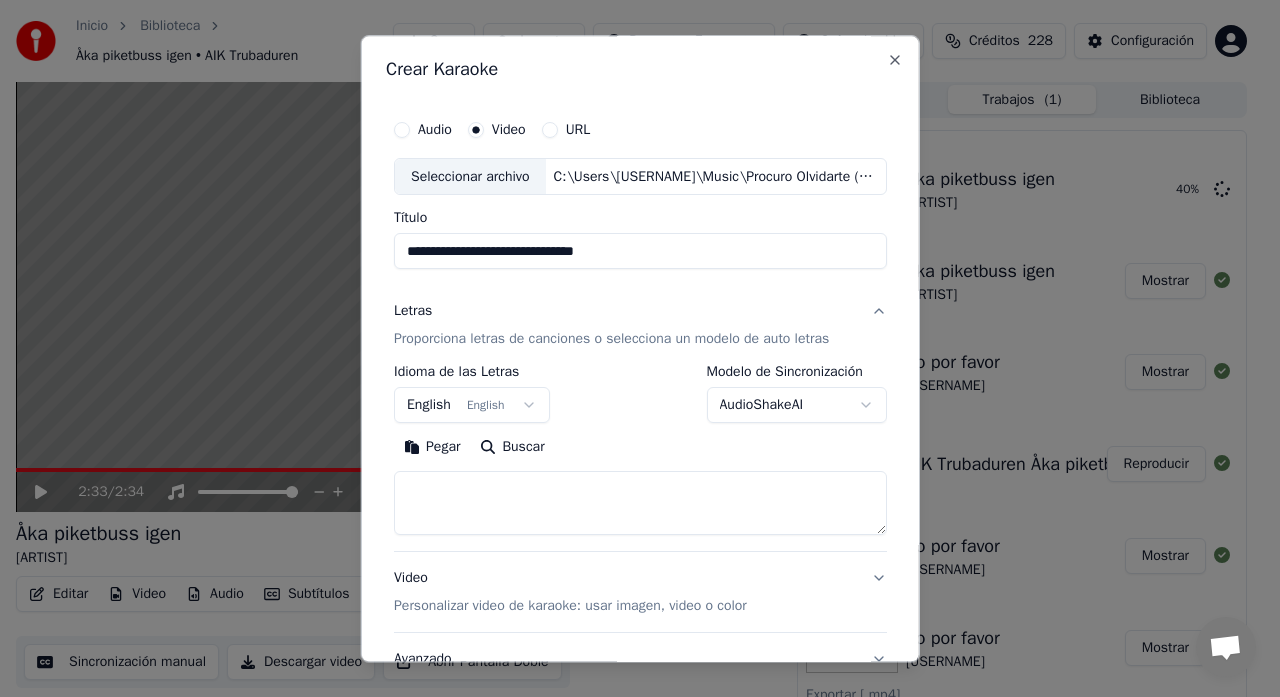 click on "**********" at bounding box center (640, 252) 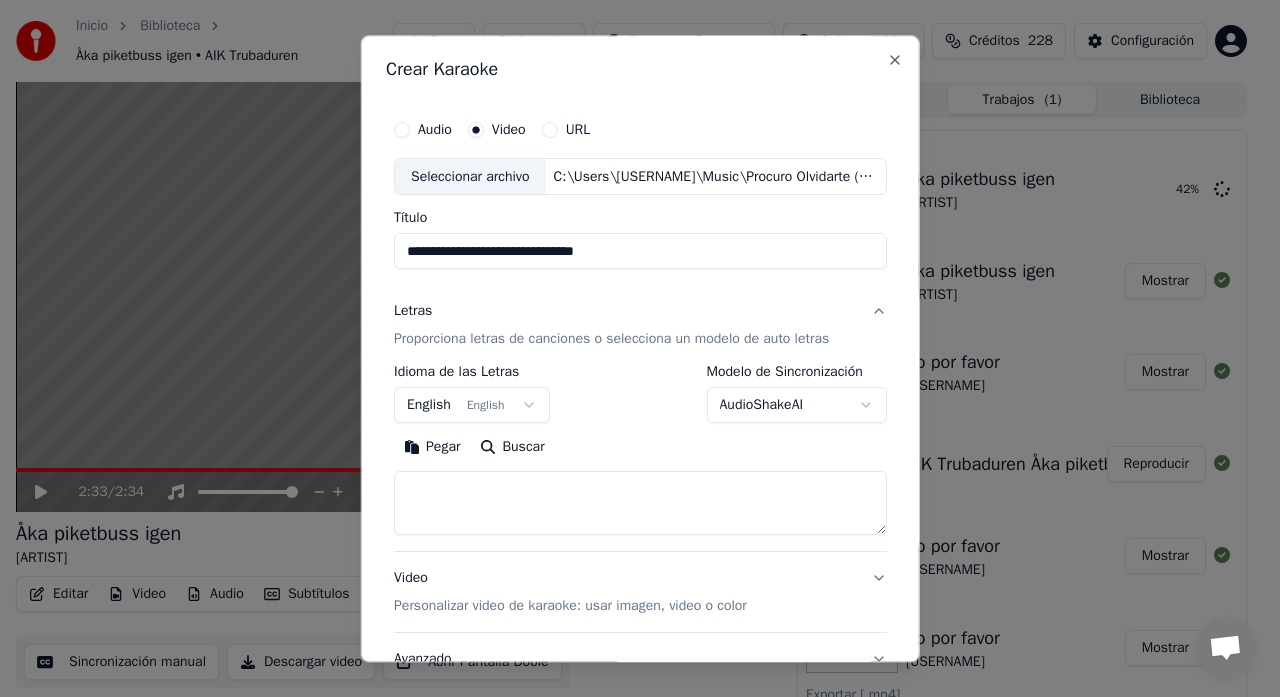 click on "Proporciona letras de canciones o selecciona un modelo de auto letras" at bounding box center (611, 340) 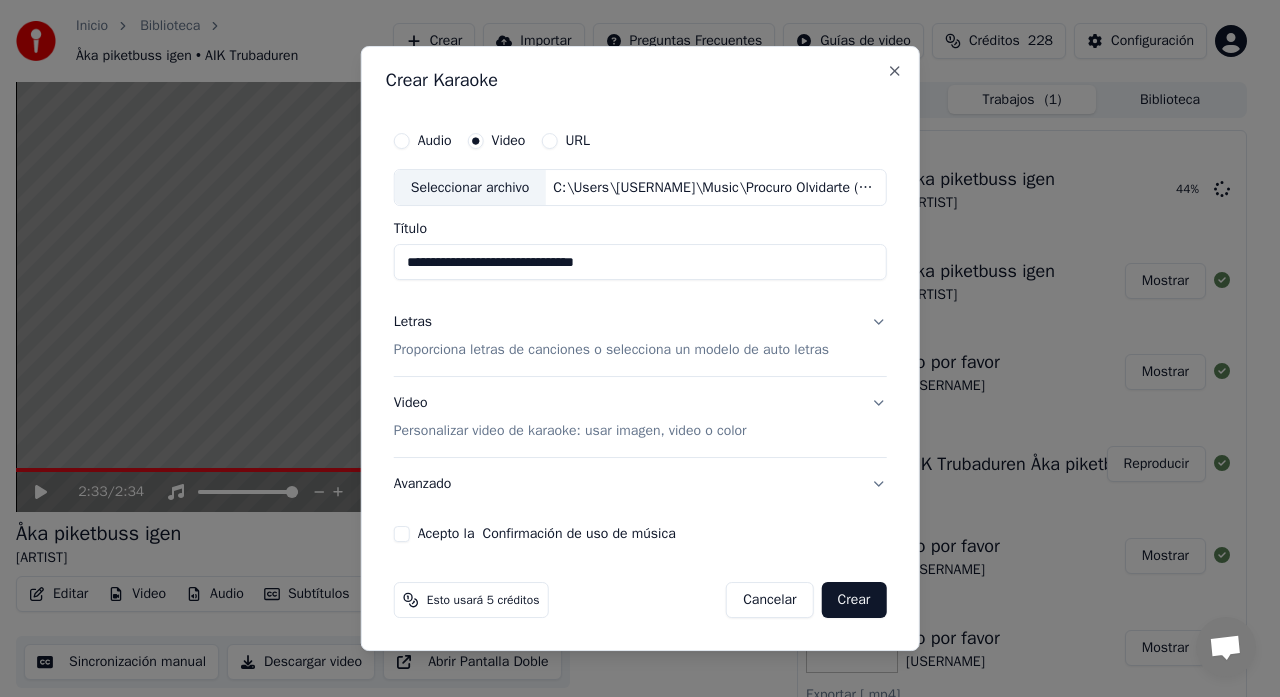 click on "Proporciona letras de canciones o selecciona un modelo de auto letras" at bounding box center [611, 351] 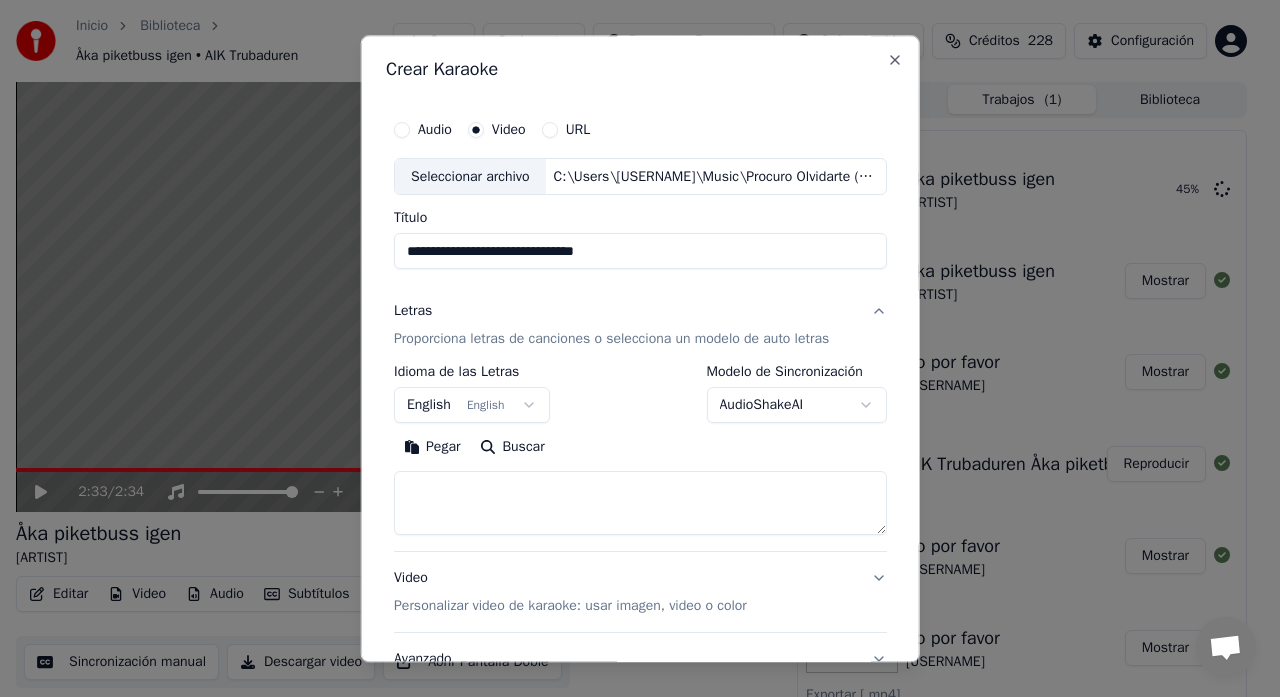 click at bounding box center (640, 504) 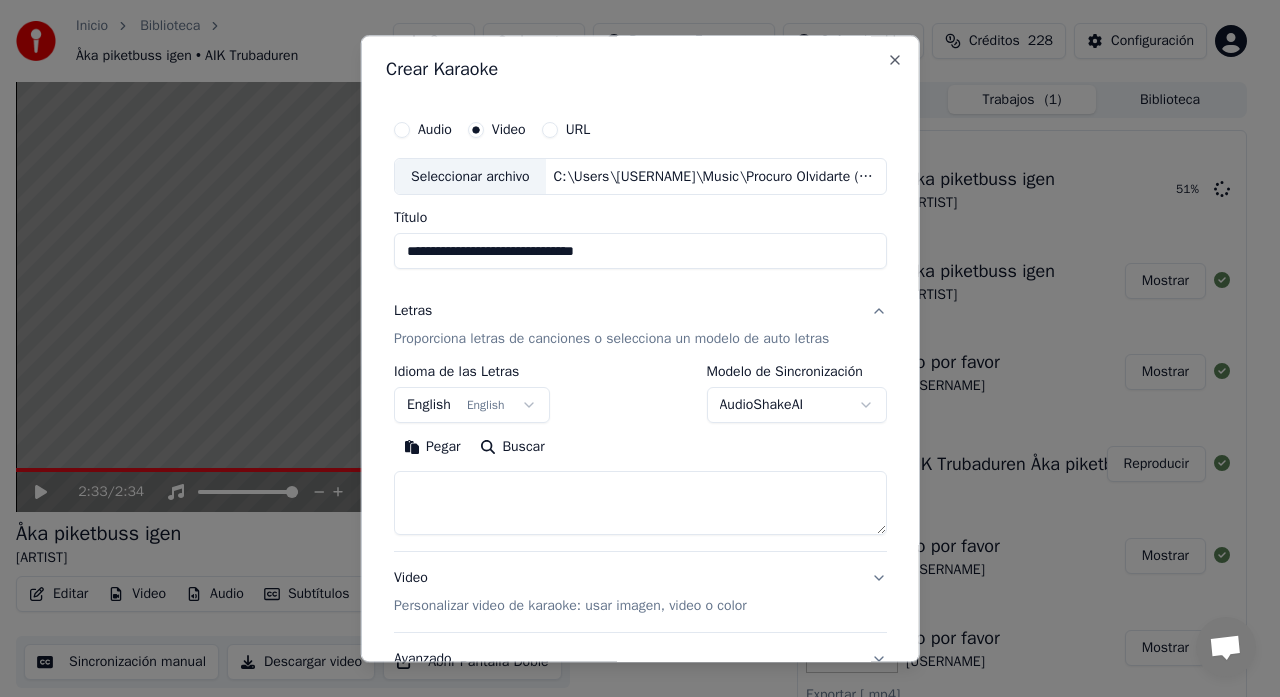 paste on "**********" 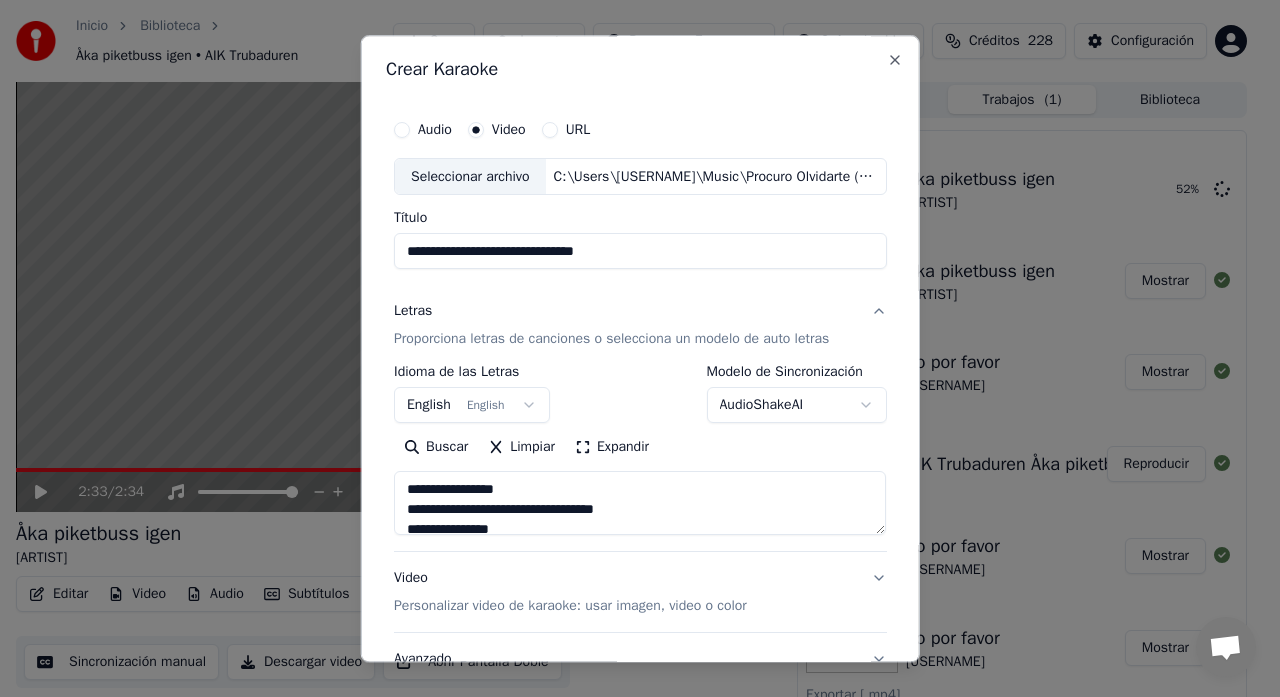 scroll, scrollTop: 645, scrollLeft: 0, axis: vertical 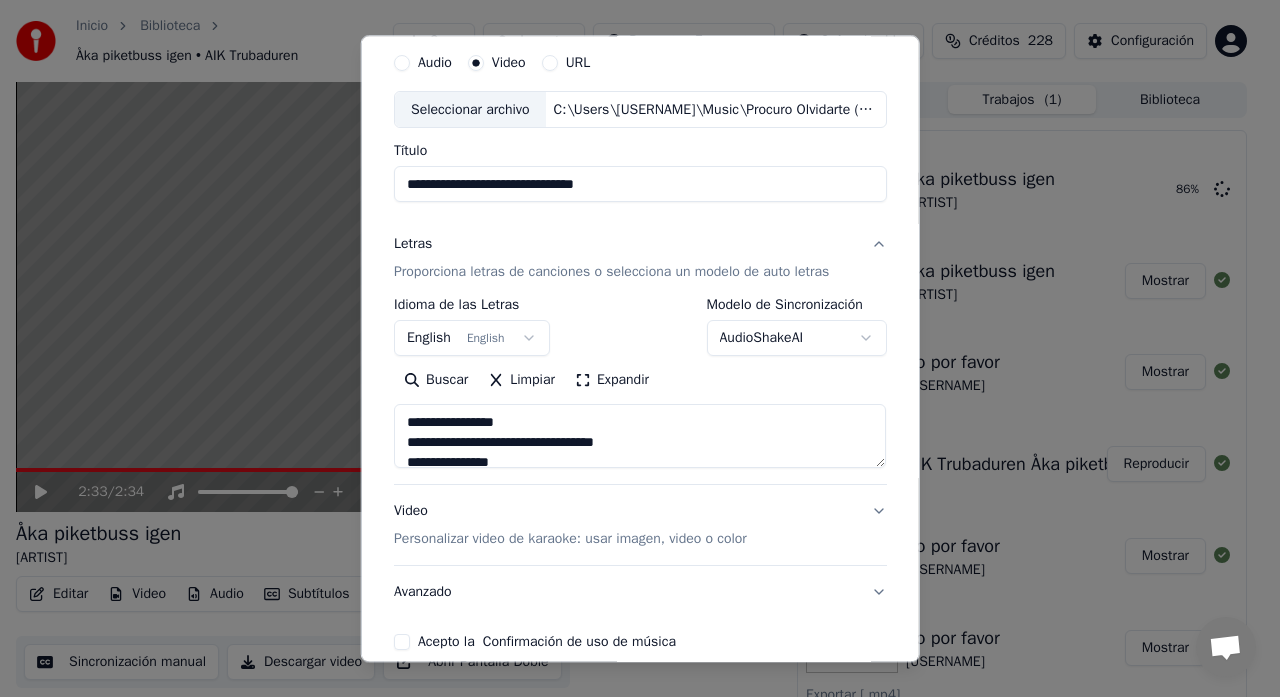 drag, startPoint x: 779, startPoint y: 456, endPoint x: 340, endPoint y: 380, distance: 445.53003 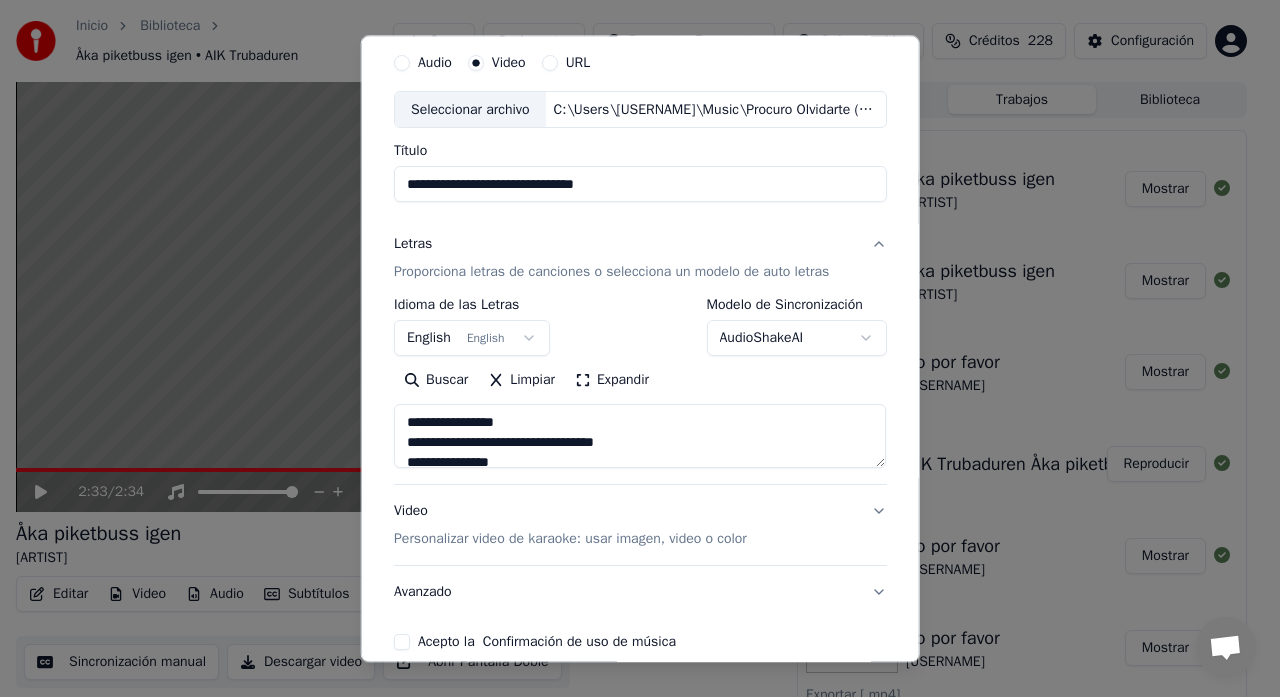 paste on "**********" 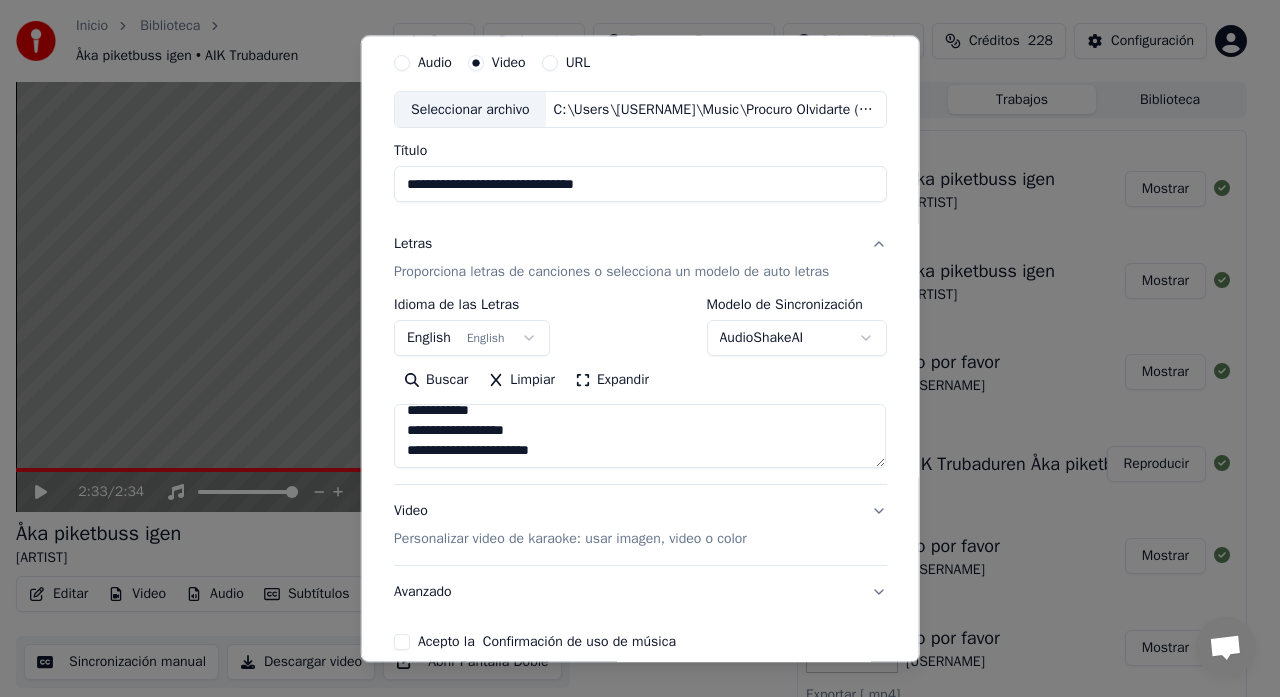 scroll, scrollTop: 1093, scrollLeft: 0, axis: vertical 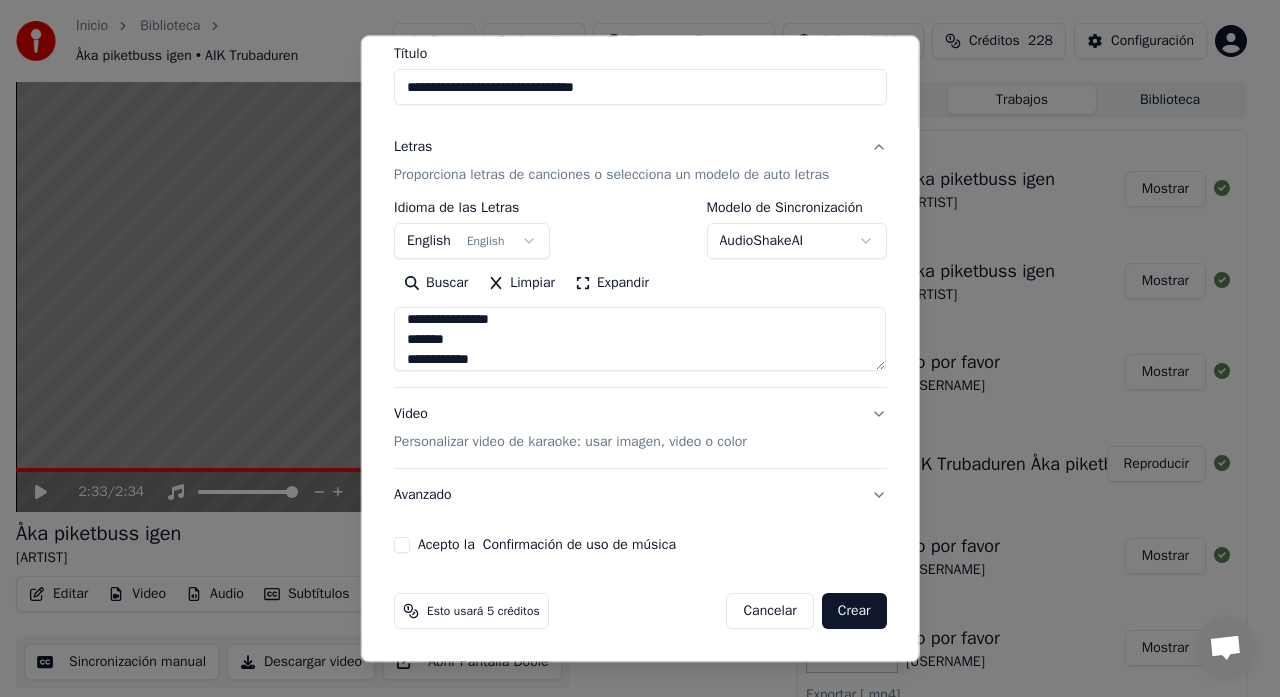 type on "**********" 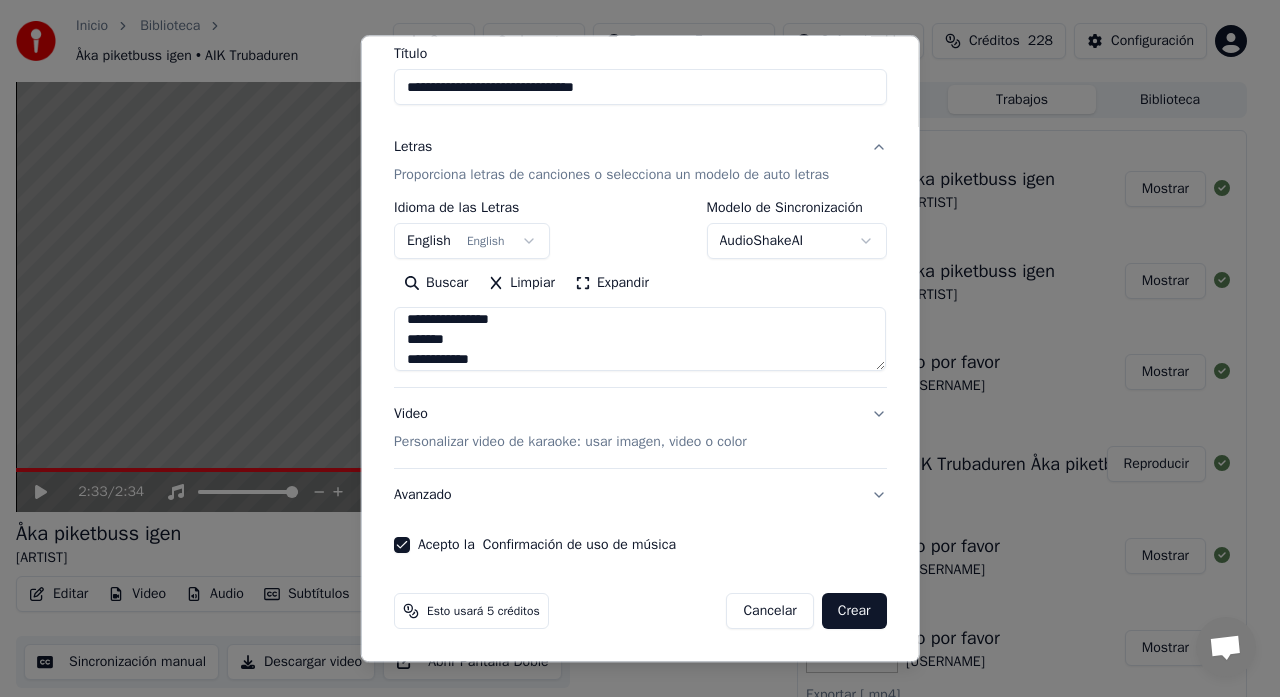 click on "Video Personalizar video de karaoke: usar imagen, video o color" at bounding box center [570, 429] 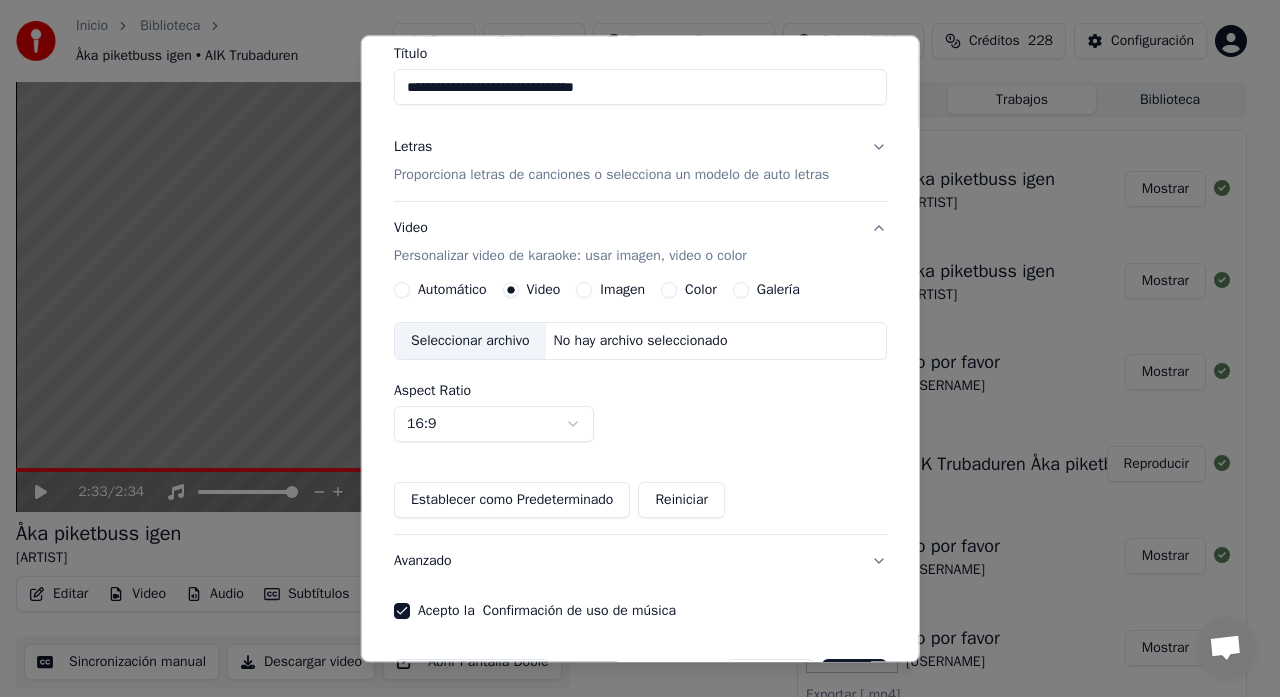 click on "Galería" at bounding box center [765, 291] 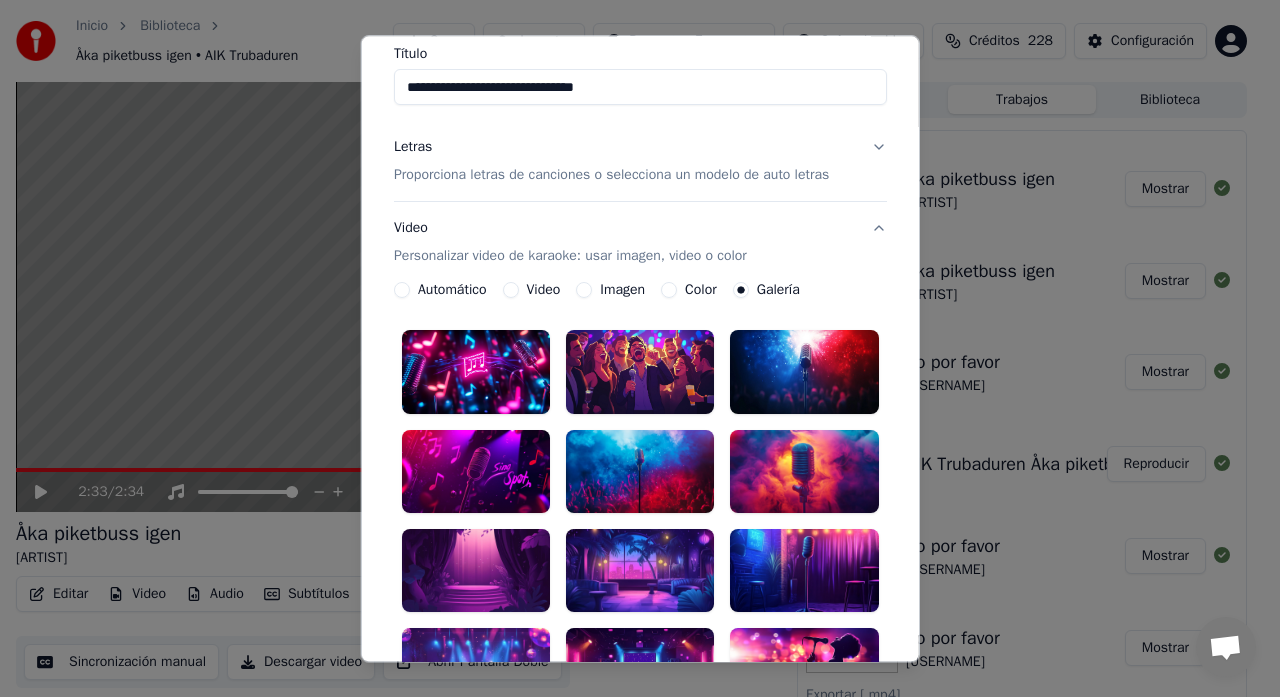 click at bounding box center (804, 372) 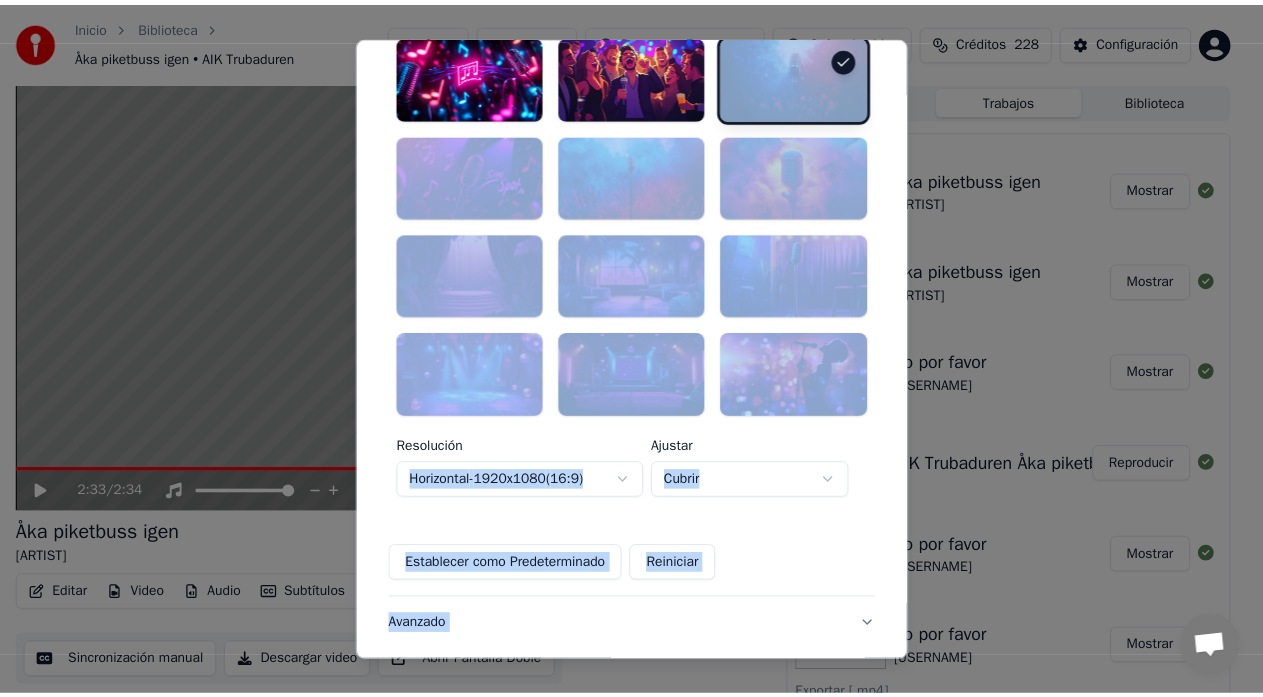 scroll, scrollTop: 590, scrollLeft: 0, axis: vertical 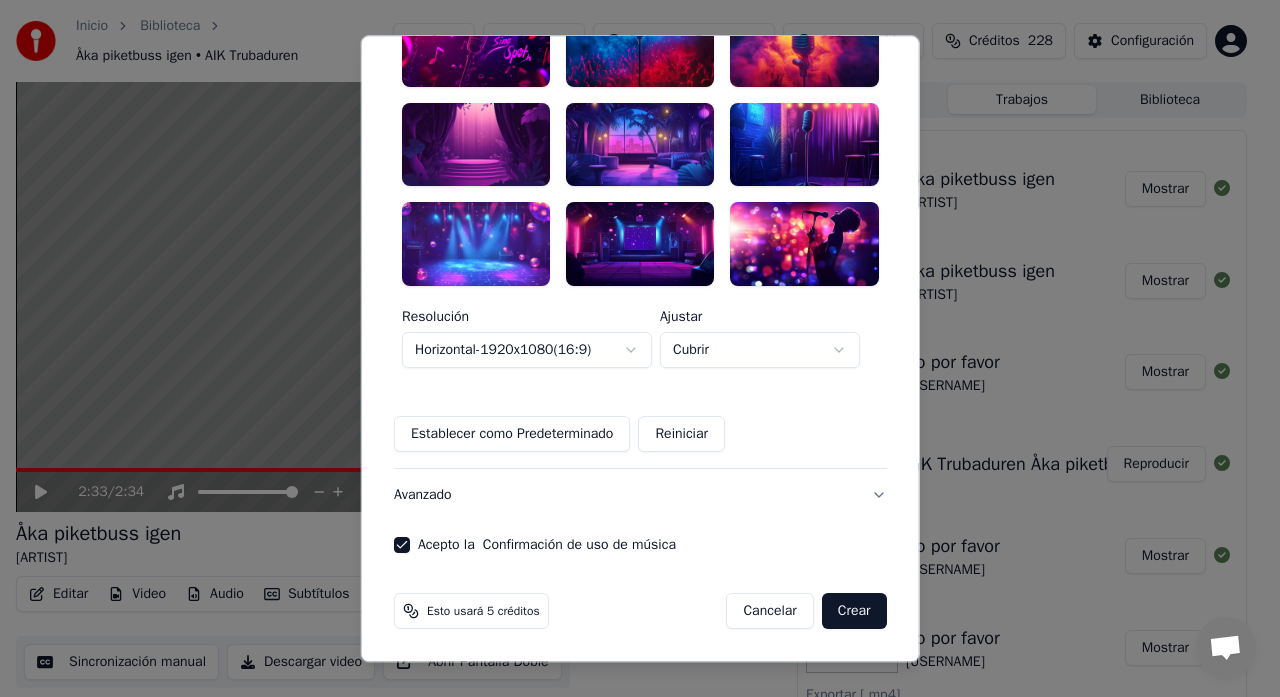 drag, startPoint x: 926, startPoint y: 395, endPoint x: 922, endPoint y: 687, distance: 292.0274 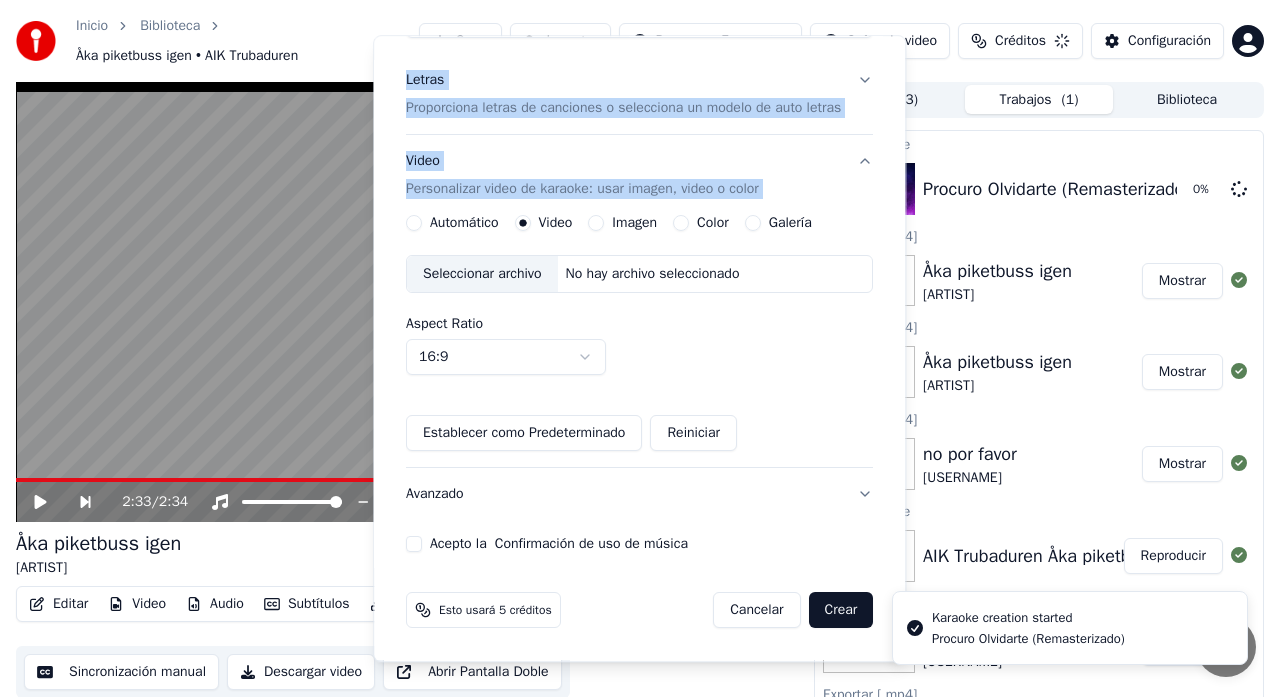 type 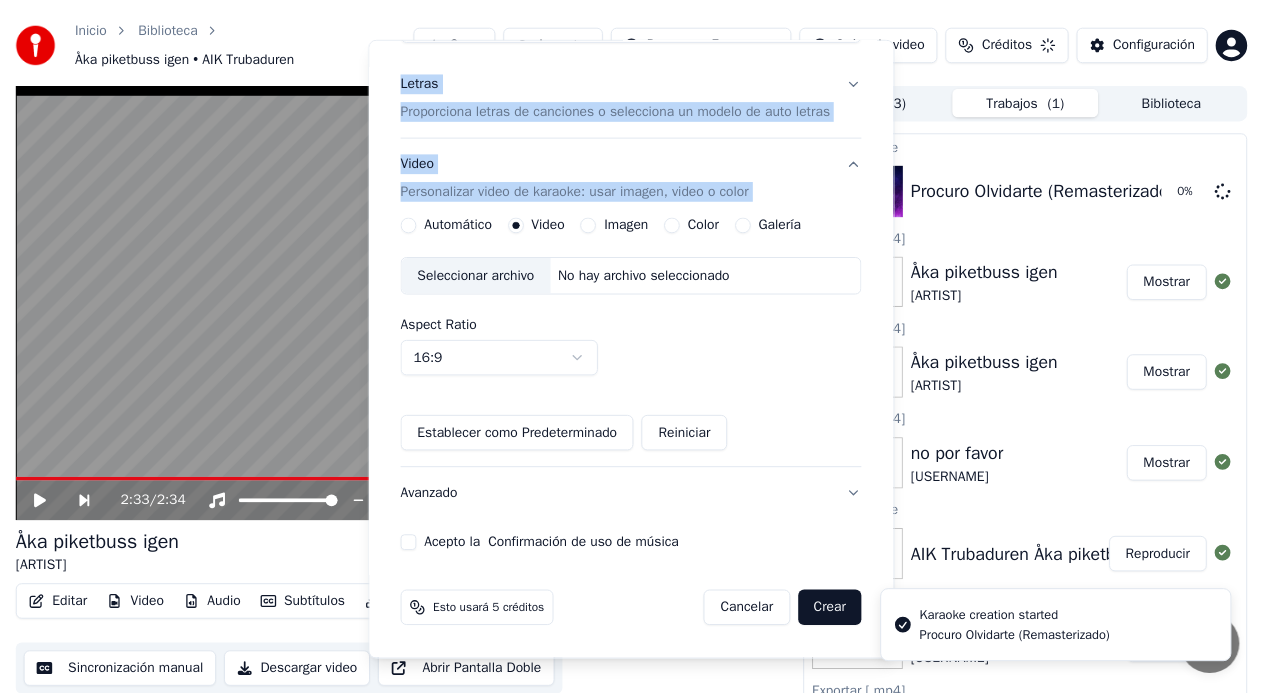 scroll, scrollTop: 231, scrollLeft: 0, axis: vertical 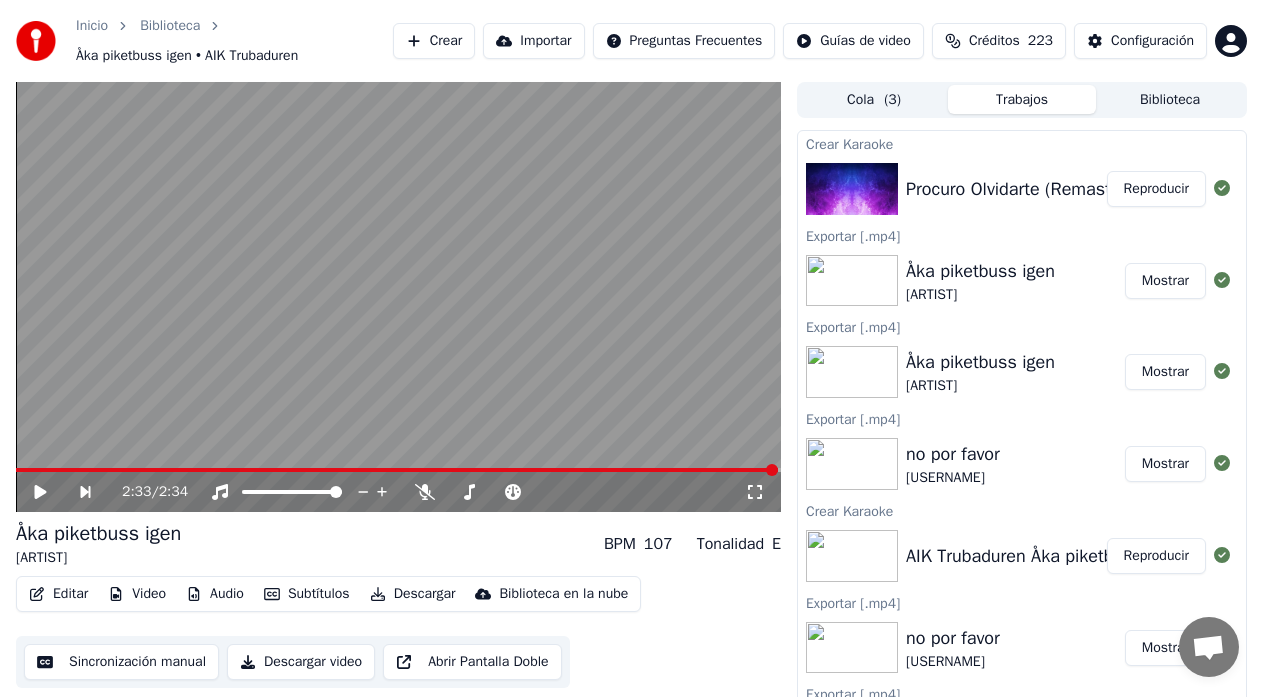 click on "Reproducir" at bounding box center (1156, 189) 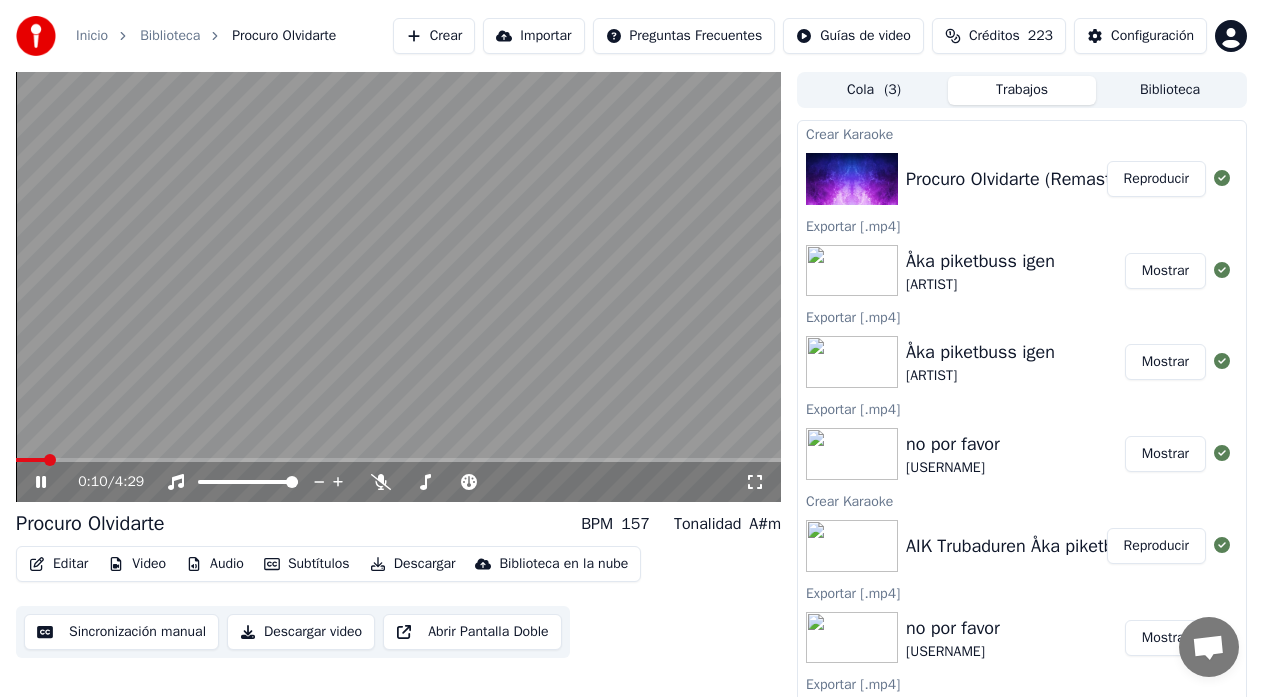 click on "0:10  /  4:29" at bounding box center [398, 482] 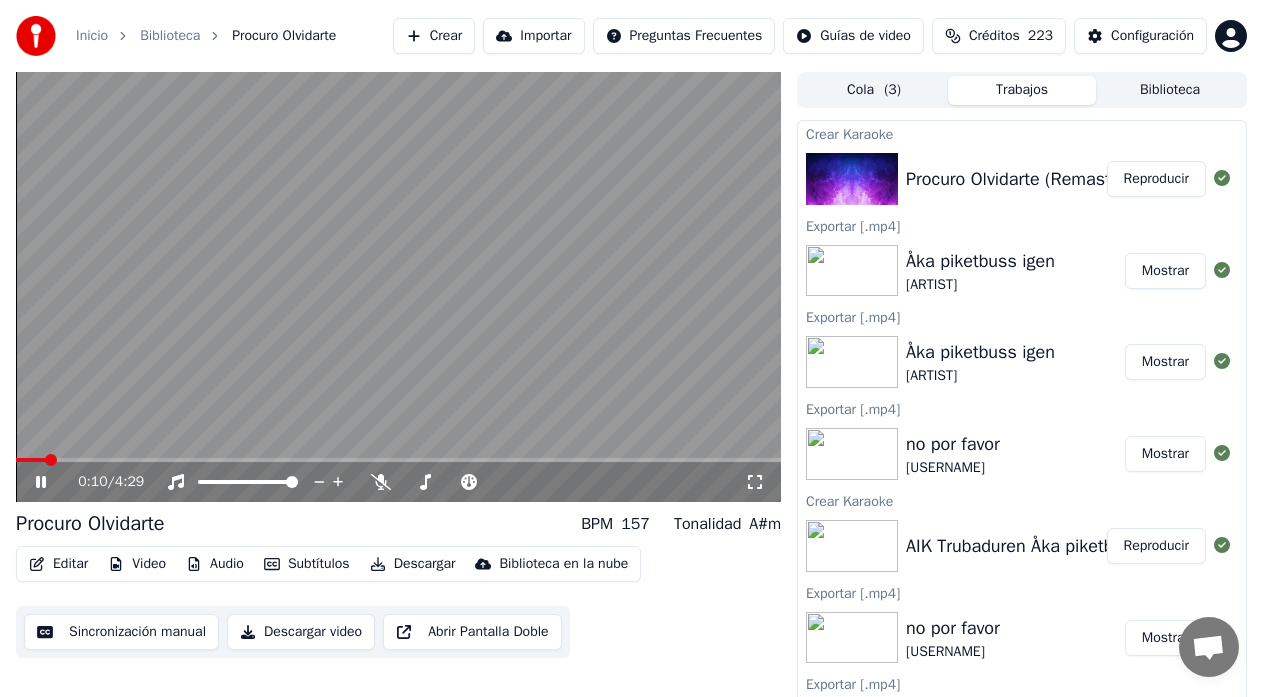 click 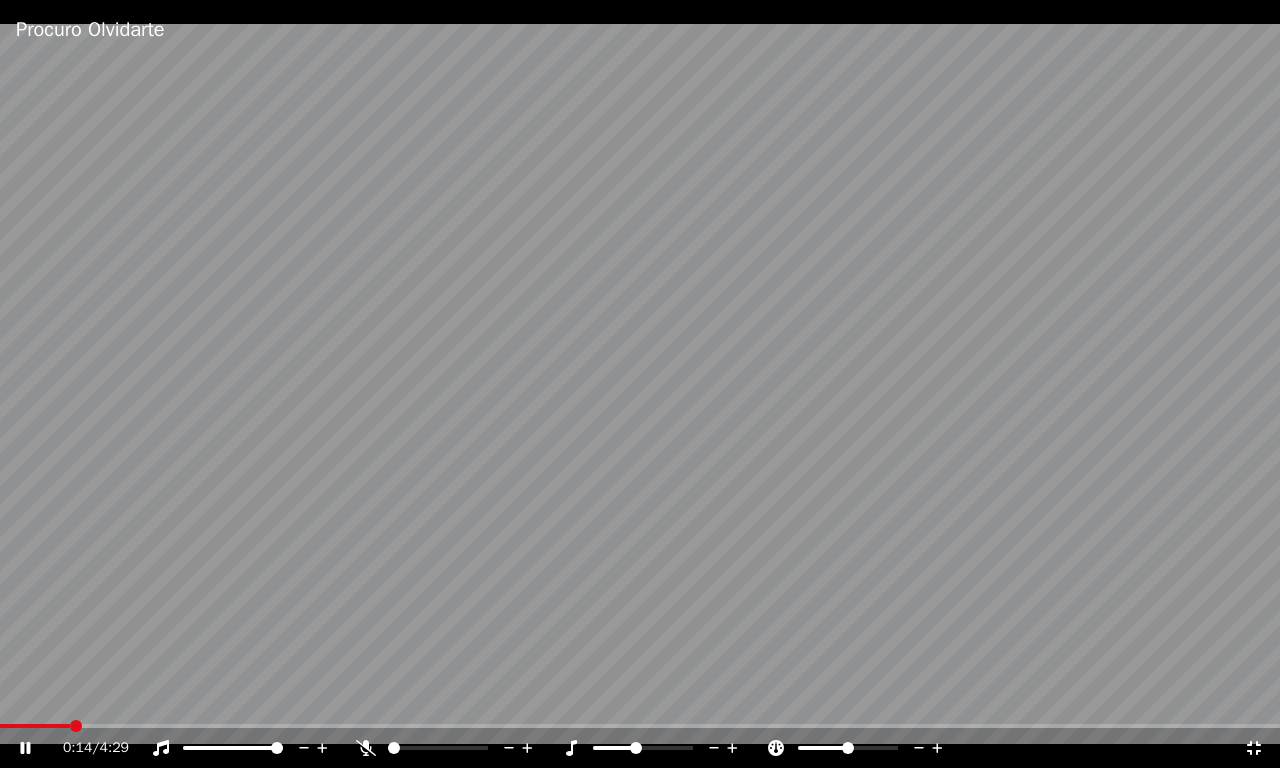 click at bounding box center (640, 384) 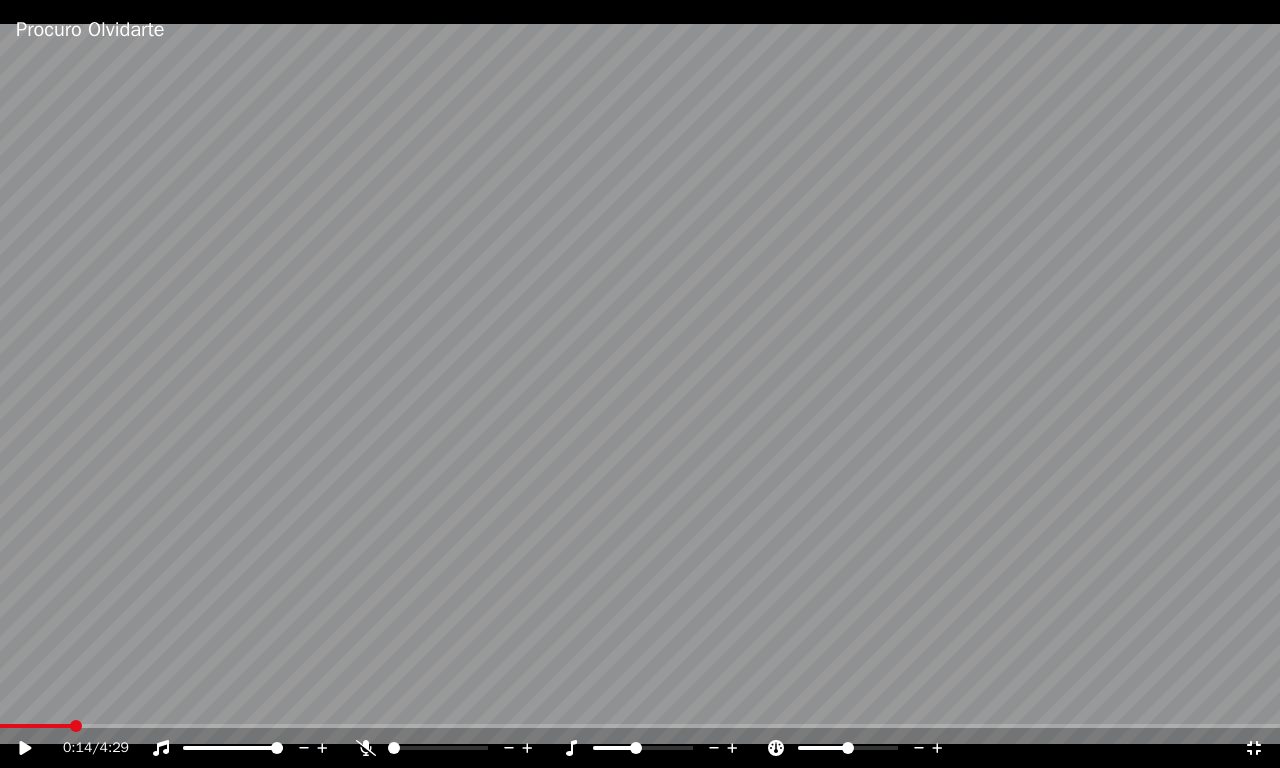 click at bounding box center (640, 384) 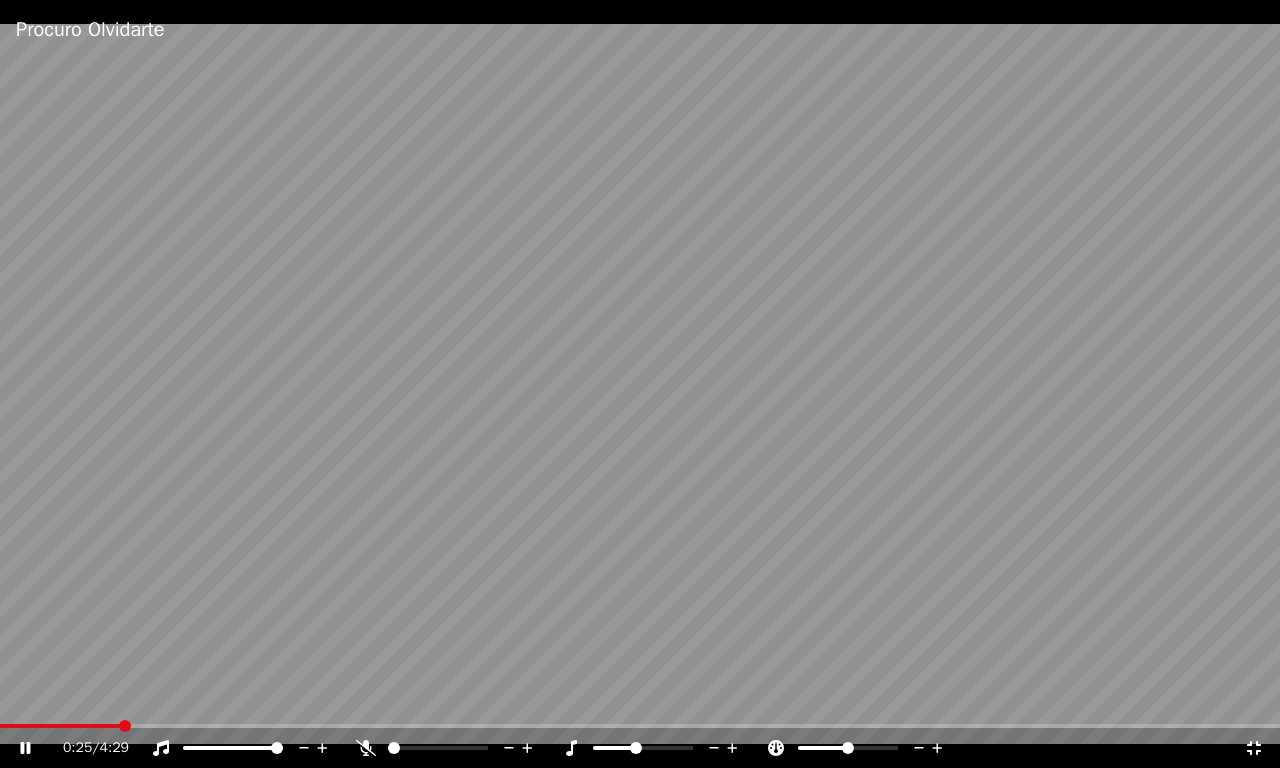 click 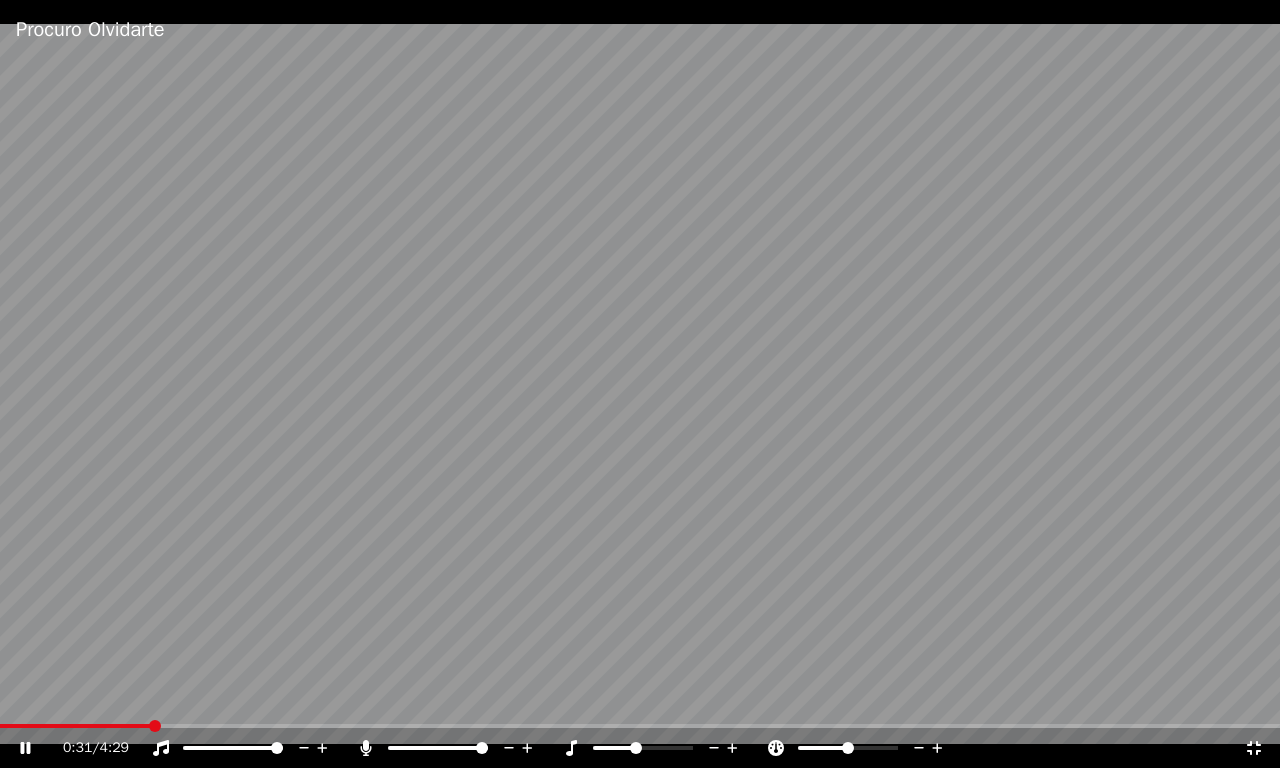 click on "0:31  /  4:29" at bounding box center (653, 748) 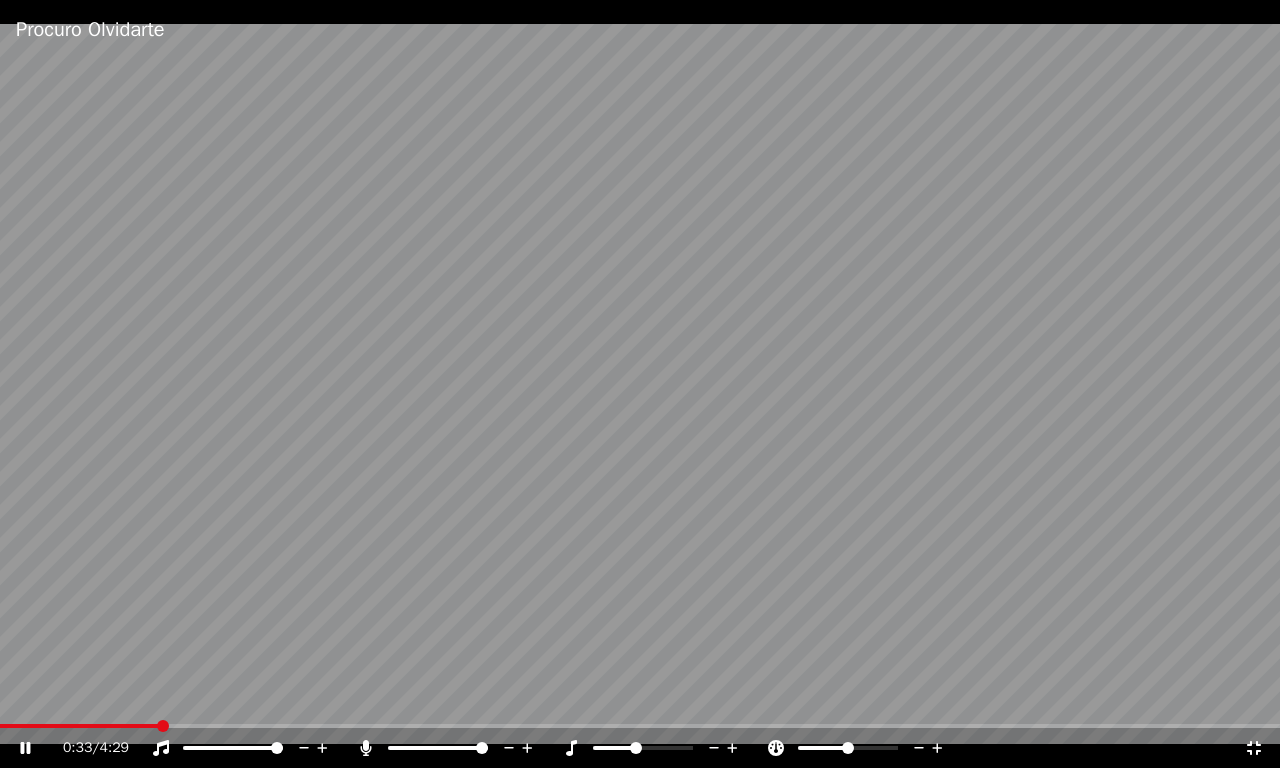 click 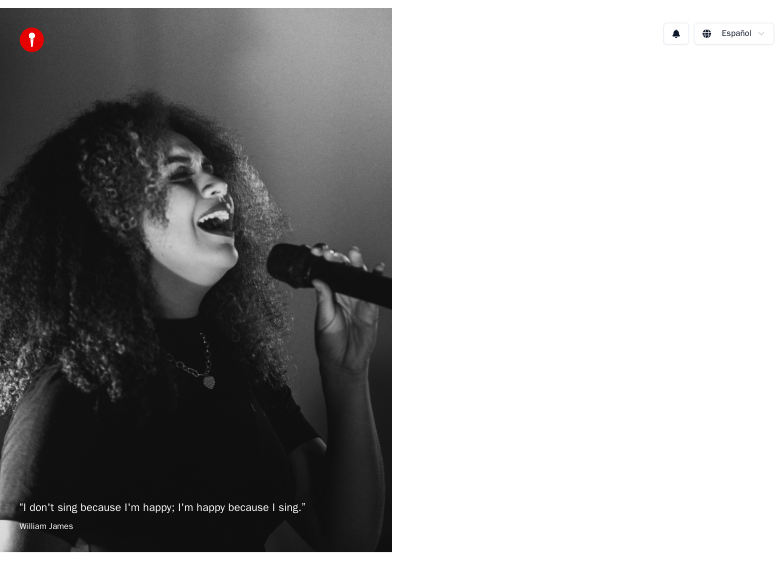 scroll, scrollTop: 0, scrollLeft: 0, axis: both 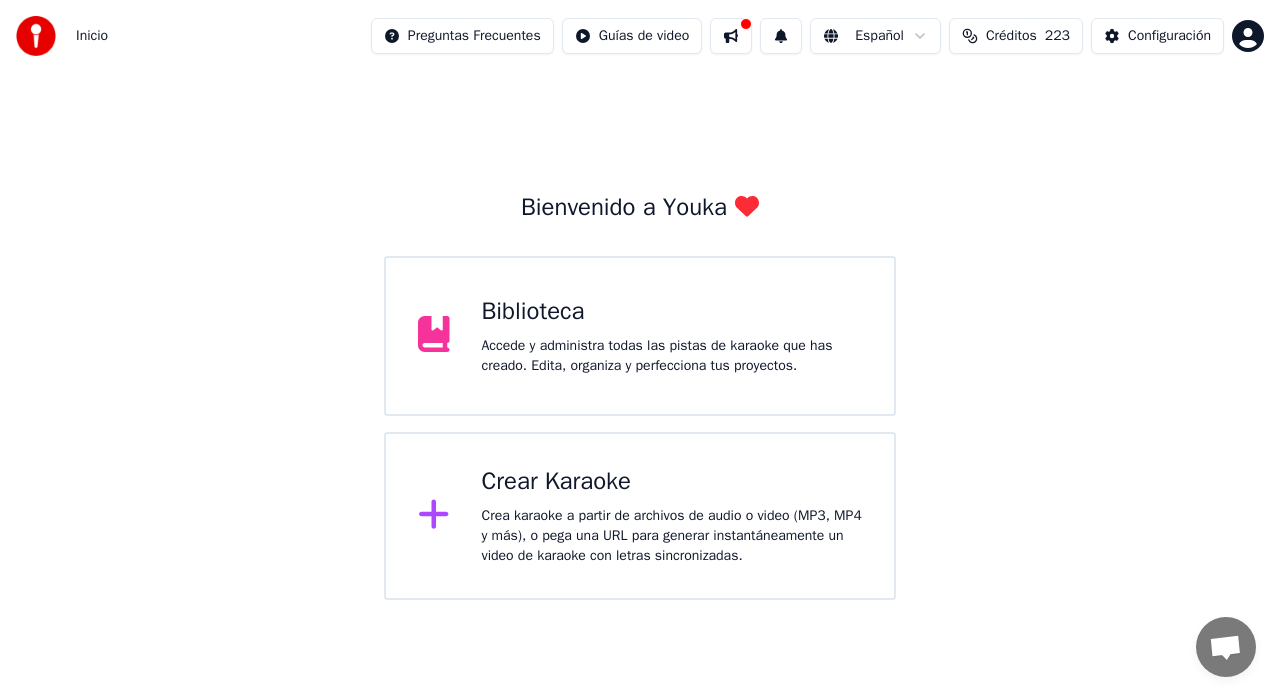 click on "Biblioteca" at bounding box center (672, 312) 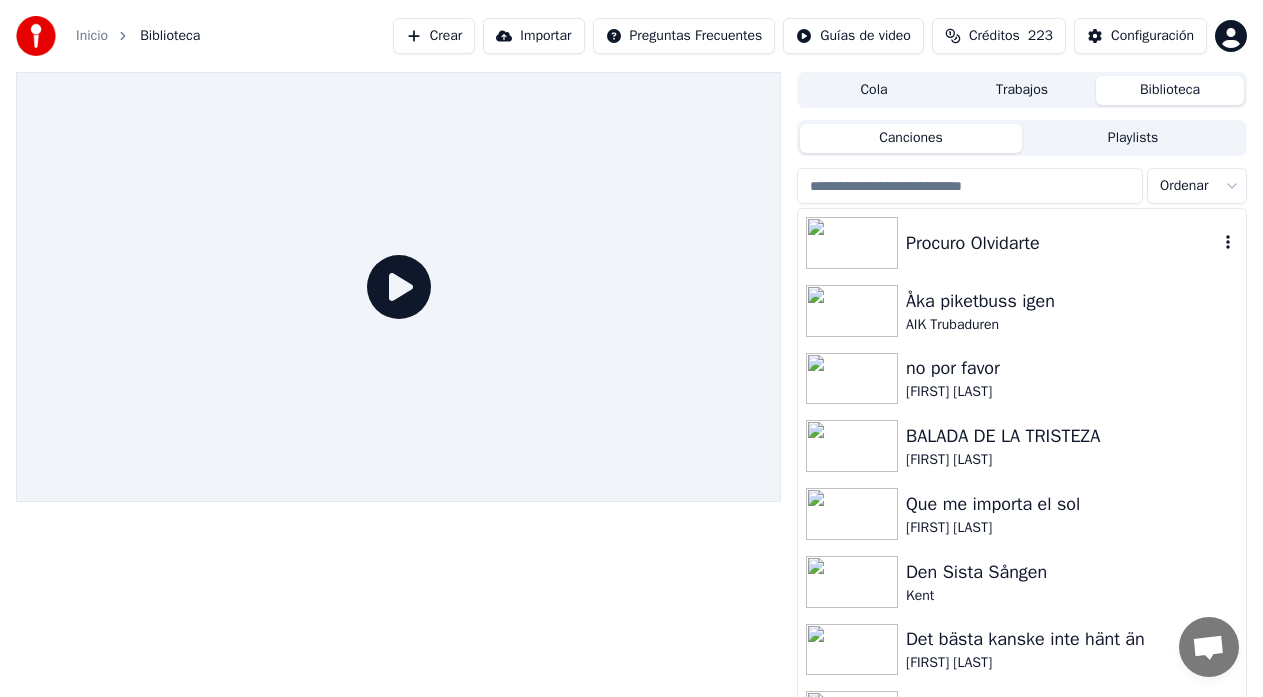 click at bounding box center [852, 243] 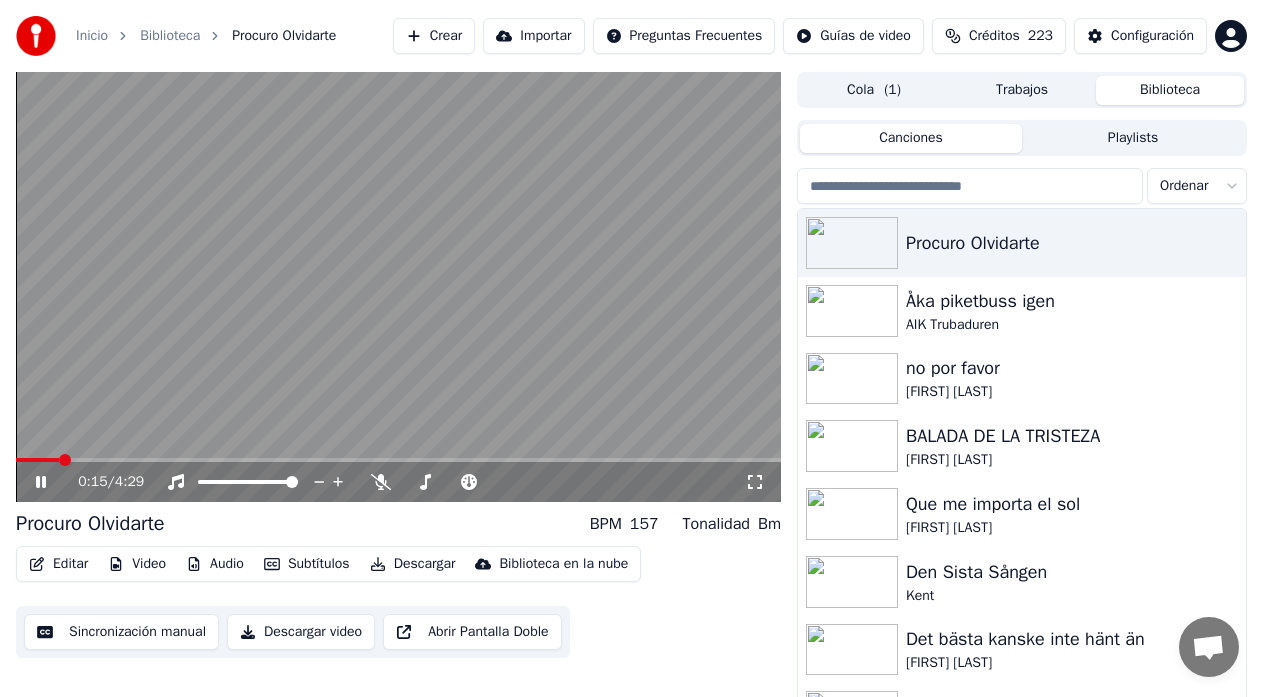 click 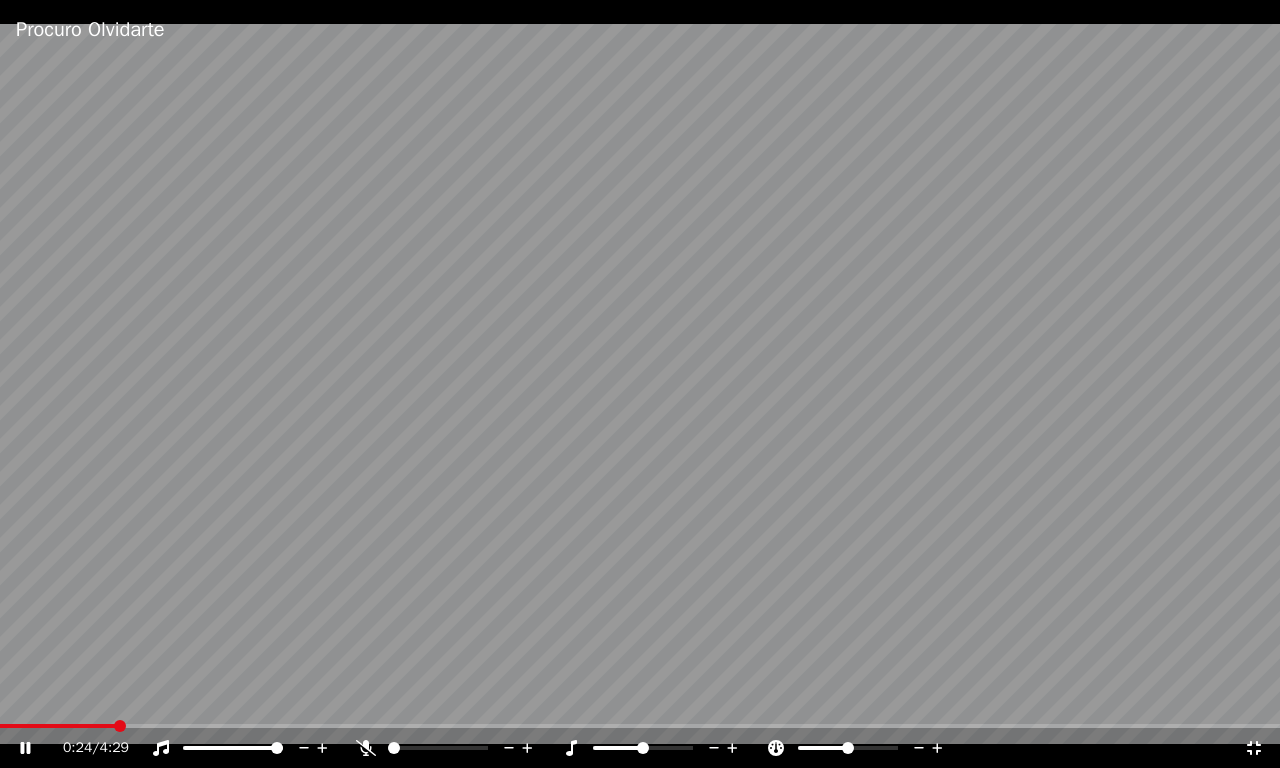 click 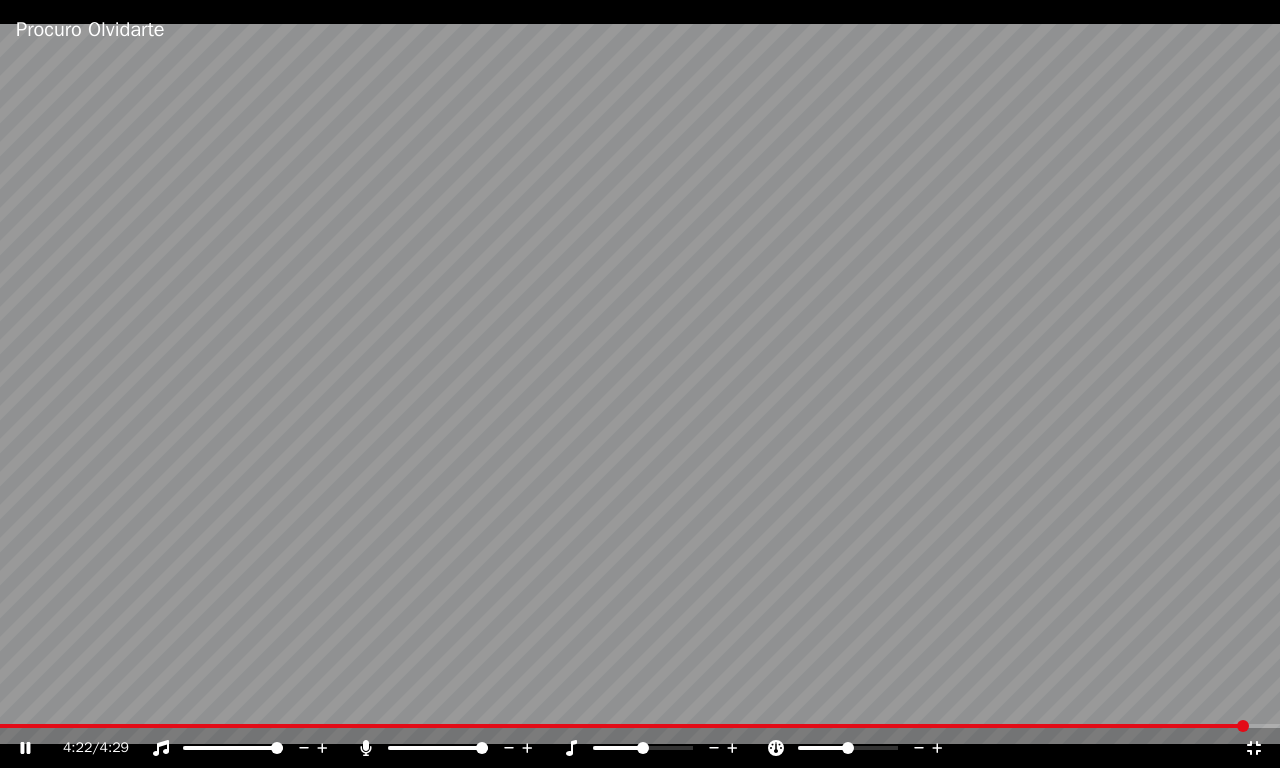 click 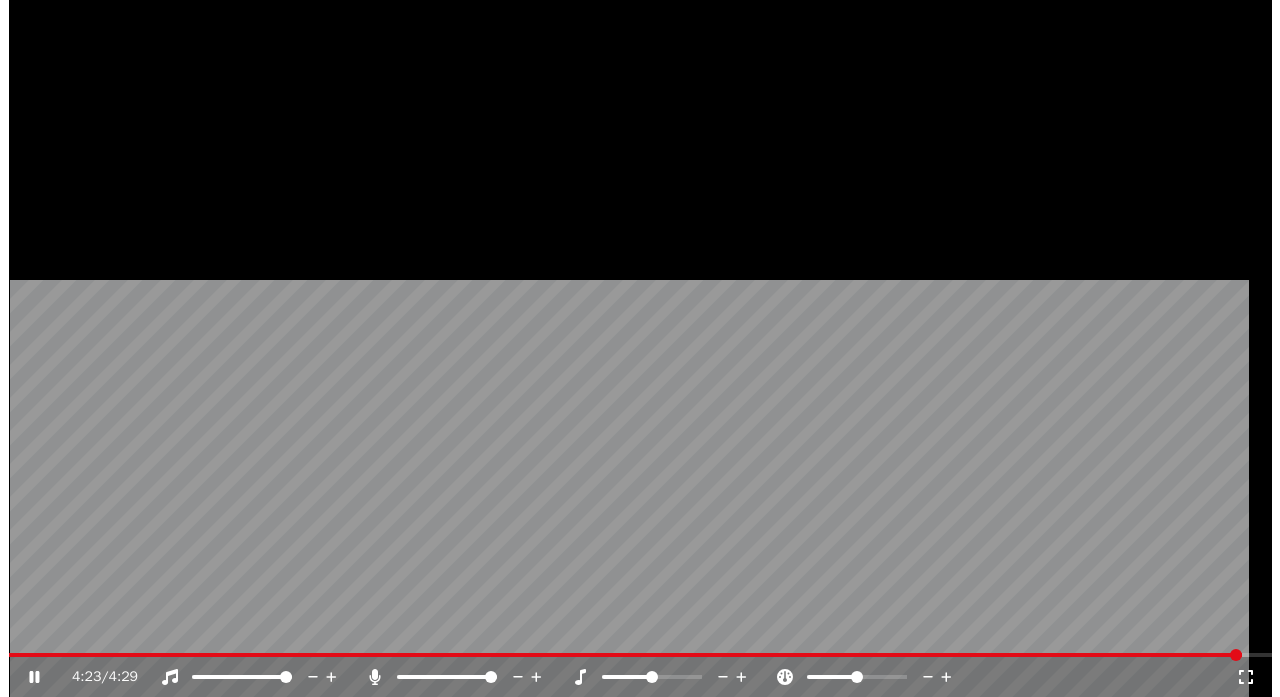 scroll, scrollTop: 284, scrollLeft: 0, axis: vertical 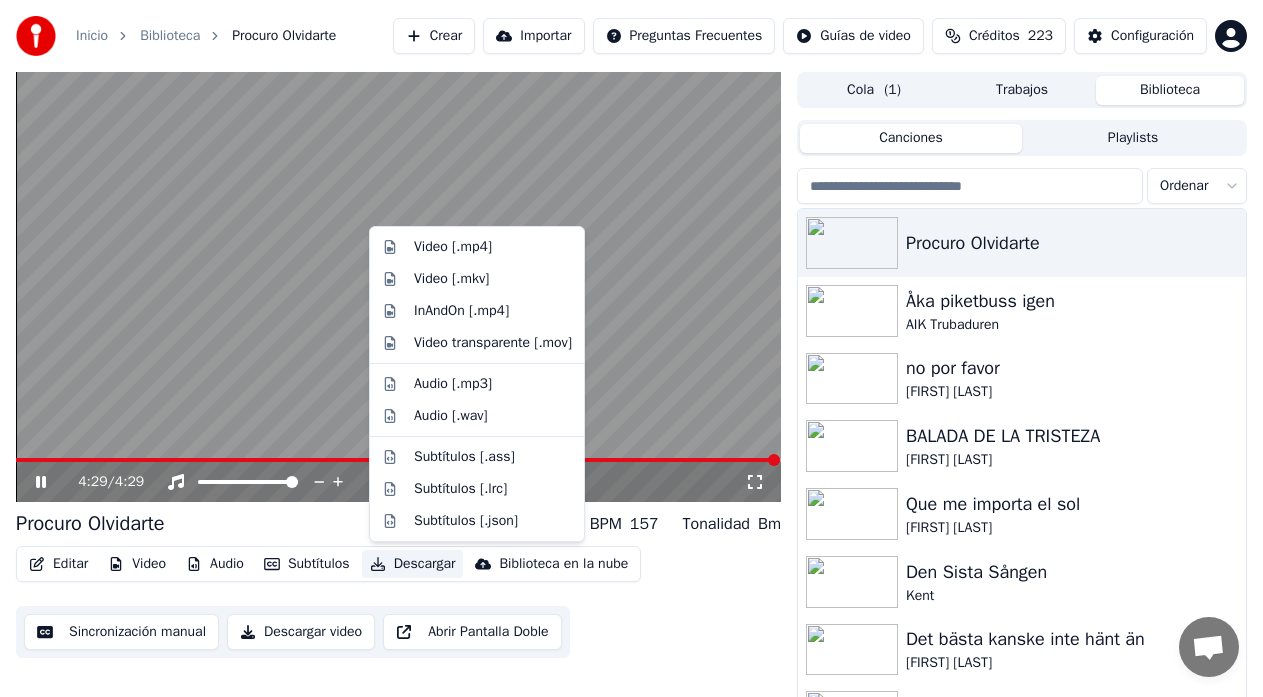 click on "Descargar" at bounding box center [413, 564] 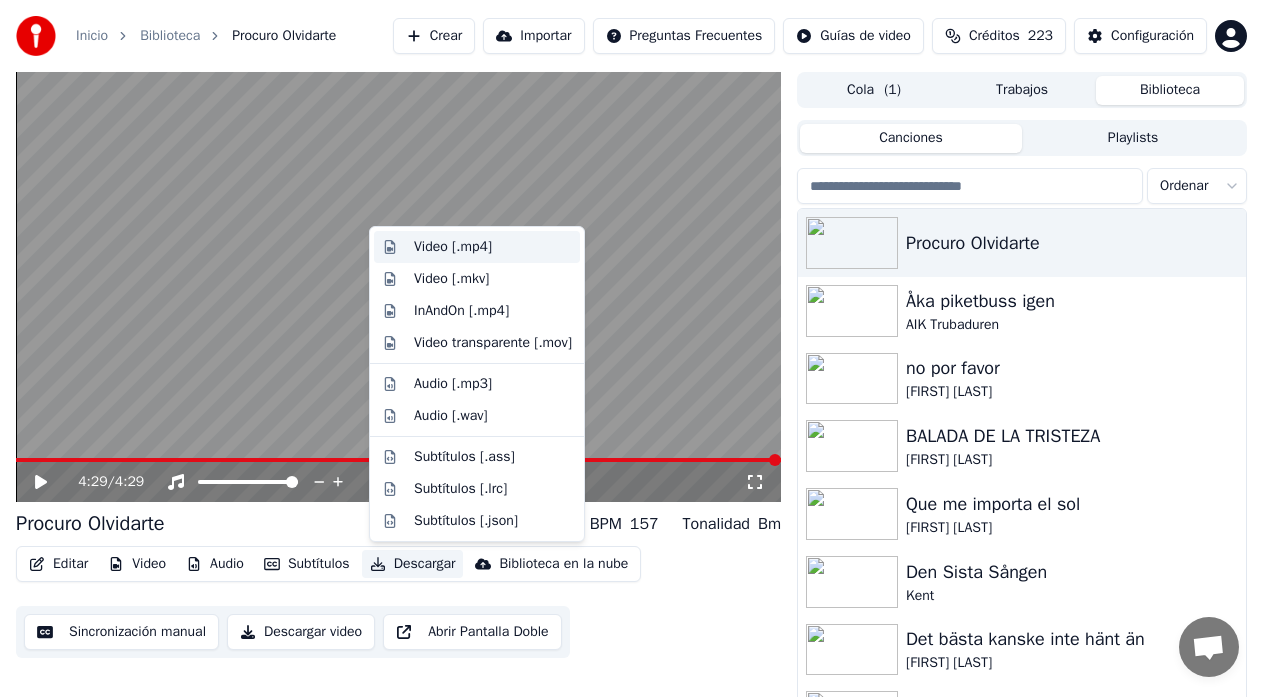 click on "Video [.mp4]" at bounding box center [453, 247] 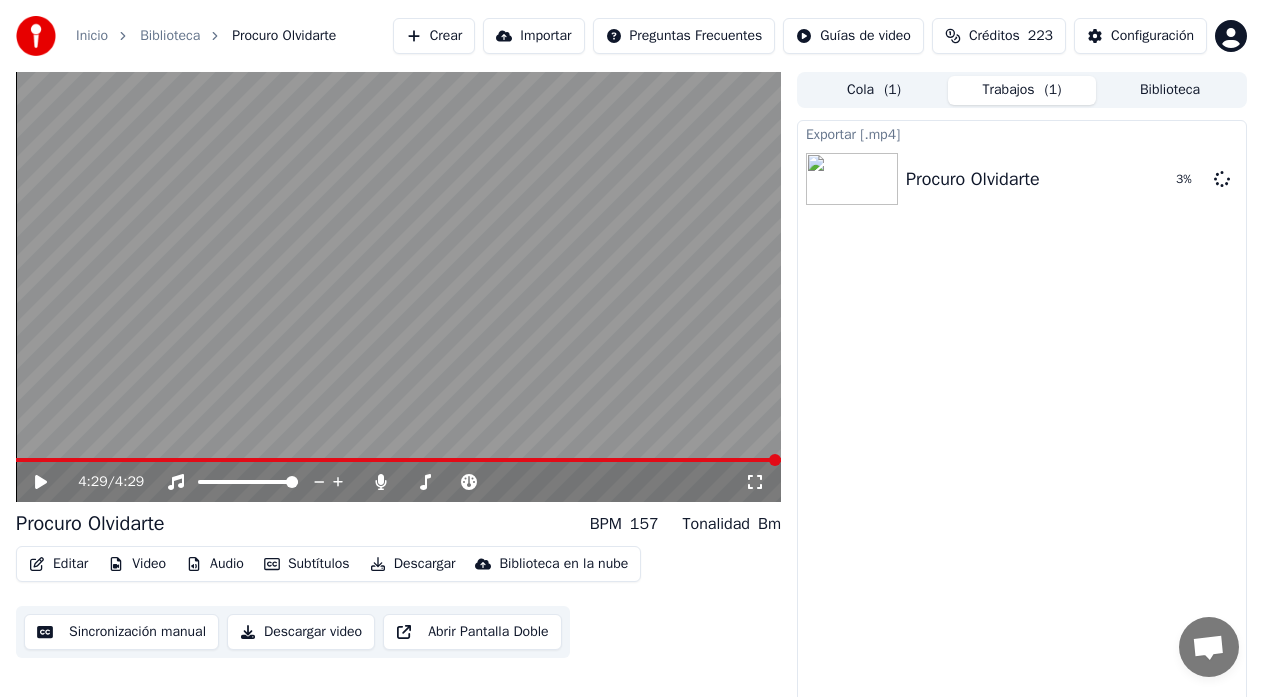 click on "Crear" at bounding box center [434, 36] 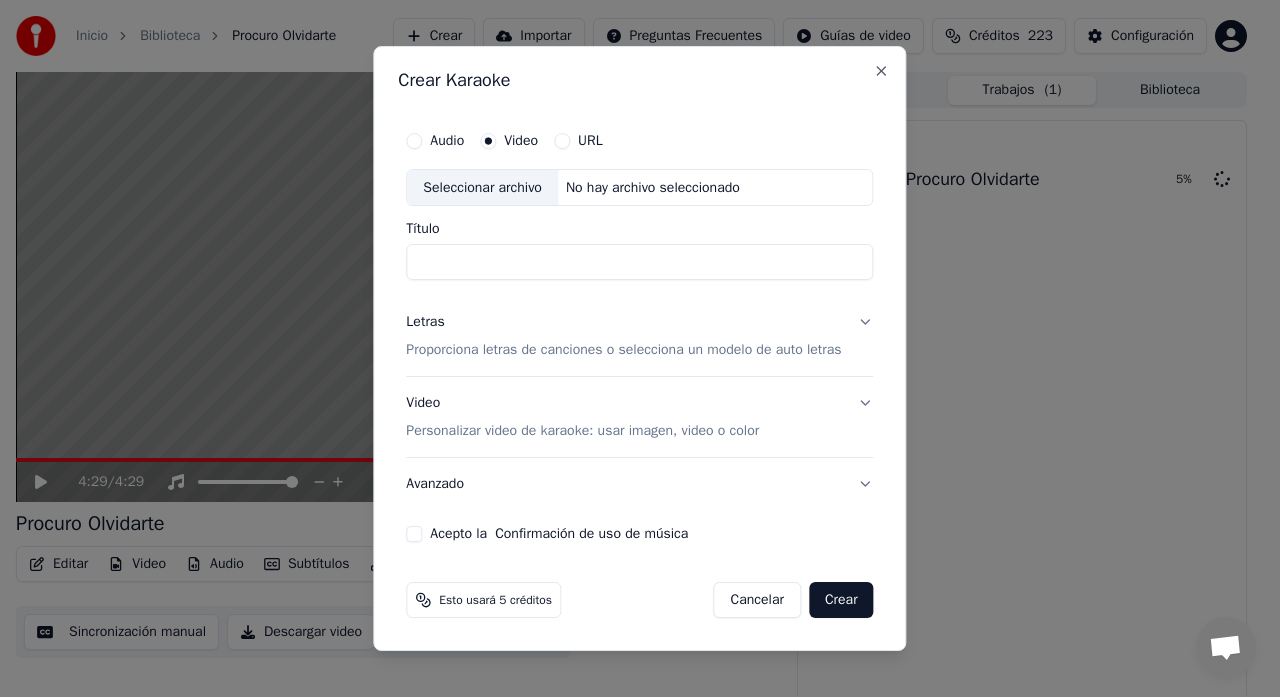 click on "Audio" at bounding box center [414, 141] 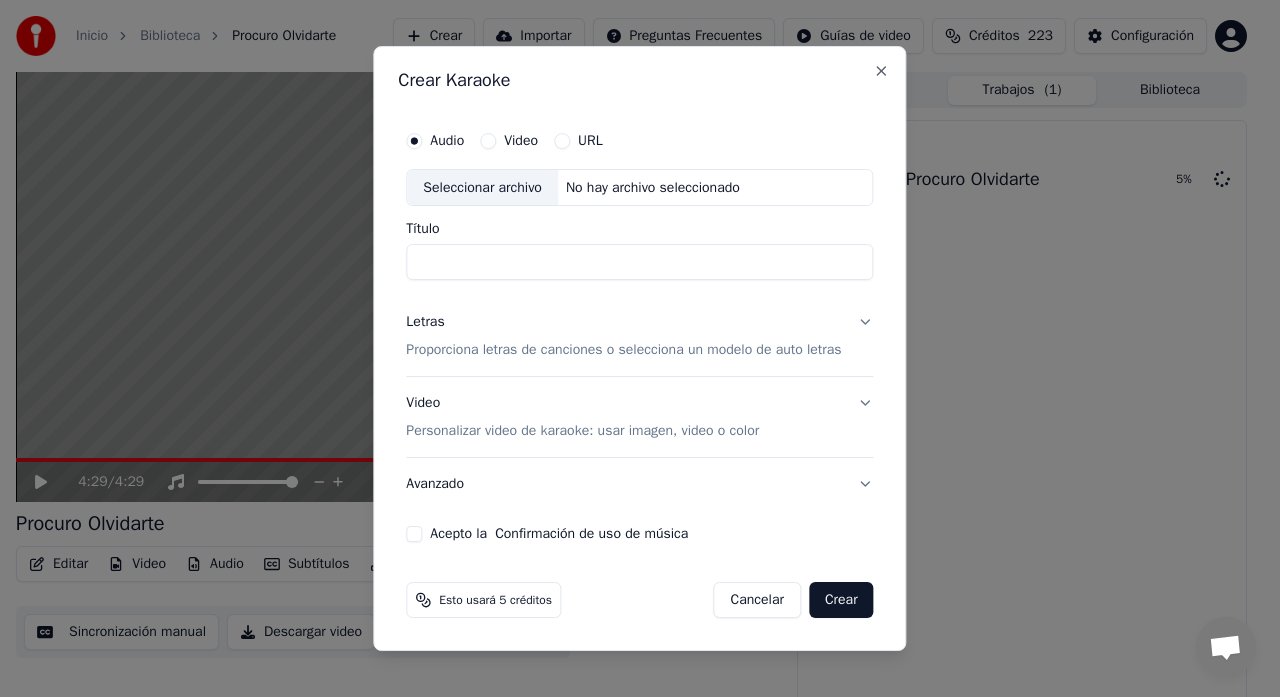 click on "Seleccionar archivo" at bounding box center (482, 188) 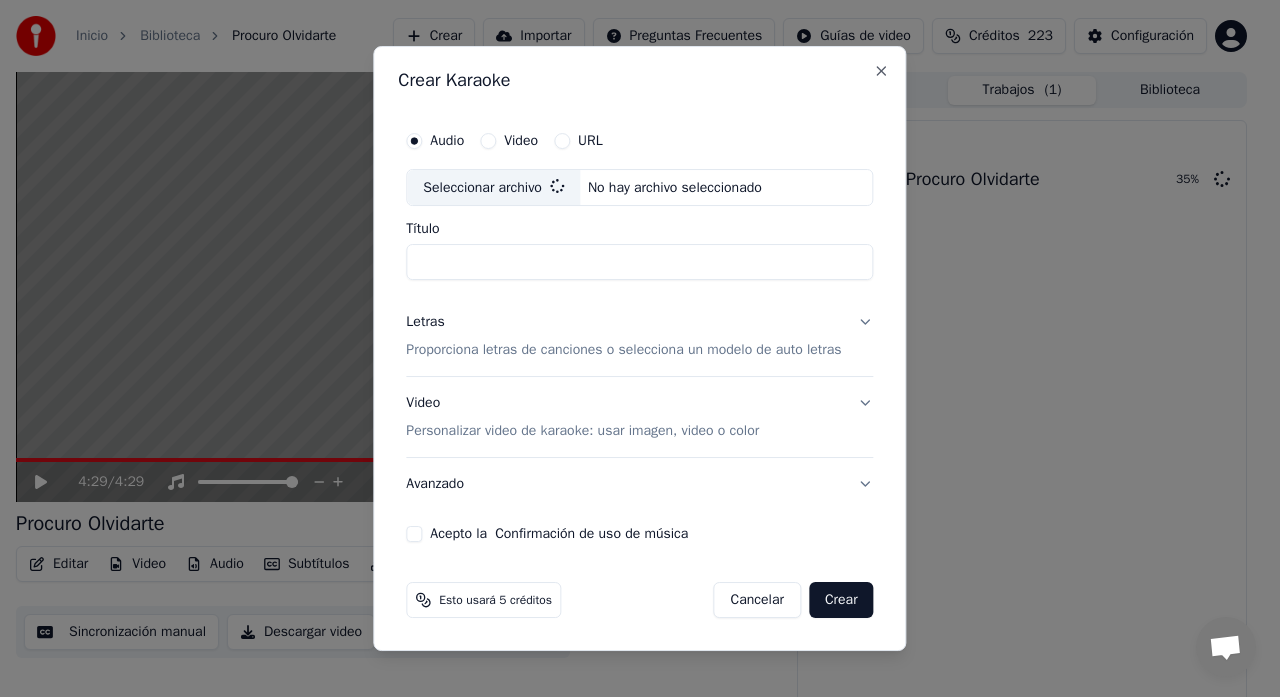 type on "**********" 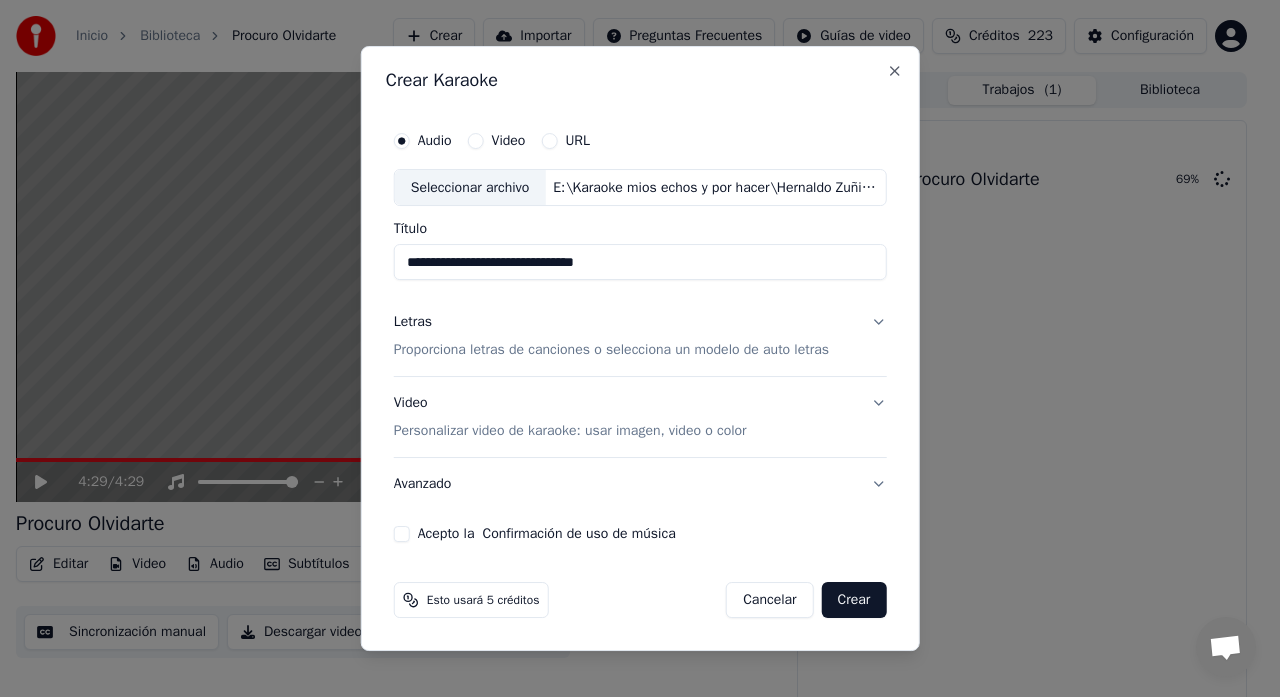click on "Proporciona letras de canciones o selecciona un modelo de auto letras" at bounding box center (611, 351) 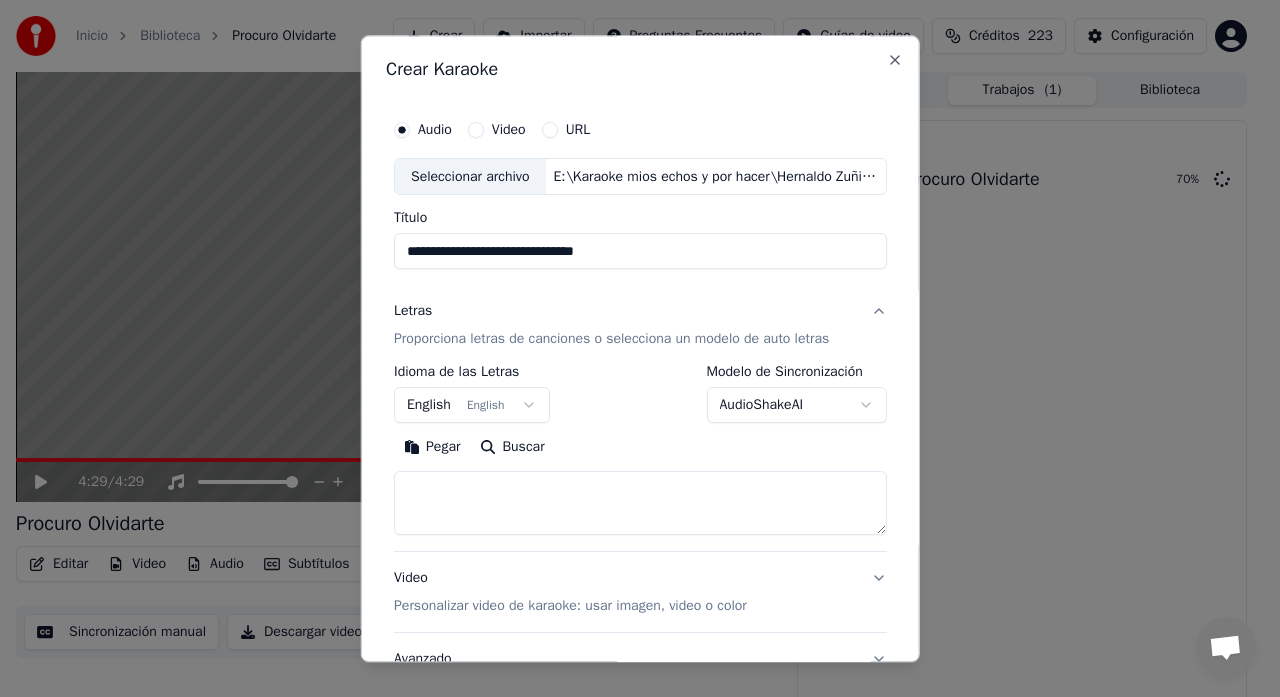 click at bounding box center (640, 504) 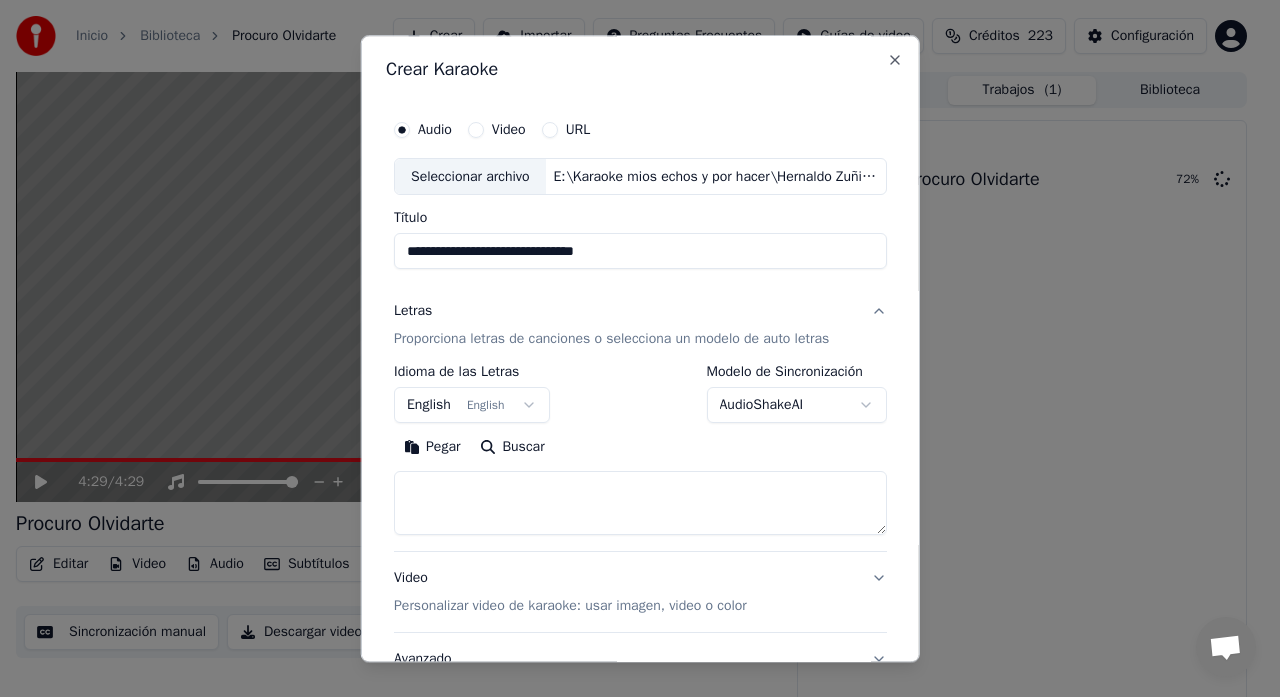 paste on "**********" 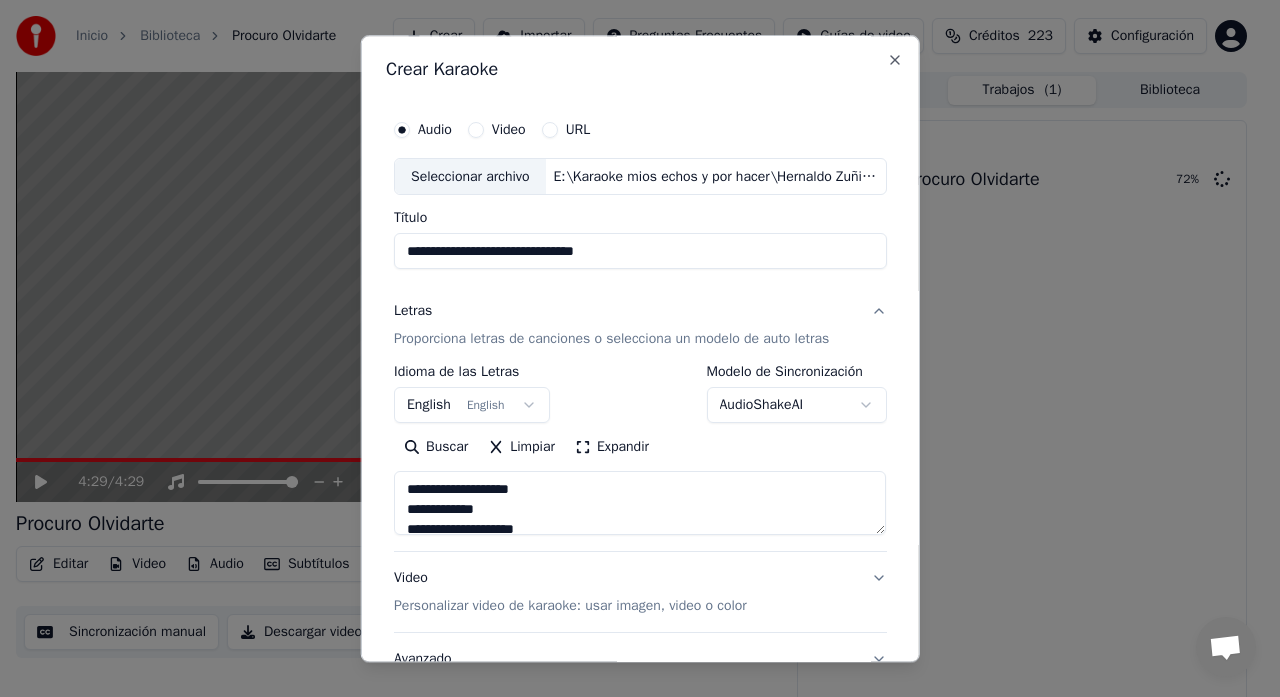 scroll, scrollTop: 945, scrollLeft: 0, axis: vertical 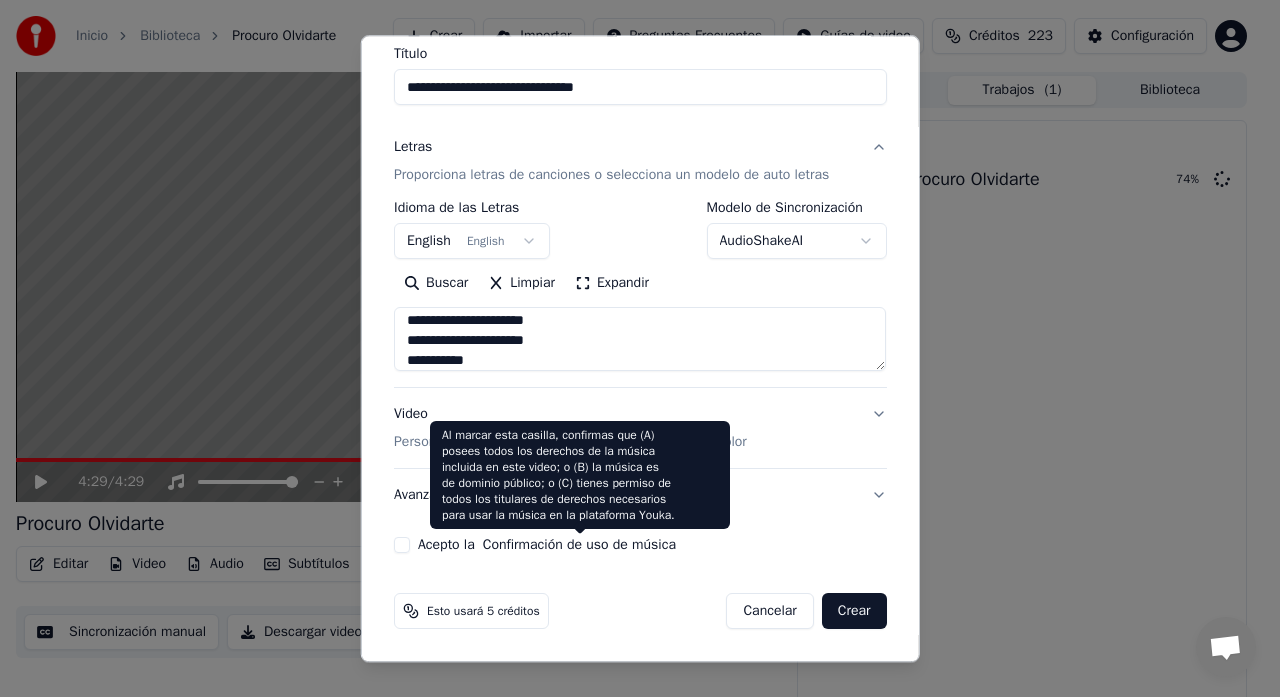 type on "**********" 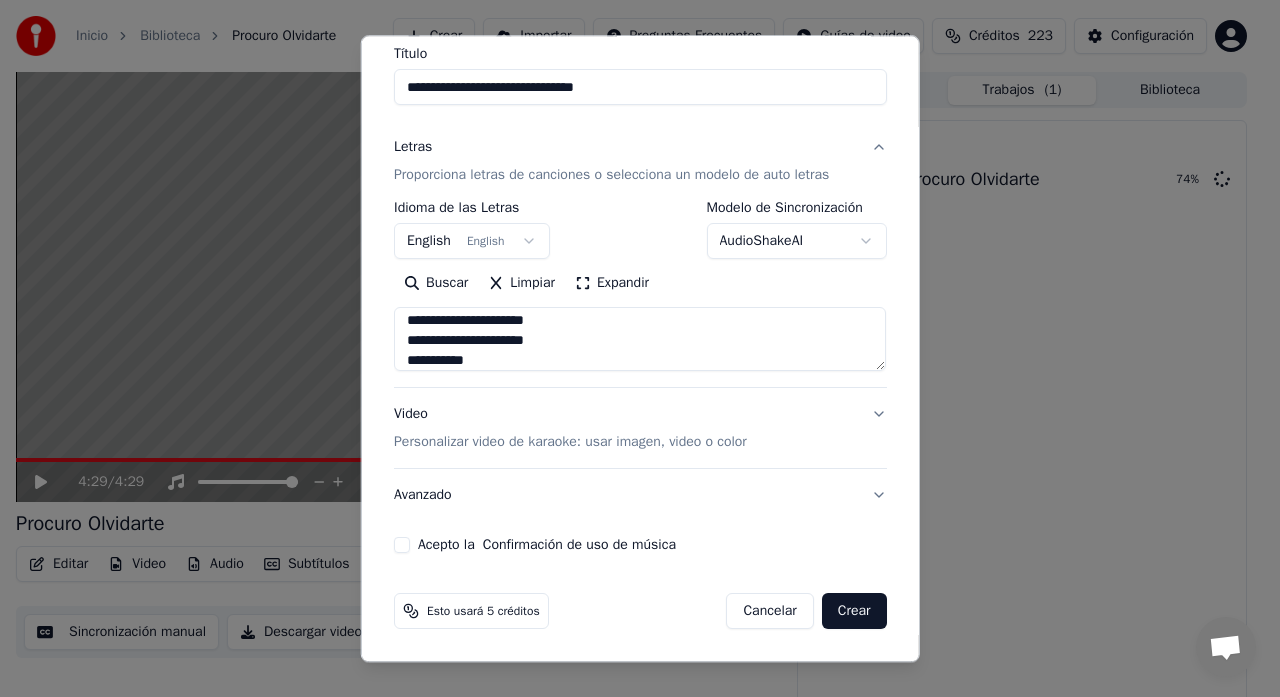 click on "Personalizar video de karaoke: usar imagen, video o color" at bounding box center [570, 443] 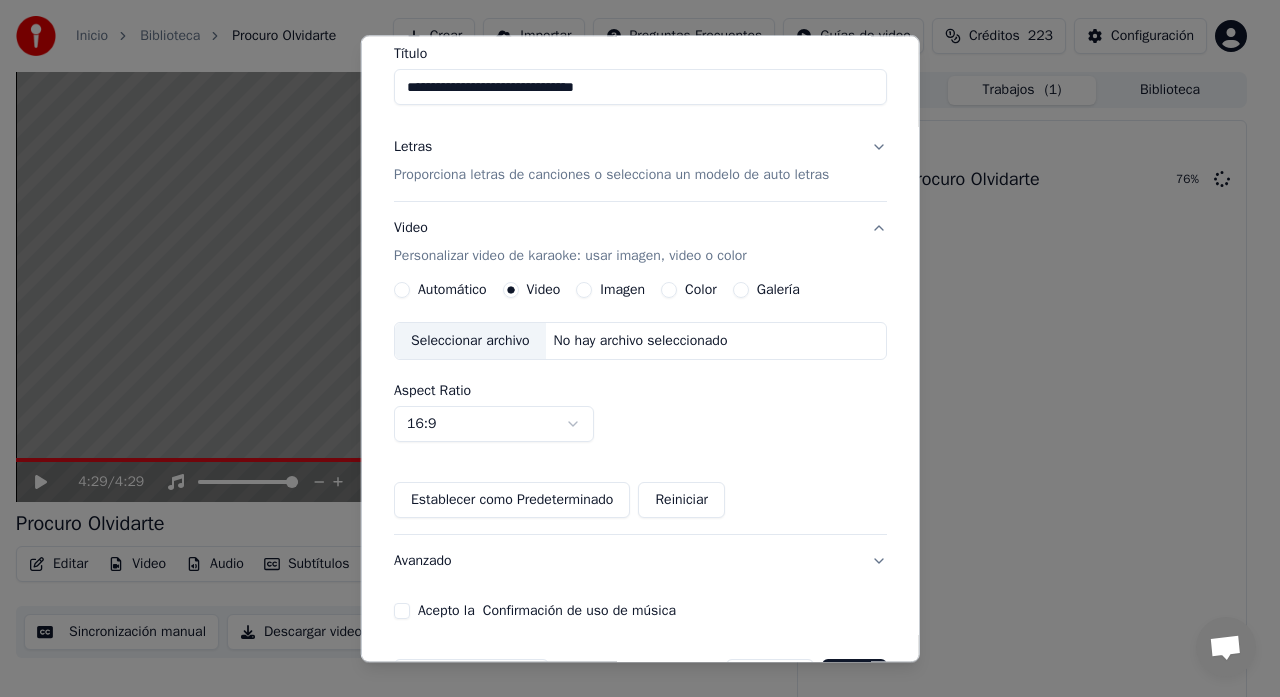 click on "Galería" at bounding box center (740, 291) 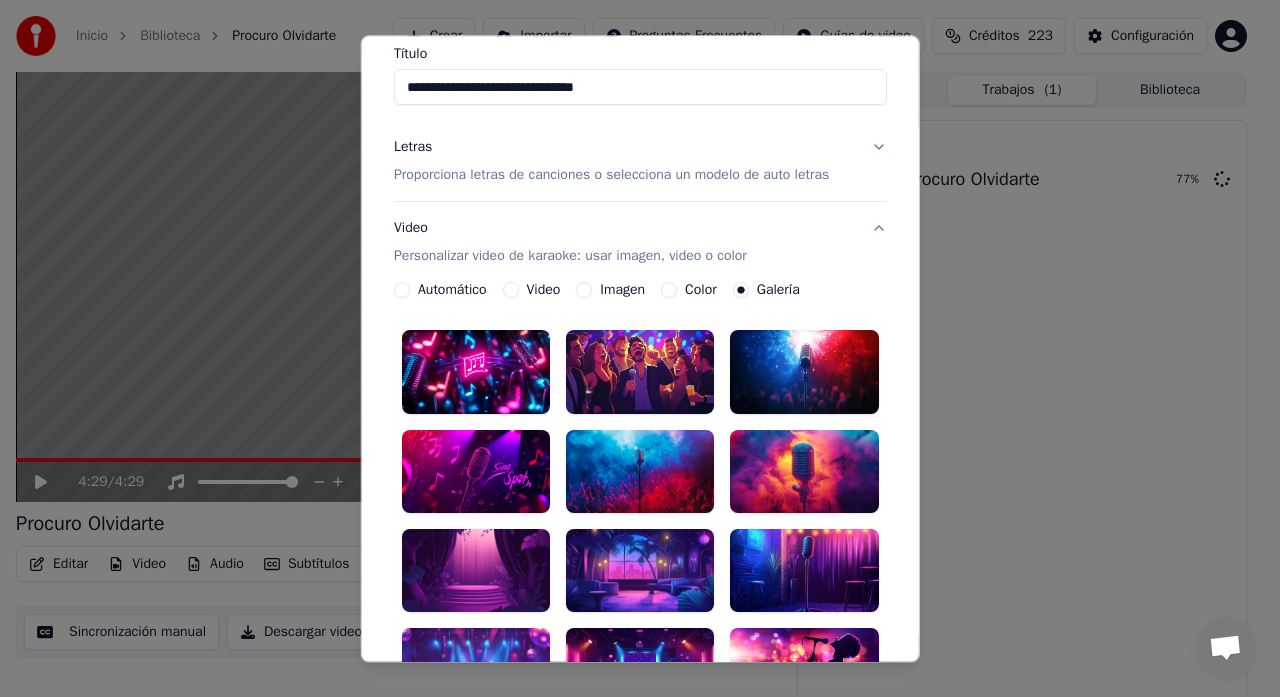click at bounding box center [804, 372] 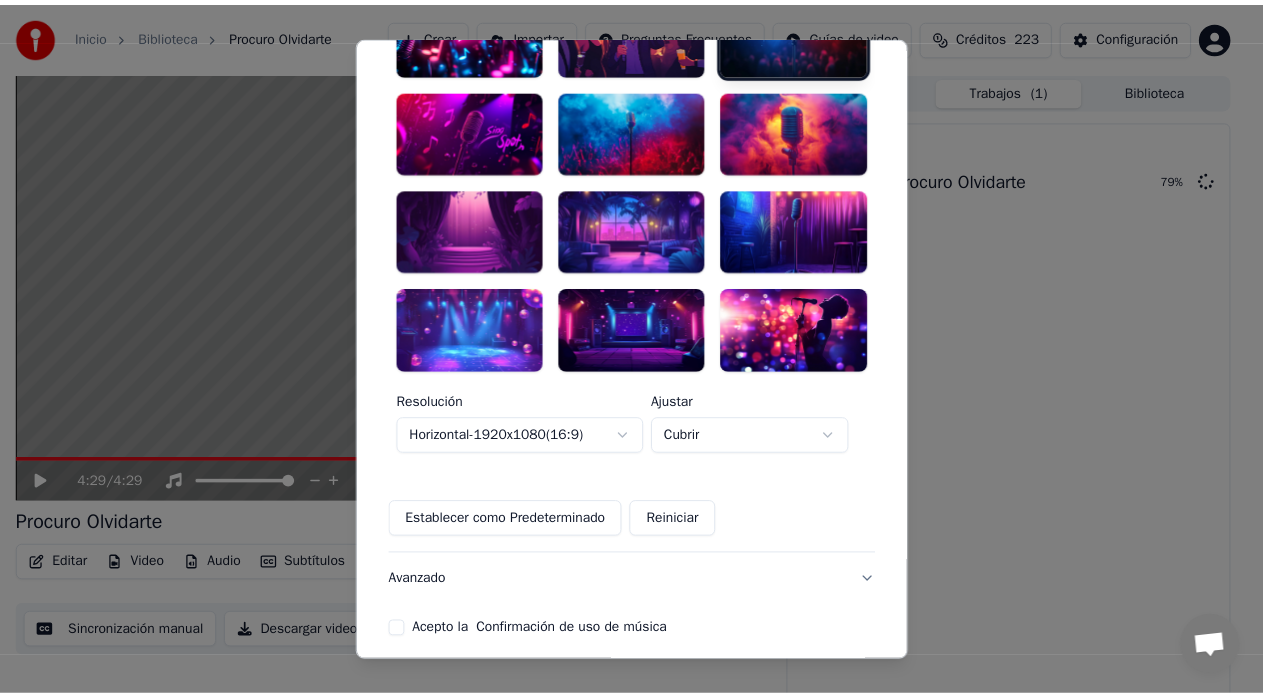 scroll, scrollTop: 590, scrollLeft: 0, axis: vertical 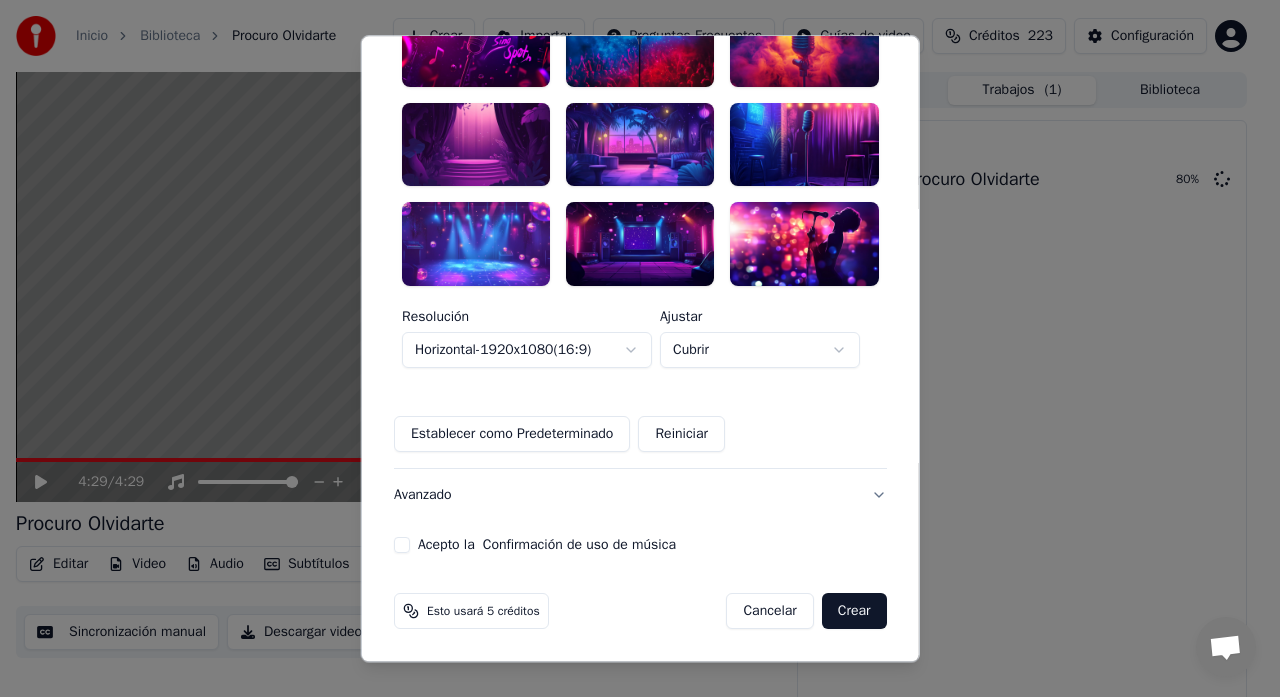 click on "Acepto la   Confirmación de uso de música" at bounding box center (402, 545) 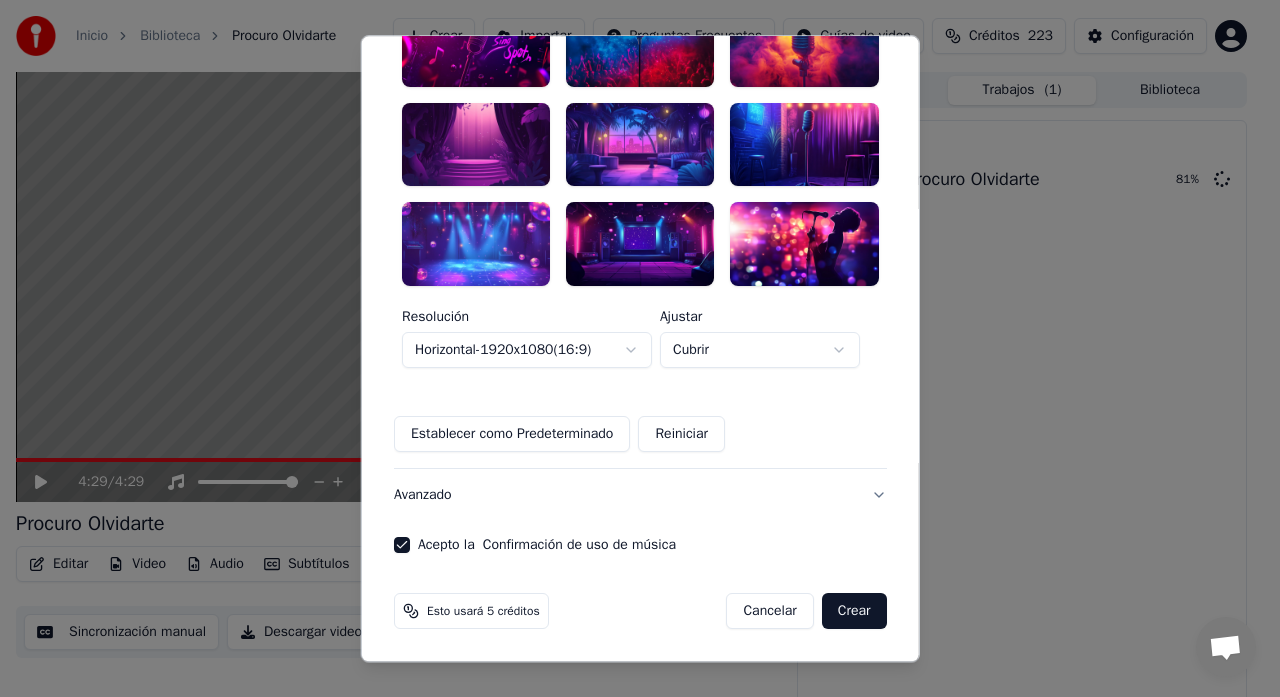 click on "Crear" at bounding box center [854, 611] 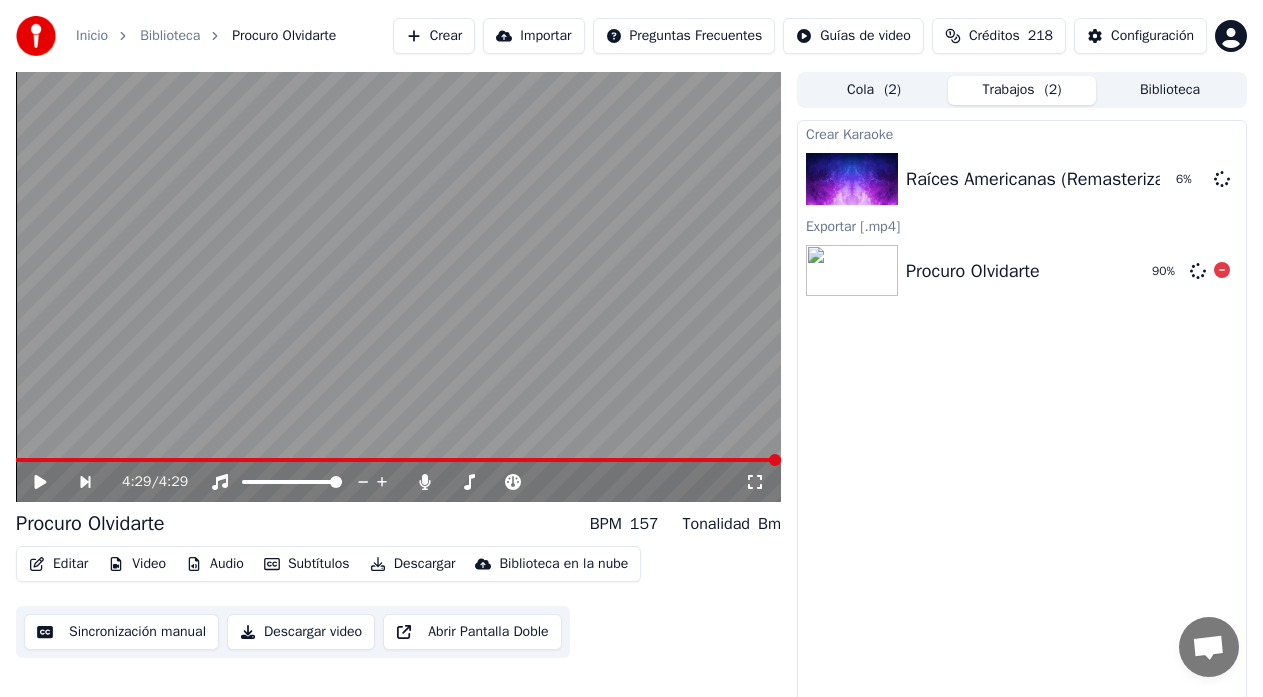 click at bounding box center (852, 271) 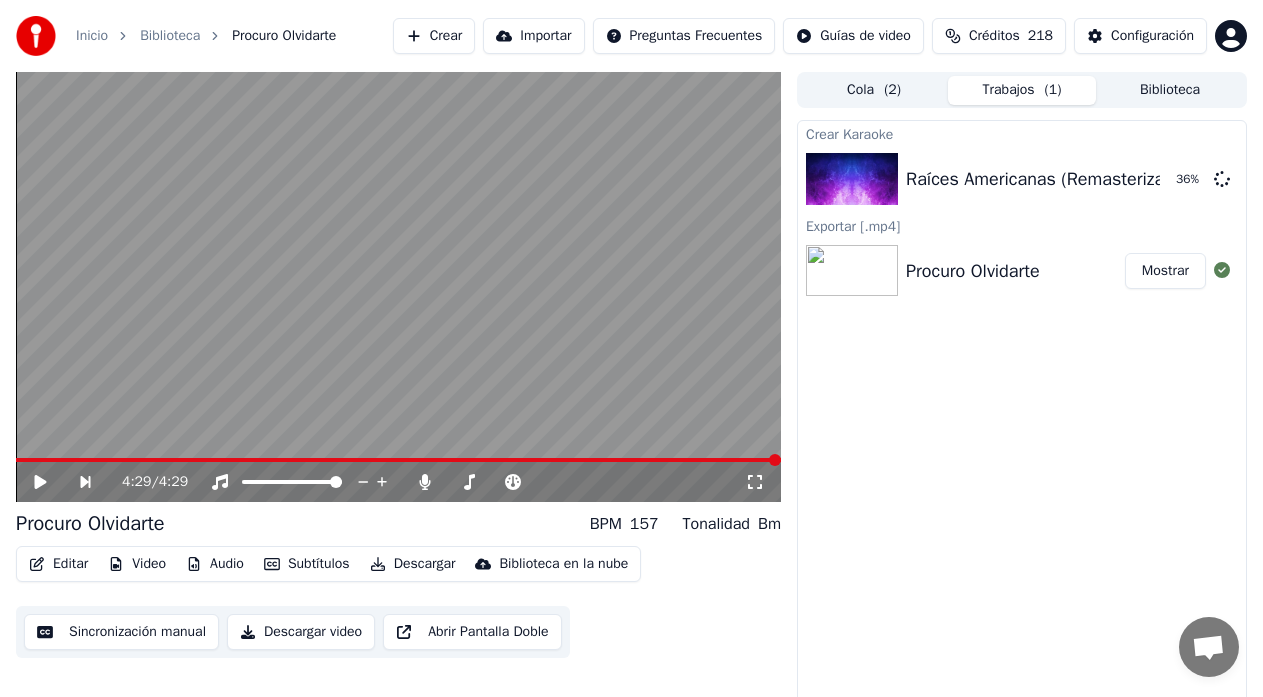 click on "Procuro Olvidarte Mostrar" at bounding box center [1022, 271] 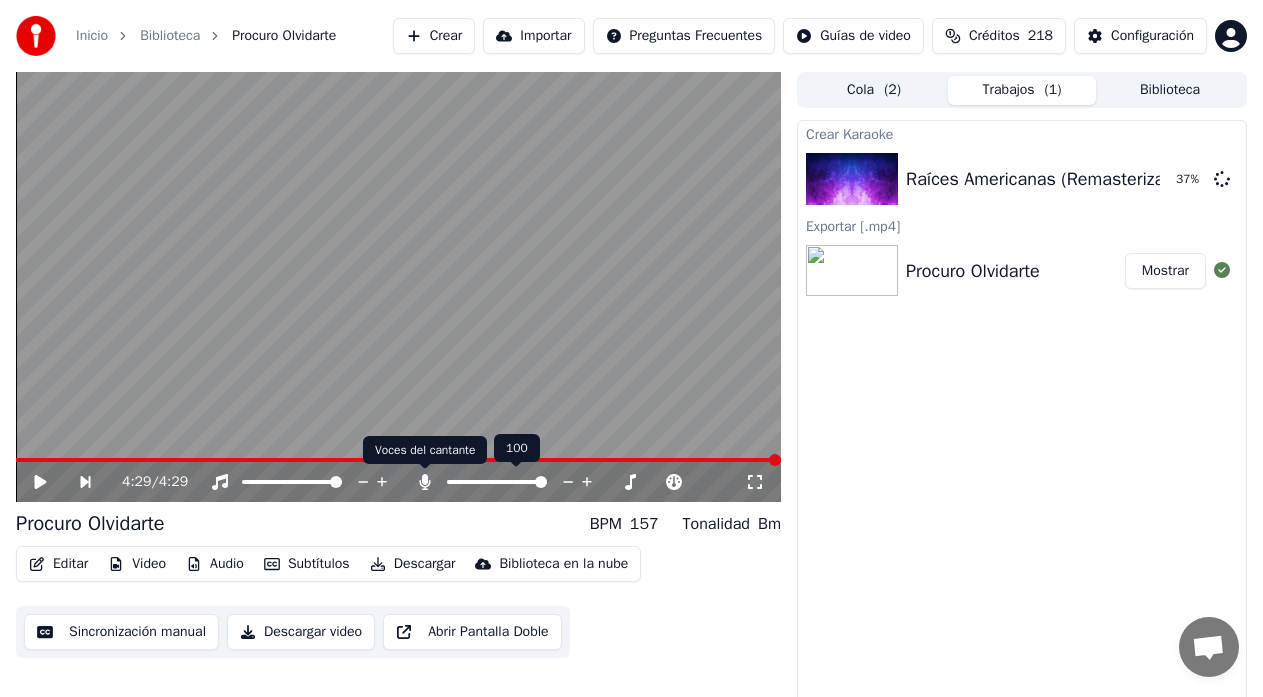 click 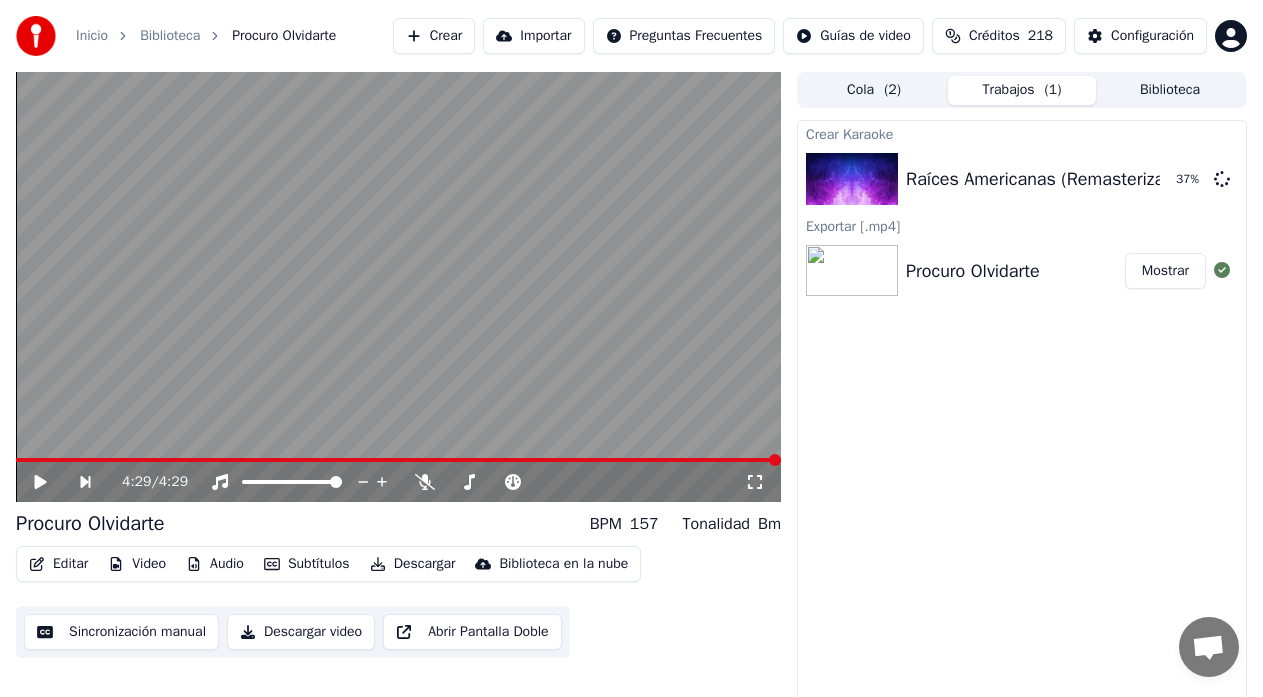 click on "Descargar" at bounding box center (413, 564) 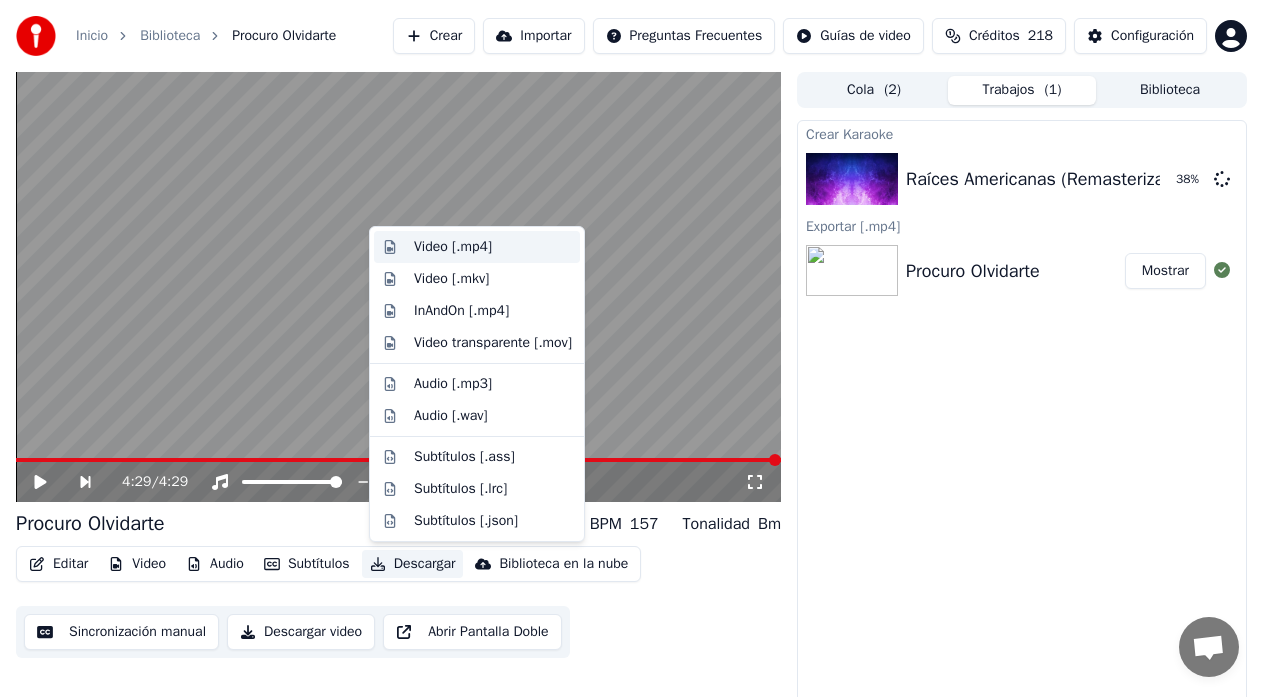 click on "Video [.mp4]" at bounding box center [453, 247] 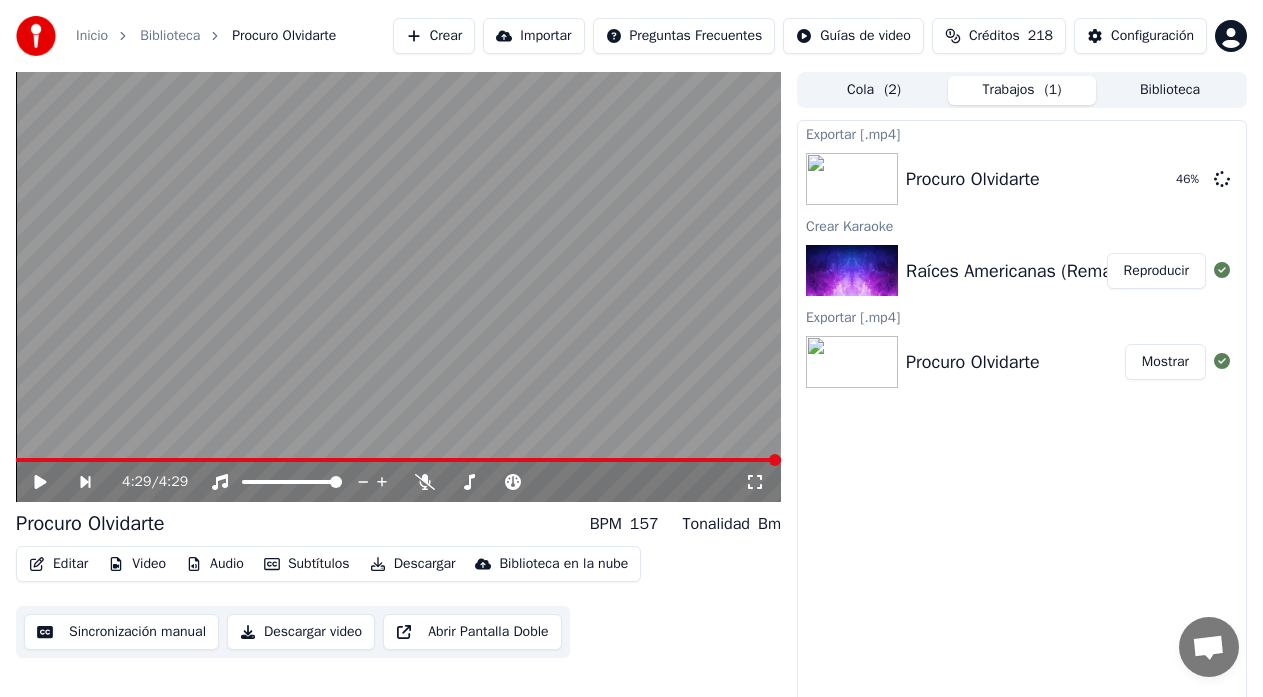 click on "Reproducir" at bounding box center (1156, 271) 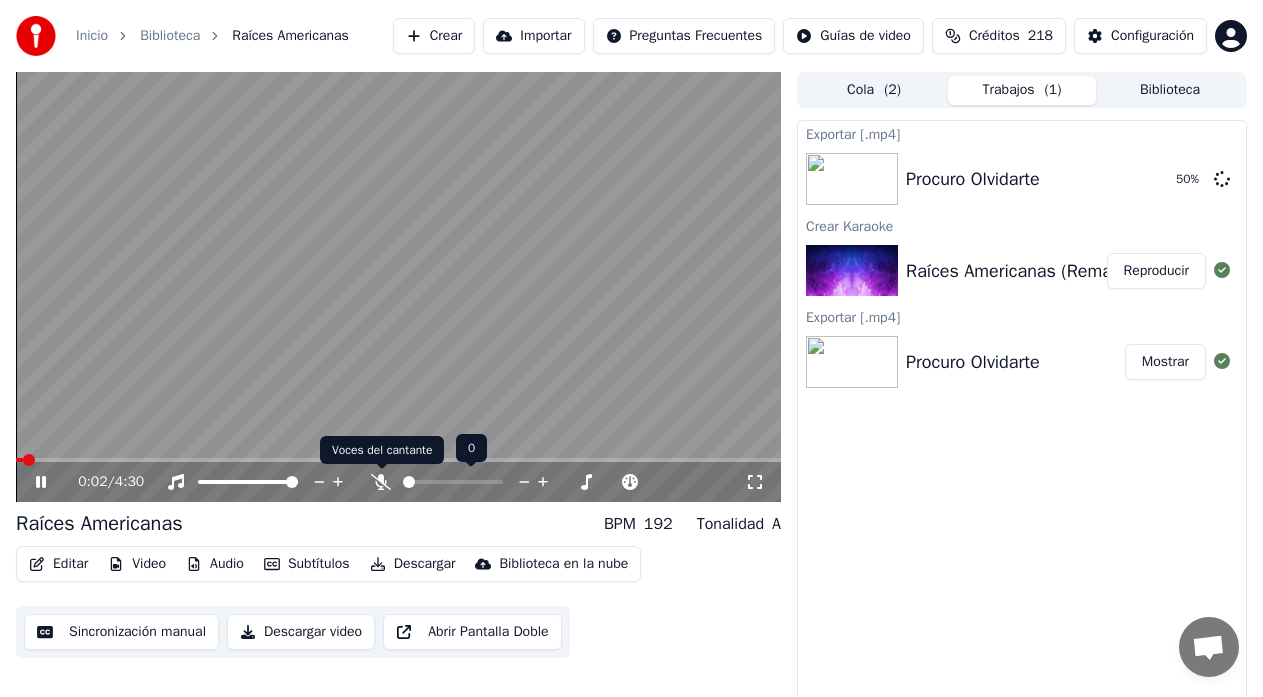 click 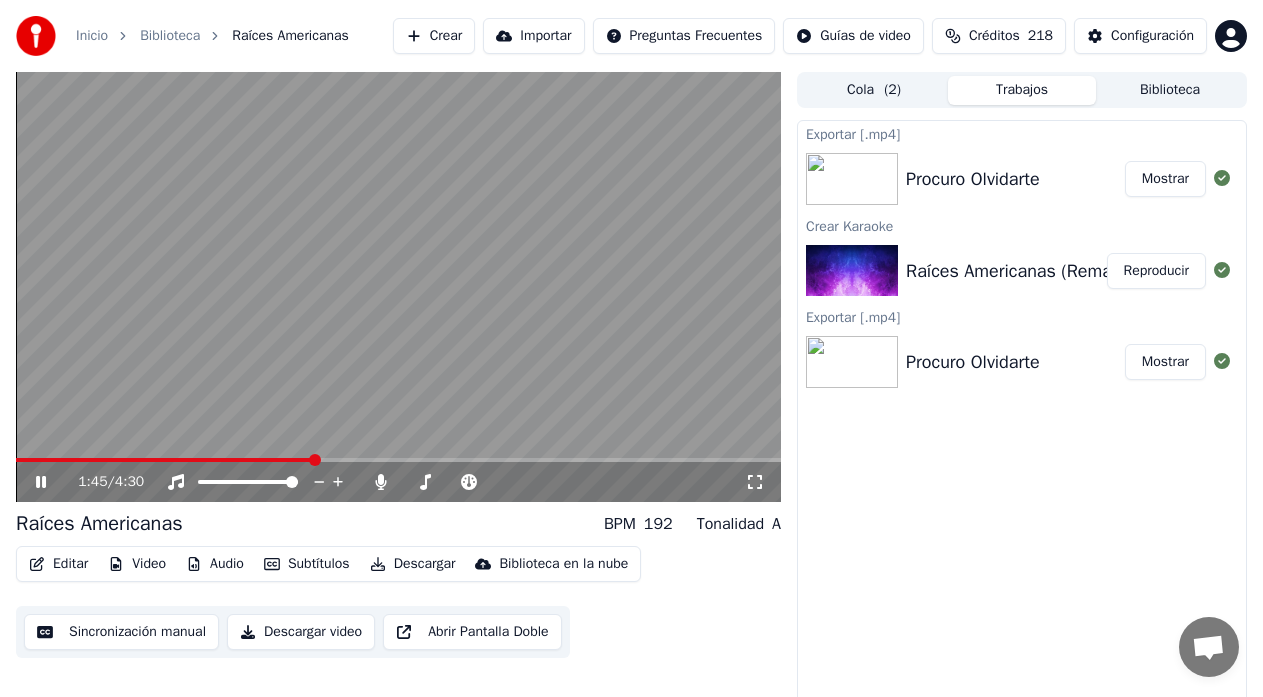 click on "Sincronización manual" at bounding box center (121, 632) 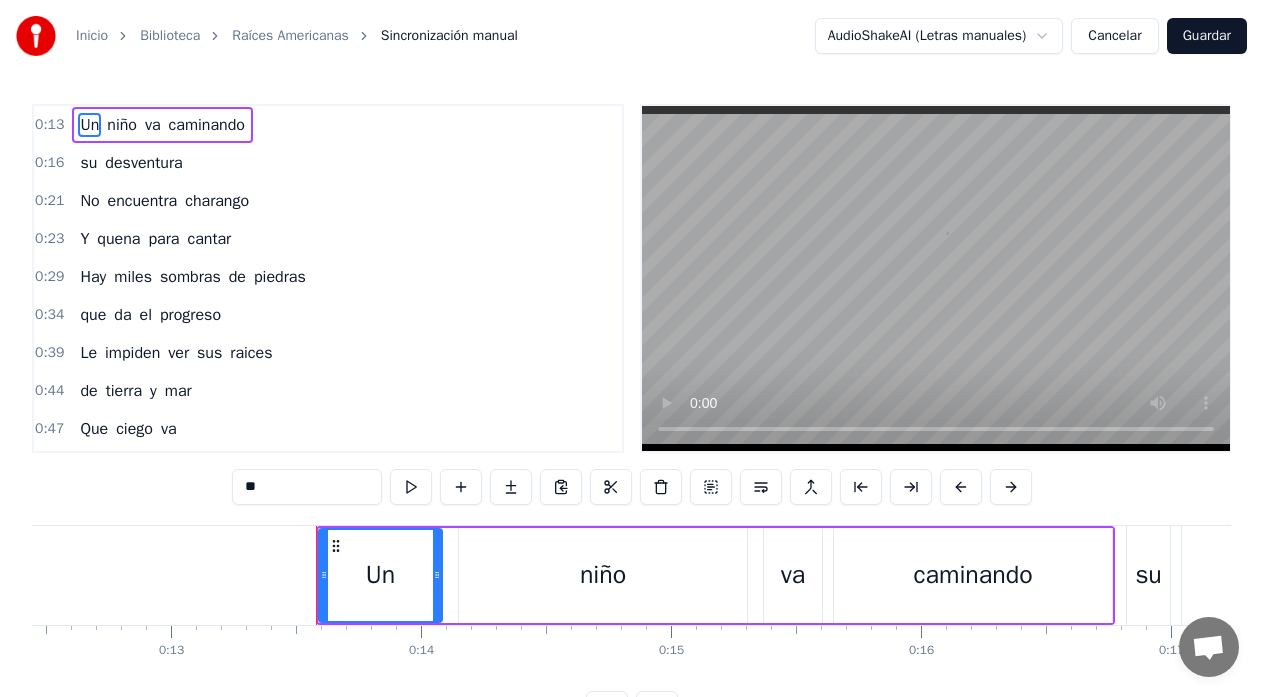 scroll, scrollTop: 0, scrollLeft: 3295, axis: horizontal 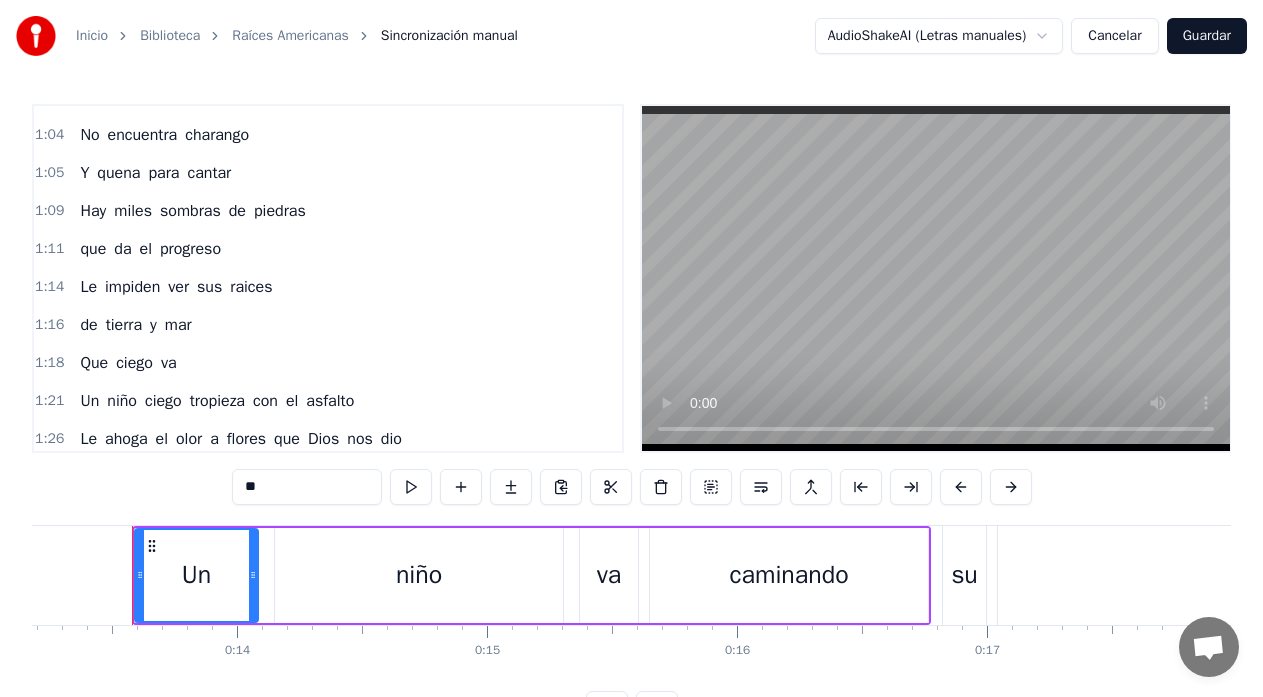 click on "quena" at bounding box center [118, 173] 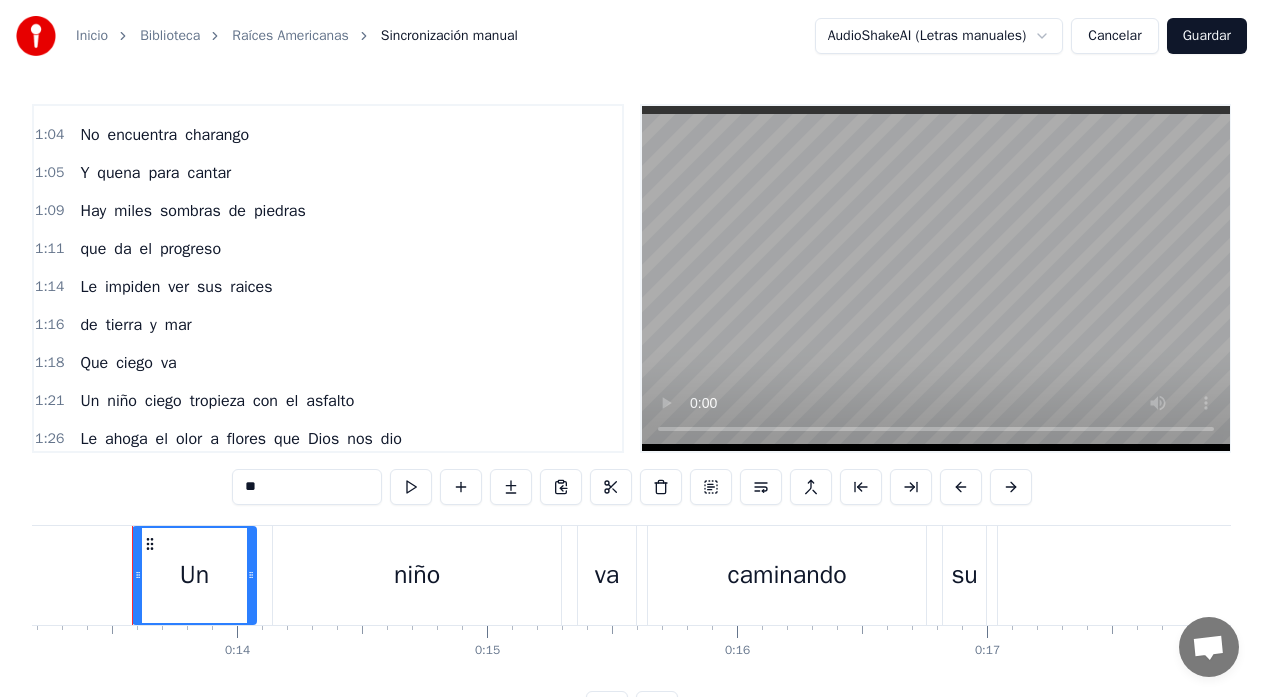 click on "Y" at bounding box center [84, 173] 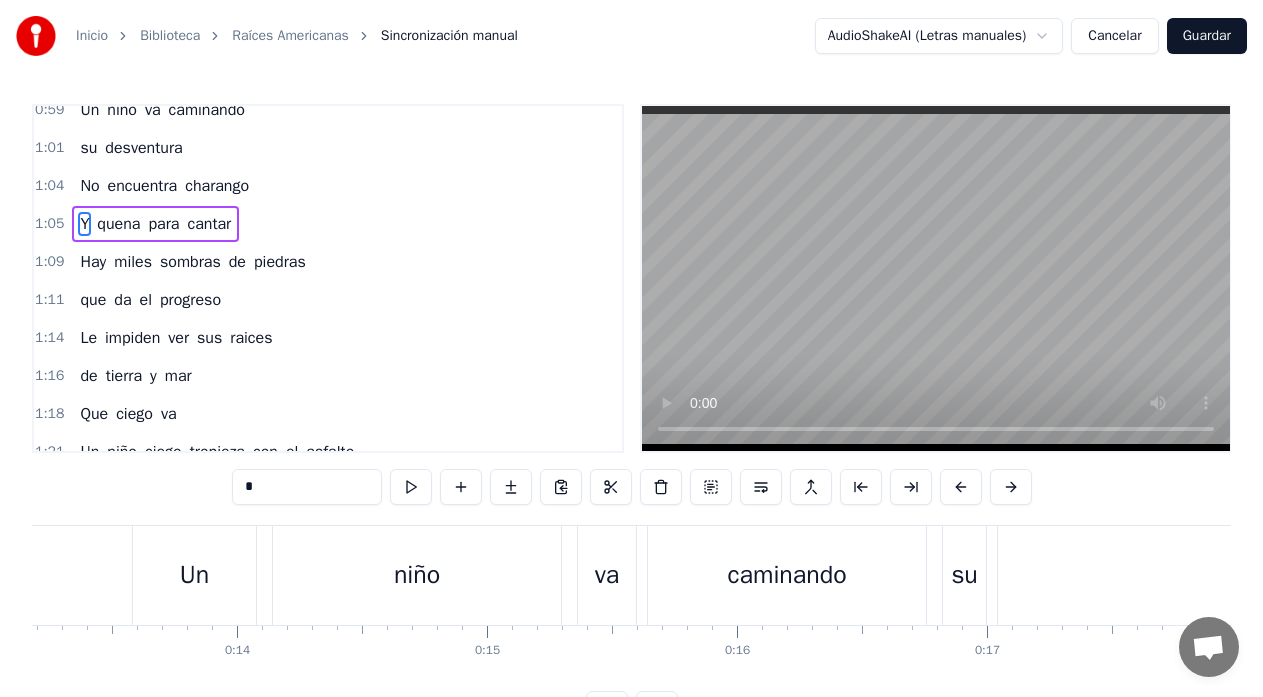 scroll, scrollTop: 302, scrollLeft: 0, axis: vertical 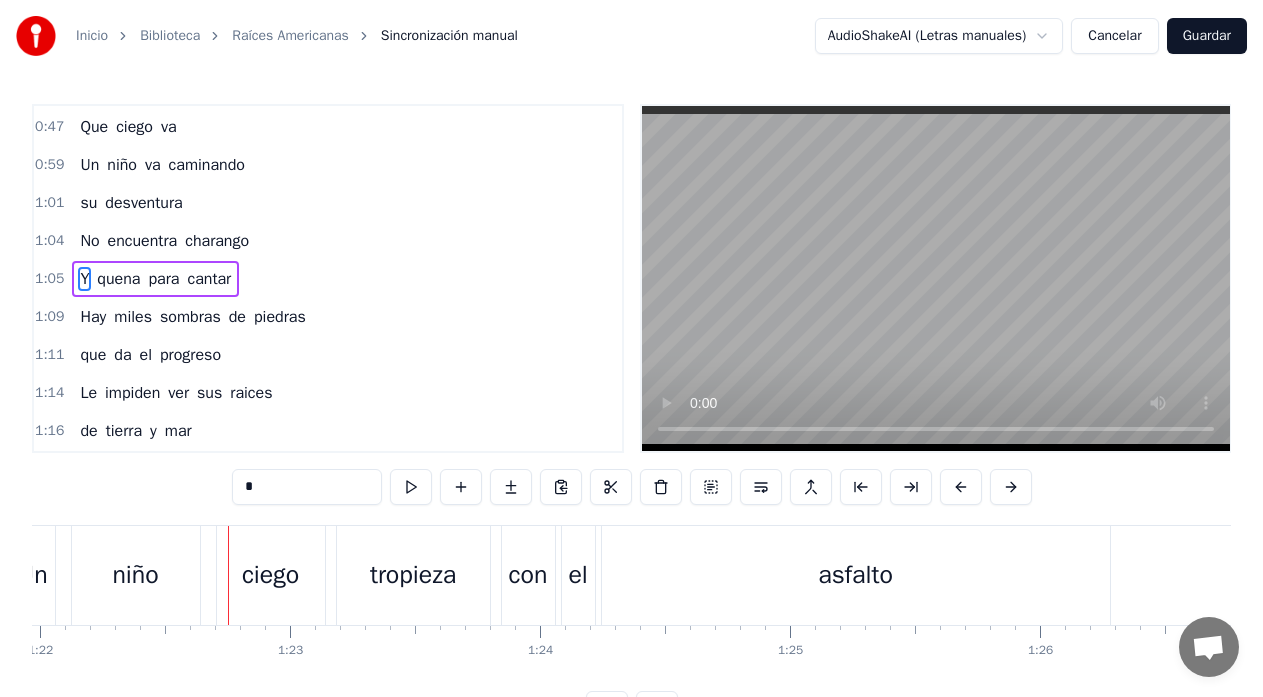 click on "Un niño va caminando su desventura No encuentra charango Y quena para cantar Hay miles sombras de piedras que da el progreso Le impiden ver sus raices de tierra y mar Que ciego va Un niño va caminando su desventura No encuentra charango Y quena para cantar Hay miles sombras de piedras que da el progreso Le impiden ver sus raices de tierra y mar Que ciego va Un niño ciego tropieza con el asfalto Le ahoga el olor a flores que Dios nos dio El grito de la marimba murio en silencio El ruido del automóvil lo asesino Que ciego va Hombre americano Unamos la voz Del Inca y Nagrandano Del Maya y del Araucano Bailemos a un mismo son indio americano Unamos la voz Del Inca y Nagrandano Del Maya y del Araucano Bailemos a un mismo son Camina niño camina son tus sandalias La America que en tus manos a puesto el sol Corrio el pelo de tus ojos antes marchitos Marimba, cuatro y charangos son tu cancion De libertad Hombre americano Unamos la voz Del Inca y Nagrandano Del Maya y el Araucano Cantemos el mismo son indio Unamos" at bounding box center [631, 600] 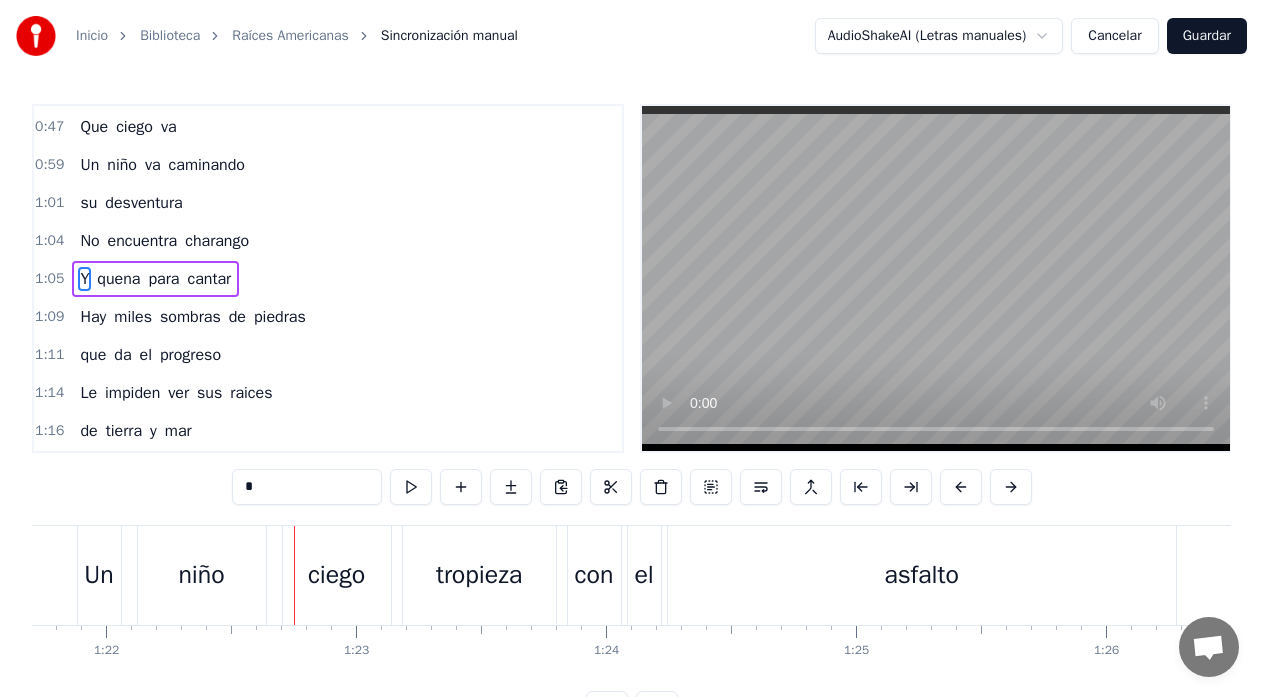scroll, scrollTop: 0, scrollLeft: 20412, axis: horizontal 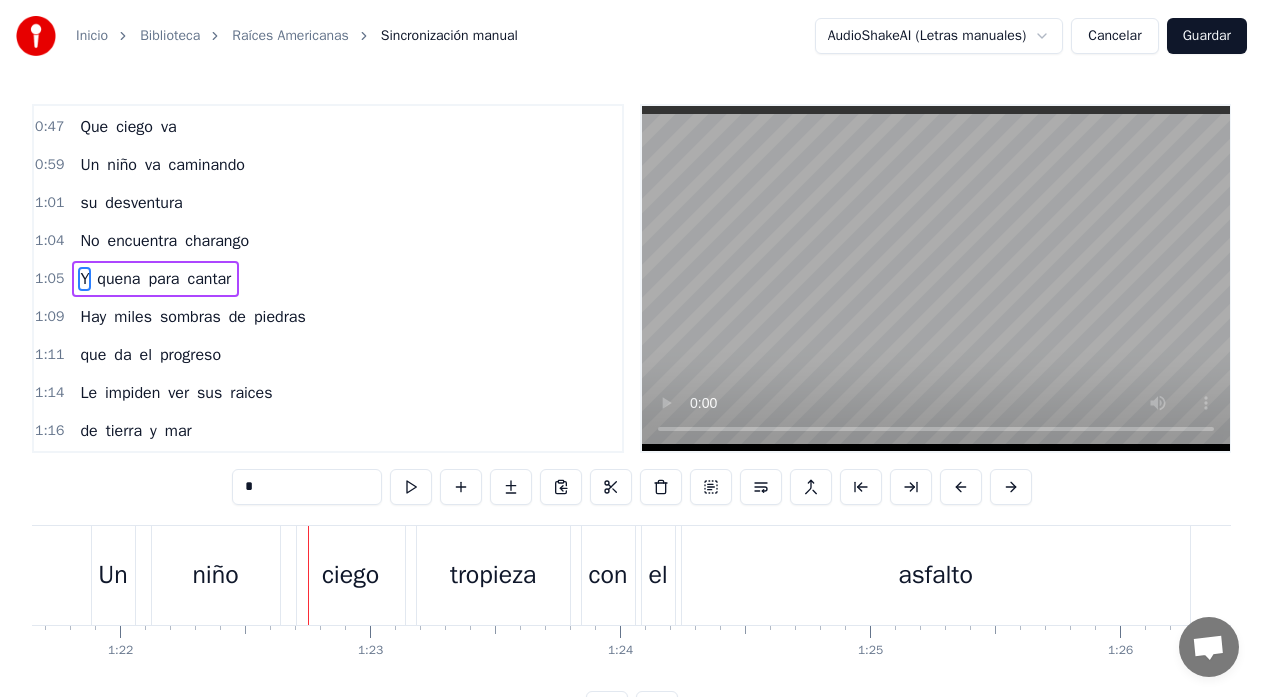 click on "Un" at bounding box center [113, 575] 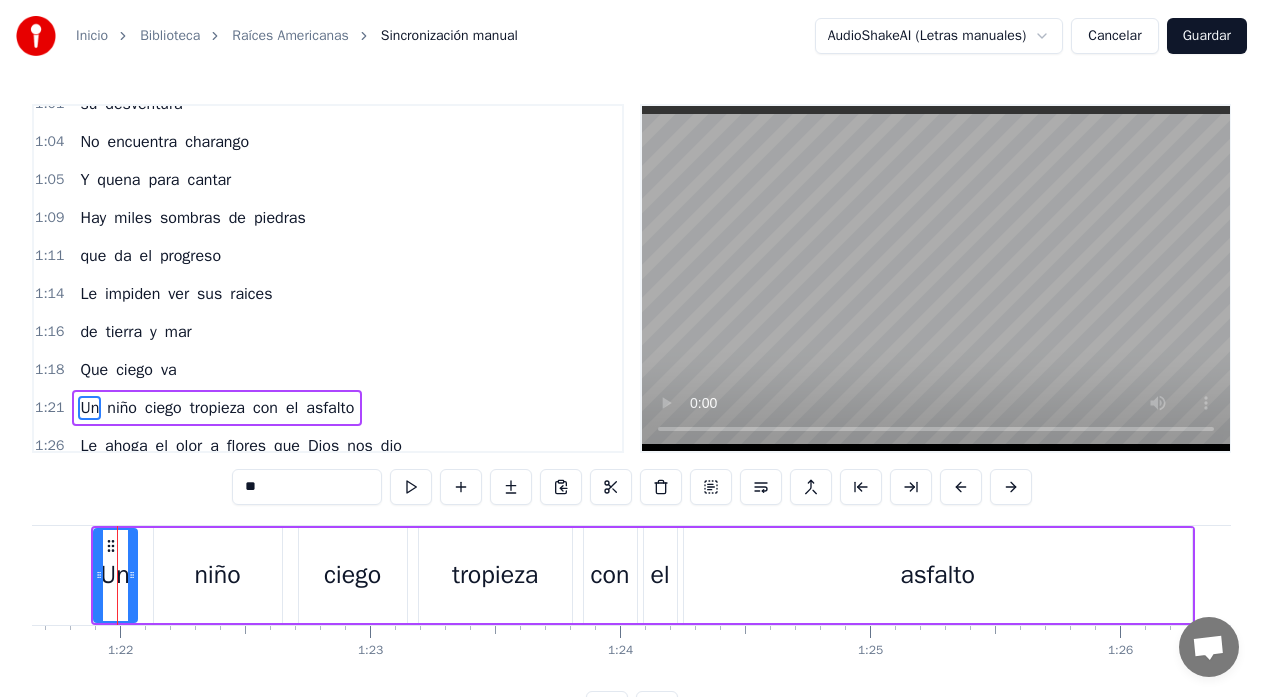 scroll, scrollTop: 530, scrollLeft: 0, axis: vertical 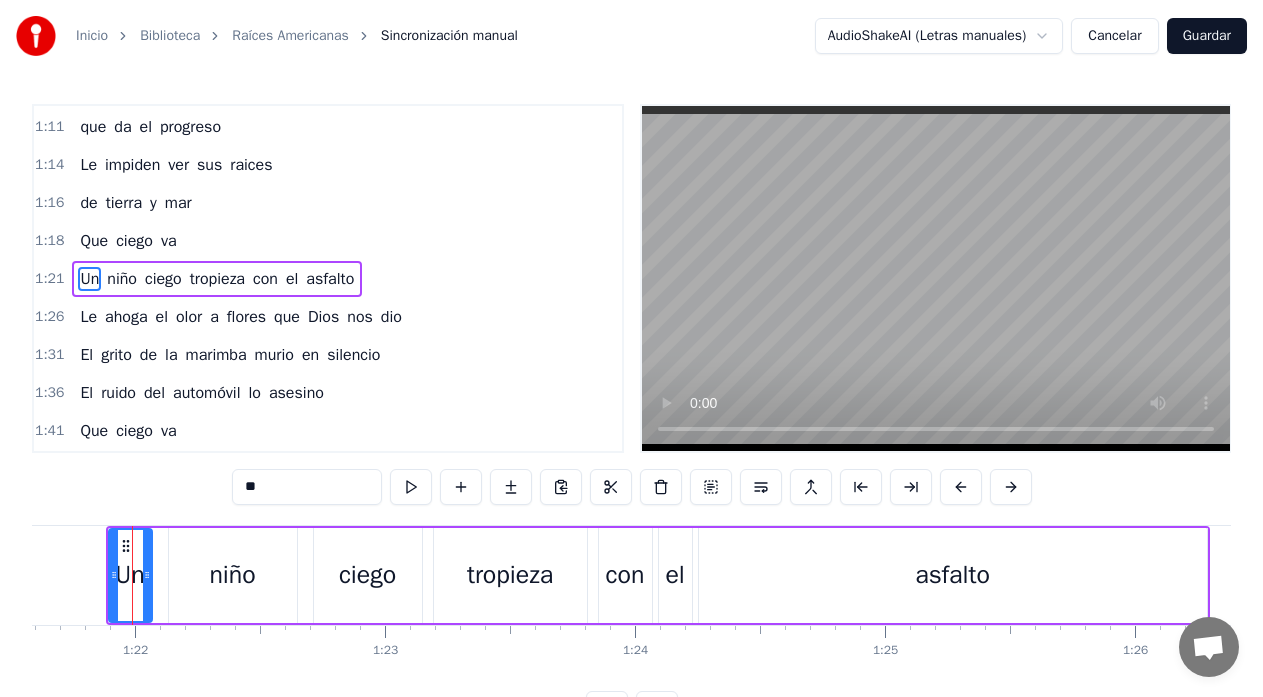 drag, startPoint x: 274, startPoint y: 485, endPoint x: 221, endPoint y: 493, distance: 53.600372 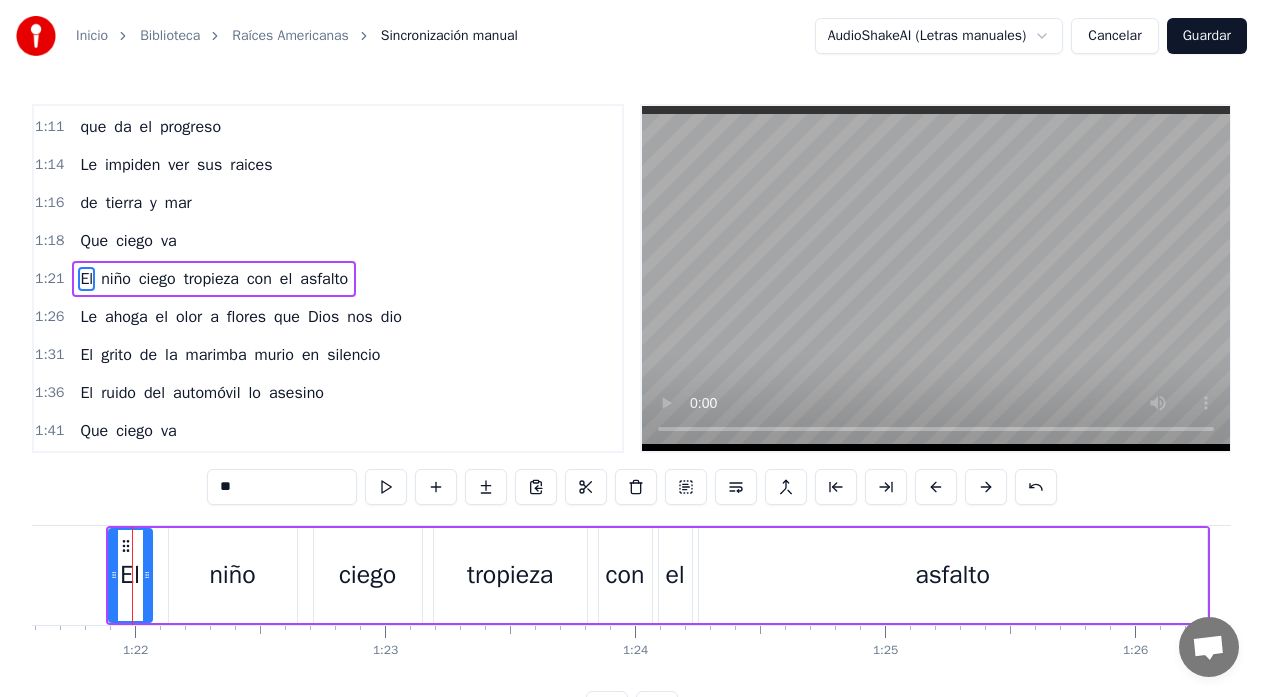 type on "**" 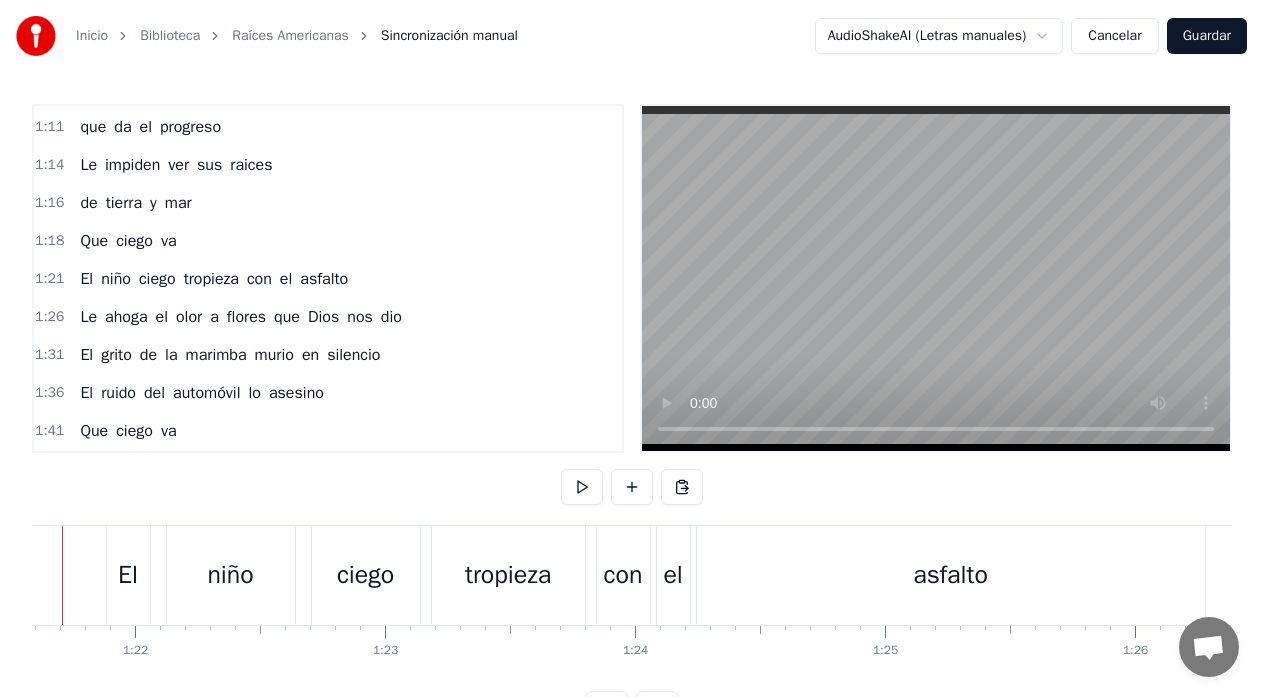 scroll, scrollTop: 0, scrollLeft: 20327, axis: horizontal 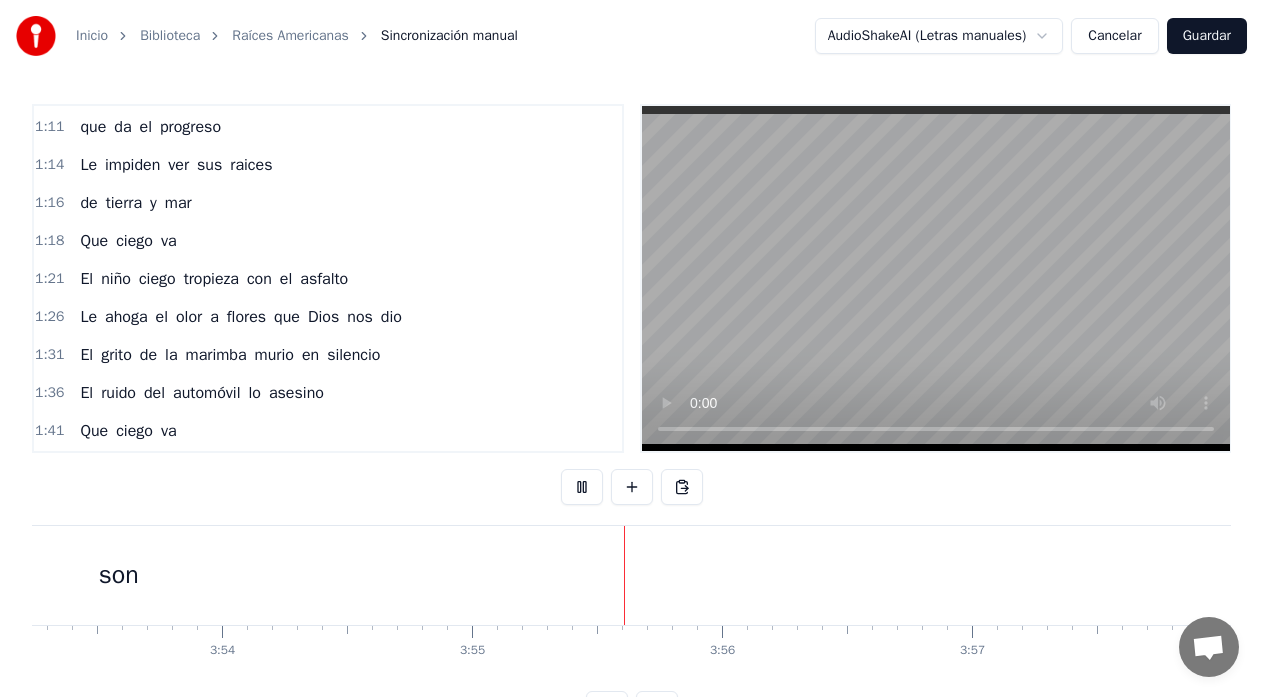 click on "son" at bounding box center [119, 575] 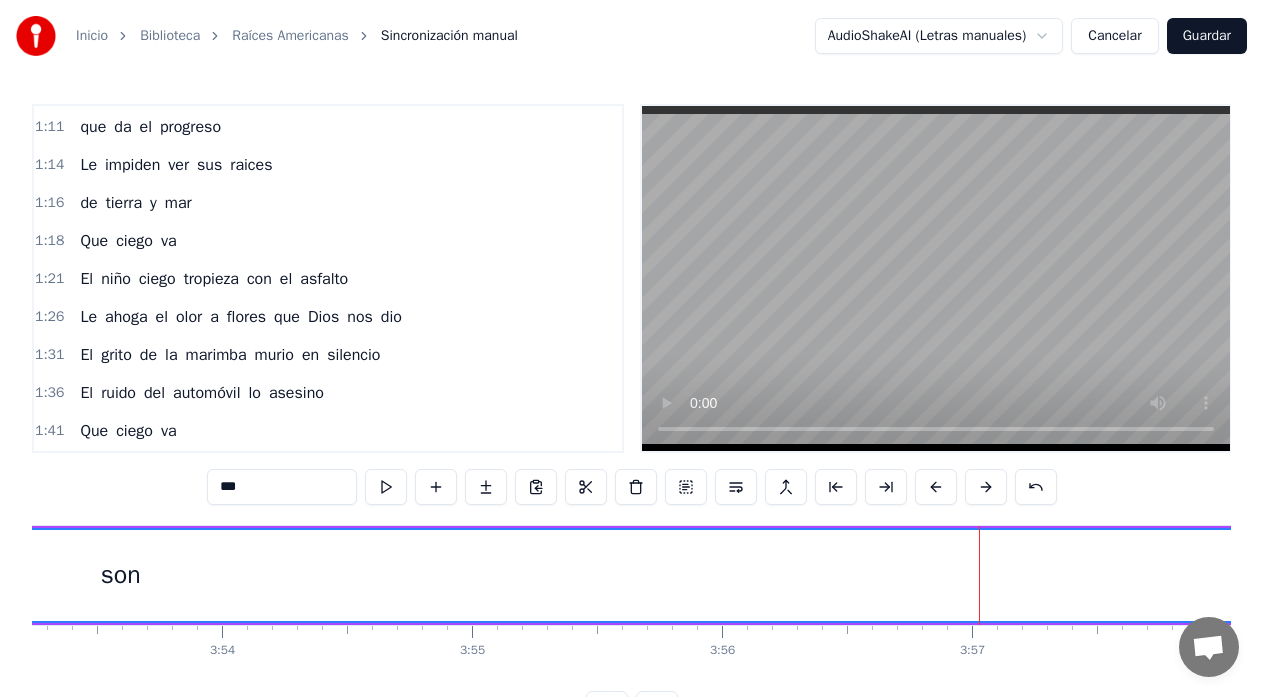 scroll, scrollTop: 45, scrollLeft: 0, axis: vertical 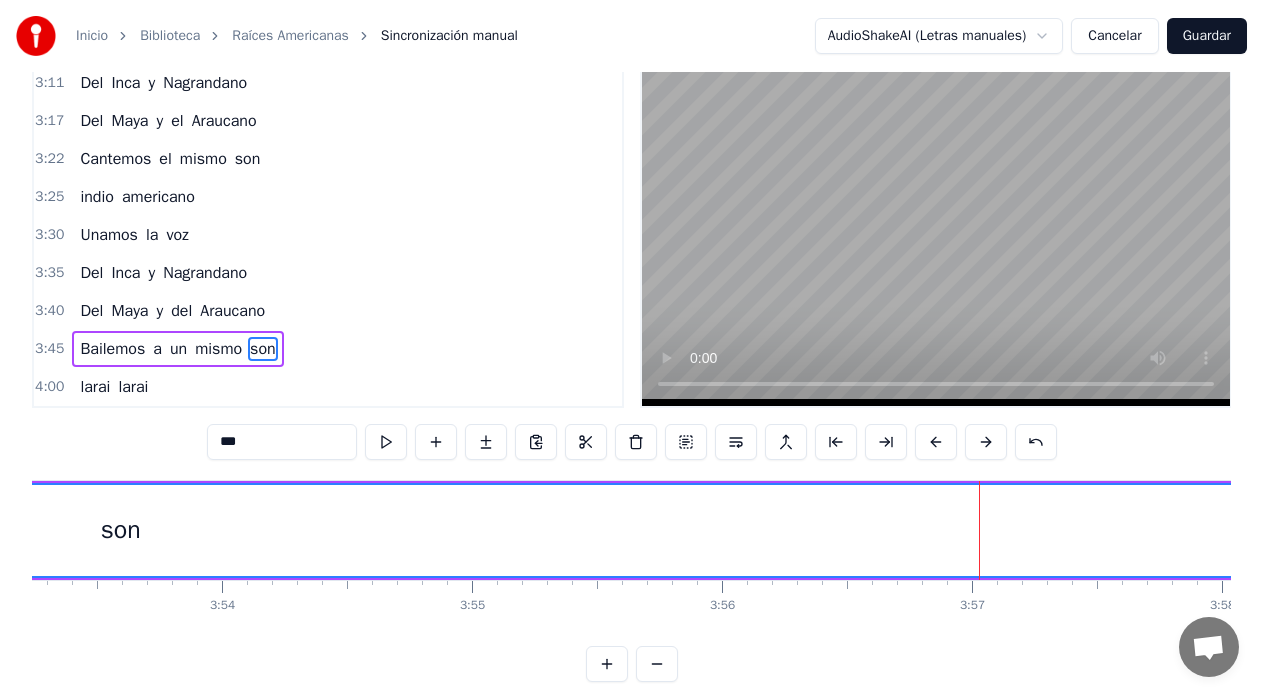 click on "mismo" at bounding box center [218, 349] 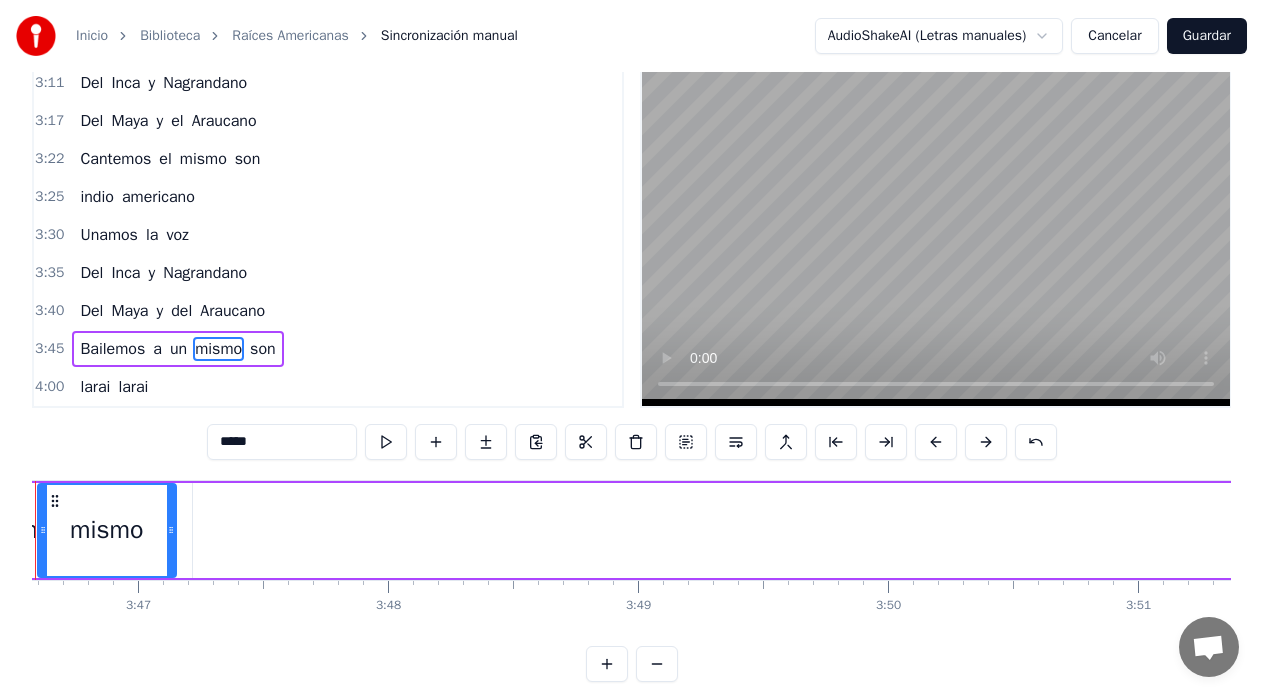 scroll, scrollTop: 0, scrollLeft: 56546, axis: horizontal 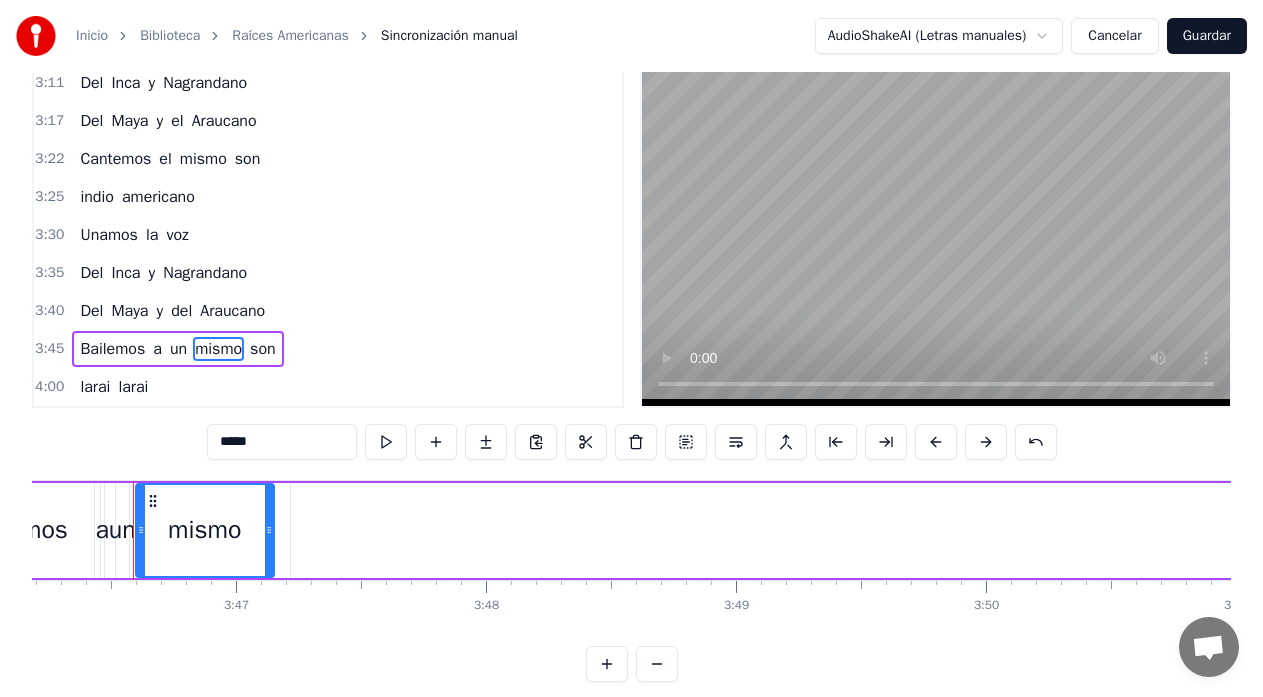 click on "son" at bounding box center (1885, 530) 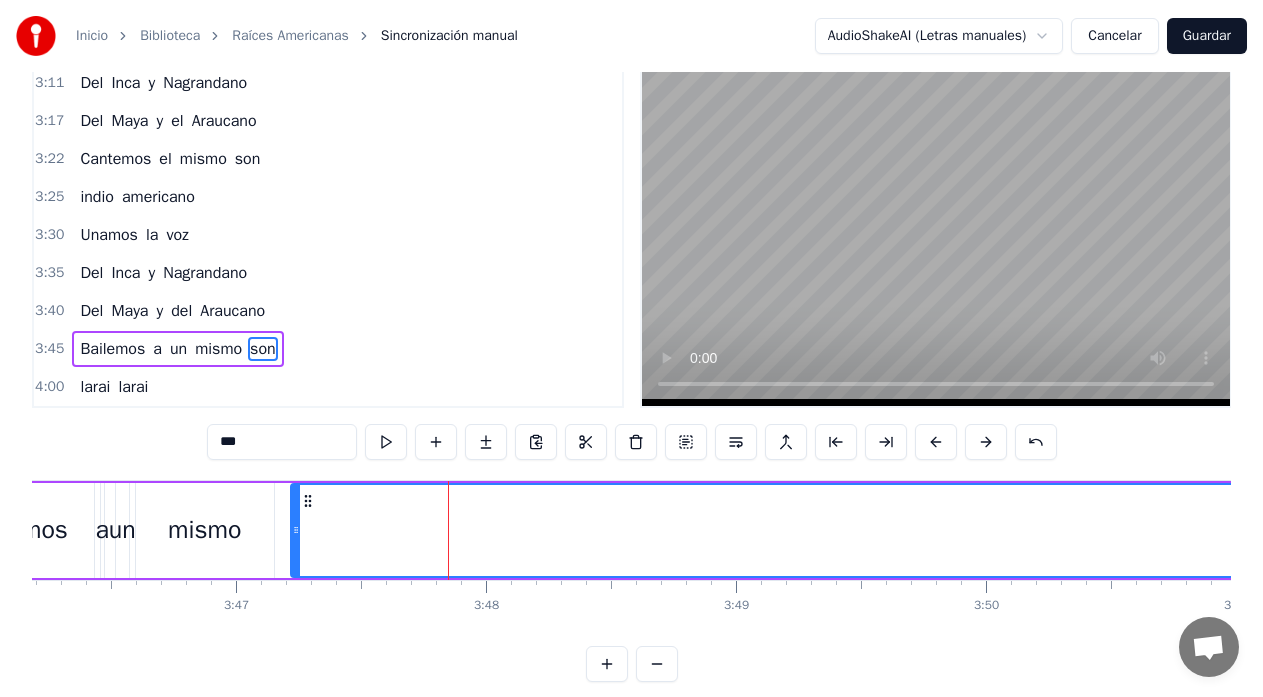 click on "mismo" at bounding box center (205, 530) 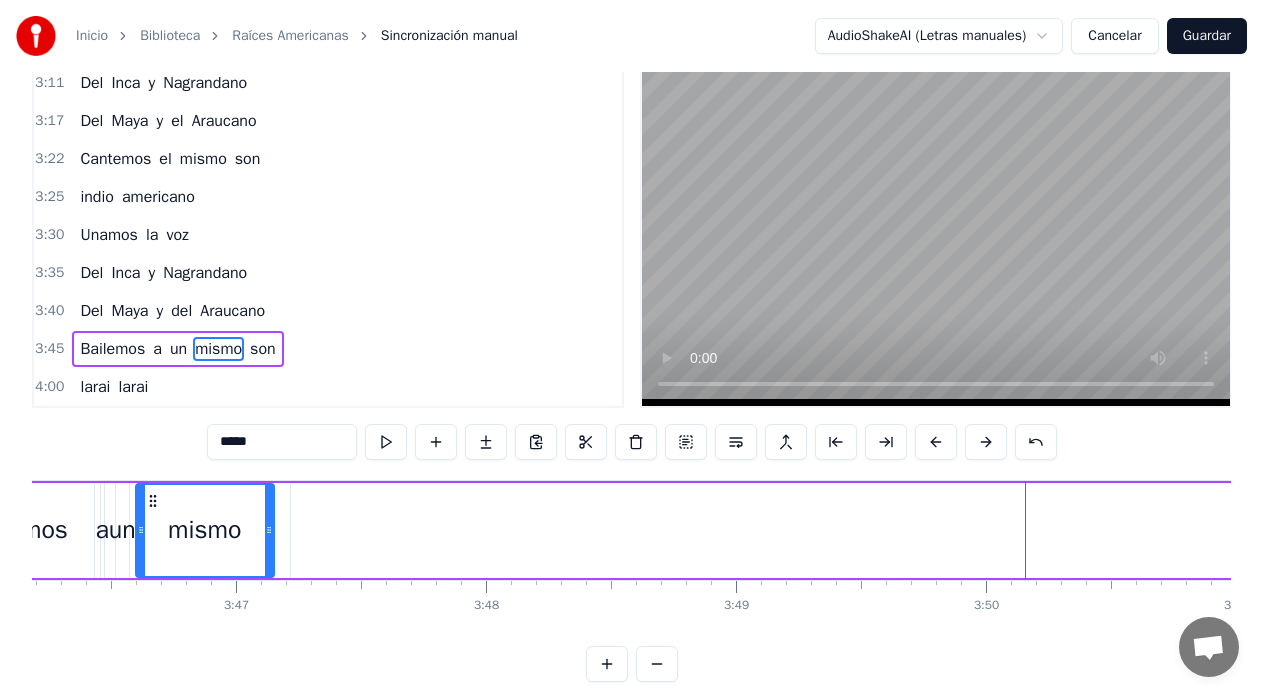 click on "son" at bounding box center [1885, 530] 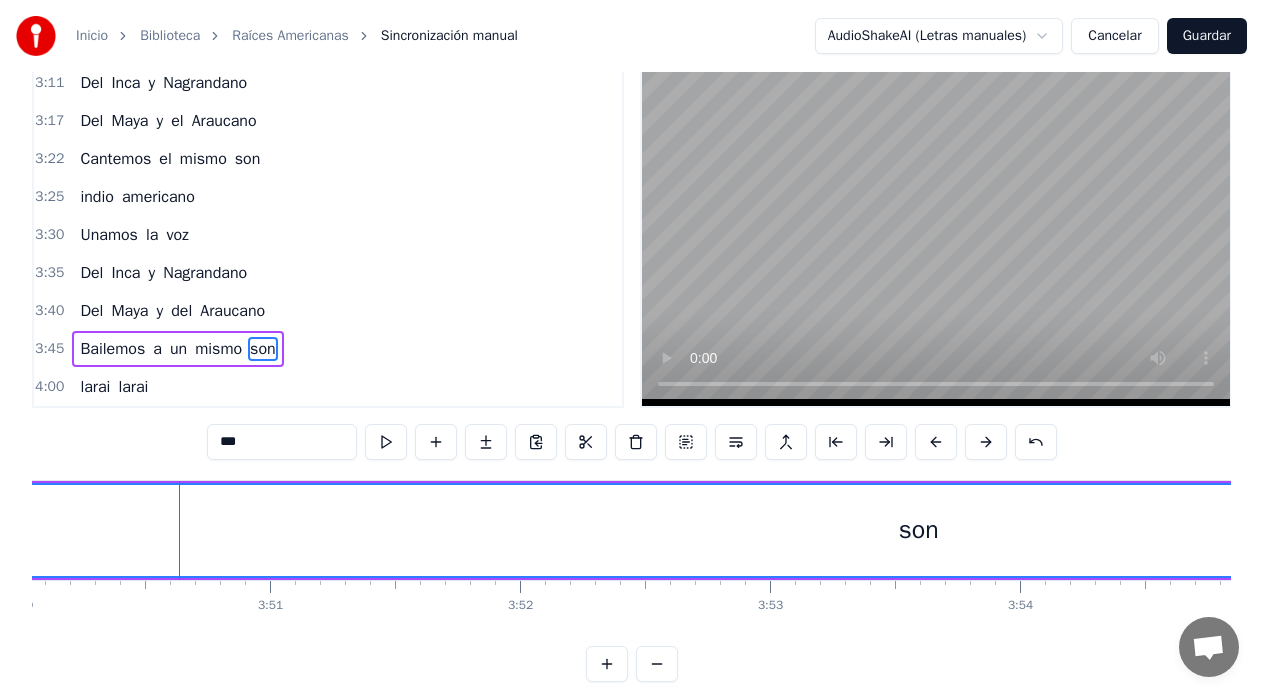 scroll, scrollTop: 0, scrollLeft: 57559, axis: horizontal 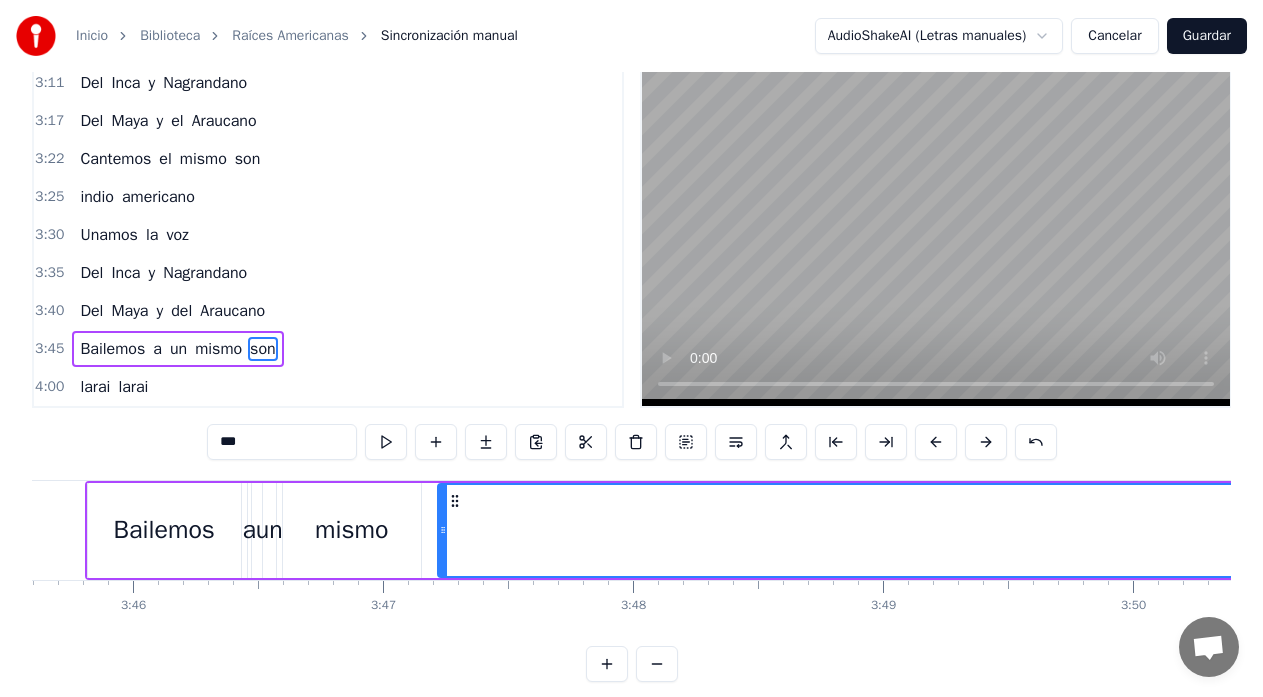 click on "mismo" at bounding box center [352, 530] 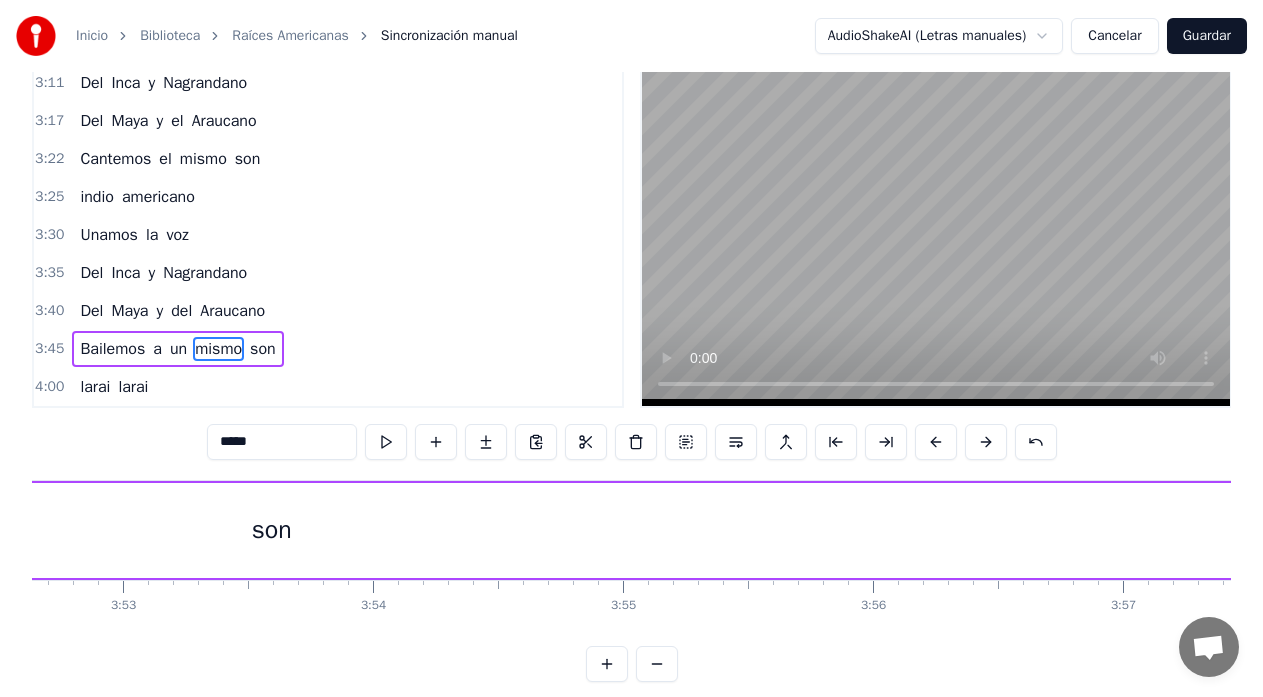 scroll, scrollTop: 0, scrollLeft: 57985, axis: horizontal 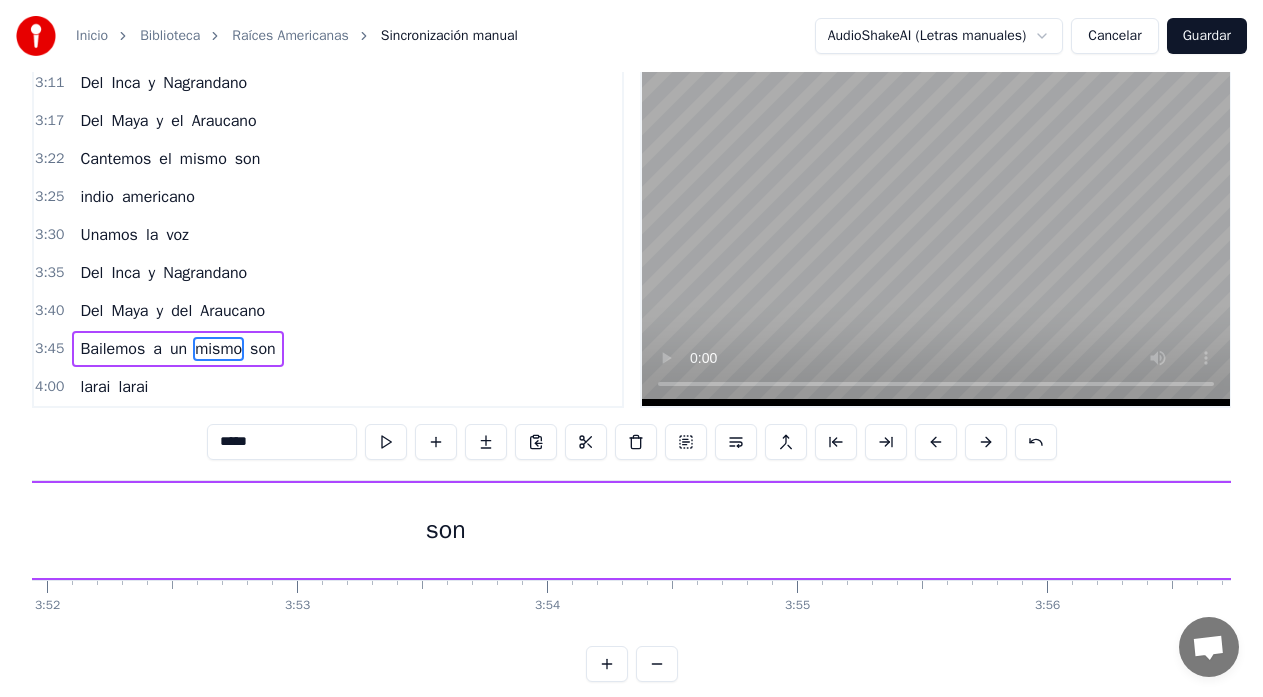 click on "son" at bounding box center [446, 530] 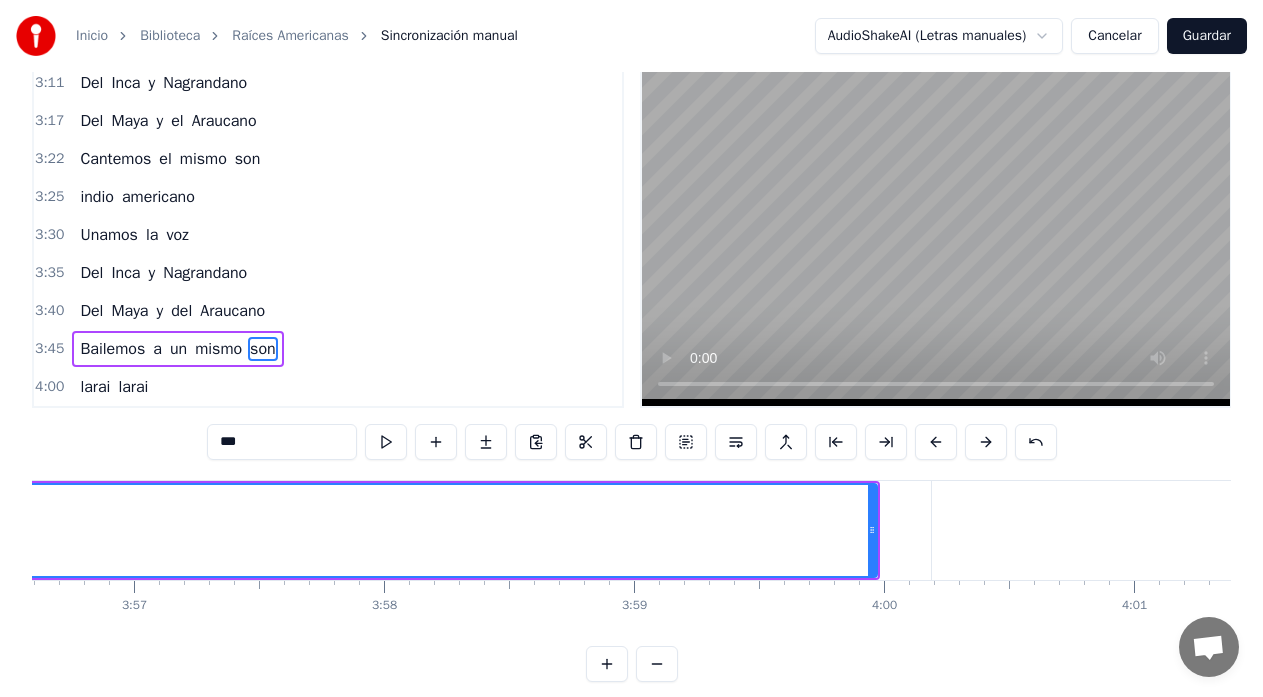 scroll, scrollTop: 0, scrollLeft: 59263, axis: horizontal 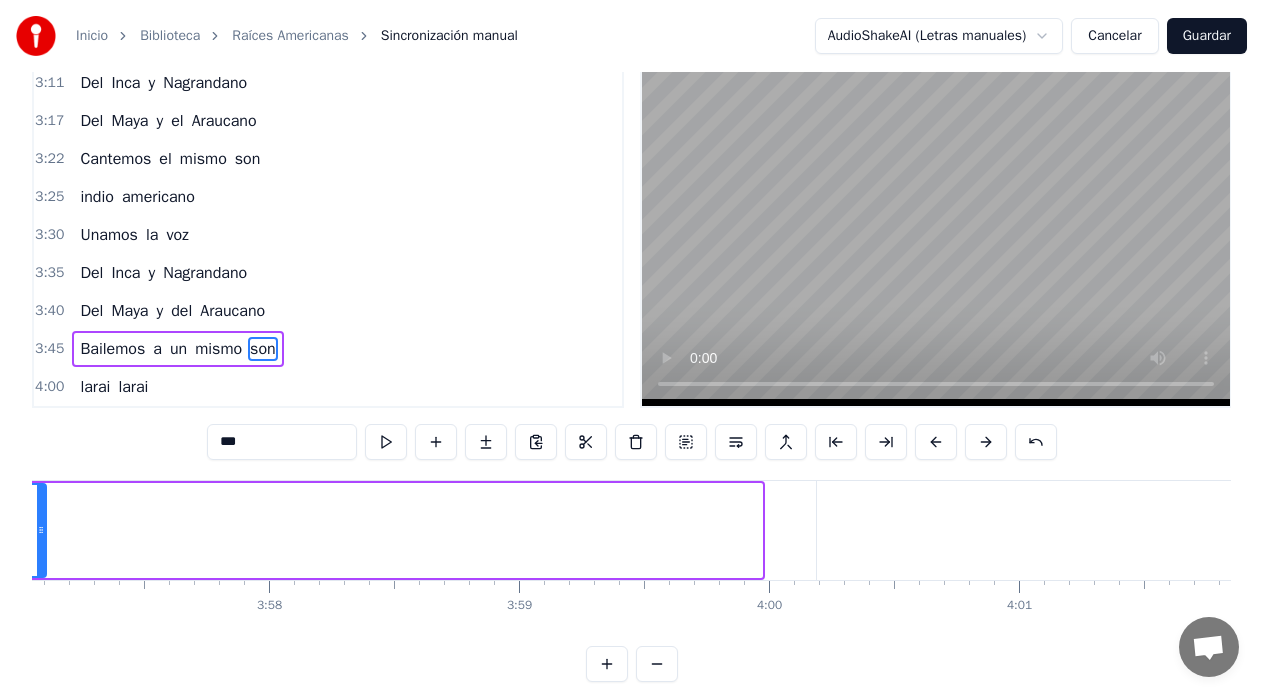drag, startPoint x: 760, startPoint y: 535, endPoint x: 44, endPoint y: 271, distance: 763.11993 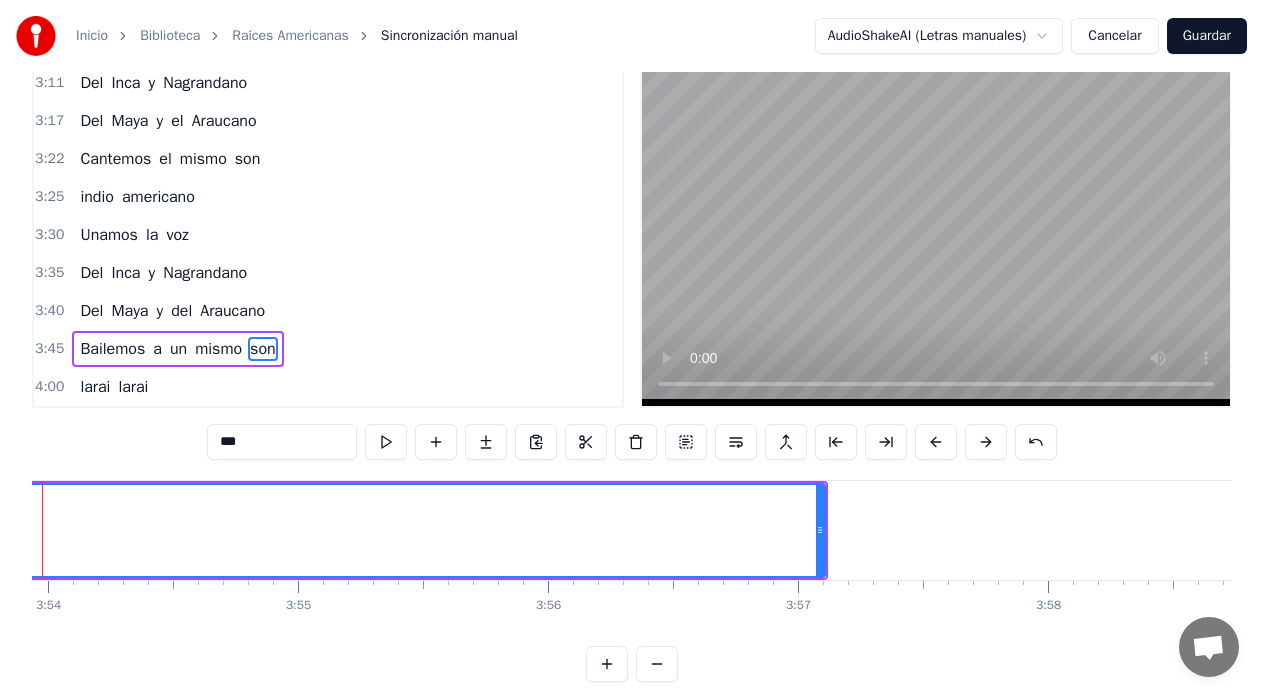 scroll, scrollTop: 0, scrollLeft: 58463, axis: horizontal 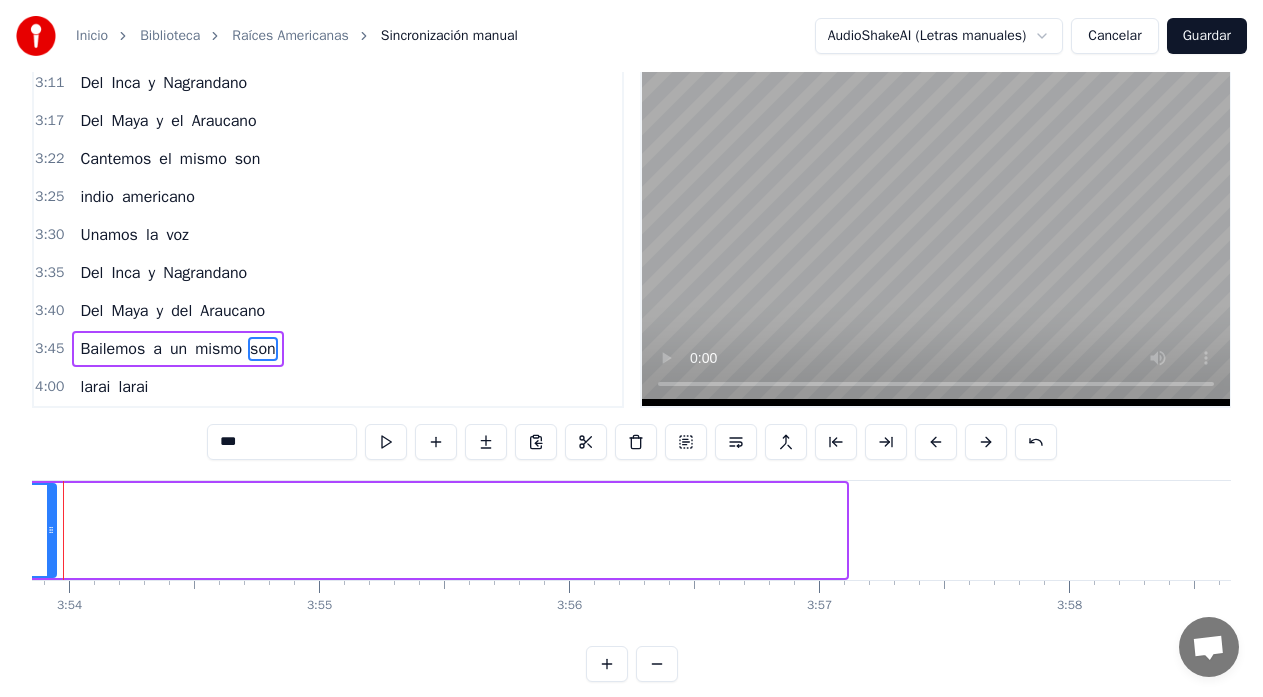 drag, startPoint x: 838, startPoint y: 534, endPoint x: 37, endPoint y: 540, distance: 801.02246 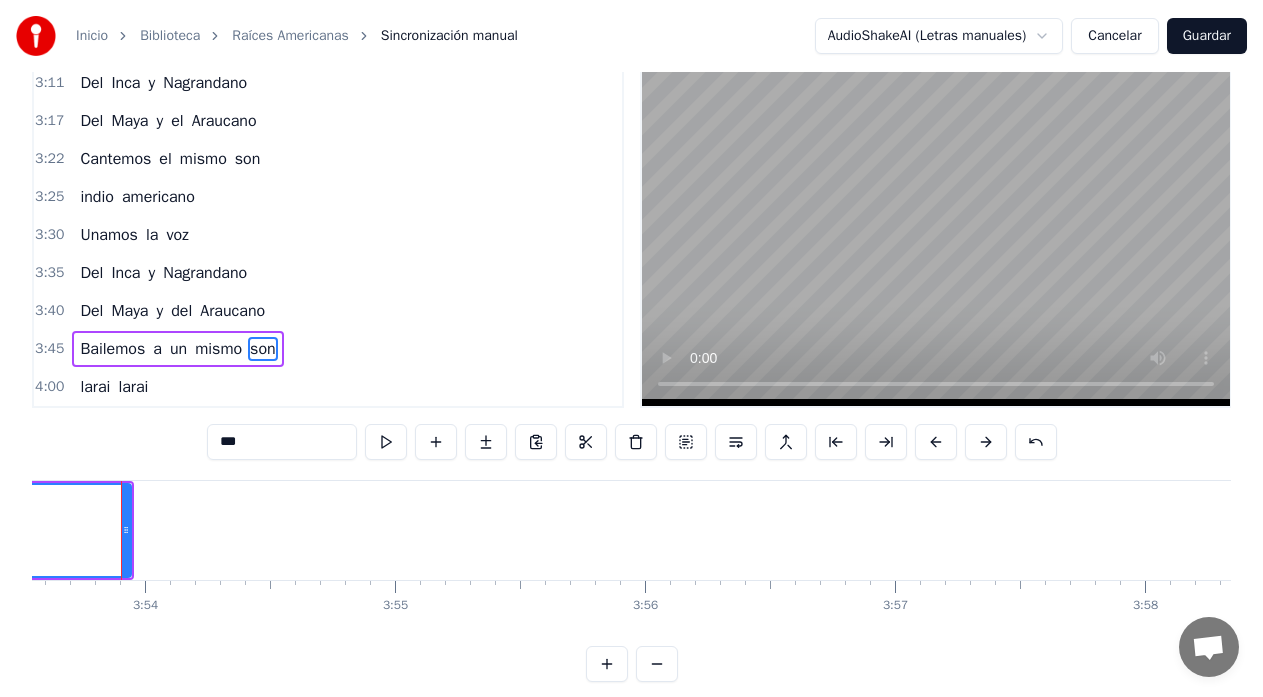 scroll, scrollTop: 0, scrollLeft: 58376, axis: horizontal 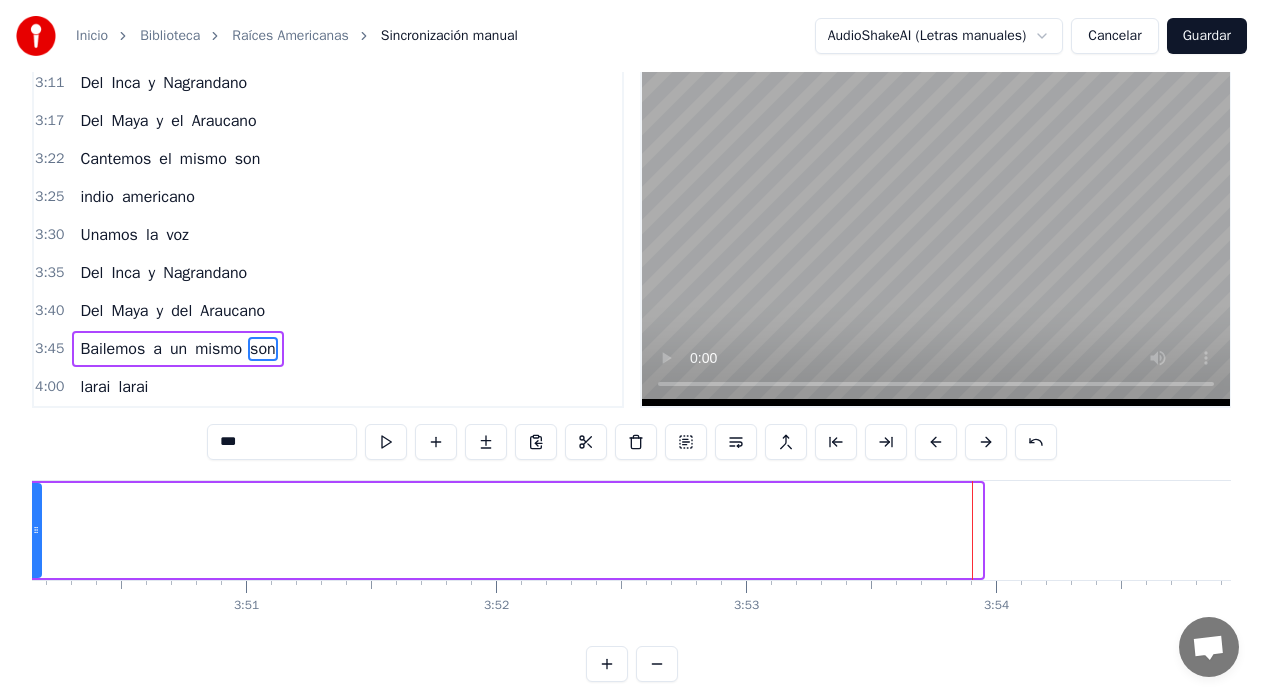 drag, startPoint x: 979, startPoint y: 531, endPoint x: 30, endPoint y: 551, distance: 949.21075 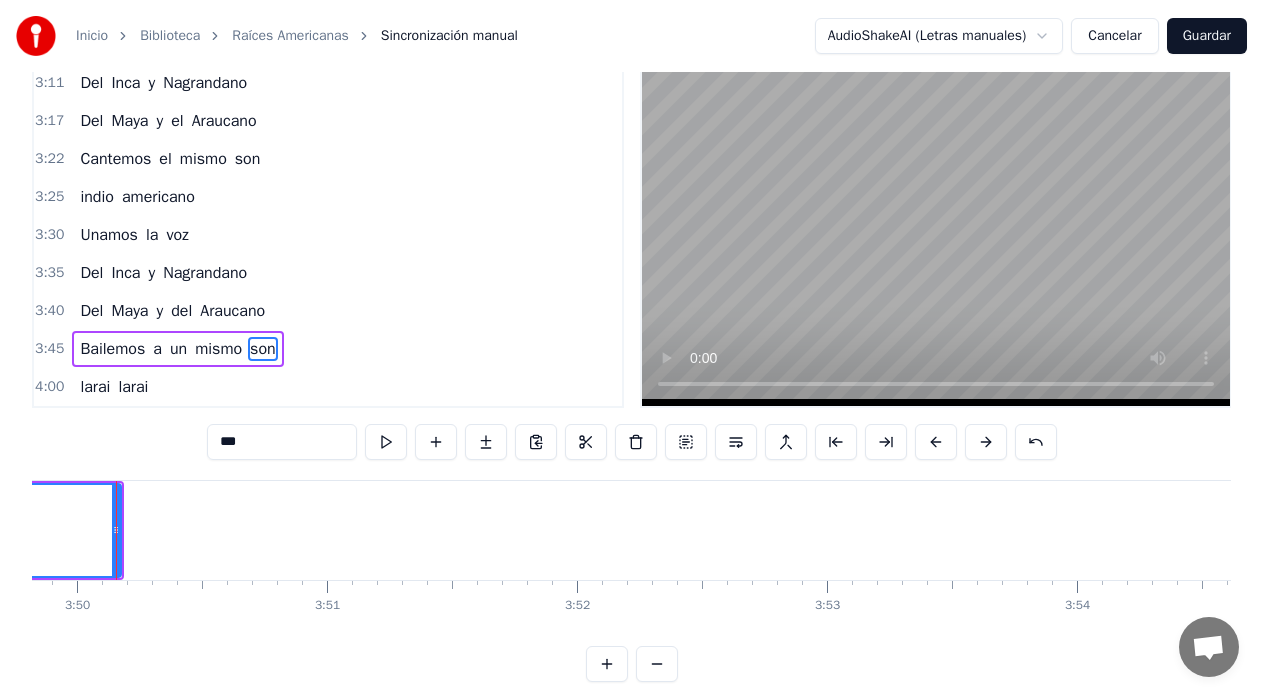 scroll, scrollTop: 0, scrollLeft: 57439, axis: horizontal 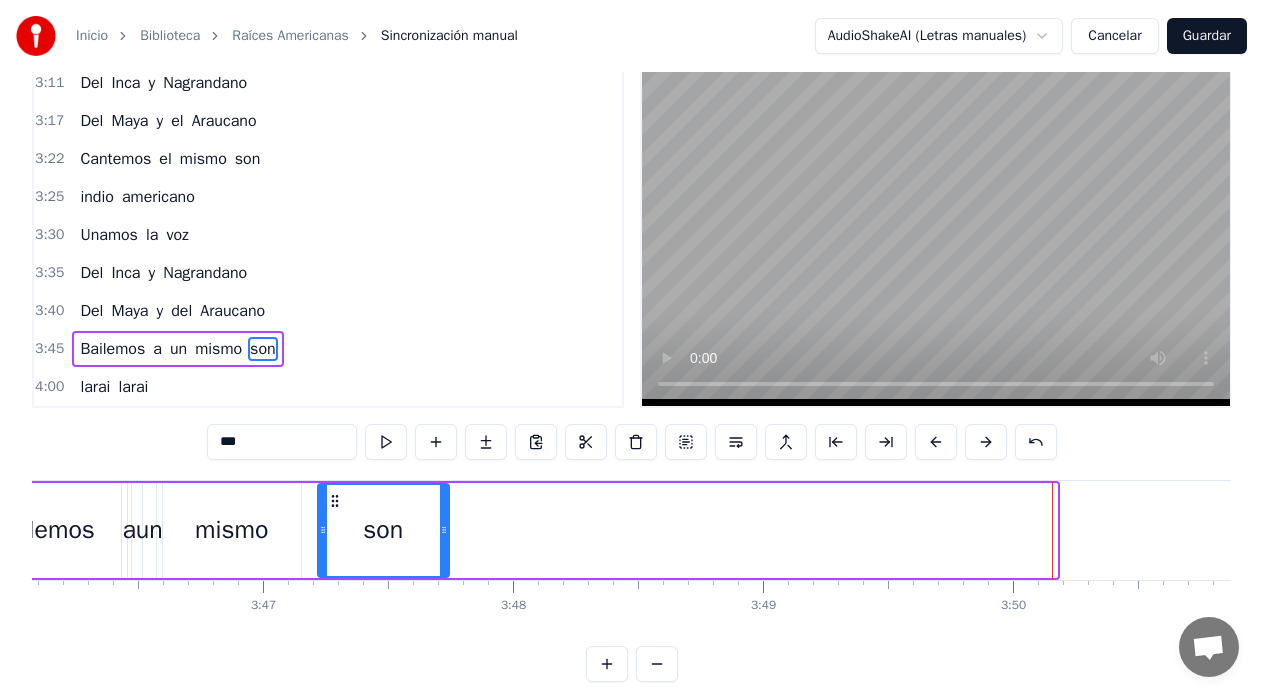 drag, startPoint x: 1054, startPoint y: 533, endPoint x: 446, endPoint y: 571, distance: 609.18634 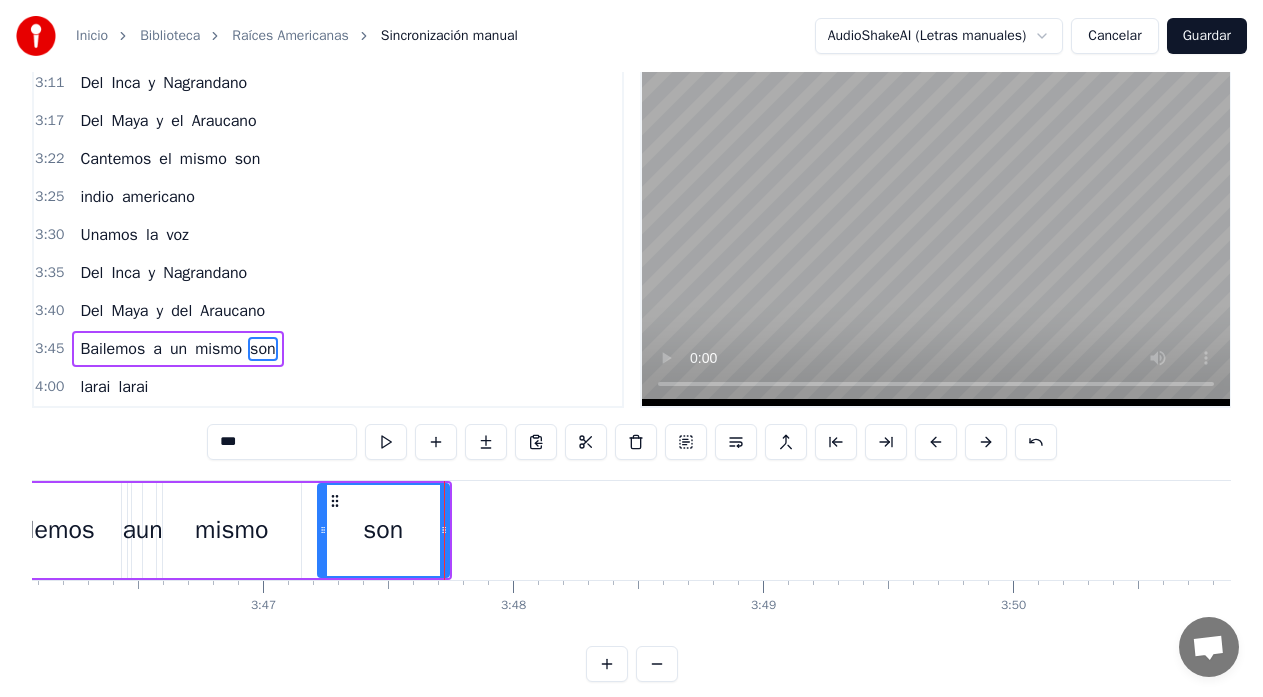 click on "Bailemos" at bounding box center (44, 530) 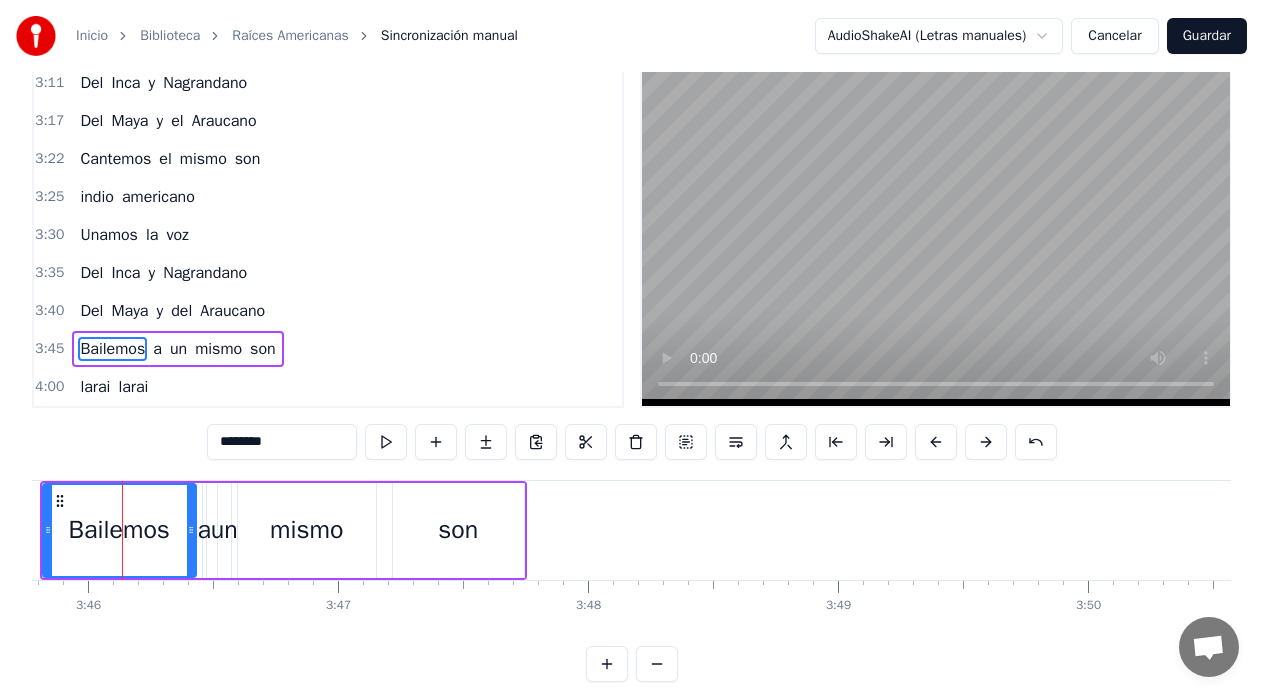 scroll, scrollTop: 0, scrollLeft: 56434, axis: horizontal 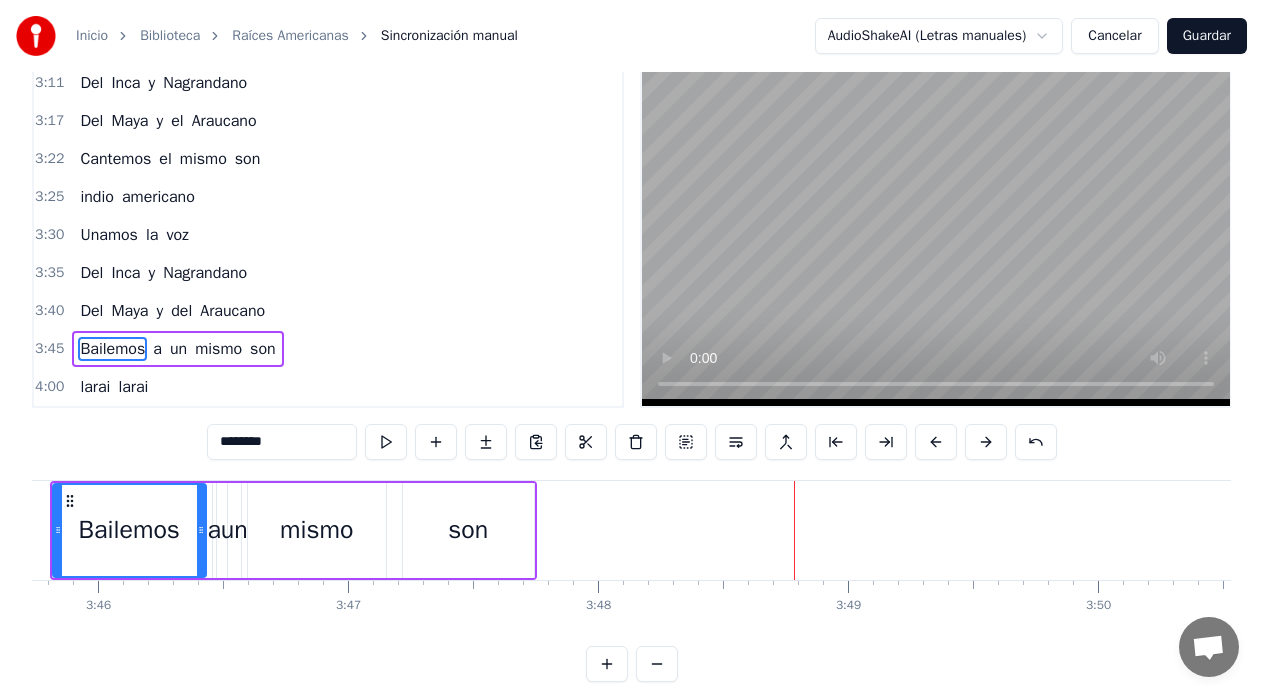 click on "son" at bounding box center [468, 530] 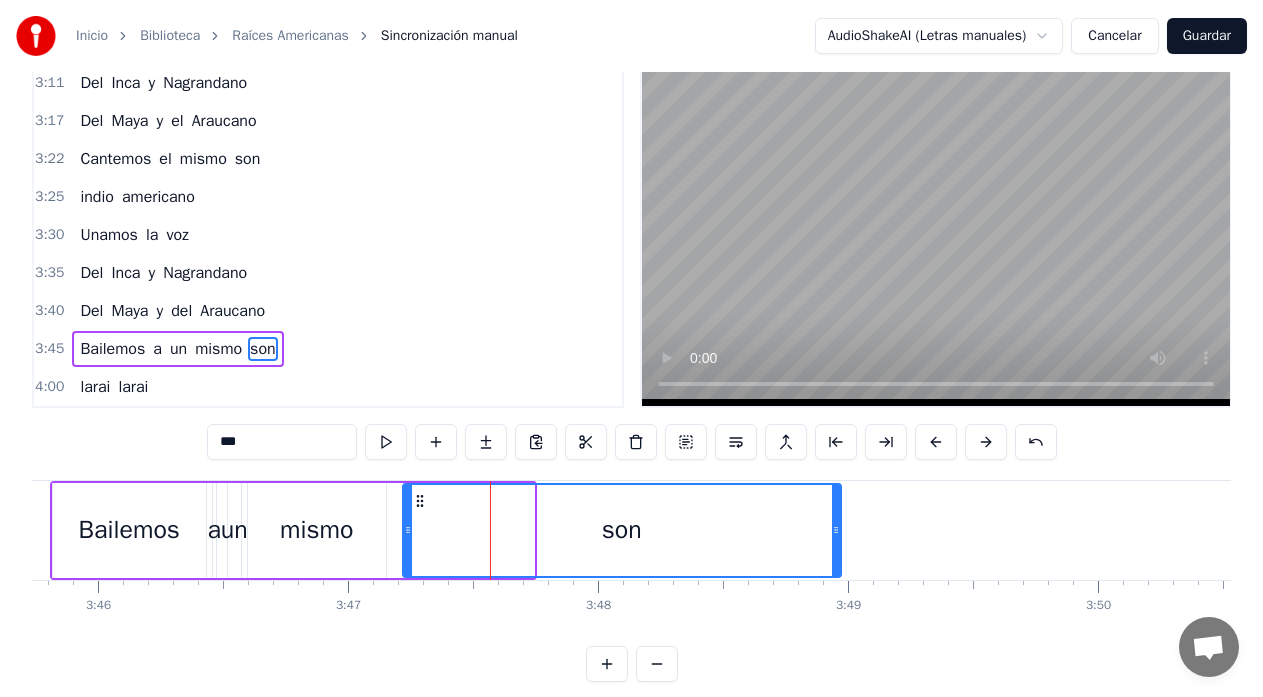 drag, startPoint x: 529, startPoint y: 533, endPoint x: 835, endPoint y: 531, distance: 306.00653 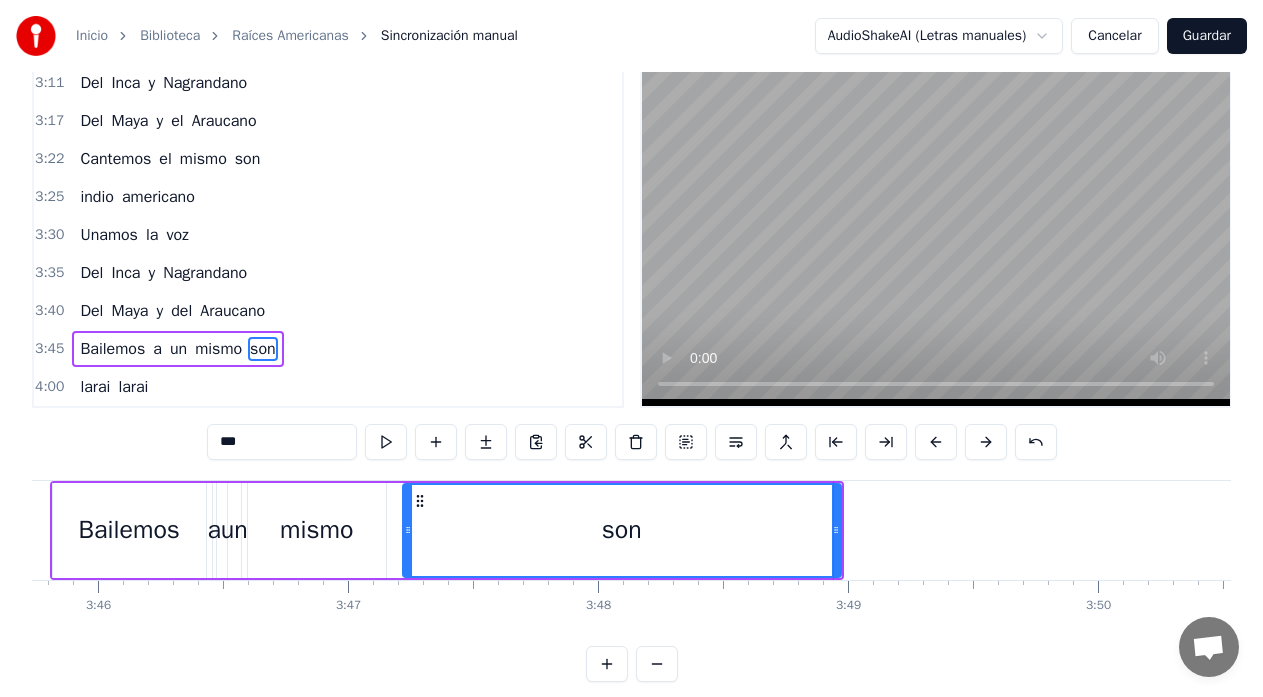 click on "Bailemos" at bounding box center [129, 530] 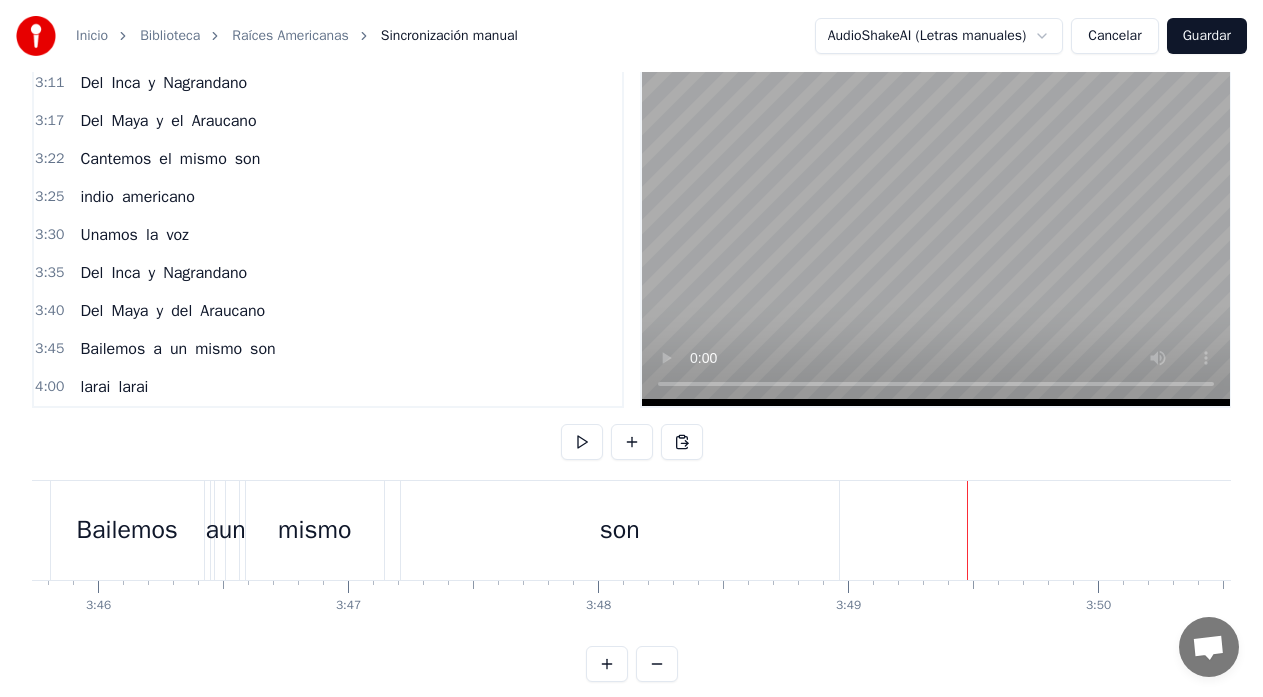 click on "larai larai" at bounding box center (114, 387) 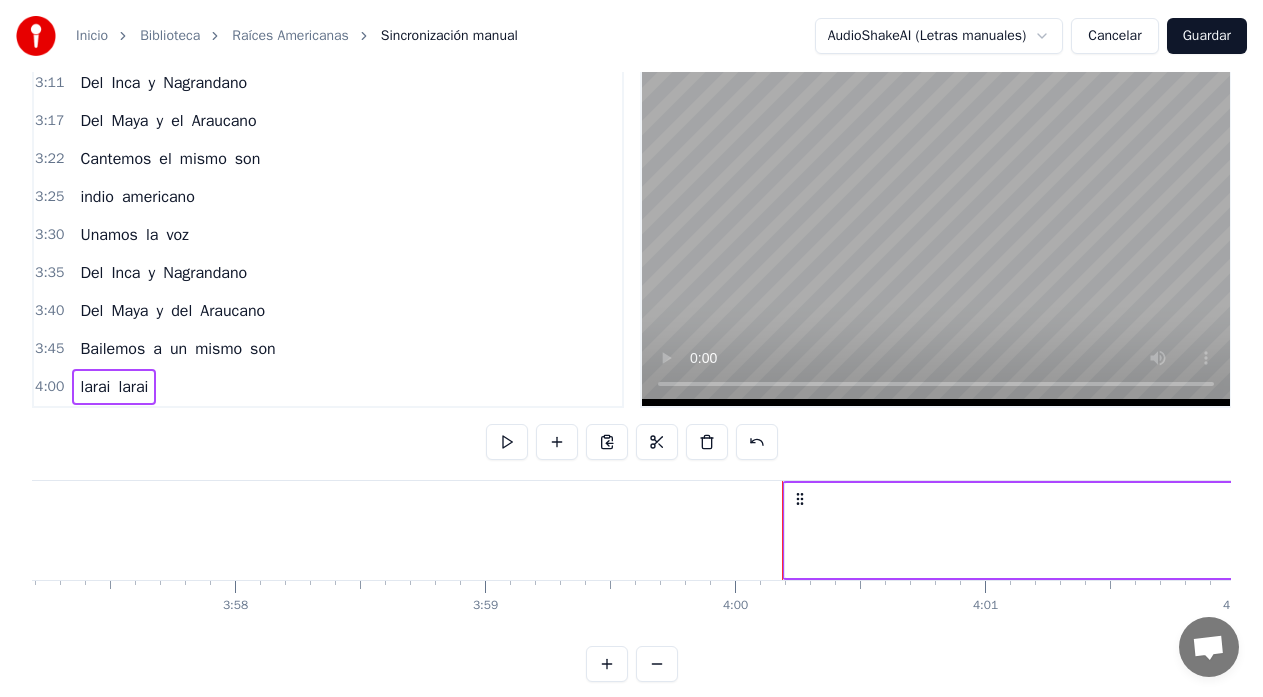 scroll, scrollTop: 0, scrollLeft: 59946, axis: horizontal 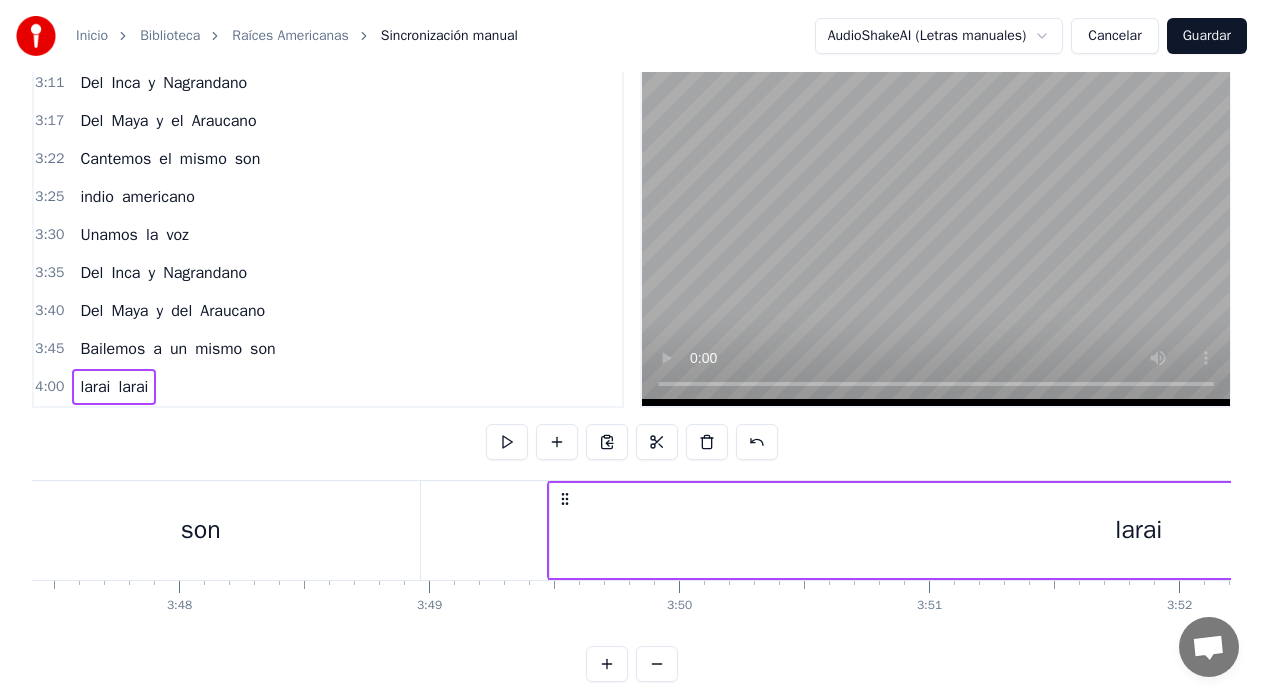 drag, startPoint x: 150, startPoint y: 503, endPoint x: 556, endPoint y: 562, distance: 410.26456 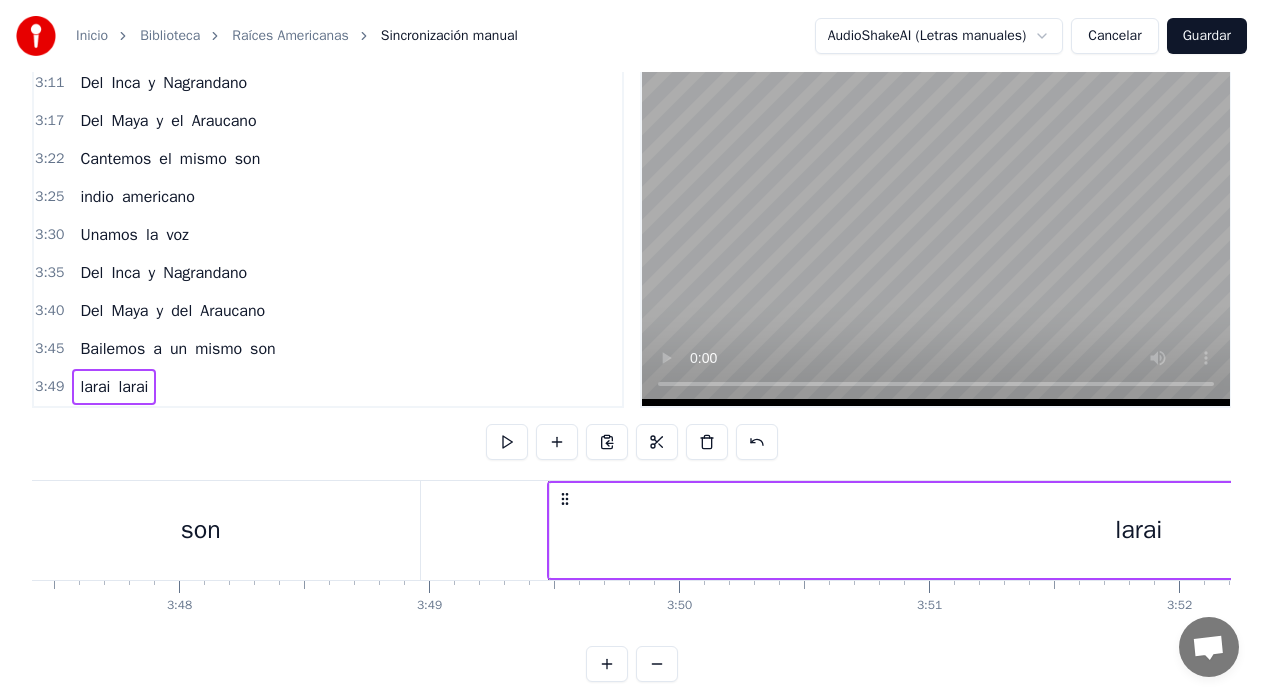 click on "son" at bounding box center [201, 530] 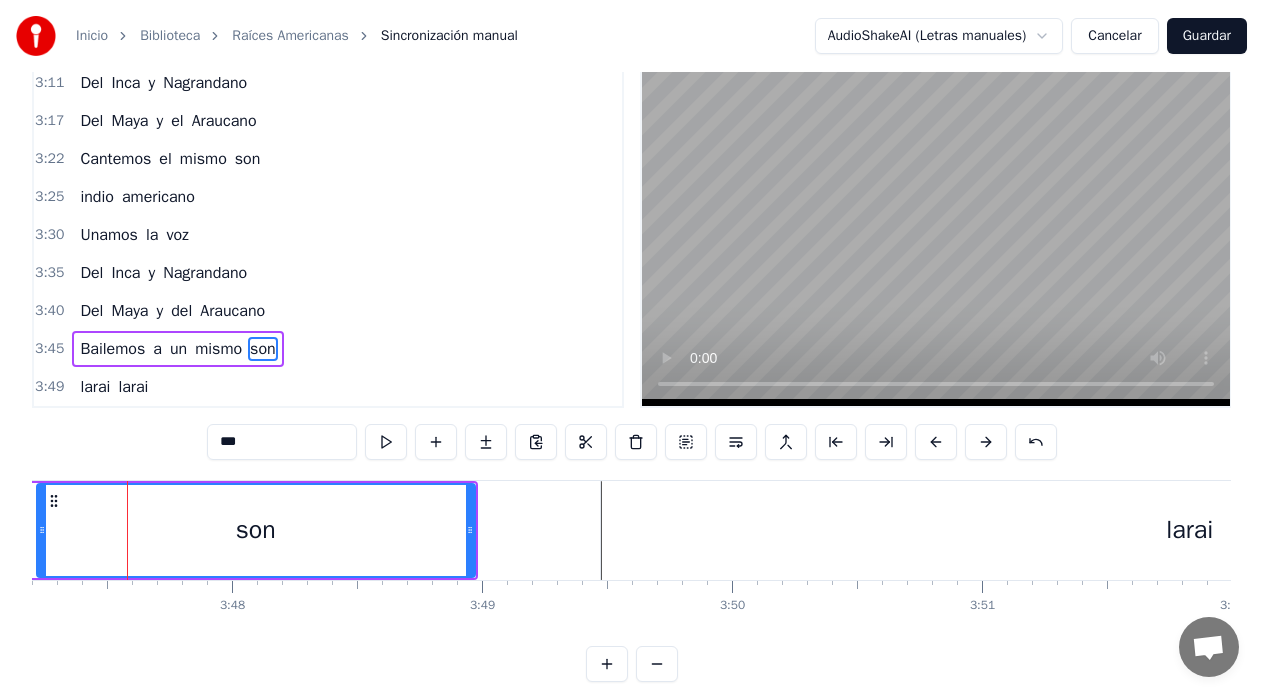 scroll, scrollTop: 0, scrollLeft: 56795, axis: horizontal 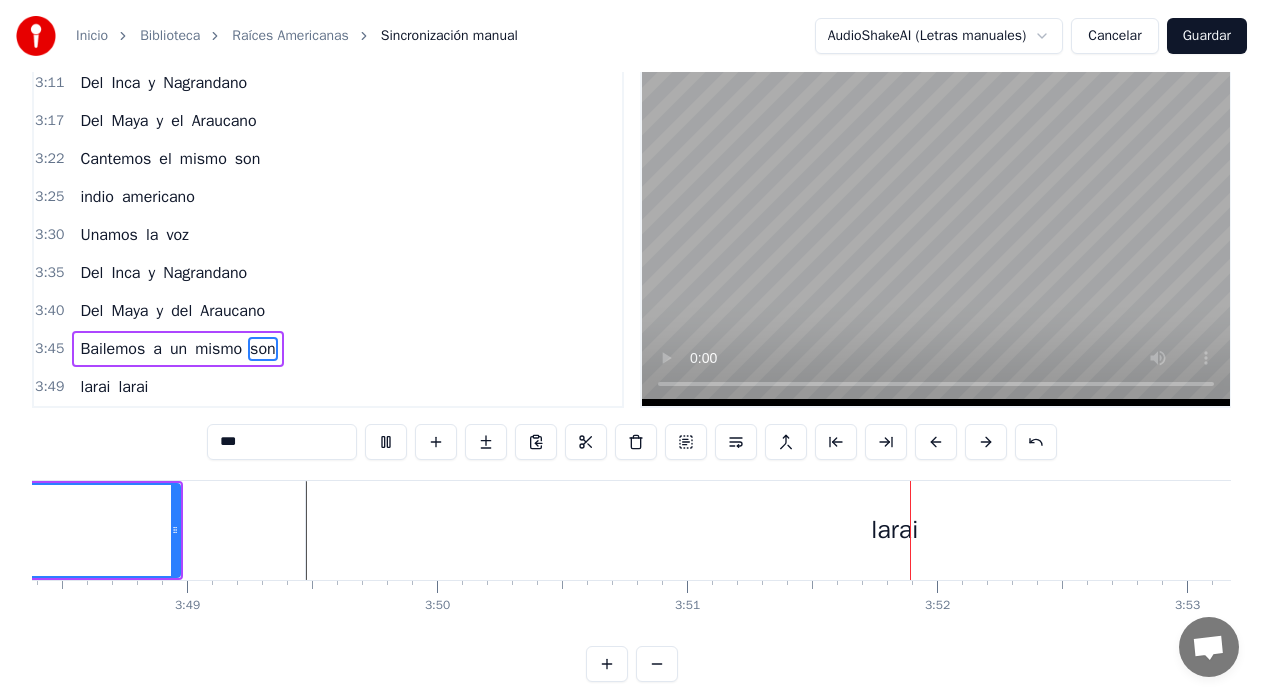 click on "larai" at bounding box center (895, 530) 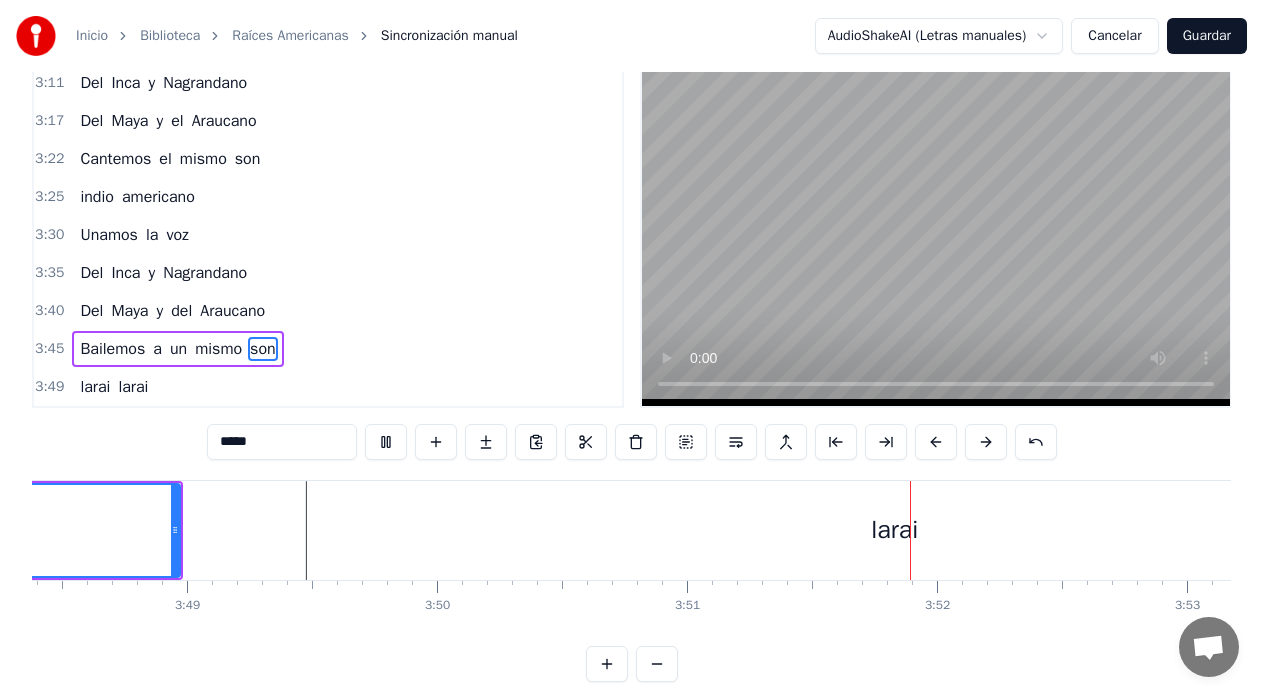 scroll, scrollTop: 0, scrollLeft: 57474, axis: horizontal 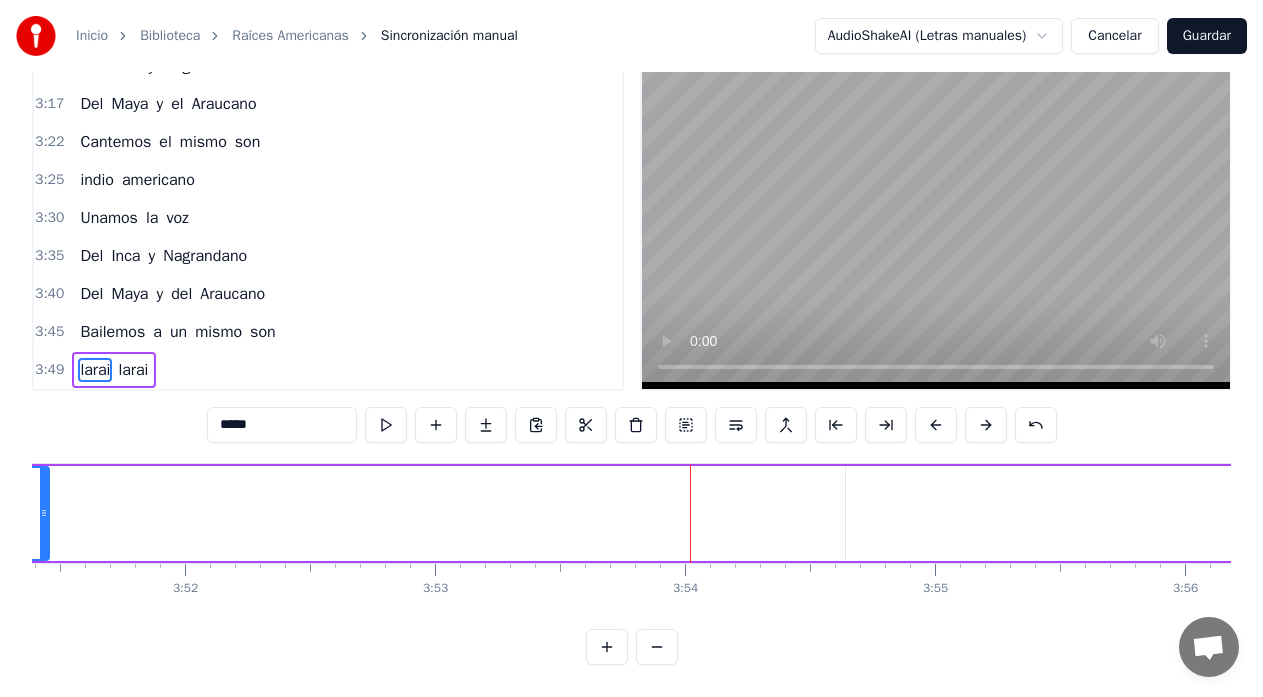 drag, startPoint x: 727, startPoint y: 491, endPoint x: 42, endPoint y: 540, distance: 686.7503 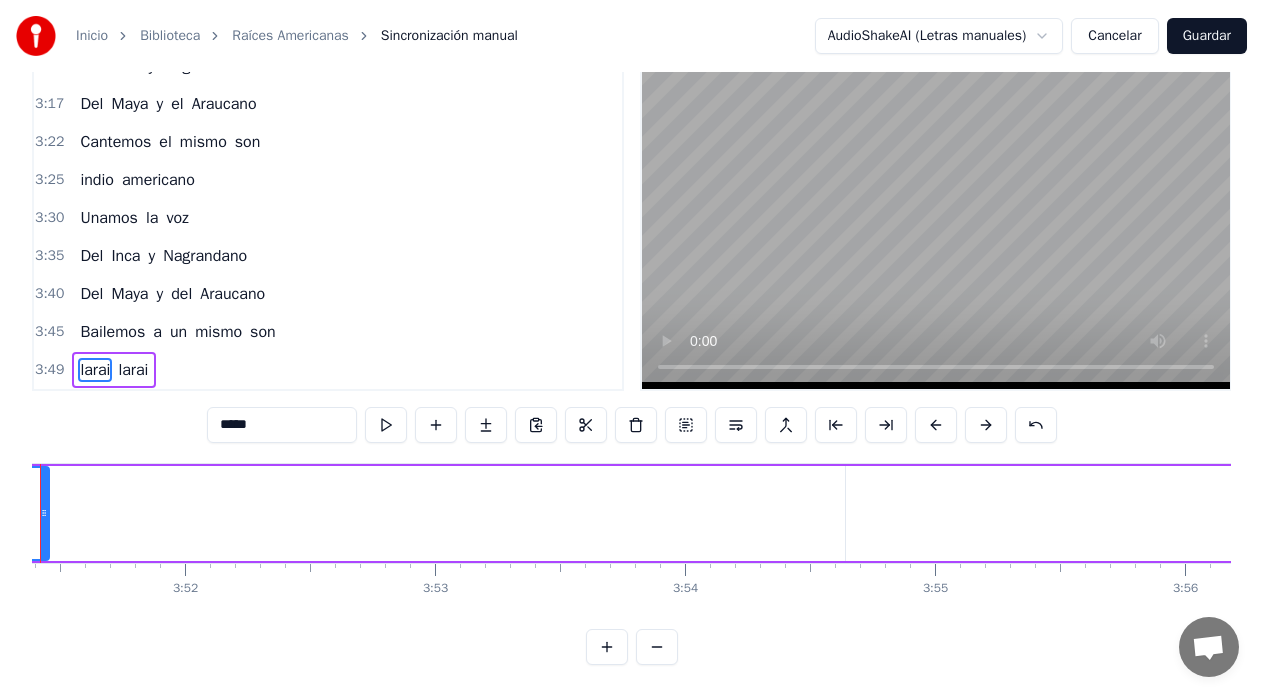 scroll, scrollTop: 0, scrollLeft: 57755, axis: horizontal 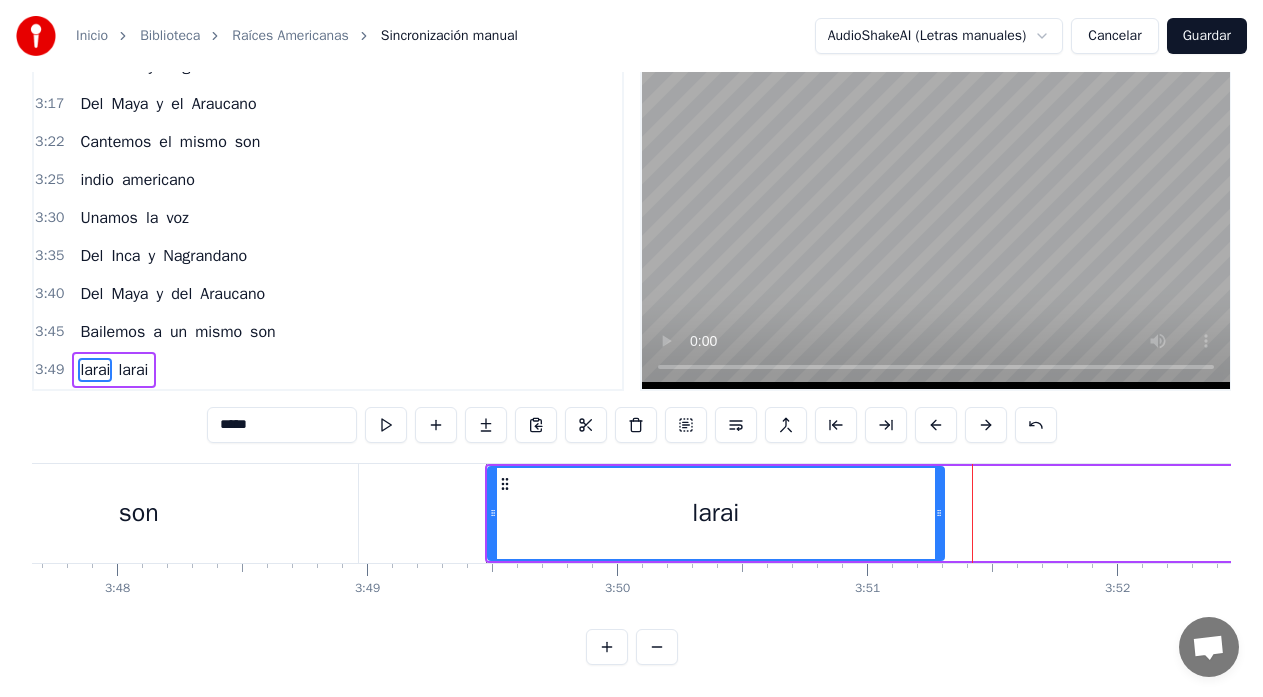 drag, startPoint x: 968, startPoint y: 500, endPoint x: 937, endPoint y: 507, distance: 31.780497 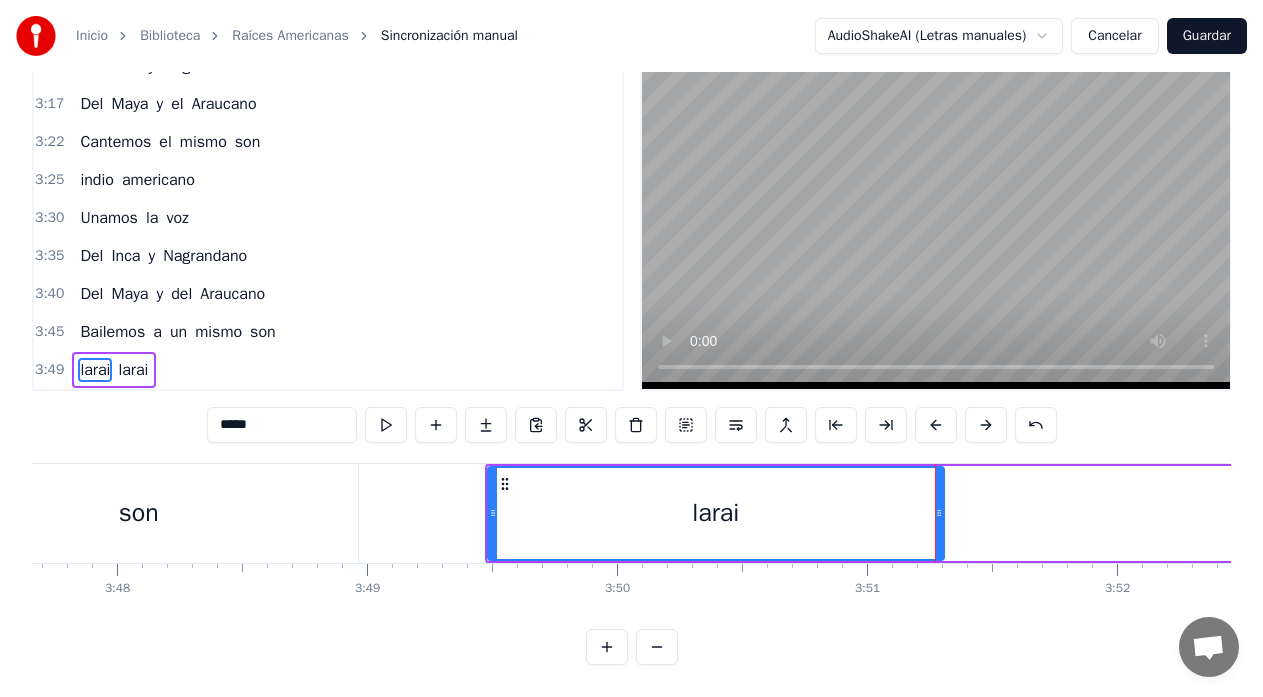 click on "son" at bounding box center (139, 513) 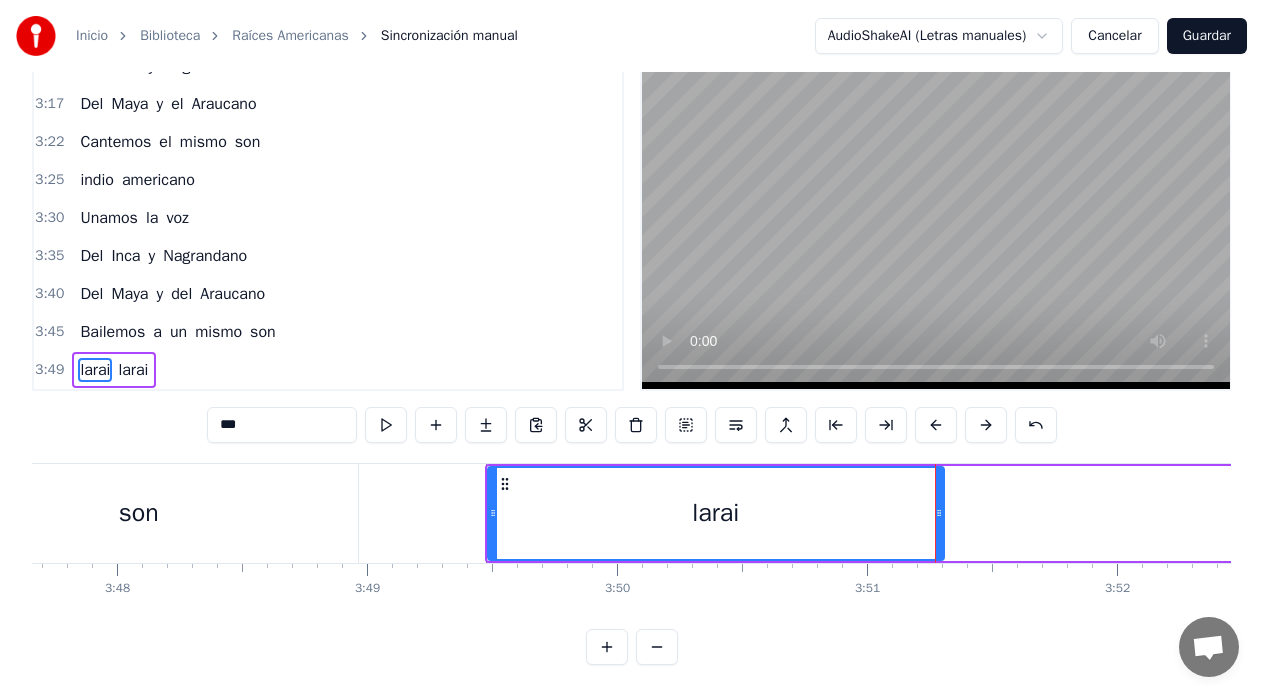 scroll, scrollTop: 45, scrollLeft: 0, axis: vertical 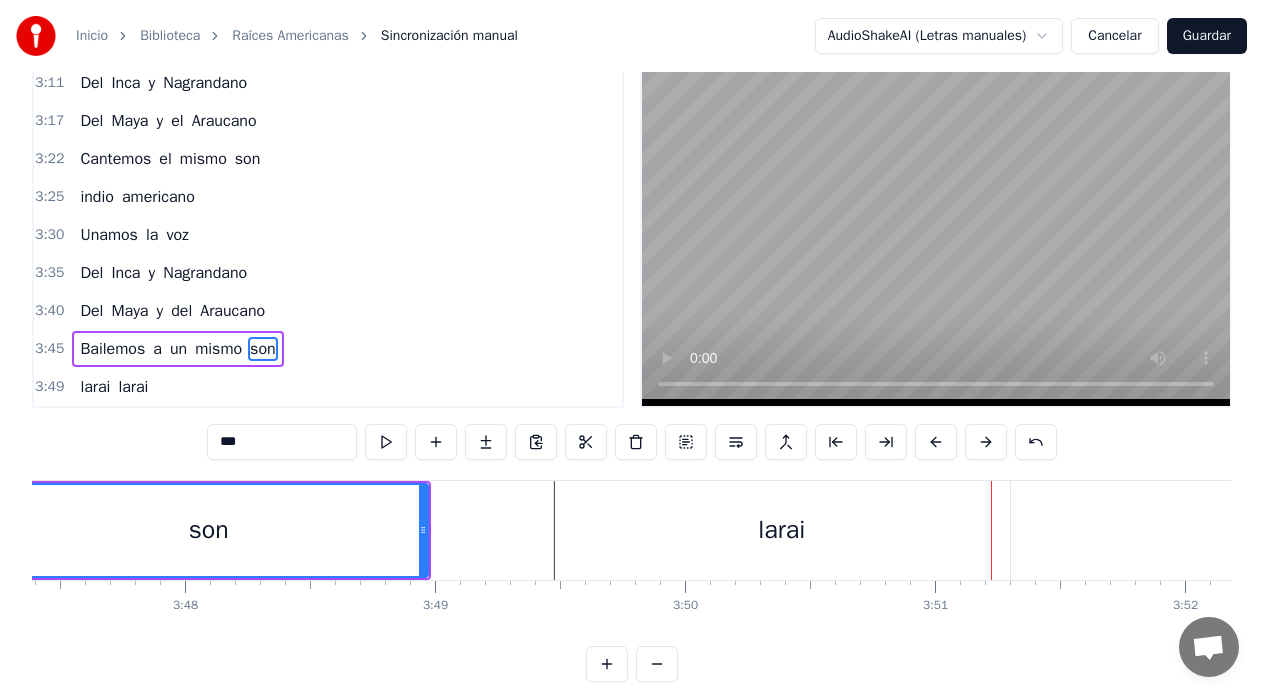 click on "larai" at bounding box center [782, 530] 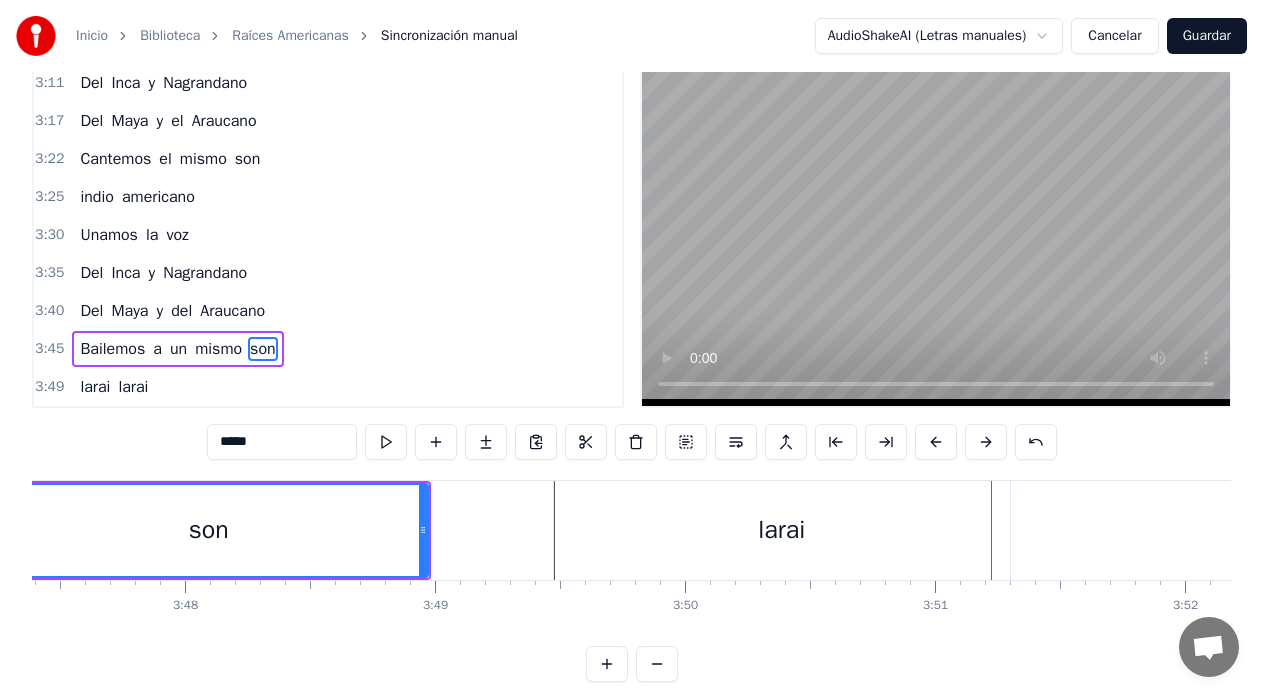 scroll, scrollTop: 79, scrollLeft: 0, axis: vertical 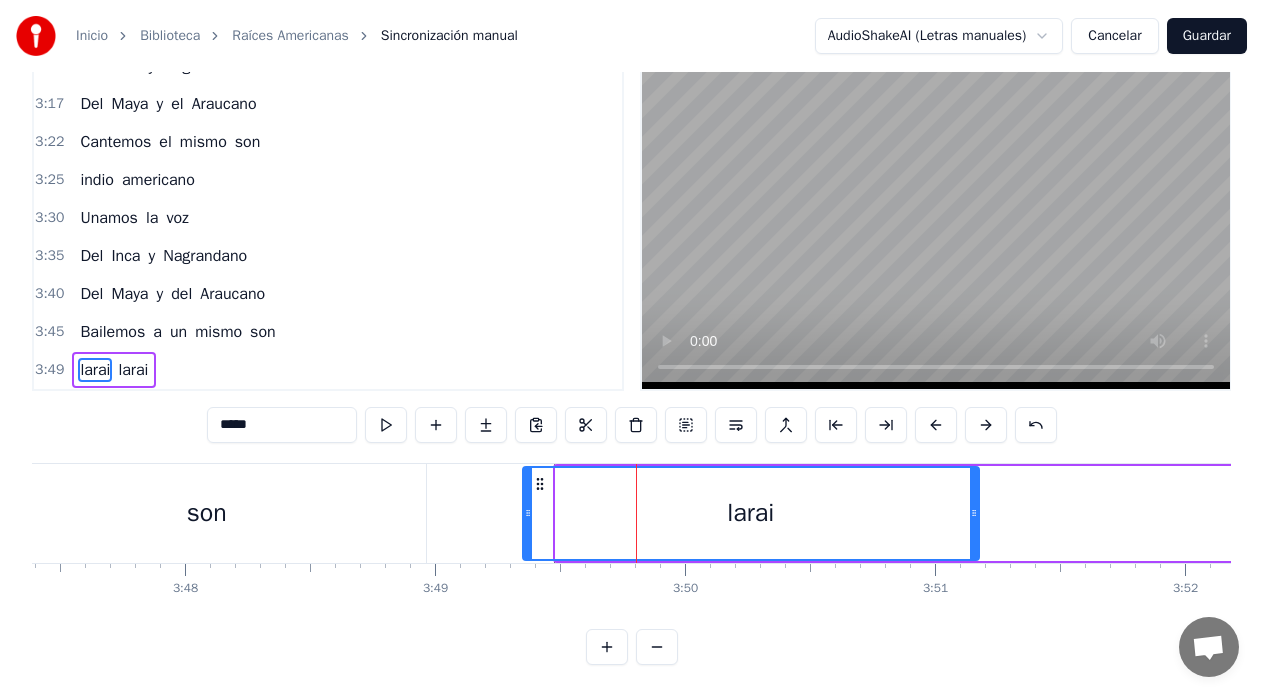 drag, startPoint x: 570, startPoint y: 470, endPoint x: 539, endPoint y: 470, distance: 31 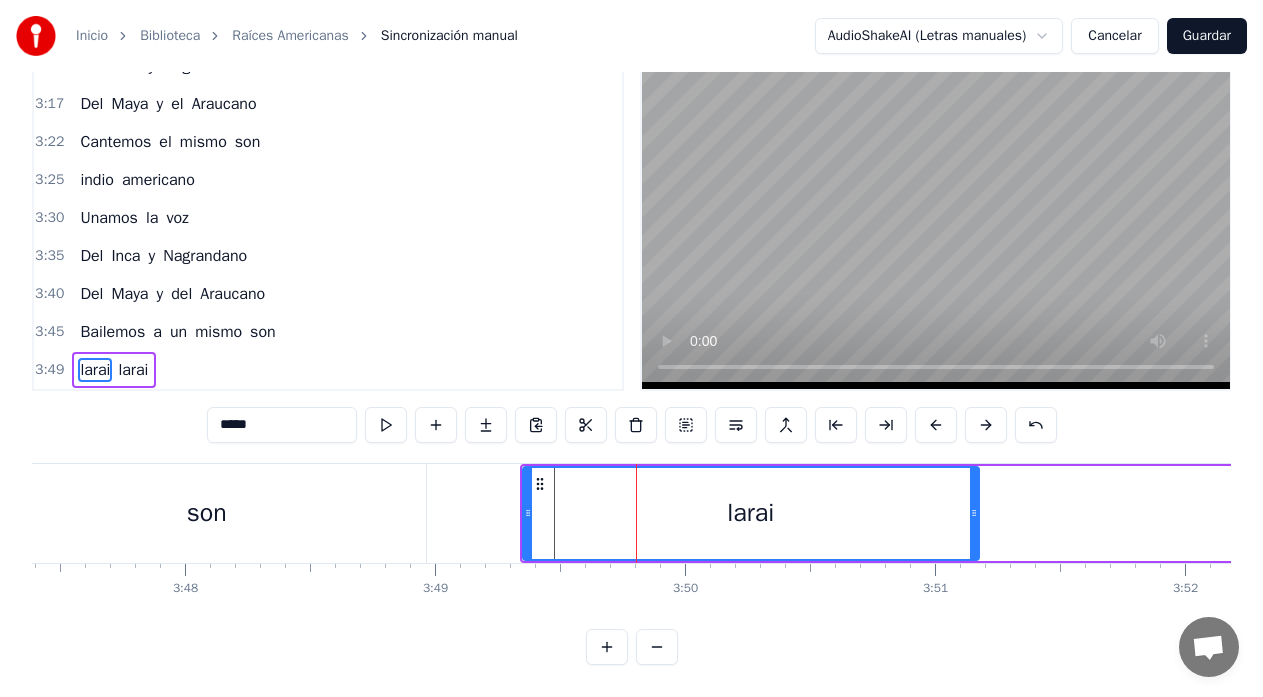 click on "son" at bounding box center [207, 513] 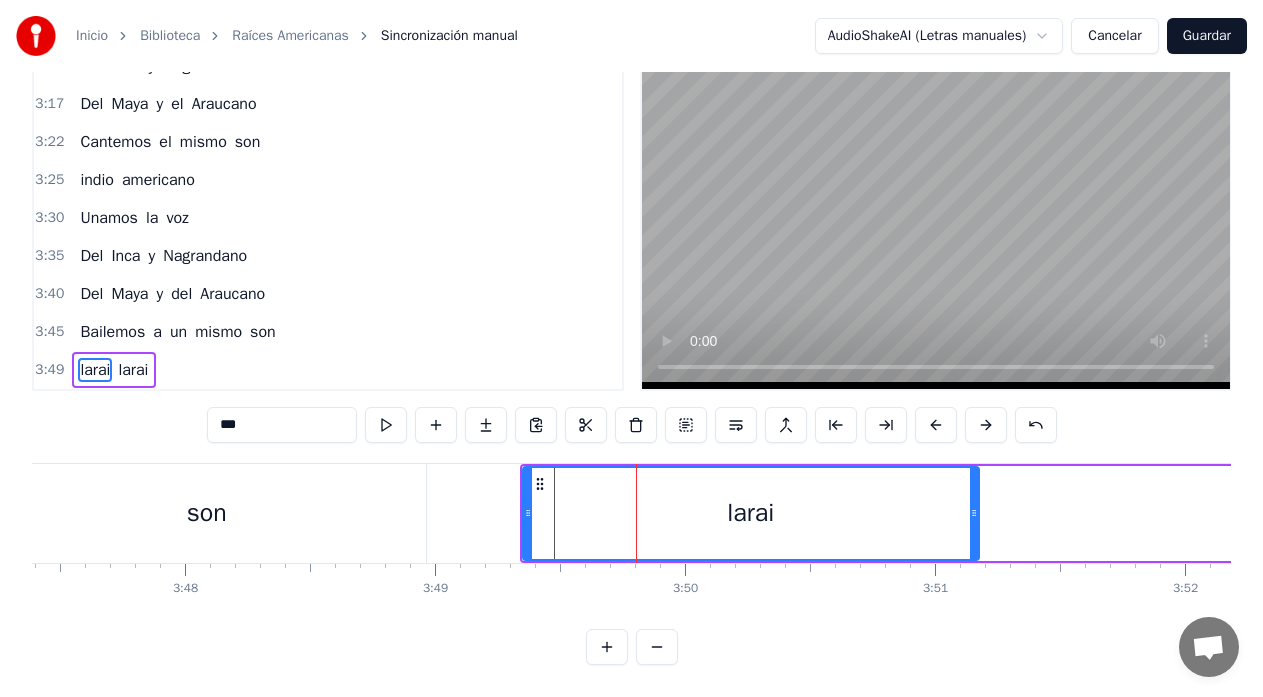 scroll, scrollTop: 45, scrollLeft: 0, axis: vertical 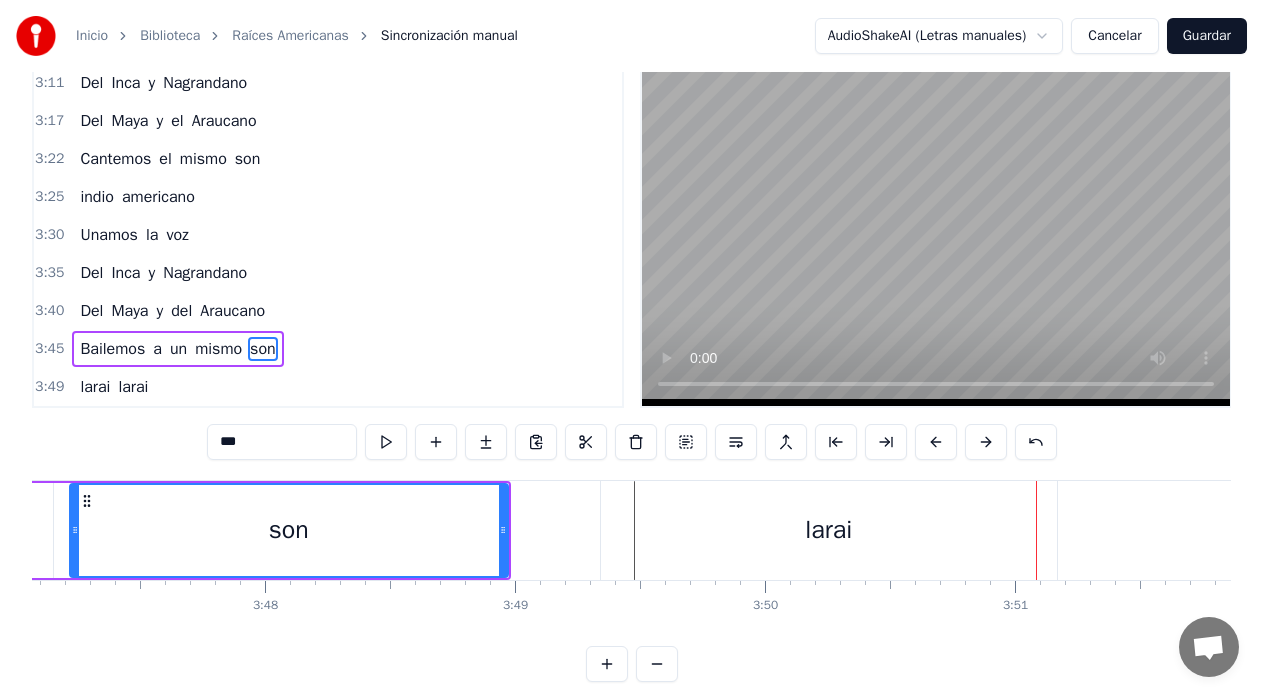 click on "larai" at bounding box center [829, 530] 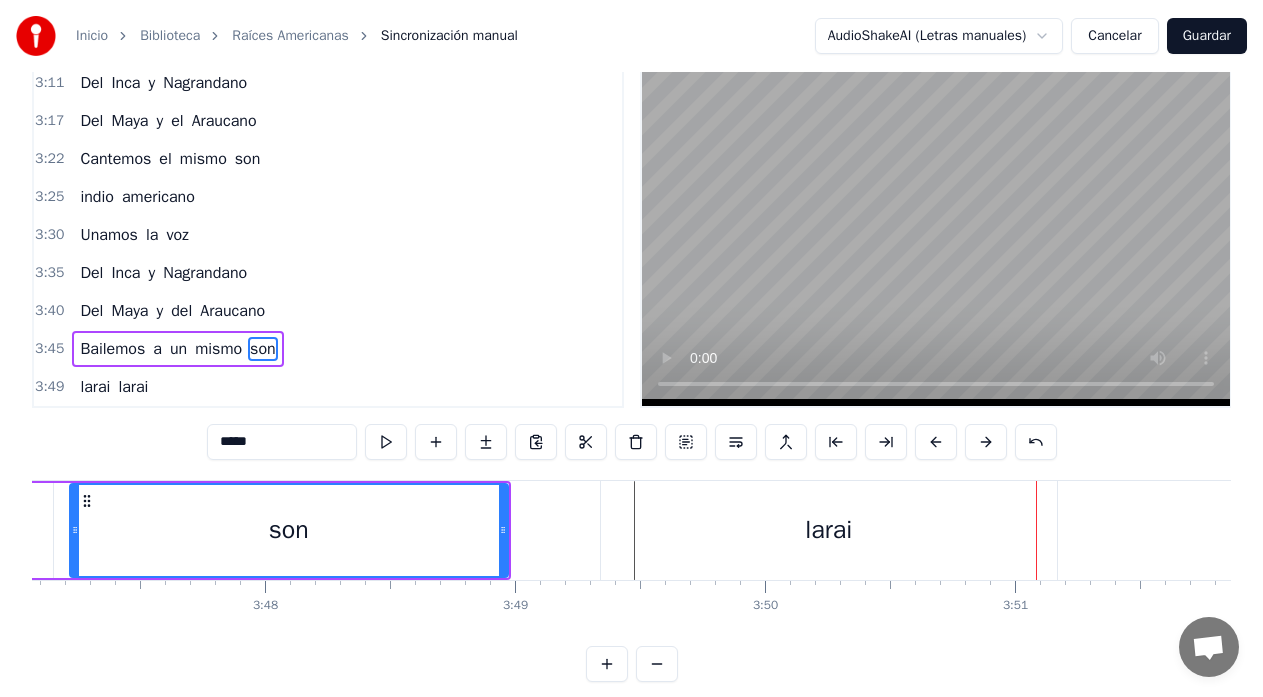 scroll, scrollTop: 79, scrollLeft: 0, axis: vertical 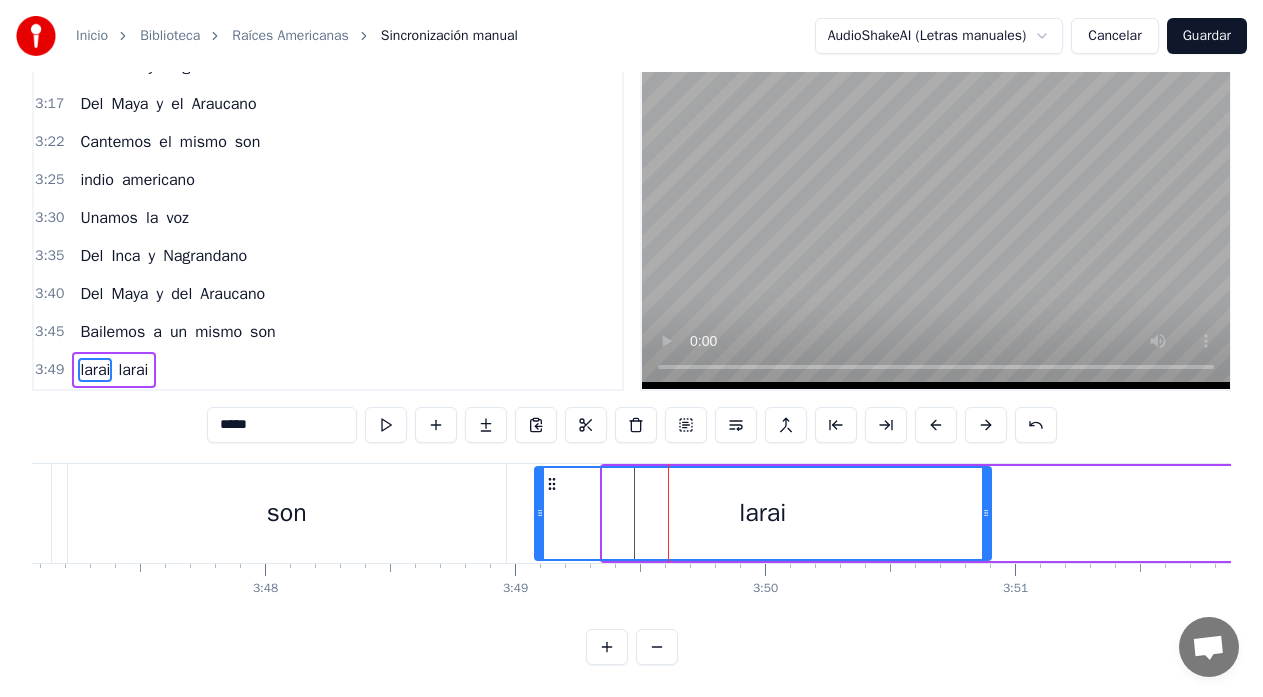 drag, startPoint x: 613, startPoint y: 466, endPoint x: 545, endPoint y: 479, distance: 69.2315 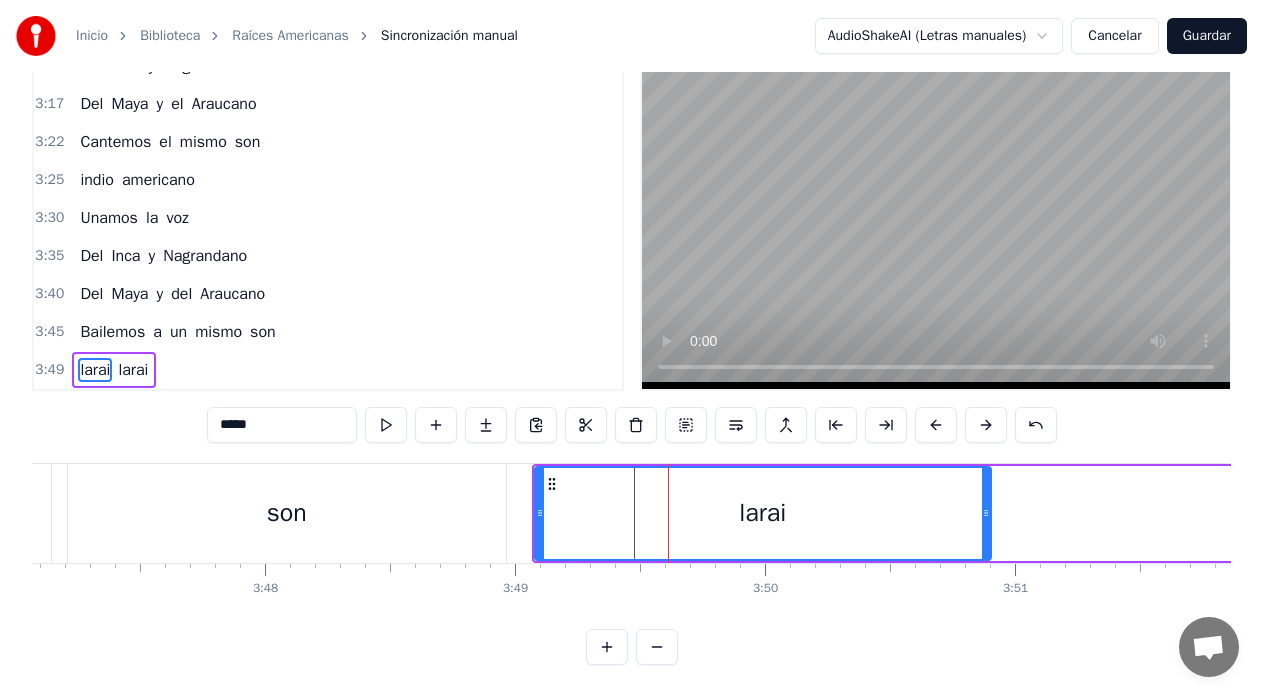 click on "son" at bounding box center [287, 513] 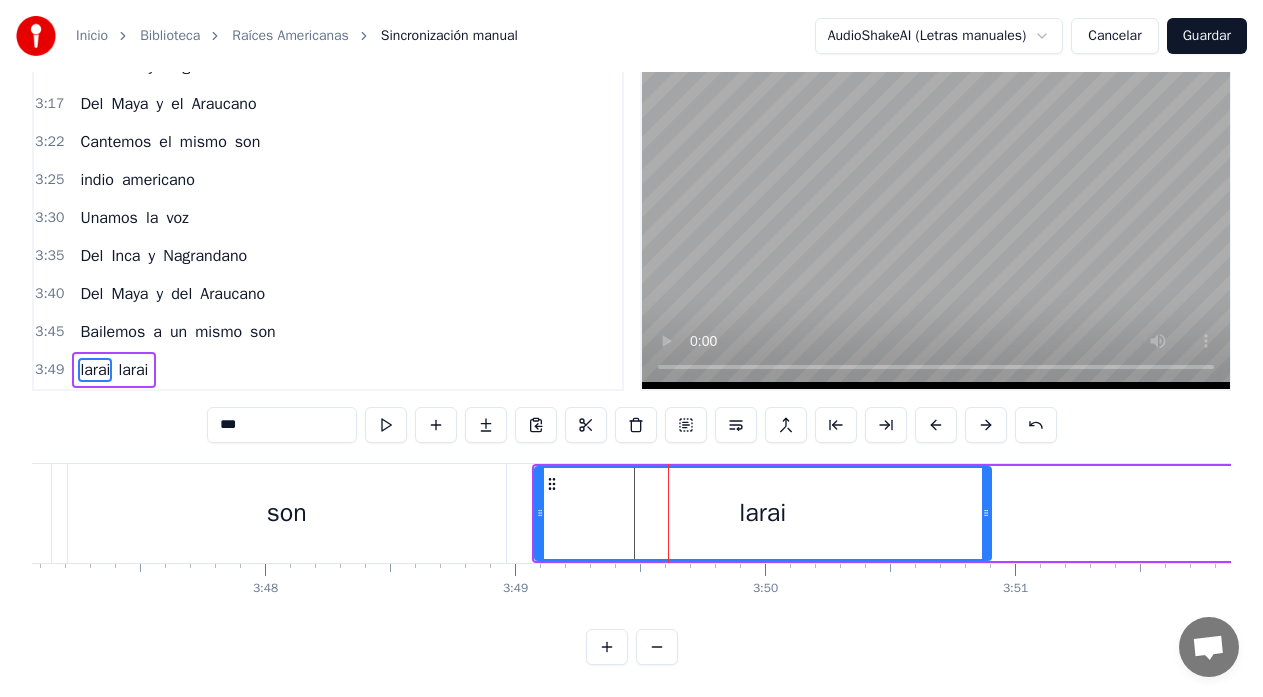 scroll, scrollTop: 45, scrollLeft: 0, axis: vertical 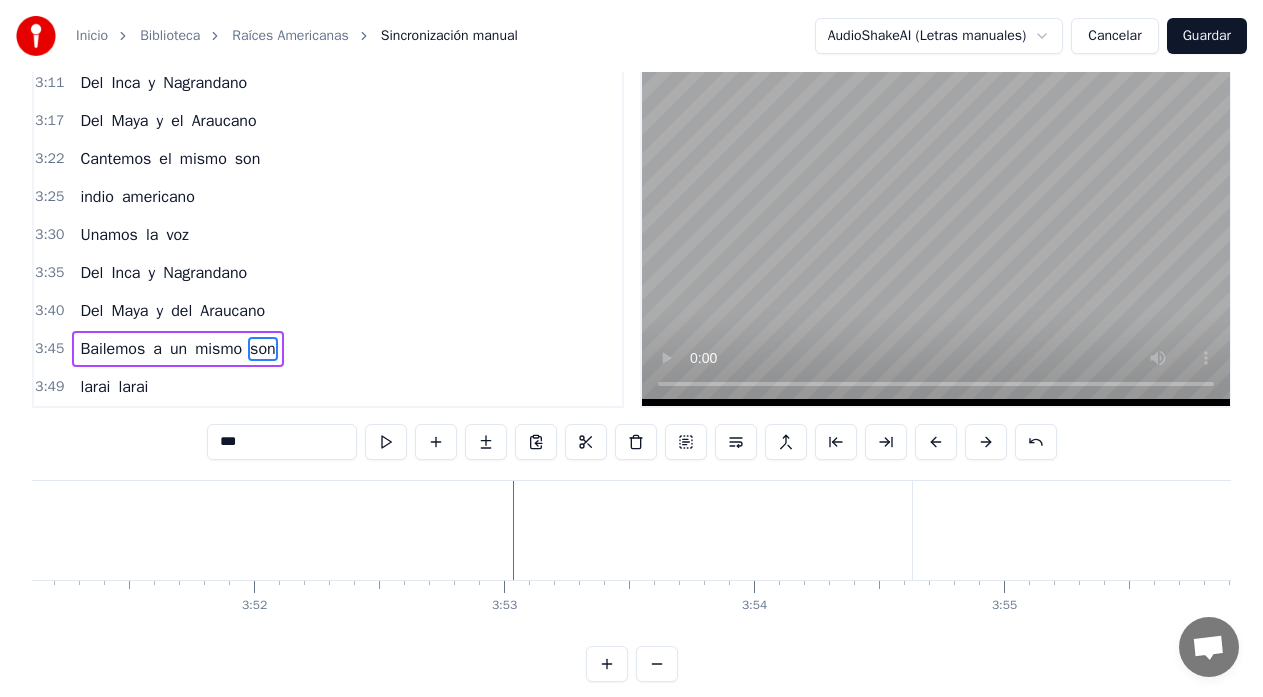 click on "larai larai" at bounding box center [841, 530] 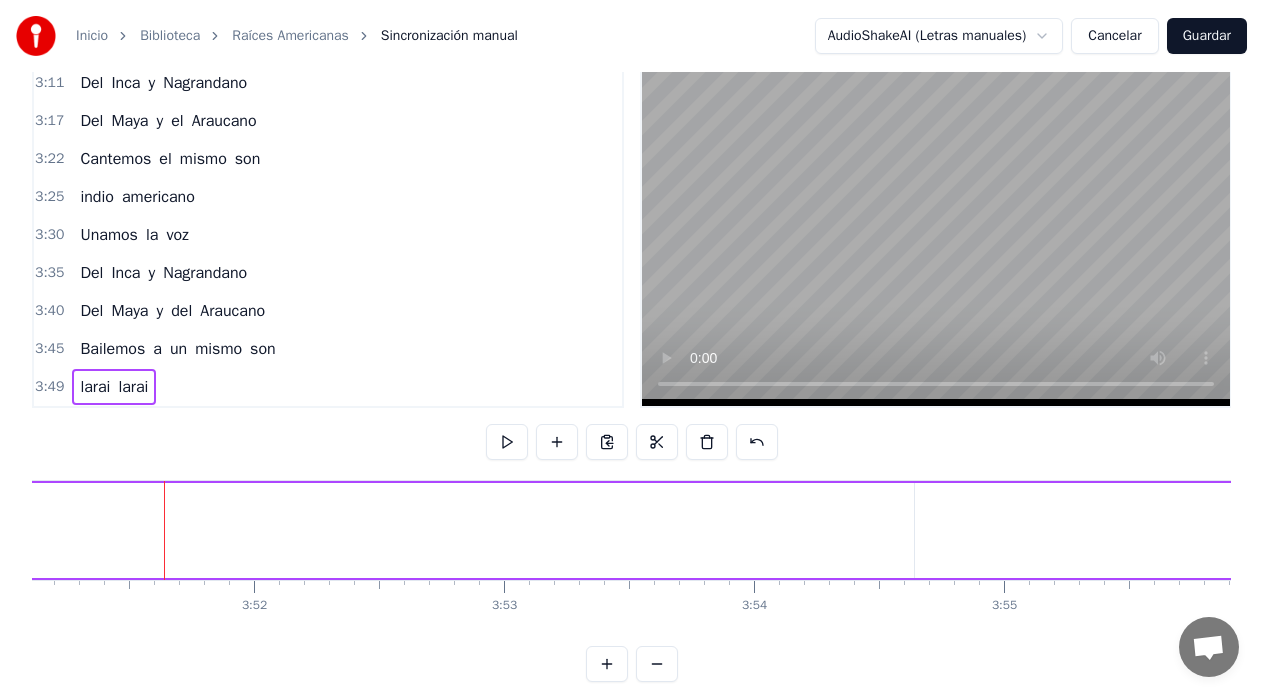 scroll, scrollTop: 0, scrollLeft: 57738, axis: horizontal 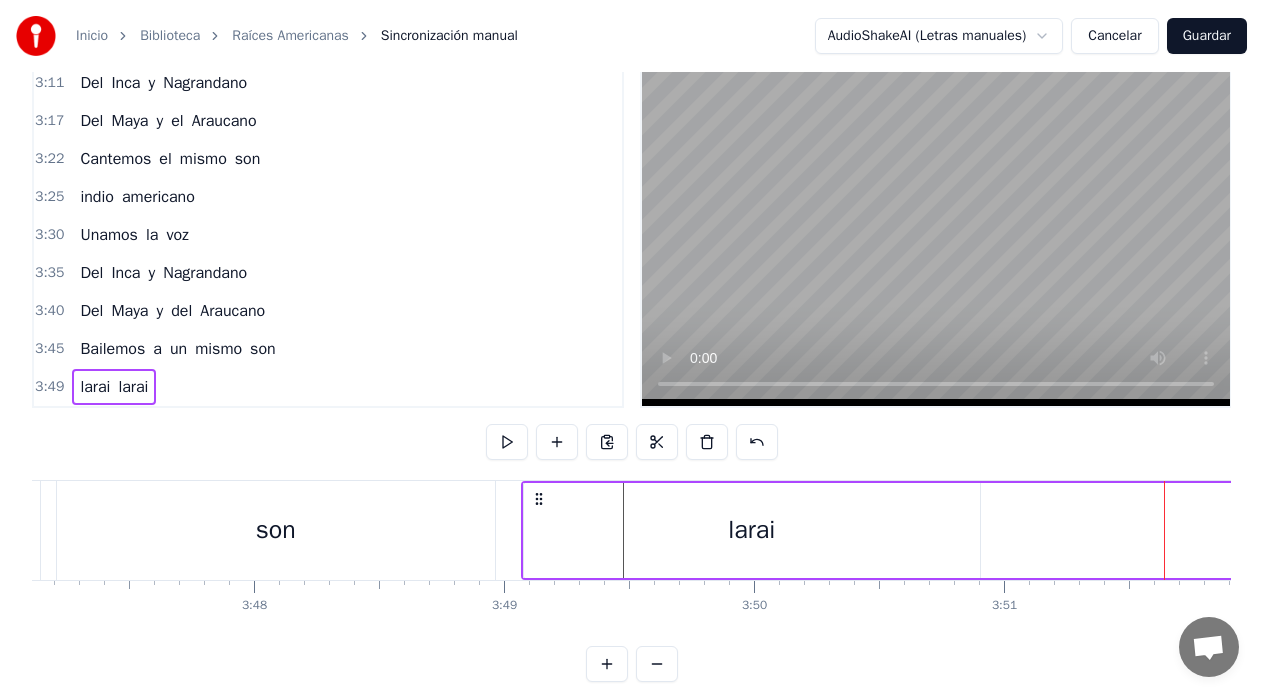 click on "larai" at bounding box center (752, 530) 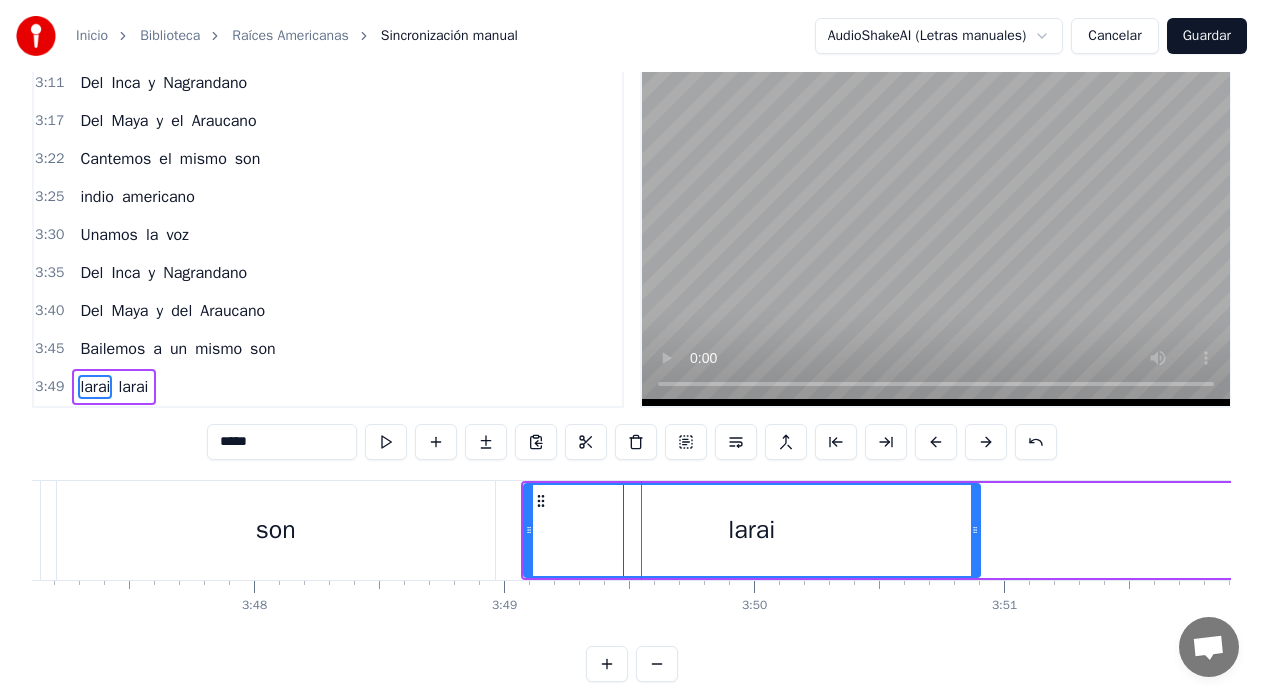scroll, scrollTop: 79, scrollLeft: 0, axis: vertical 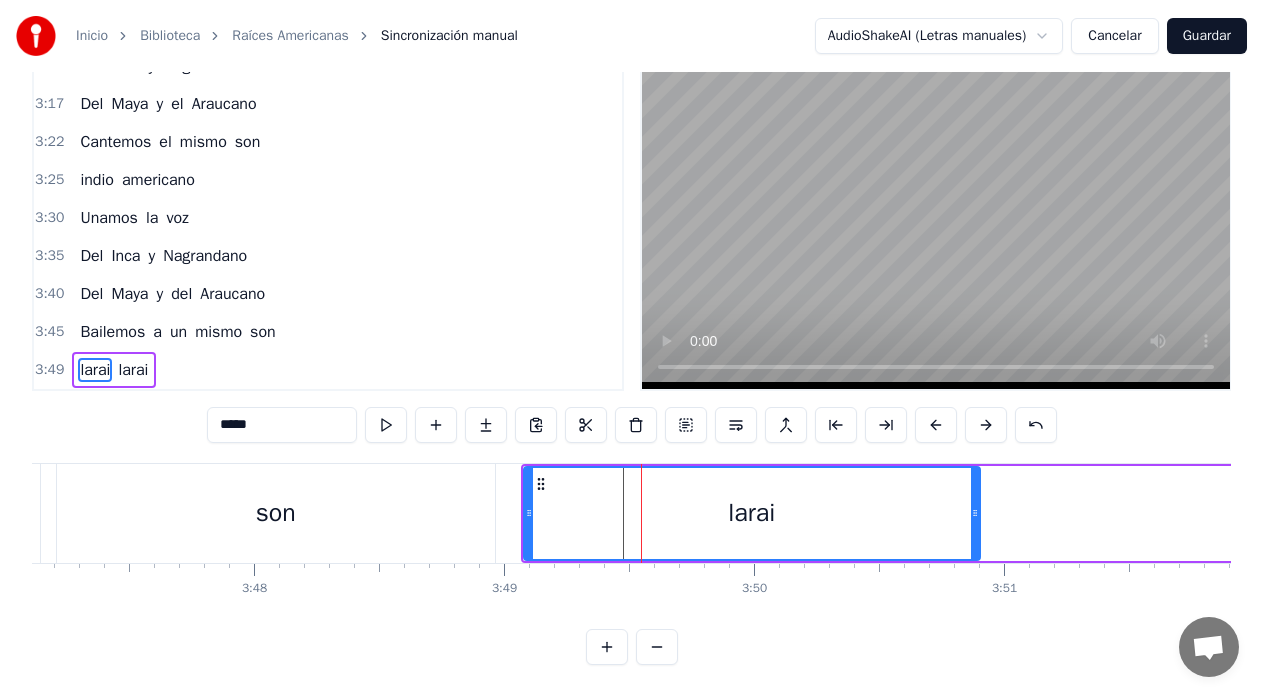 click on "son" at bounding box center (276, 513) 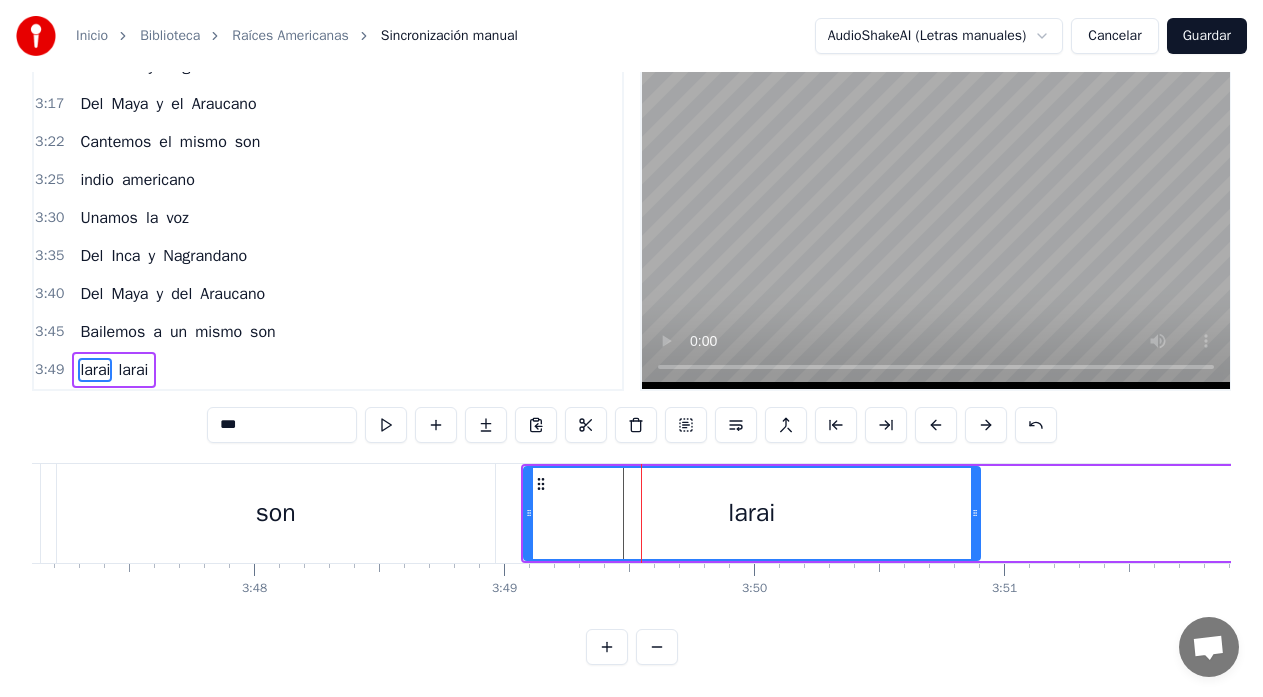 scroll, scrollTop: 45, scrollLeft: 0, axis: vertical 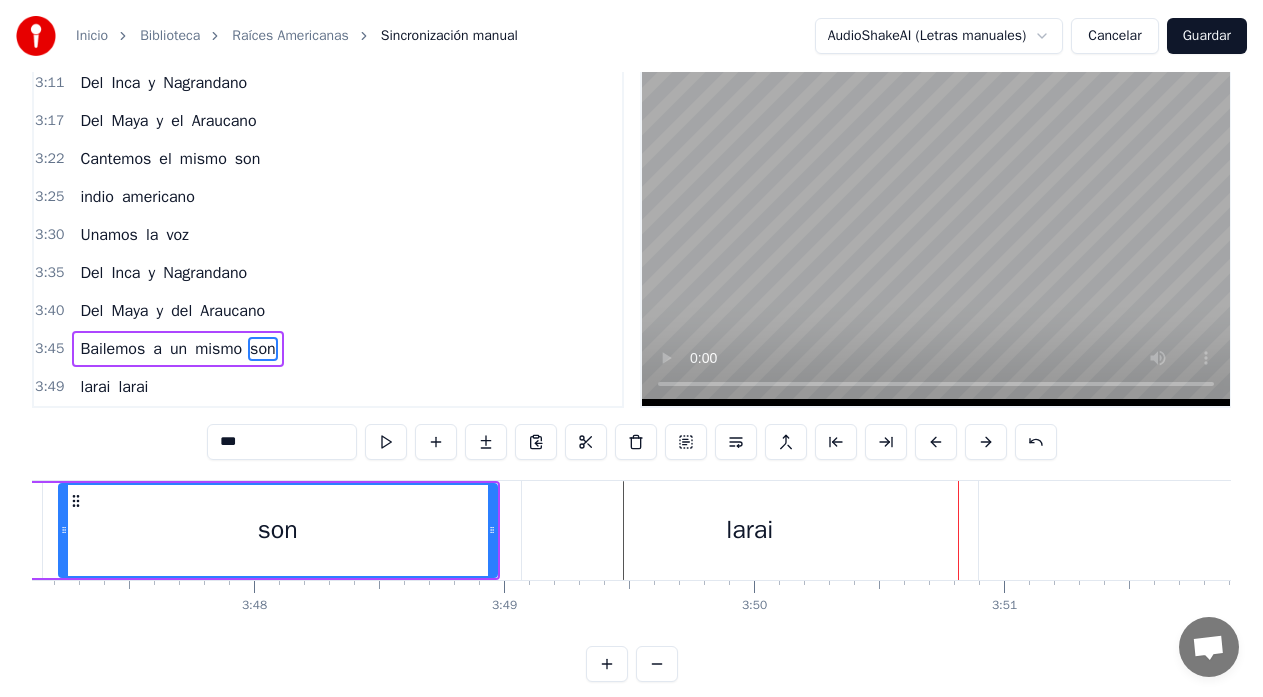 click on "larai larai" at bounding box center [1841, 530] 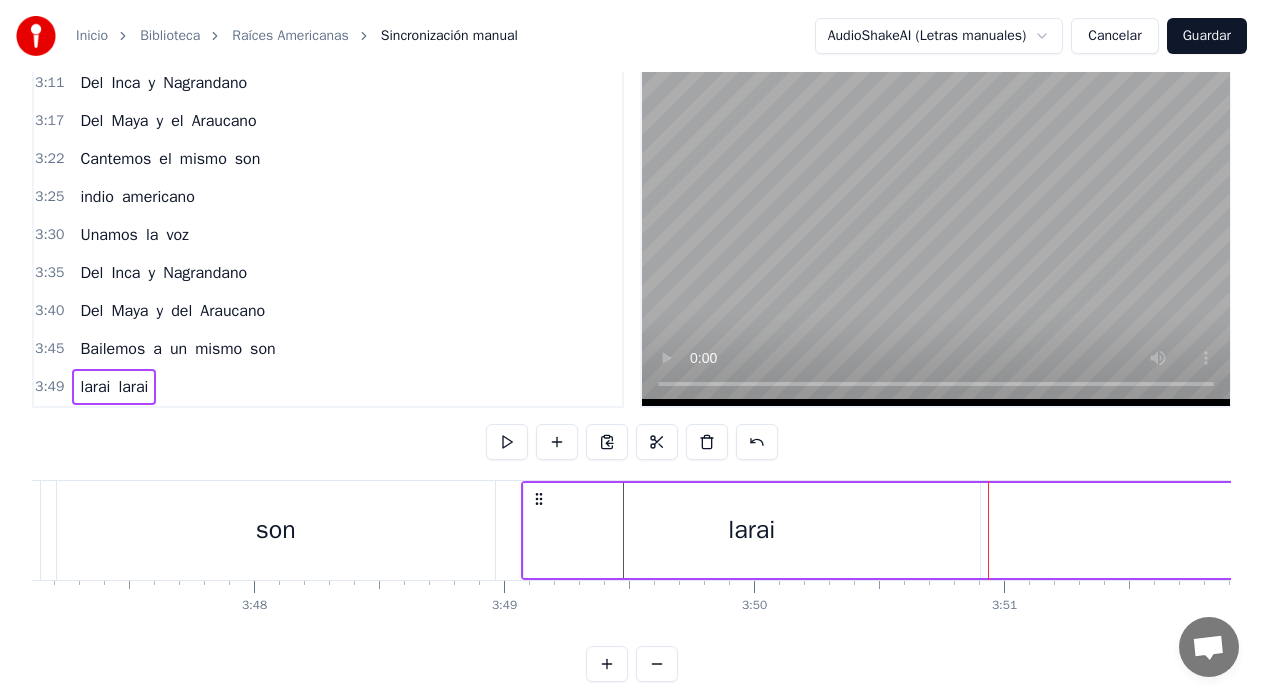 click on "larai" at bounding box center (752, 530) 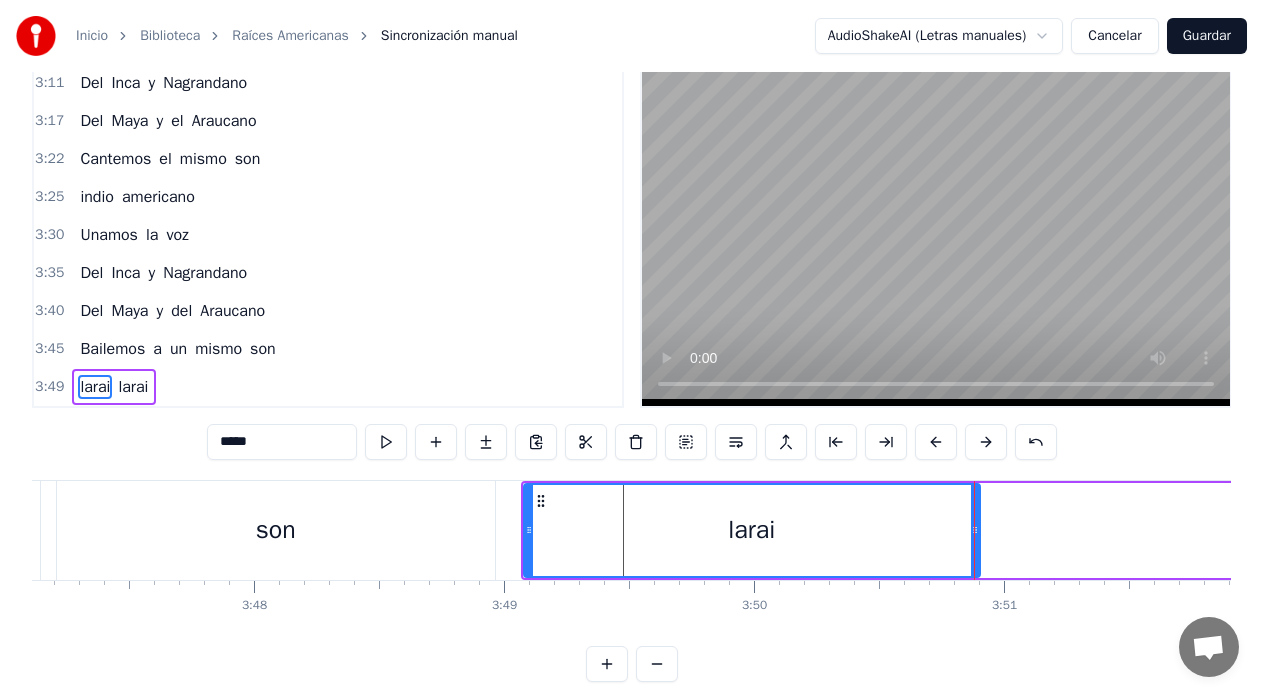 scroll, scrollTop: 79, scrollLeft: 0, axis: vertical 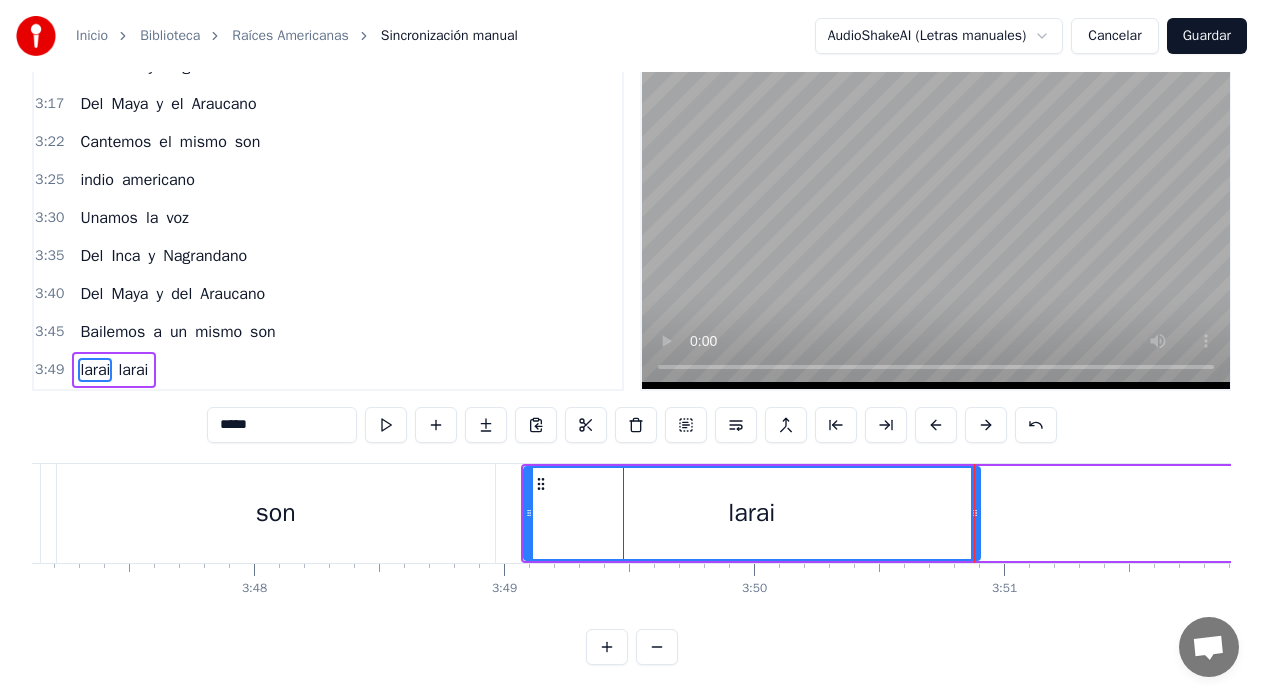 click on "larai" at bounding box center [752, 513] 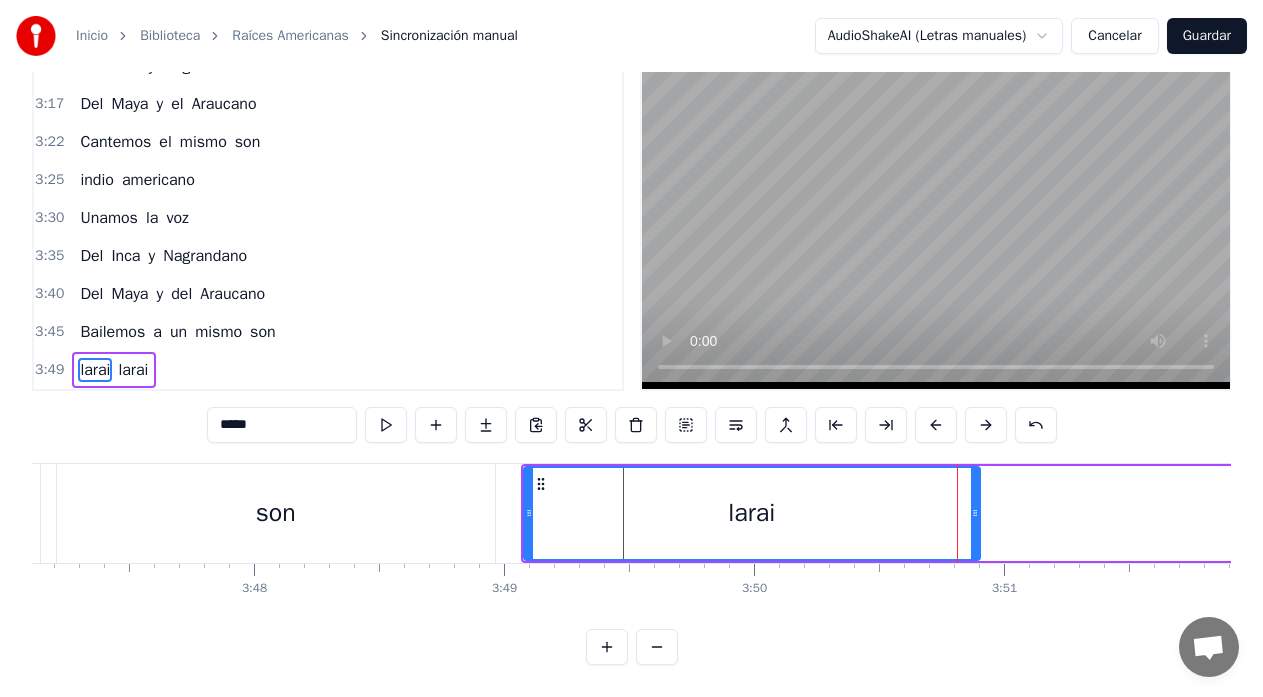 click on "larai" at bounding box center [752, 513] 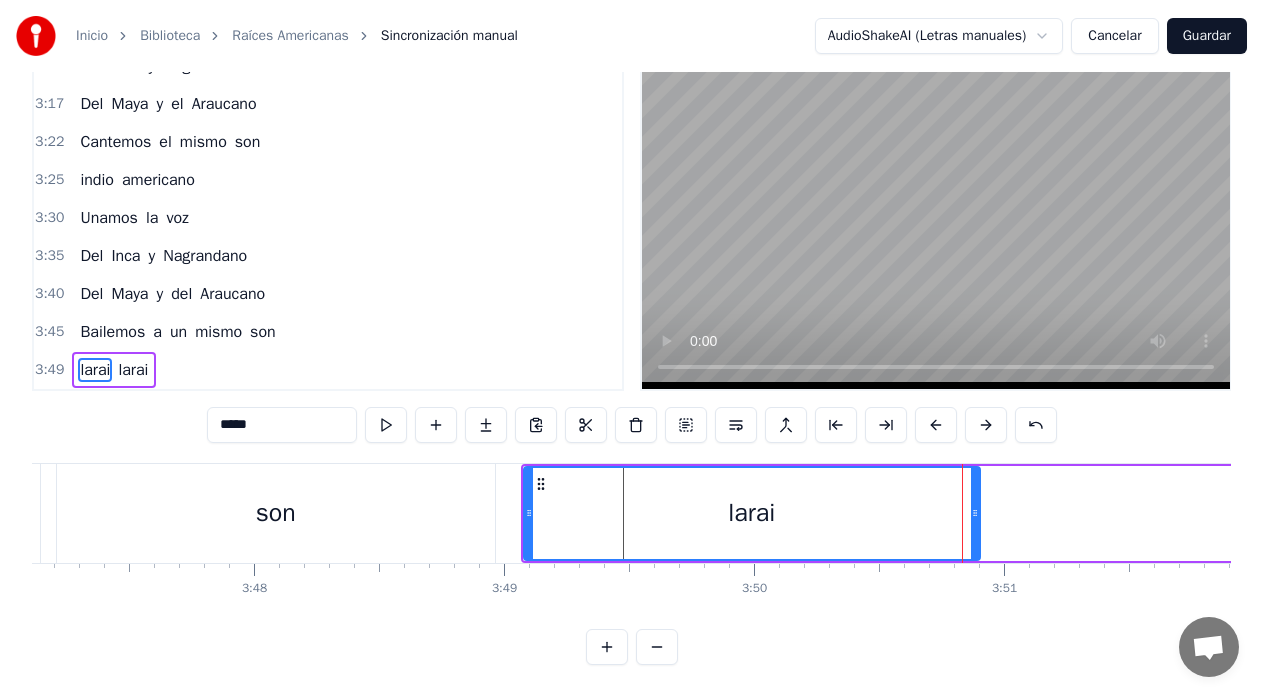 click on "larai" at bounding box center (133, 370) 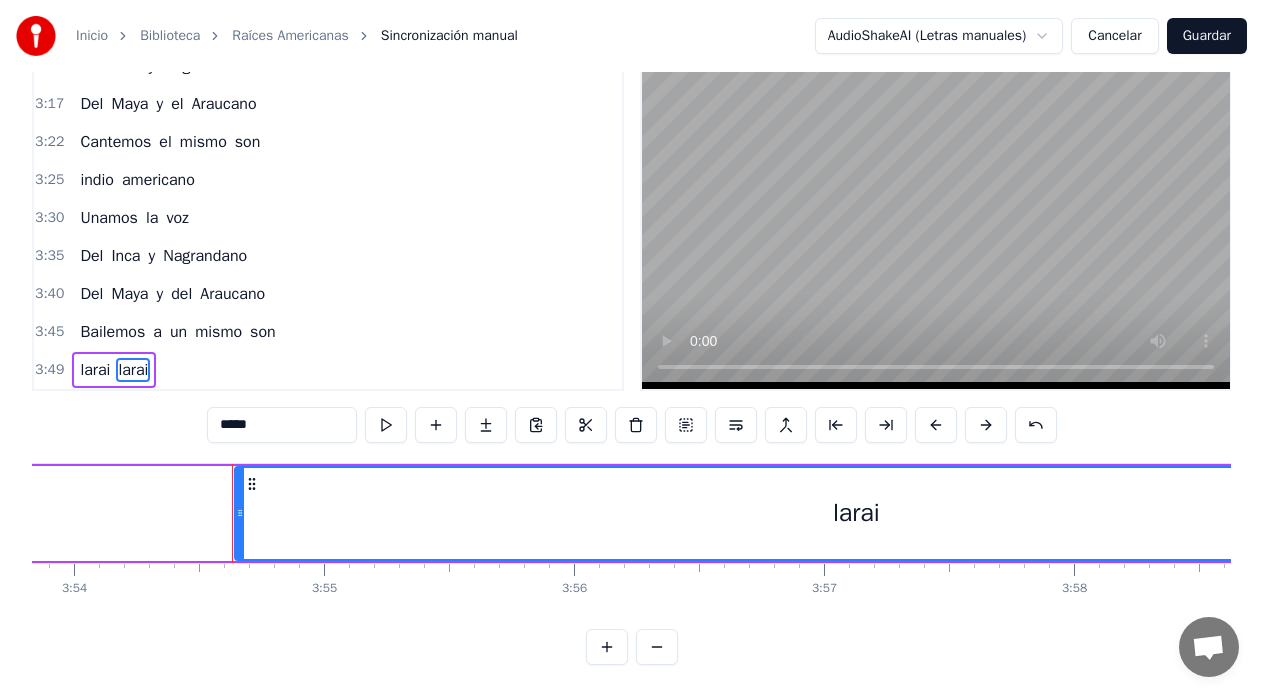 scroll, scrollTop: 0, scrollLeft: 58557, axis: horizontal 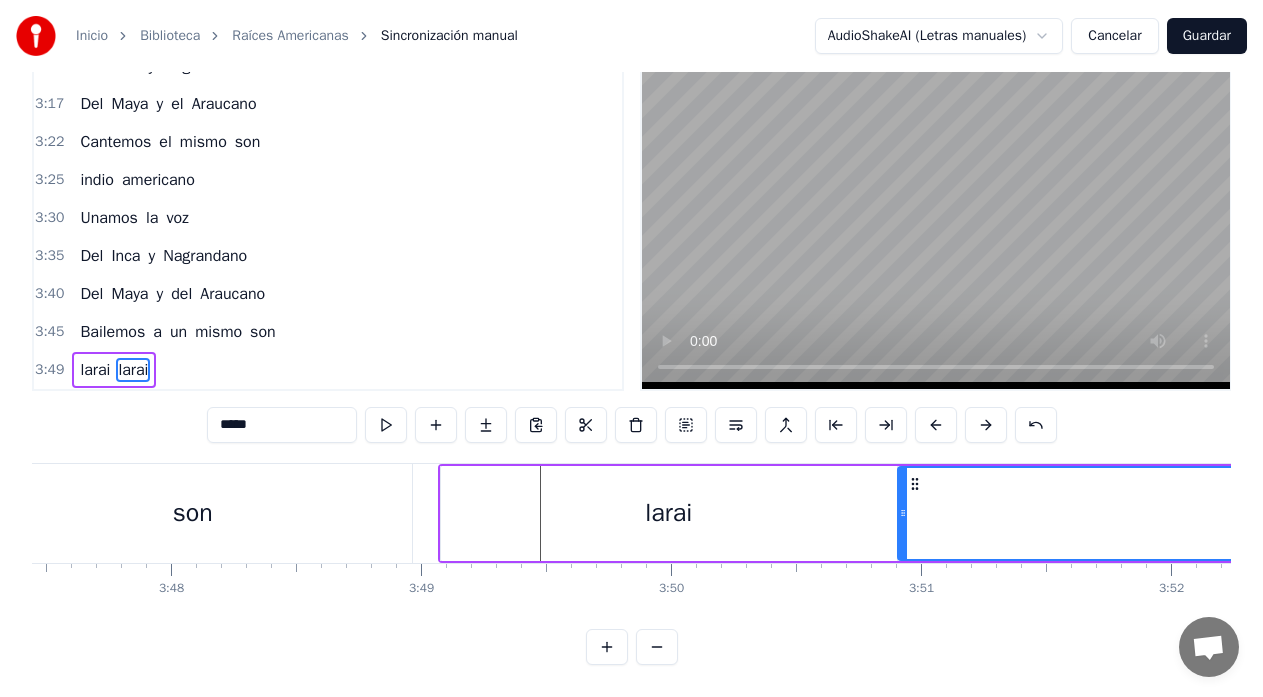 drag, startPoint x: 156, startPoint y: 470, endPoint x: 918, endPoint y: 460, distance: 762.0656 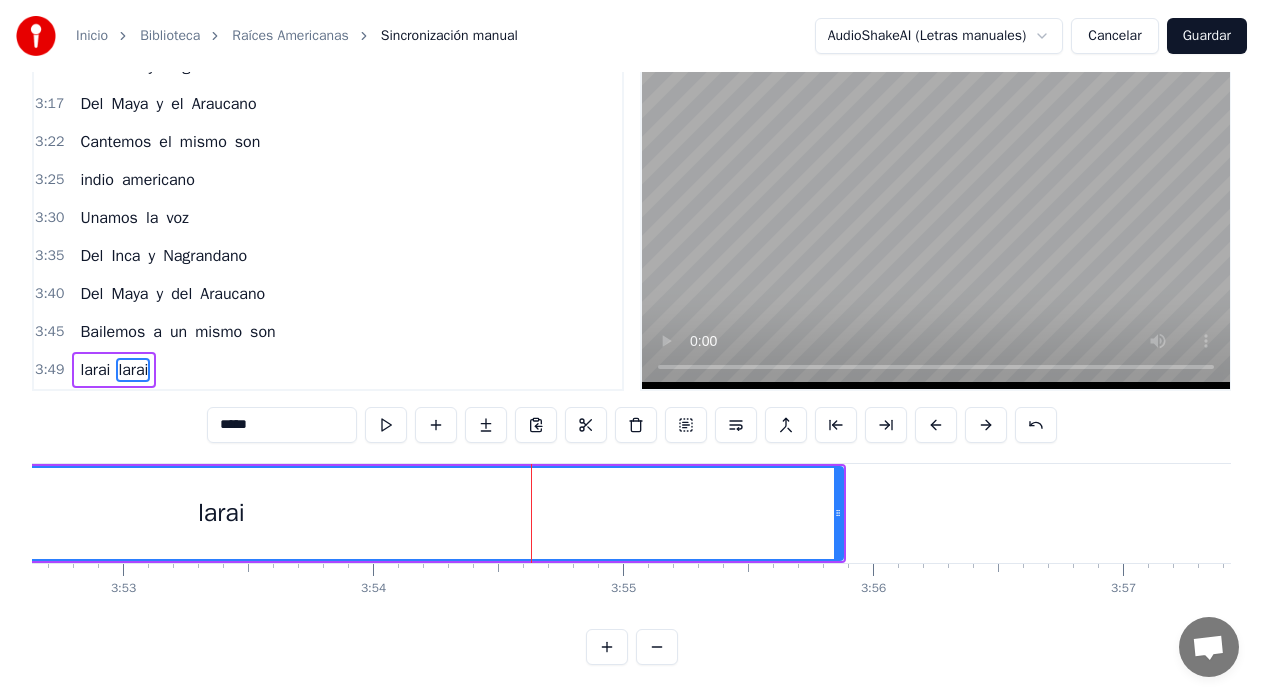 scroll, scrollTop: 0, scrollLeft: 57985, axis: horizontal 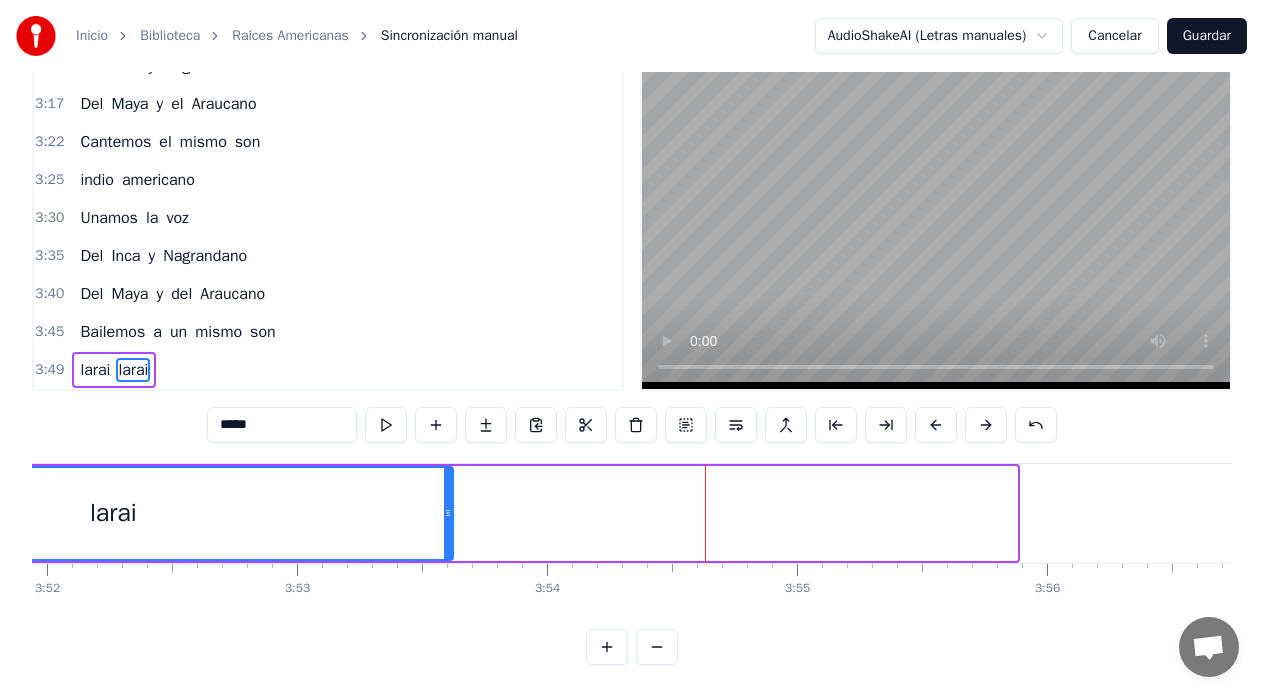 drag, startPoint x: 1011, startPoint y: 504, endPoint x: 446, endPoint y: 533, distance: 565.7438 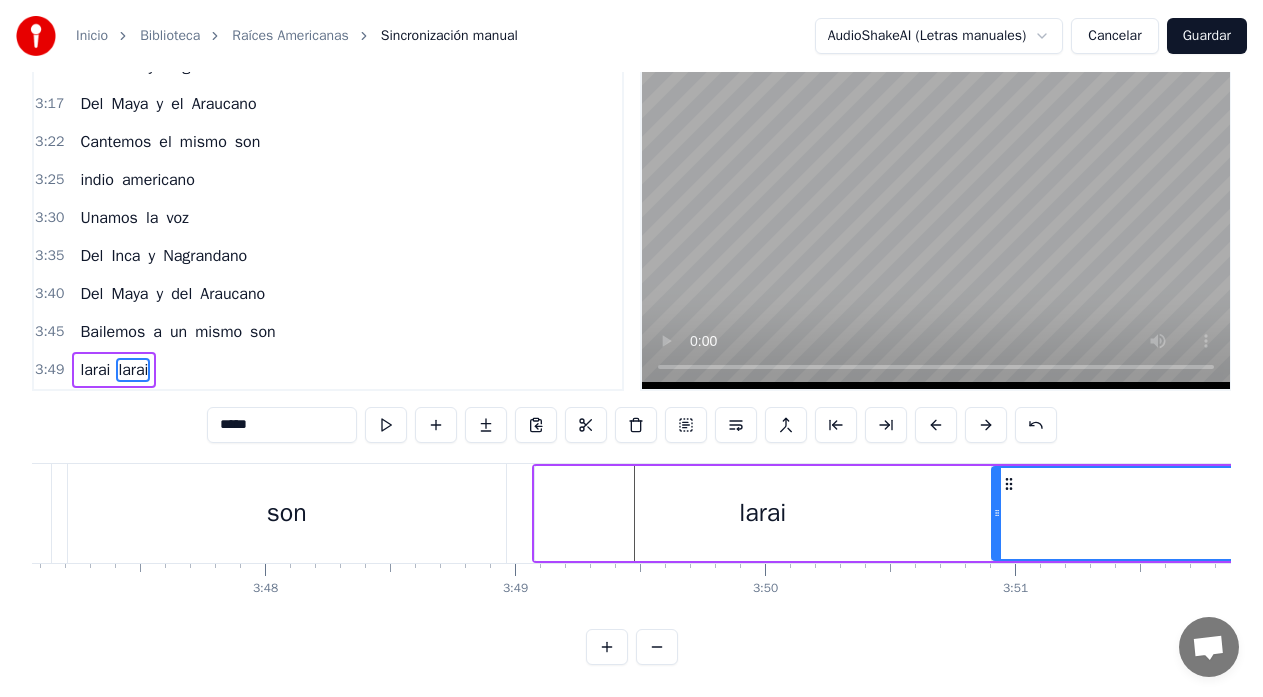 scroll, scrollTop: 0, scrollLeft: 56745, axis: horizontal 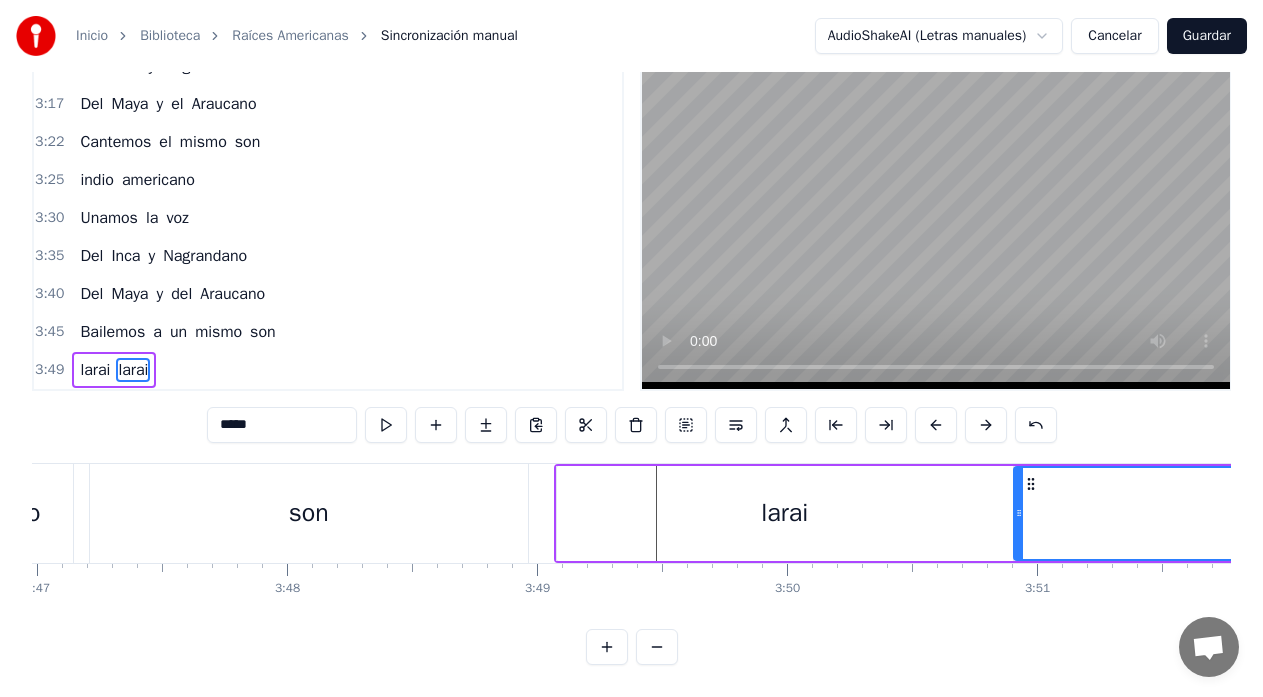 click on "mismo" at bounding box center (4, 513) 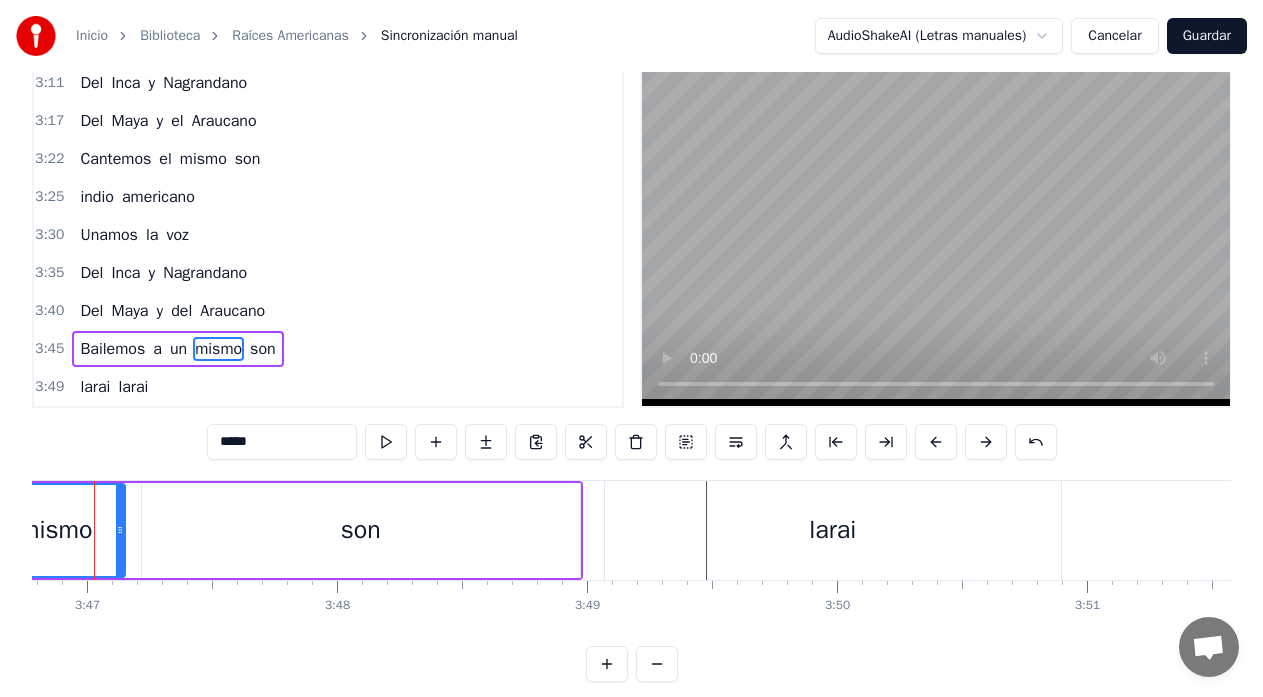 scroll, scrollTop: 0, scrollLeft: 56657, axis: horizontal 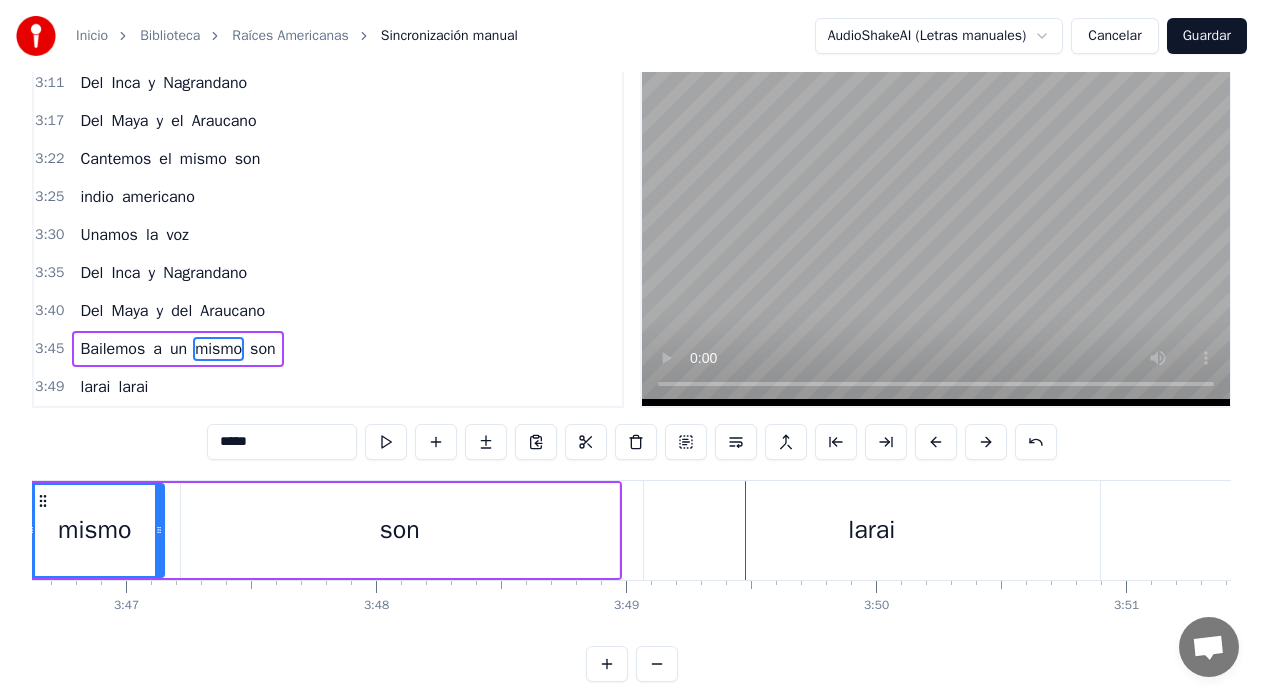 click on "mismo" at bounding box center (94, 530) 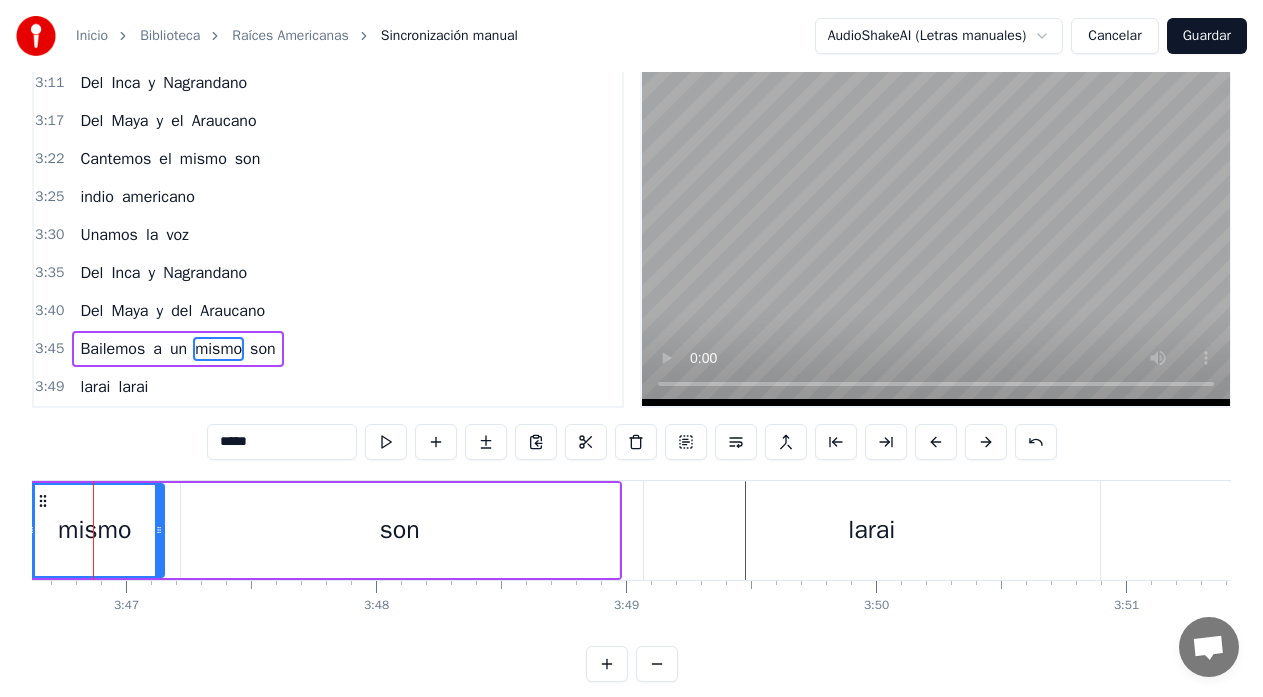 scroll, scrollTop: 0, scrollLeft: 56617, axis: horizontal 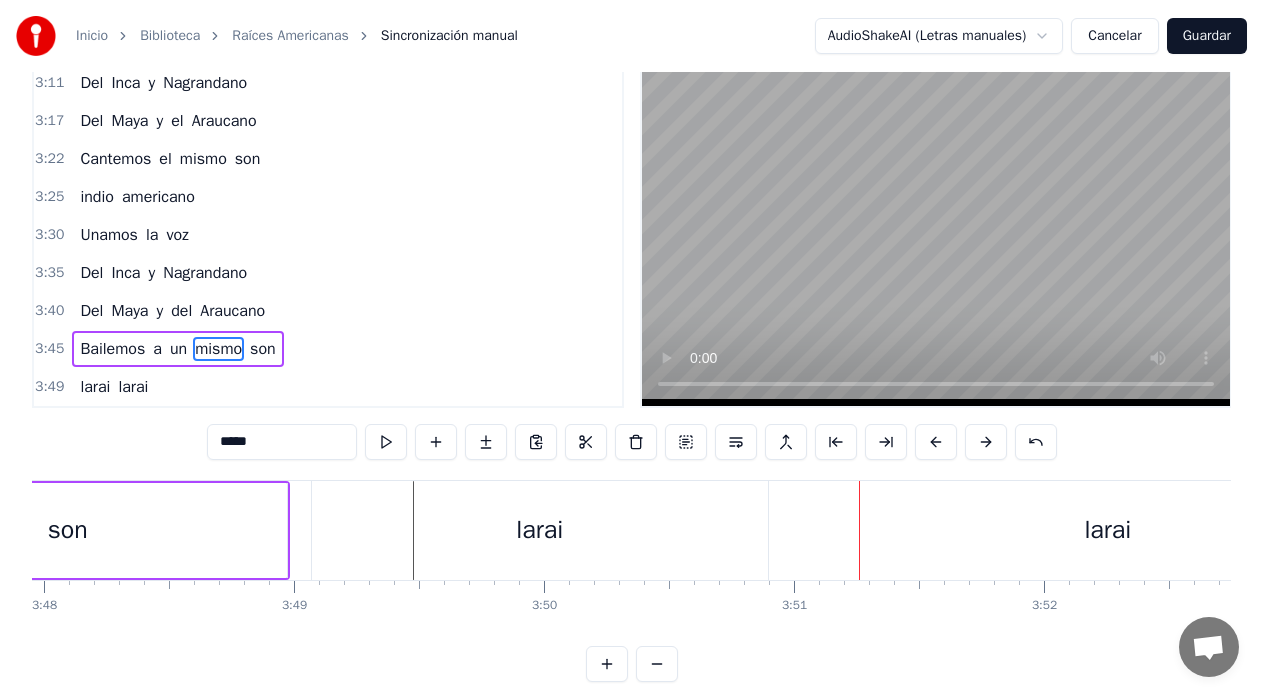 click on "larai" at bounding box center [540, 530] 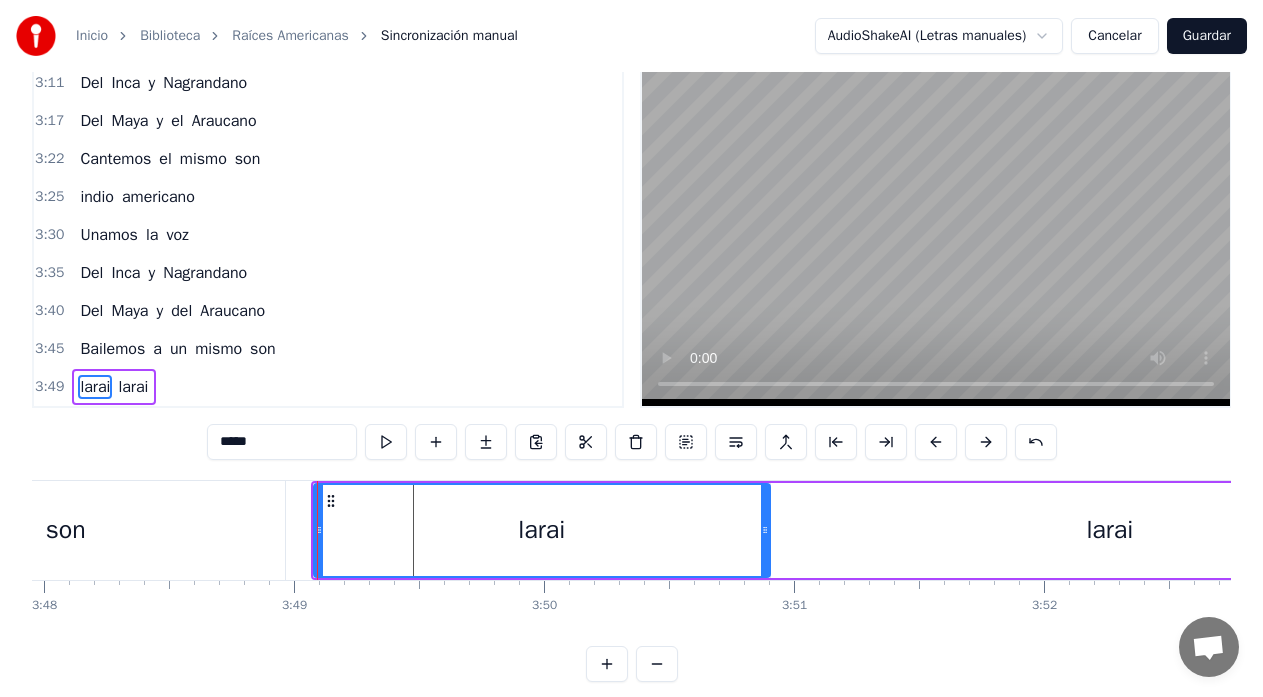 scroll, scrollTop: 79, scrollLeft: 0, axis: vertical 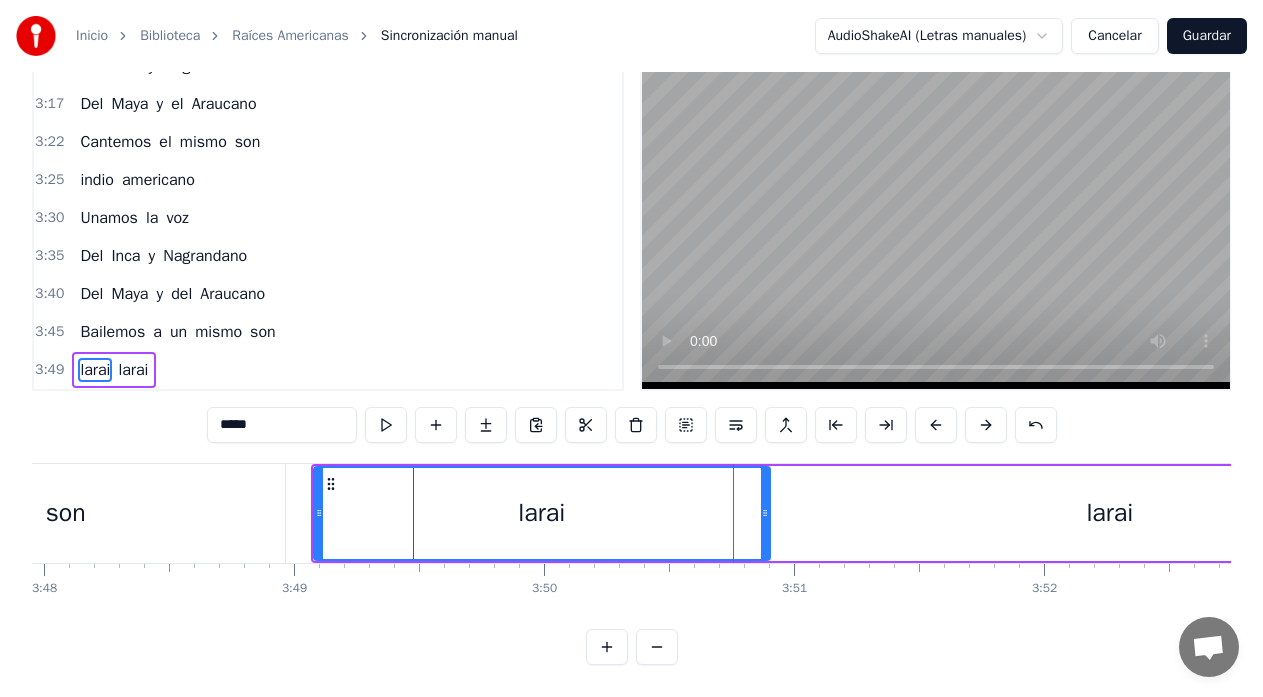 drag, startPoint x: 769, startPoint y: 499, endPoint x: 678, endPoint y: 515, distance: 92.39589 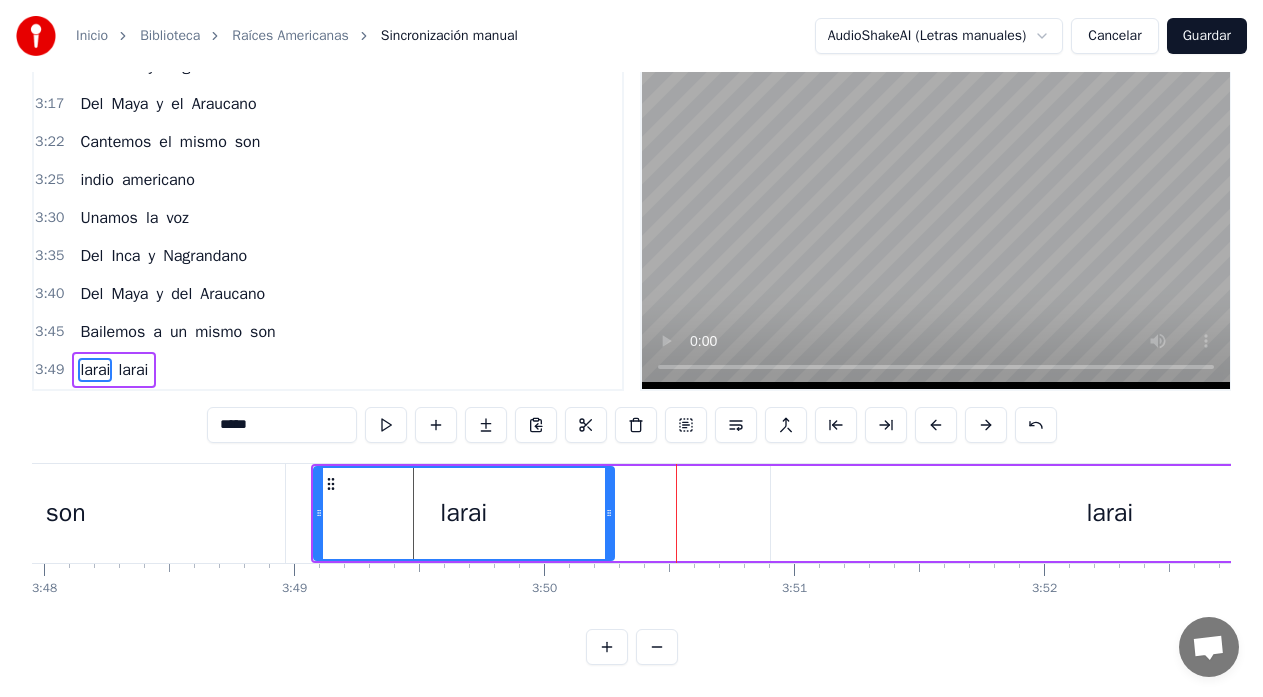 drag, startPoint x: 767, startPoint y: 496, endPoint x: 611, endPoint y: 522, distance: 158.15182 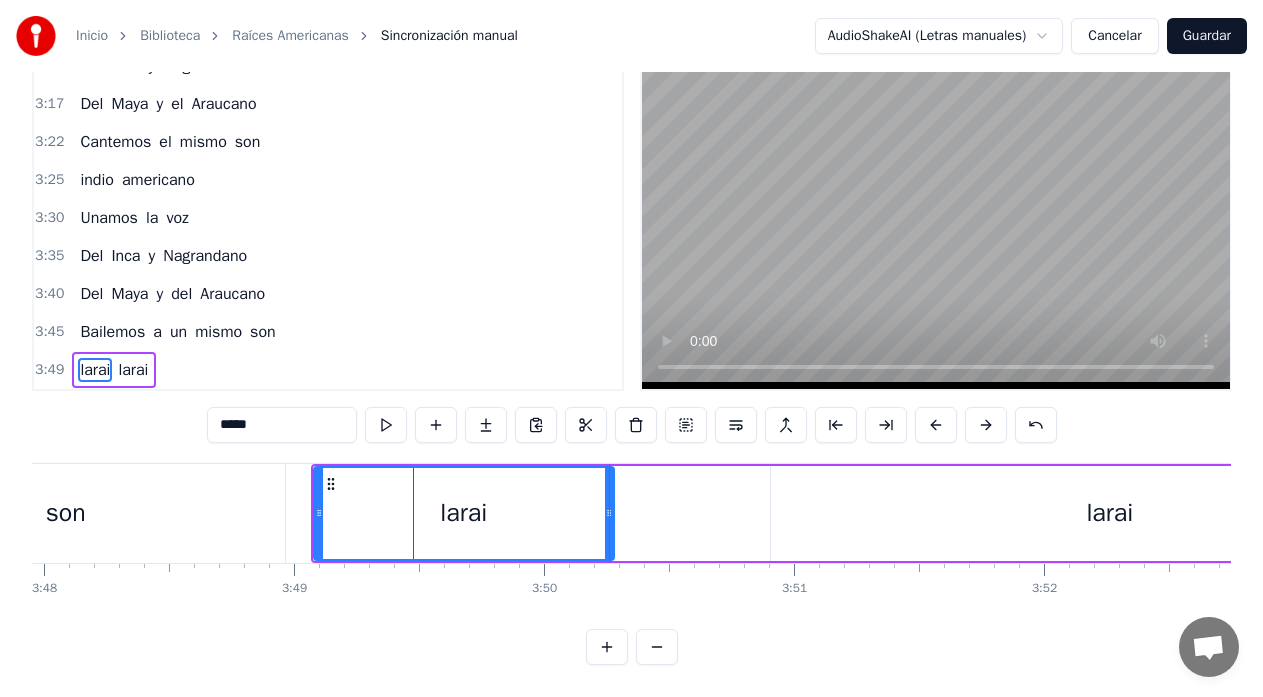 click on "son" at bounding box center [66, 513] 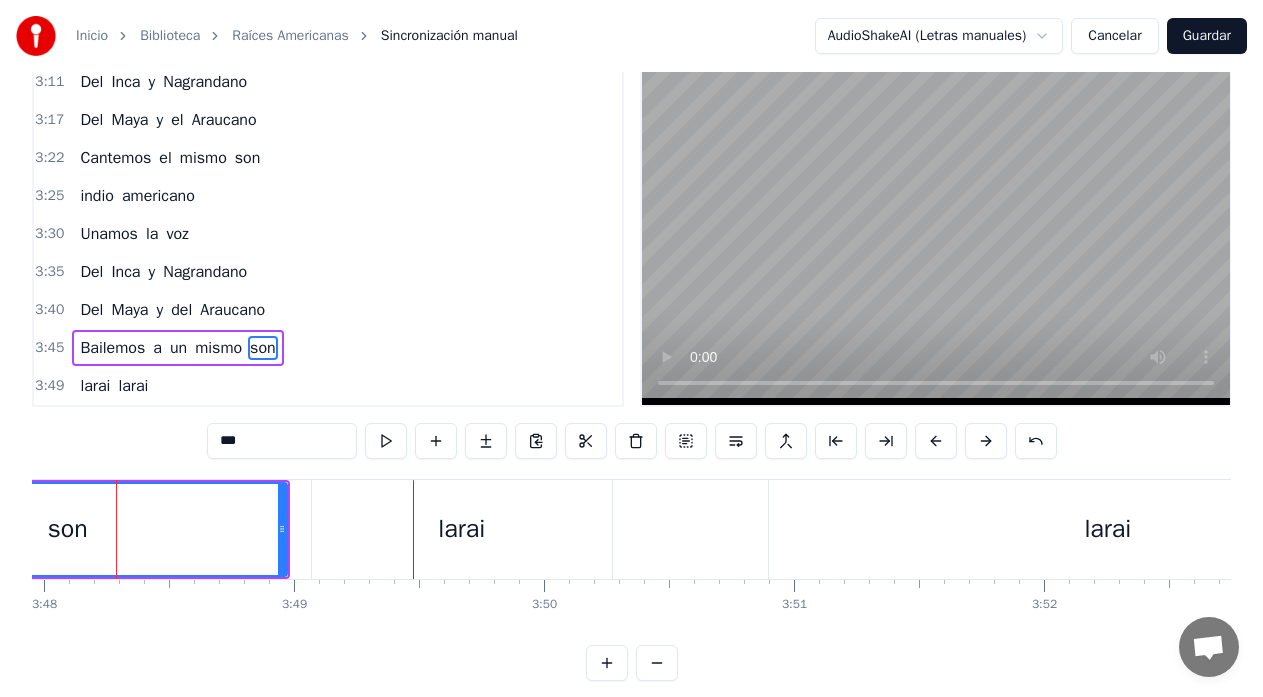 scroll, scrollTop: 45, scrollLeft: 0, axis: vertical 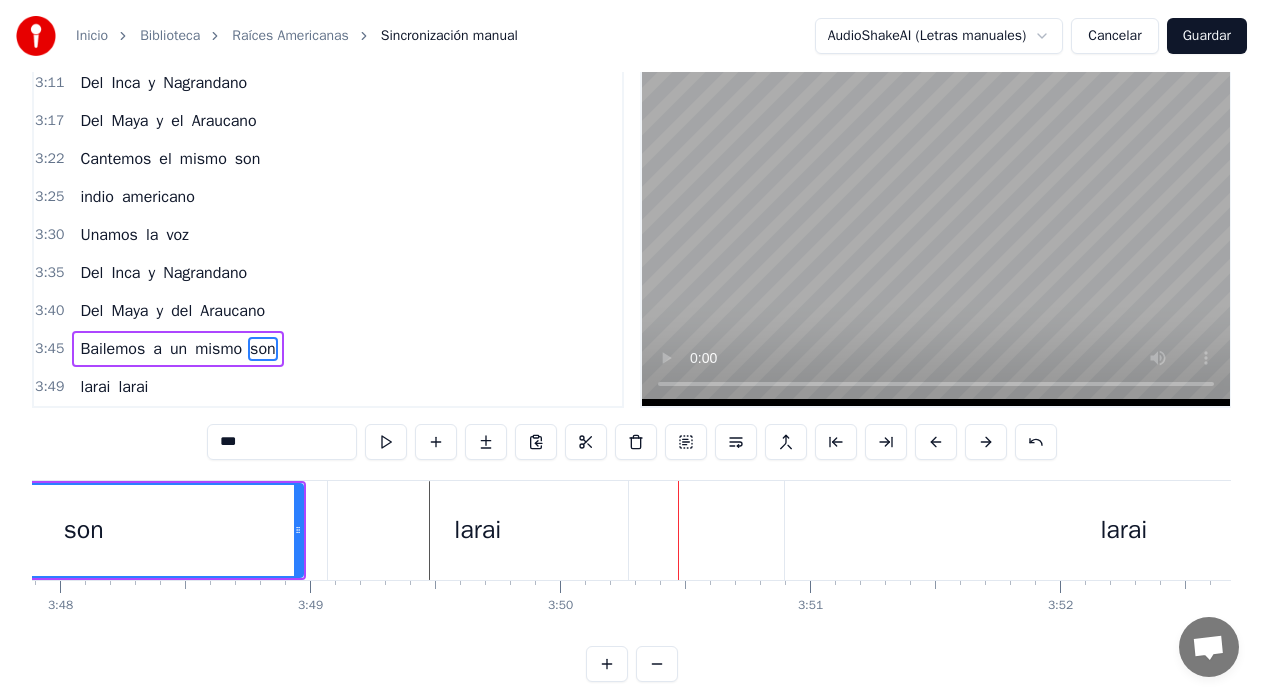 click on "larai larai" at bounding box center (897, 530) 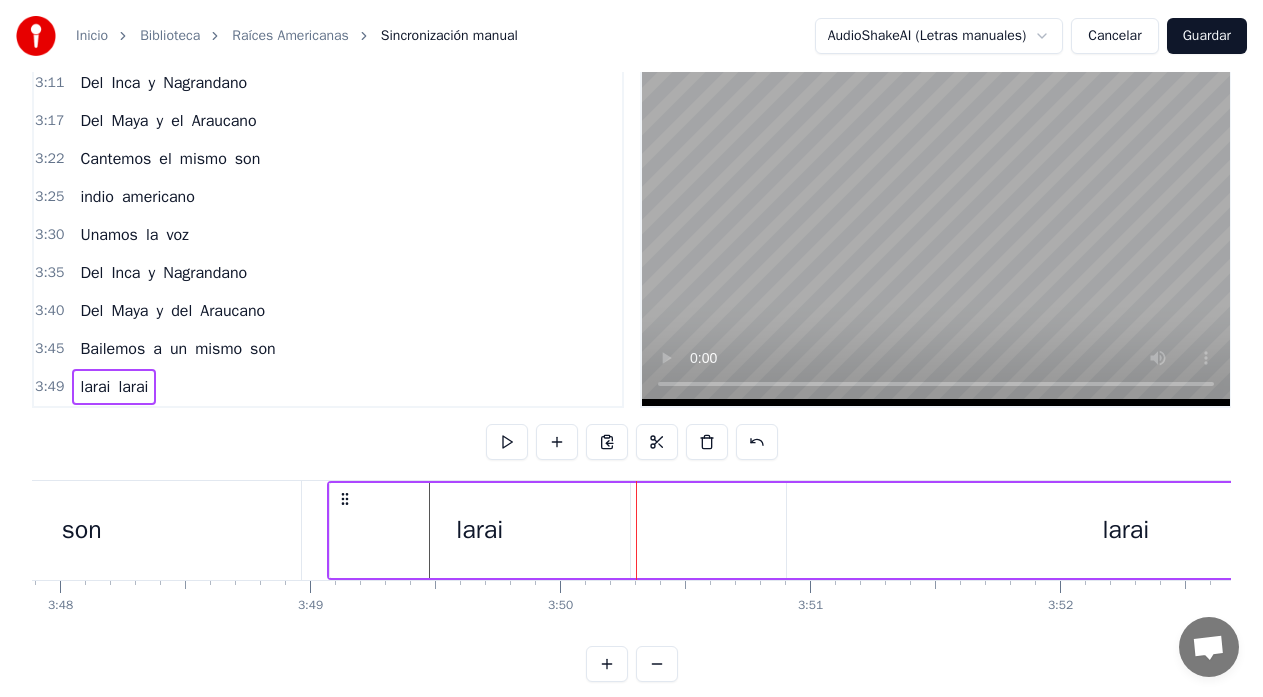 click on "larai" at bounding box center [1126, 530] 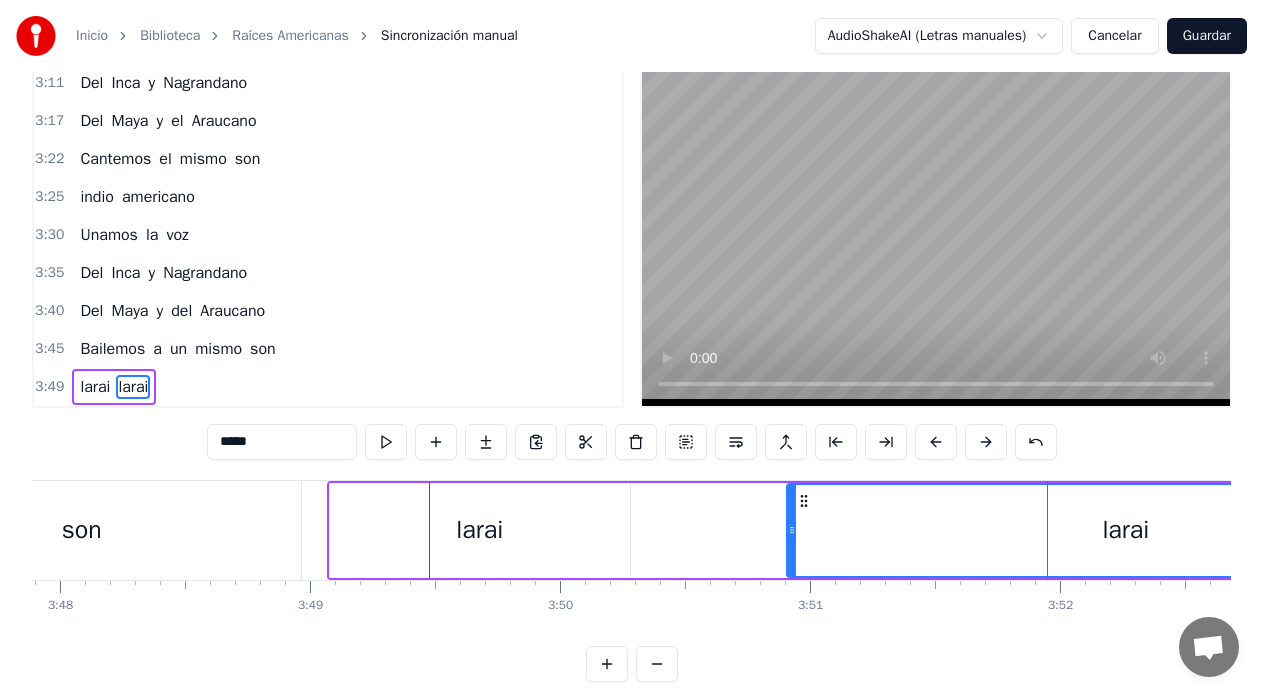 scroll, scrollTop: 79, scrollLeft: 0, axis: vertical 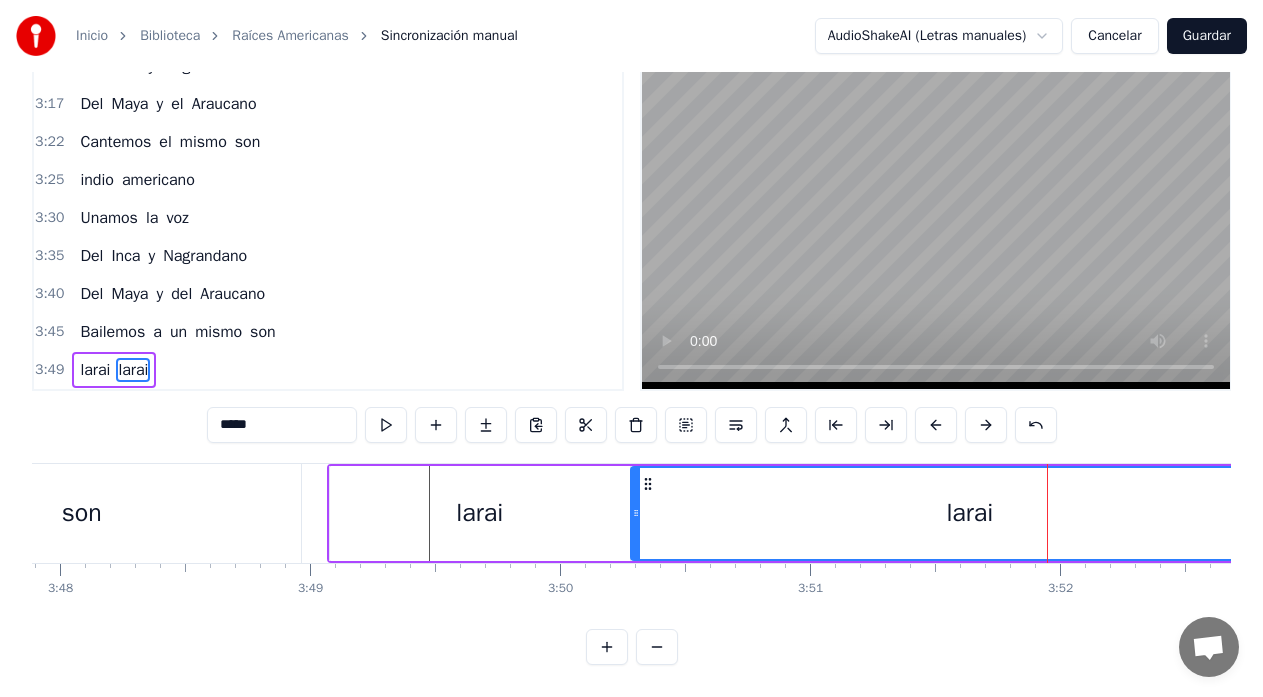 drag, startPoint x: 800, startPoint y: 469, endPoint x: 644, endPoint y: 490, distance: 157.40712 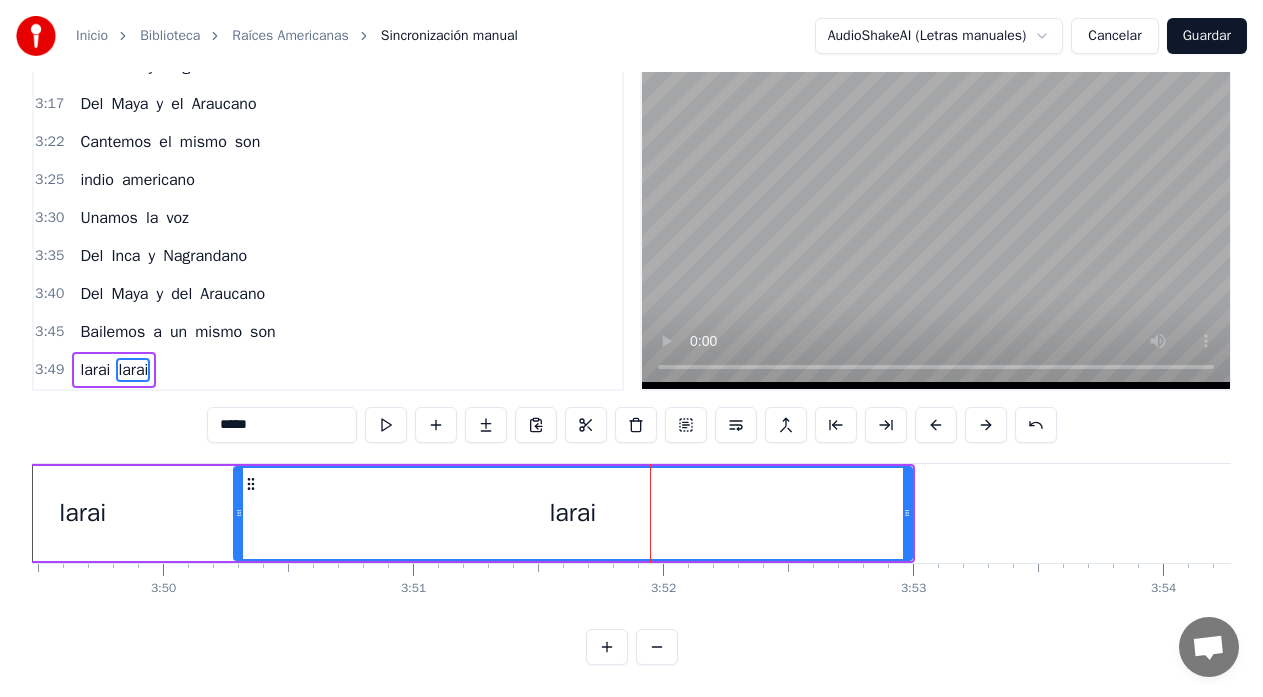 scroll, scrollTop: 0, scrollLeft: 57372, axis: horizontal 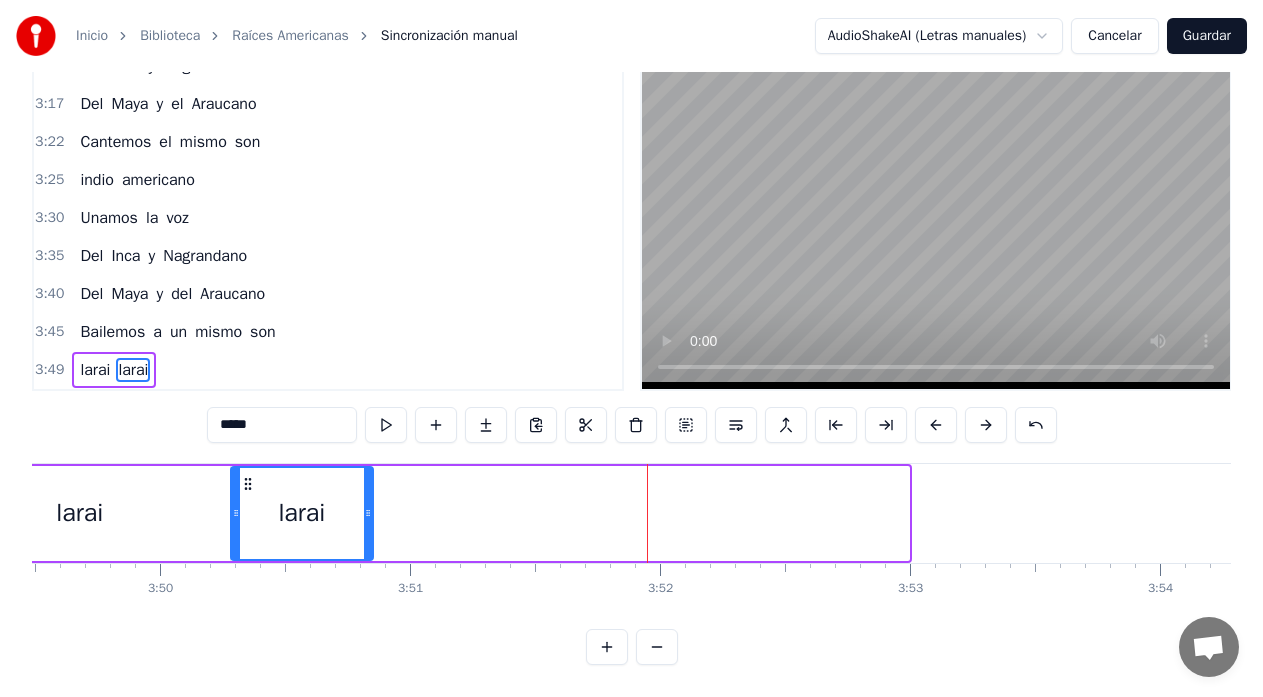 drag, startPoint x: 905, startPoint y: 495, endPoint x: 369, endPoint y: 538, distance: 537.72205 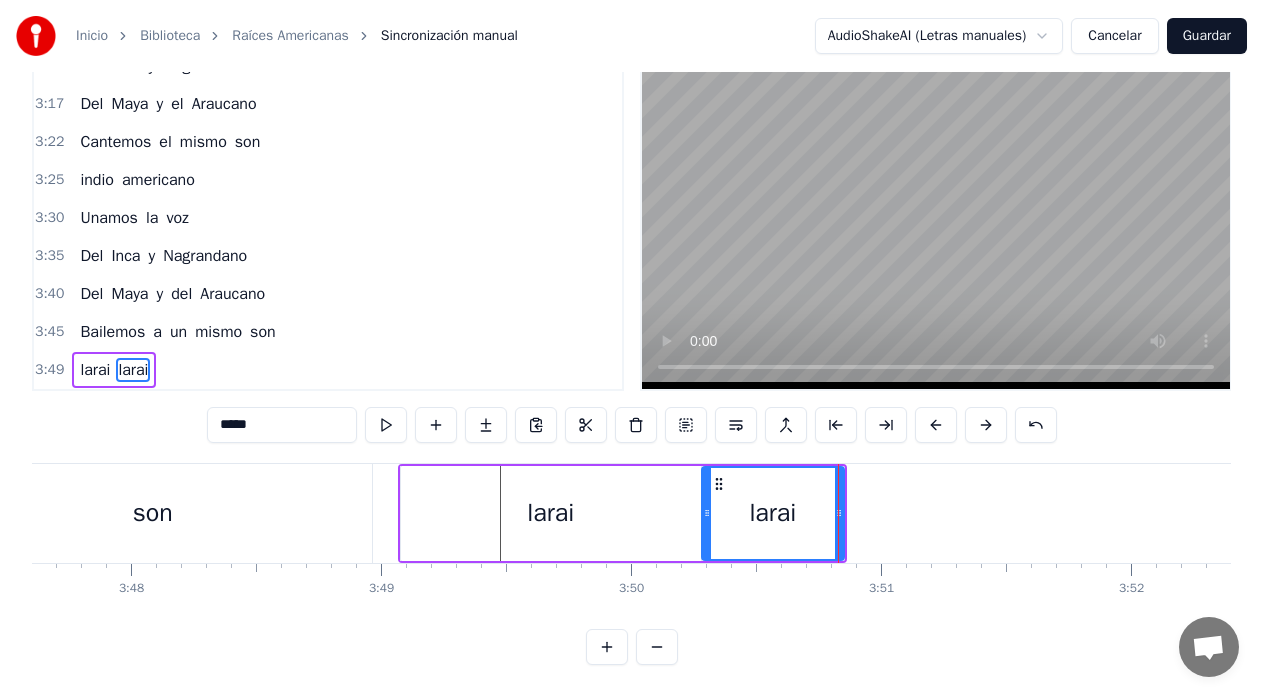 scroll, scrollTop: 0, scrollLeft: 56892, axis: horizontal 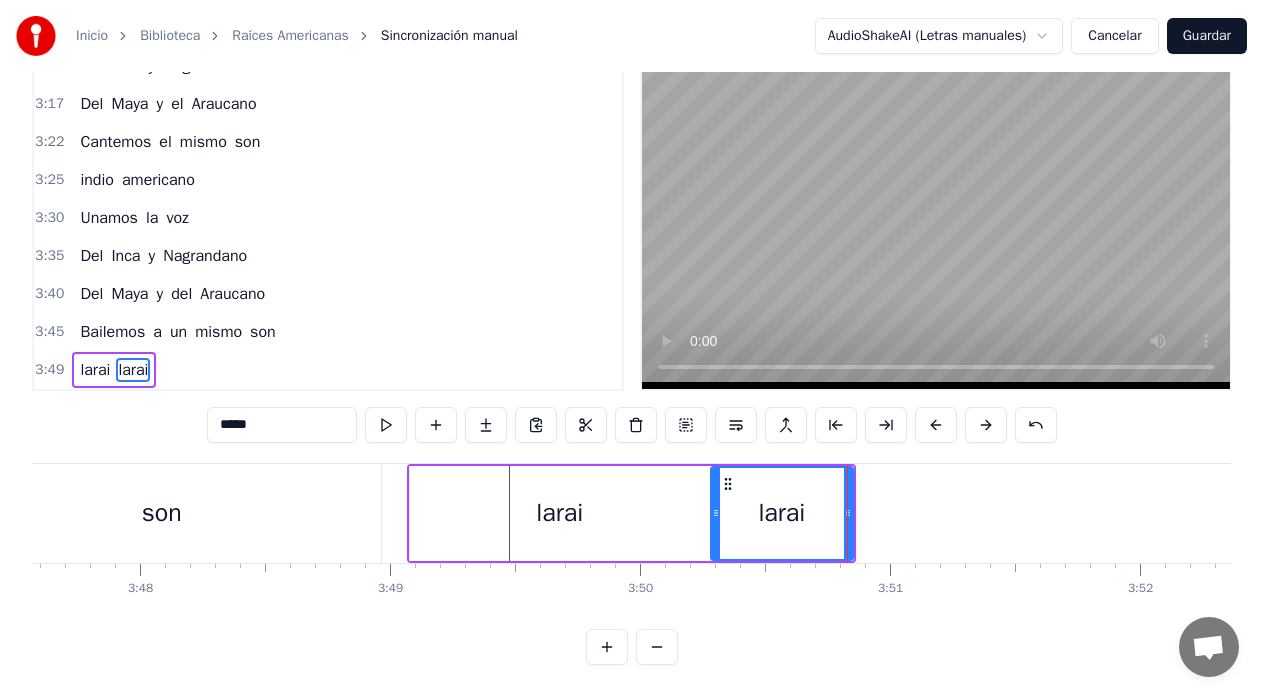 click on "son" at bounding box center [162, 513] 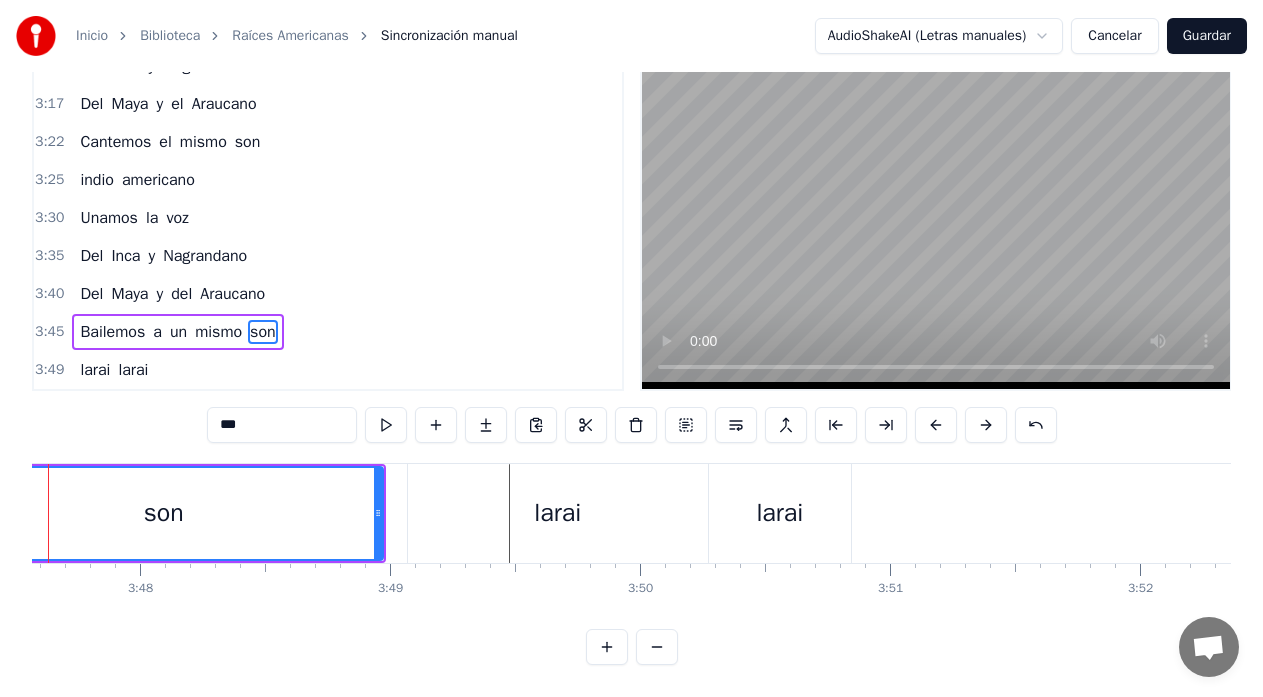 scroll, scrollTop: 45, scrollLeft: 0, axis: vertical 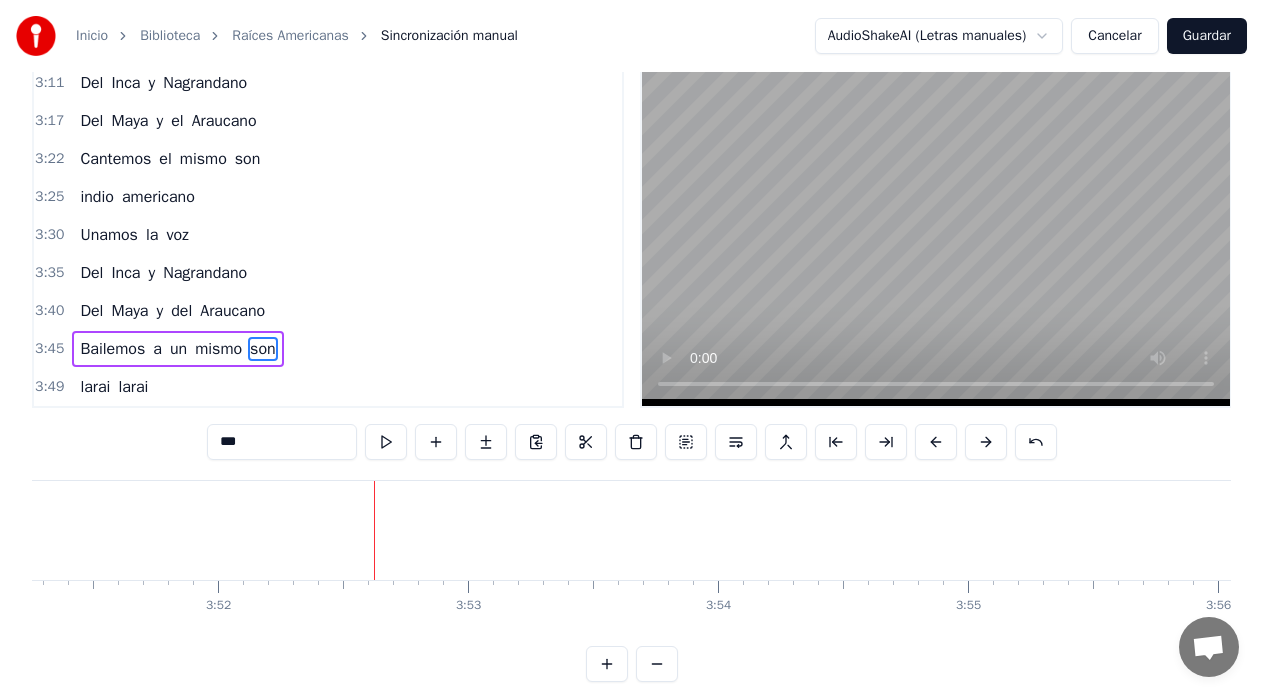 click on "larai larai" at bounding box center (114, 387) 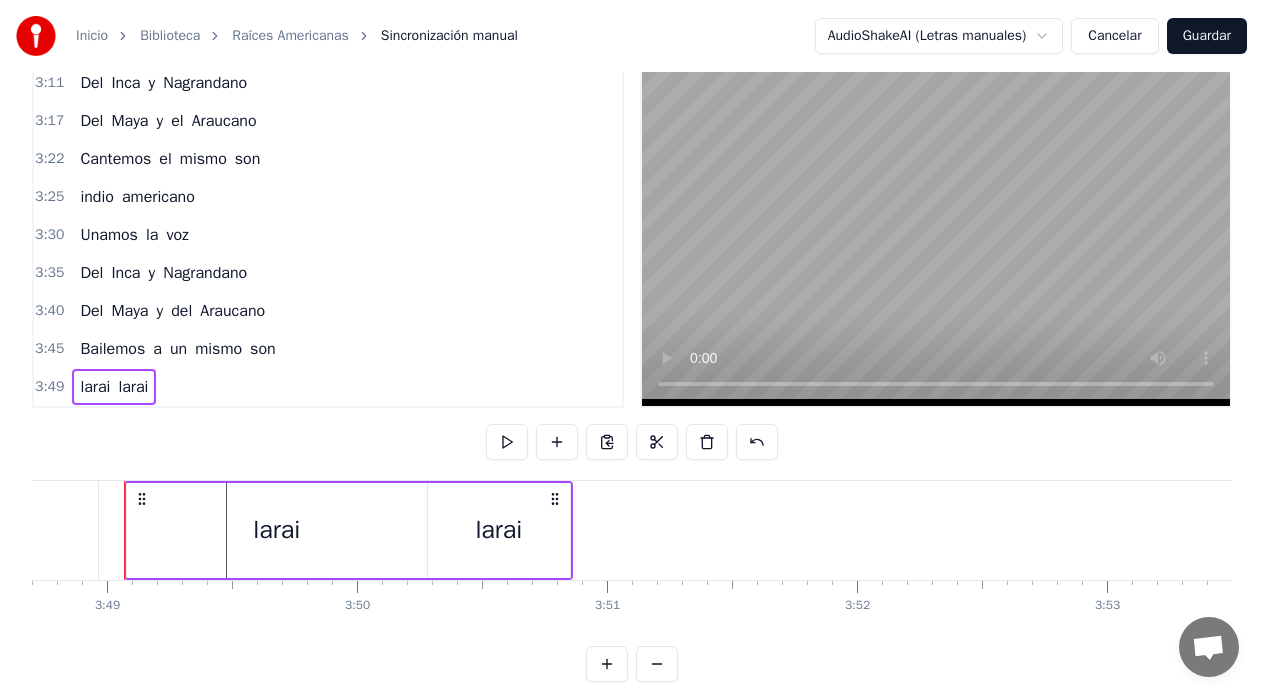 scroll, scrollTop: 0, scrollLeft: 57166, axis: horizontal 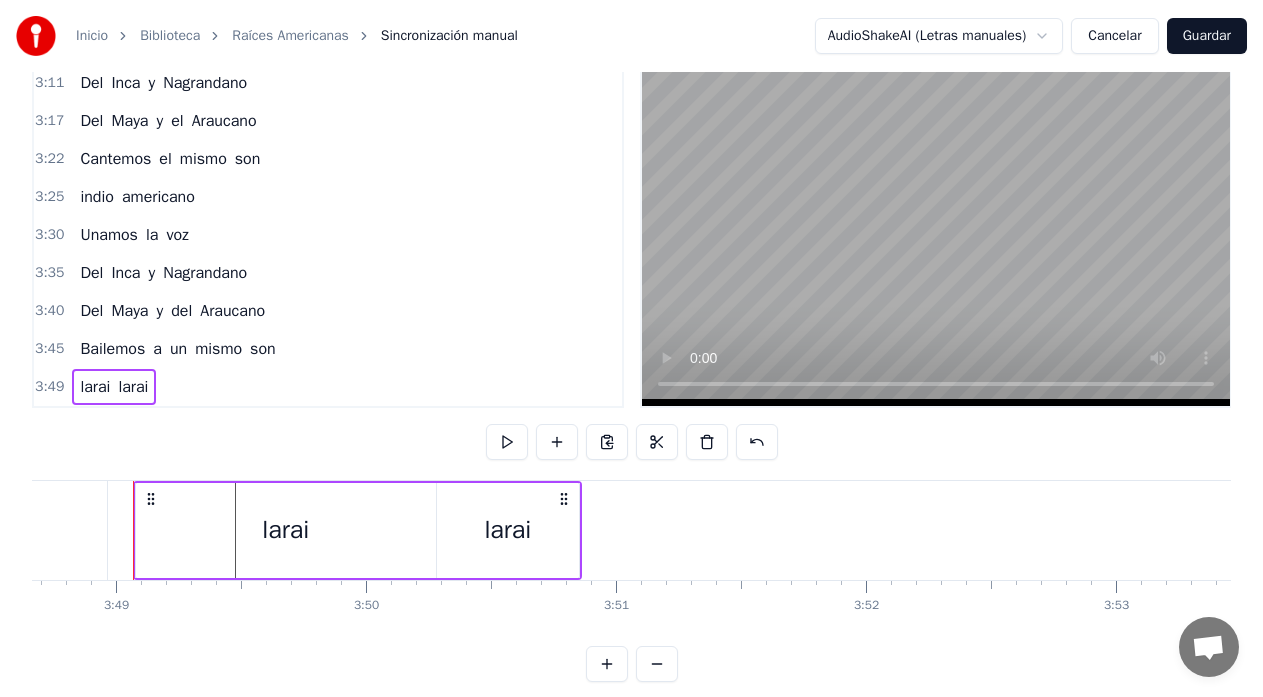 click on "larai" at bounding box center (507, 530) 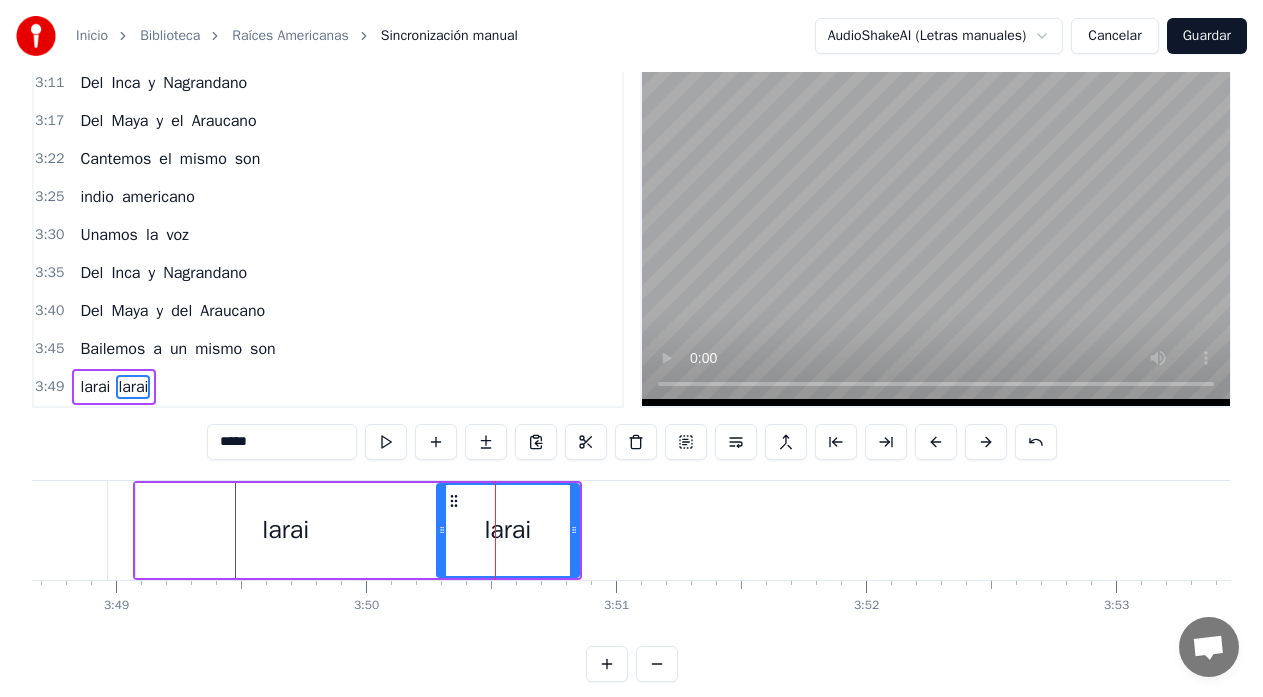 scroll, scrollTop: 79, scrollLeft: 0, axis: vertical 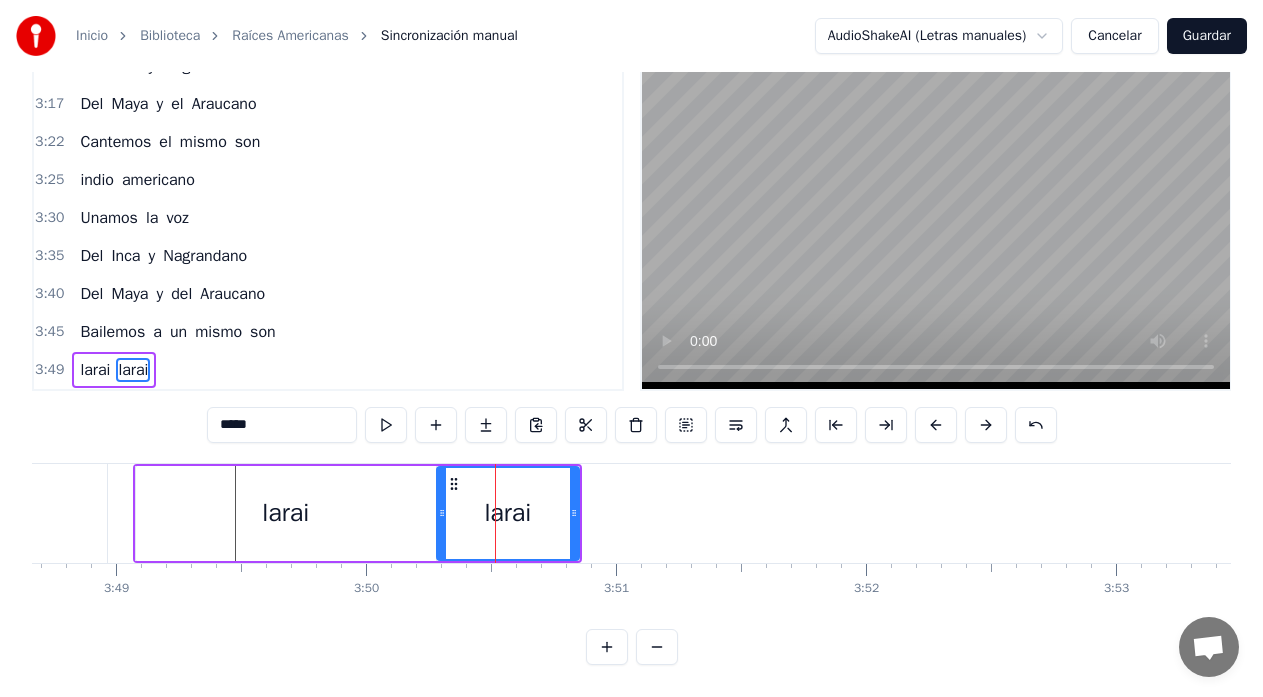drag, startPoint x: 263, startPoint y: 414, endPoint x: 174, endPoint y: 413, distance: 89.005615 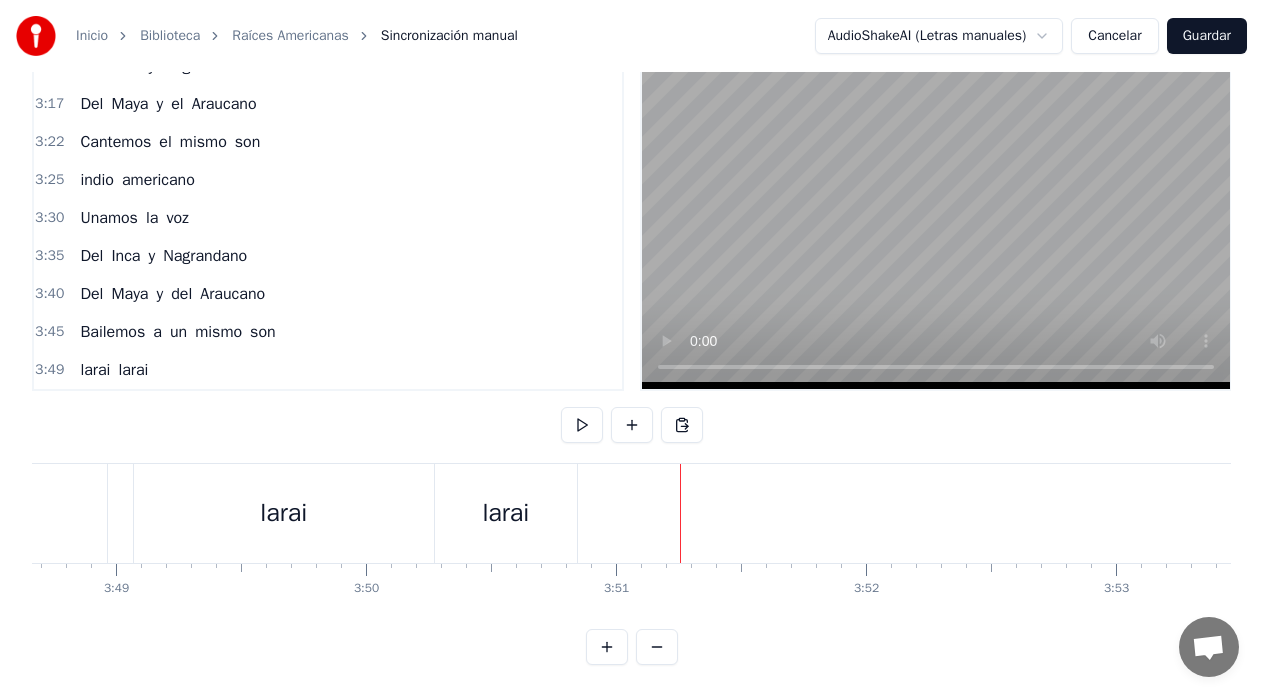 click at bounding box center (-23301, 513) 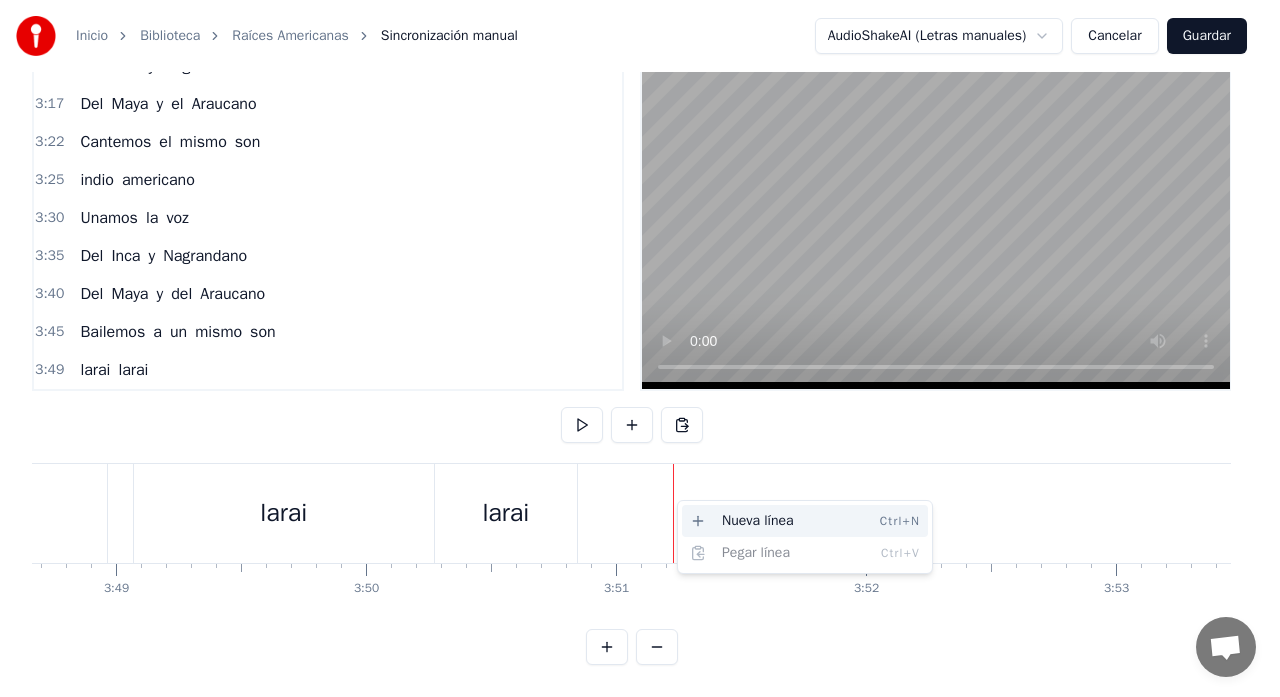 click on "Nueva línea Ctrl+N" at bounding box center [805, 521] 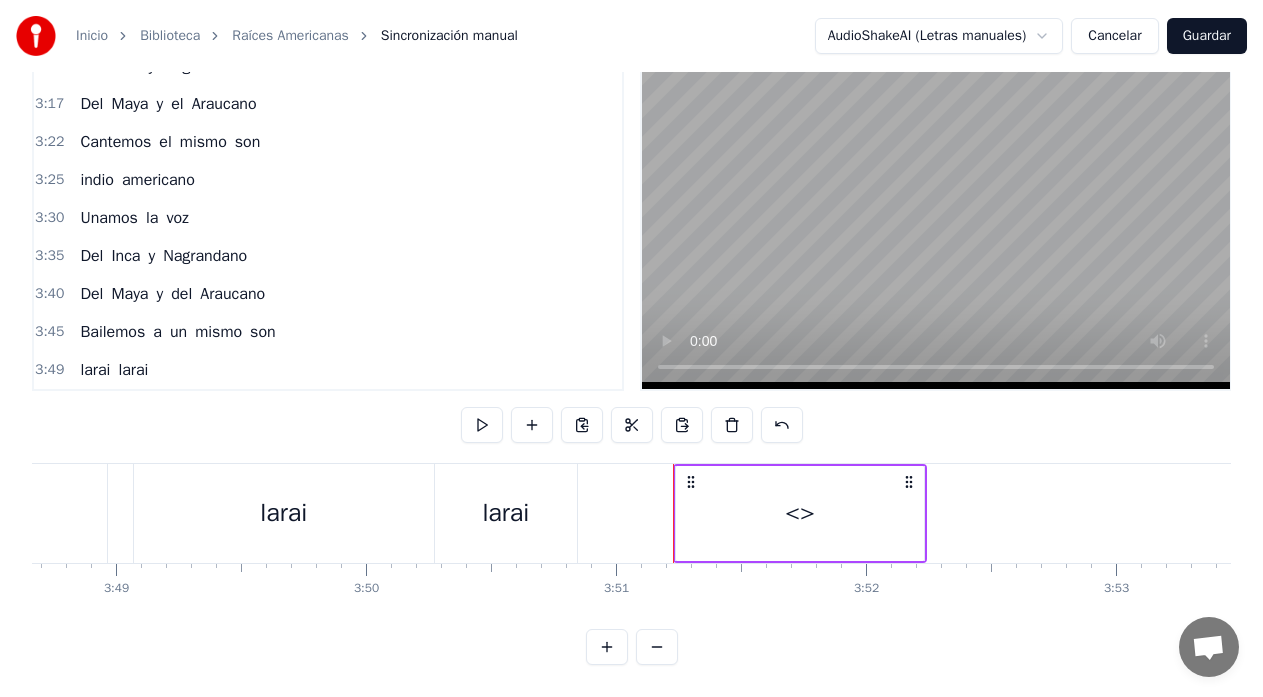 click on "<>" at bounding box center [800, 513] 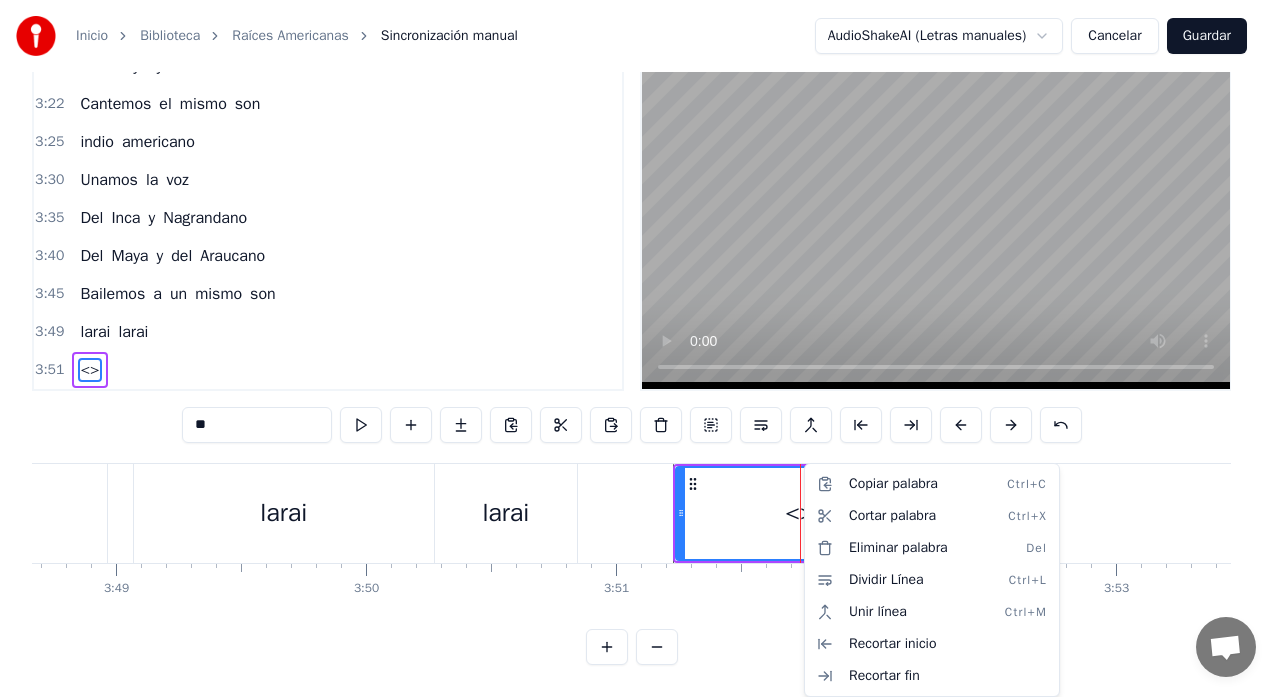 click on "Inicio Biblioteca Raíces Americanas Sincronización manual AudioShakeAI (Letras manuales) Cancelar Guardar 0:13 Un niño va caminando 0:16 su desventura 0:21 No encuentra charango 0:23 Y quena para cantar 0:29 Hay miles sombras de piedras 0:34 que da el progreso 0:39 Le impiden ver sus raices 0:44 de tierra y mar 0:47 Que ciego va 0:59 Un niño va caminando 1:01 su desventura 1:04 No encuentra charango 1:05 Y quena para cantar 1:09 Hay miles sombras de piedras 1:11 que da el progreso 1:14 Le impiden ver sus raices 1:16 de tierra y mar 1:18 Que ciego va 1:21 El niño ciego tropieza con el asfalto 1:26 Le ahoga el olor a flores que Dios nos dio 1:31 El grito de la marimba murio en silencio 1:36 El ruido del automóvil lo asesino 1:41 Que ciego va 1:44 Hombre americano 1:49 Unamos la voz 1:54 Del Inca y Nagrandano 1:59 Del Maya y del Araucano 2:04 Bailemos a un mismo son 2:07 indio americano 2:13 Unamos la voz 2:18 Del Inca y Nagrandano 2:23 Del Maya y del Araucano 2:28 Bailemos a un mismo son 2:39 Camina niño" at bounding box center (640, 317) 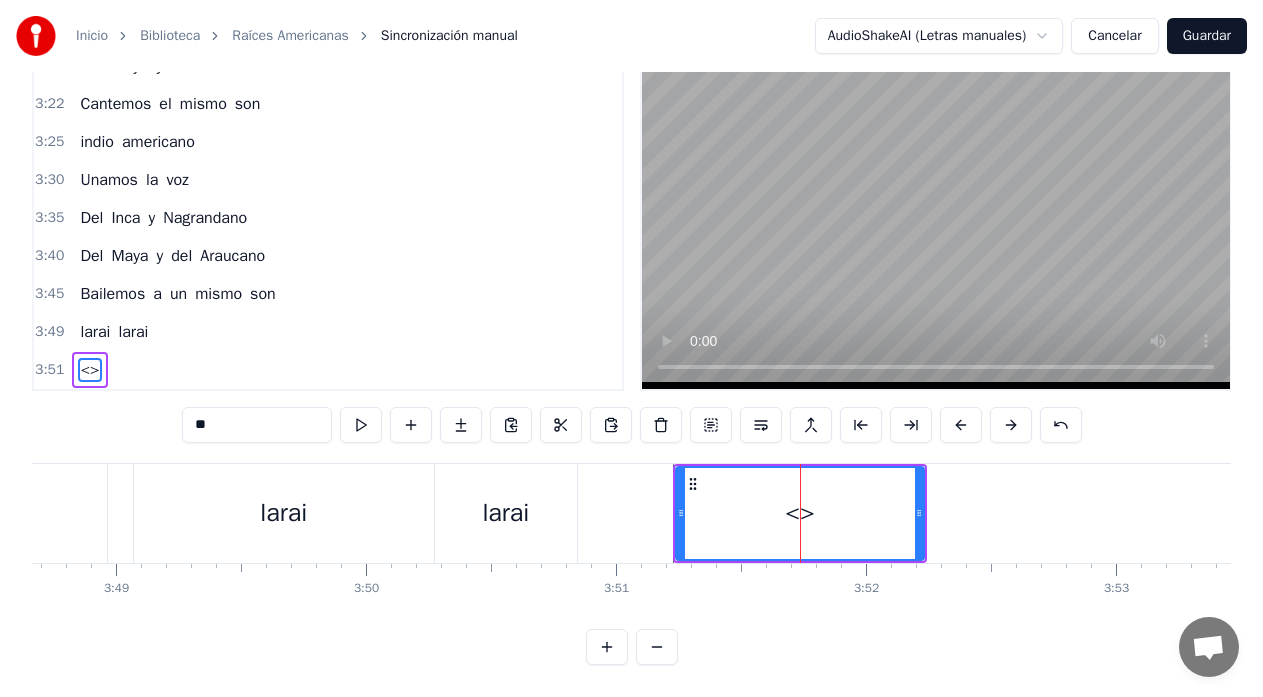 click on "larai" at bounding box center (505, 513) 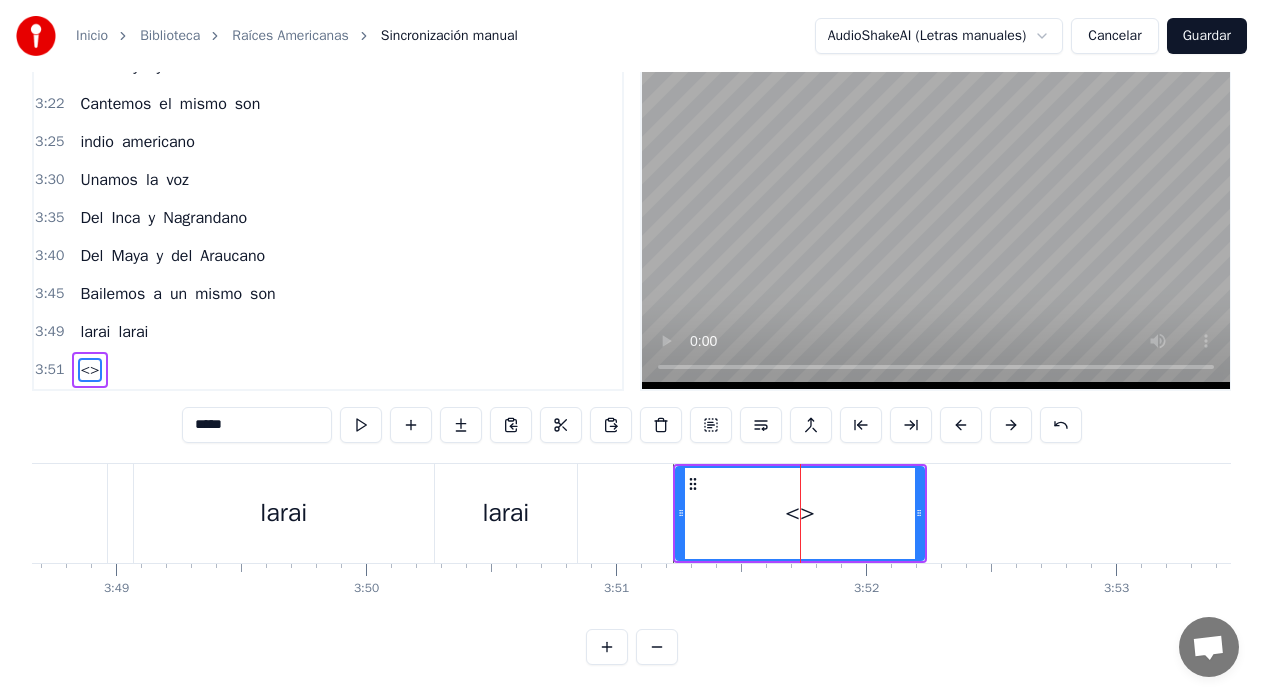 scroll, scrollTop: 45, scrollLeft: 0, axis: vertical 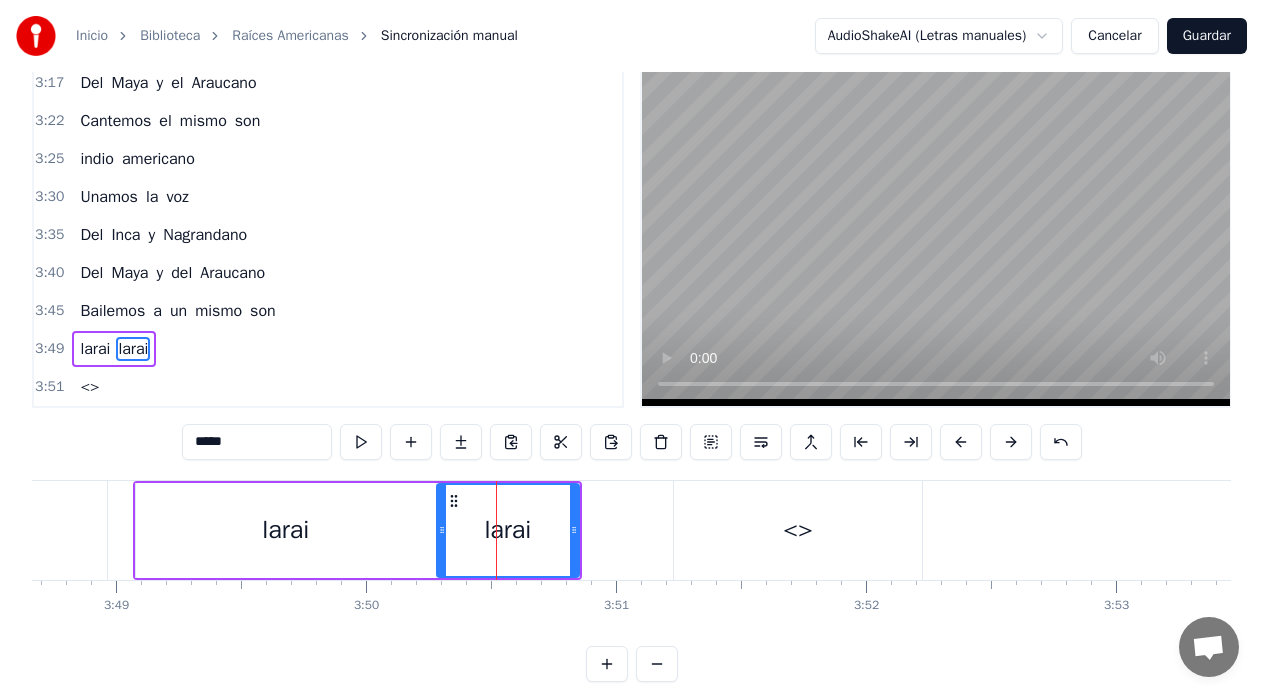 drag, startPoint x: 230, startPoint y: 450, endPoint x: 172, endPoint y: 450, distance: 58 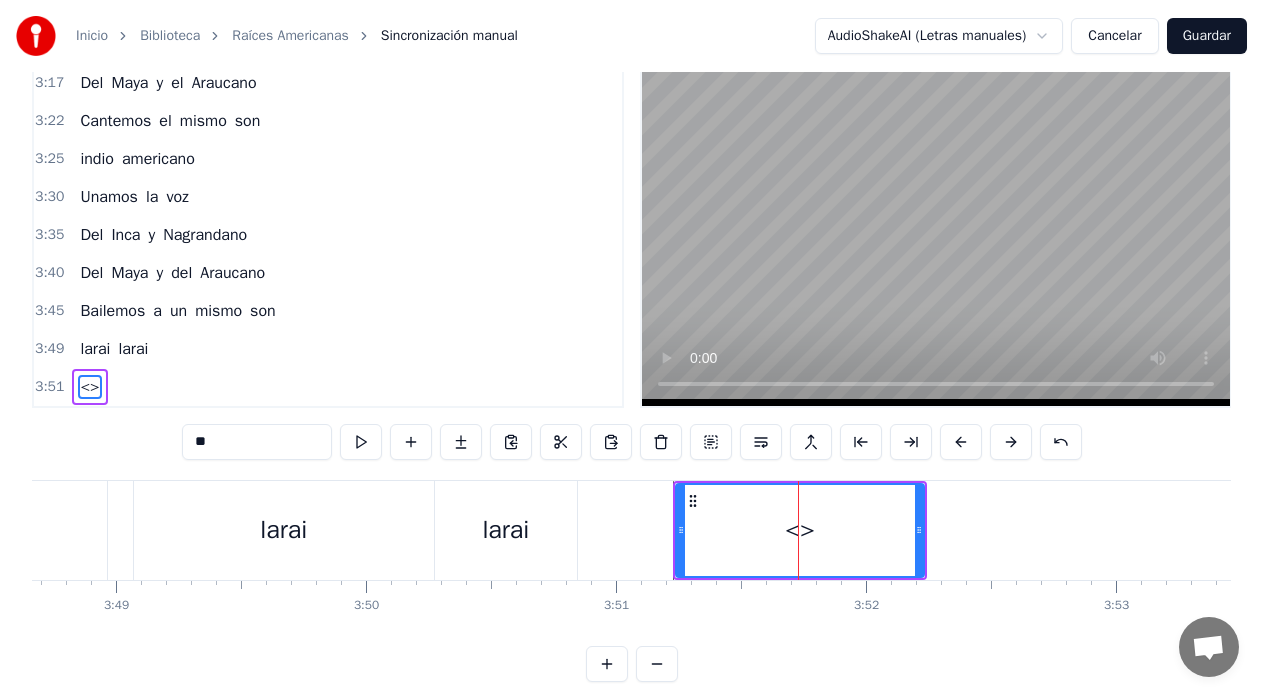 scroll, scrollTop: 79, scrollLeft: 0, axis: vertical 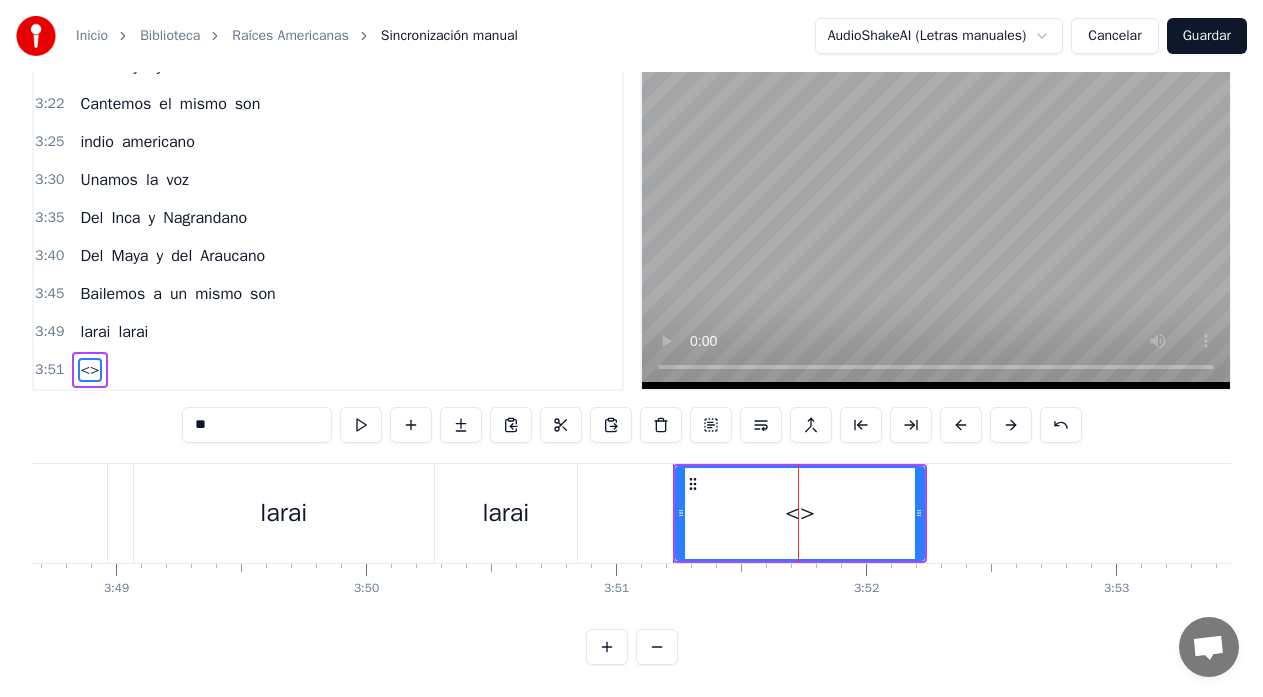 drag, startPoint x: 231, startPoint y: 413, endPoint x: 171, endPoint y: 411, distance: 60.033325 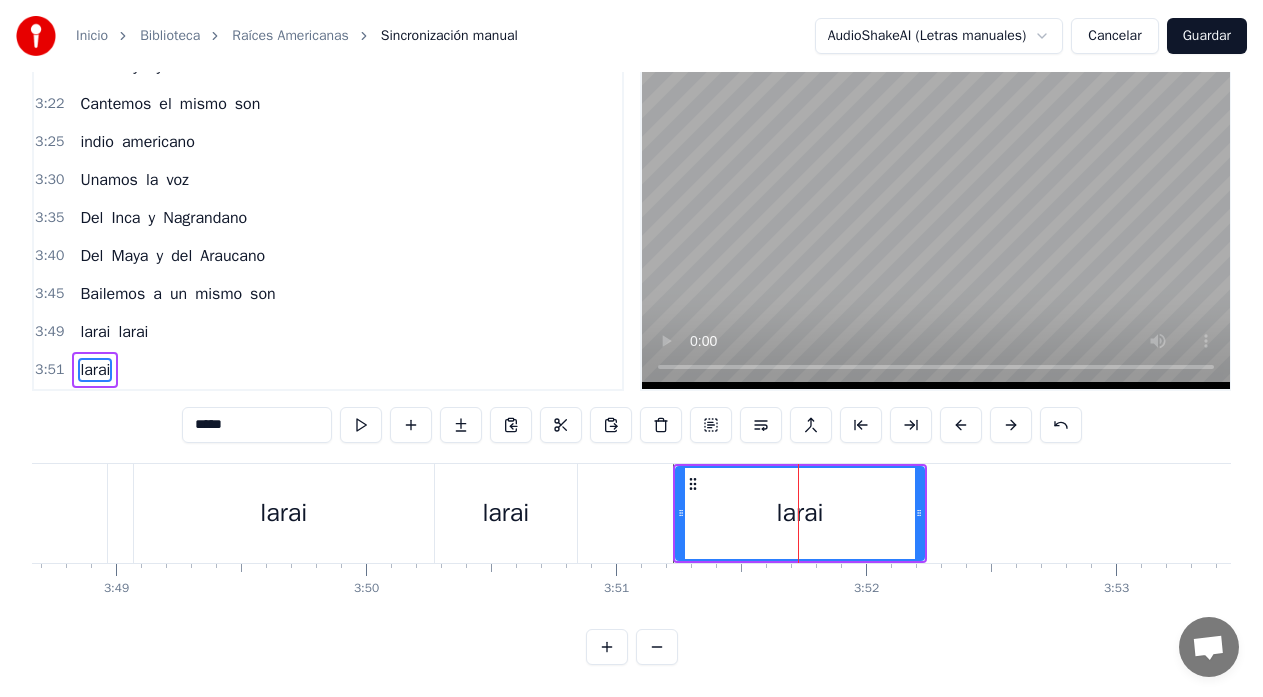 type on "*****" 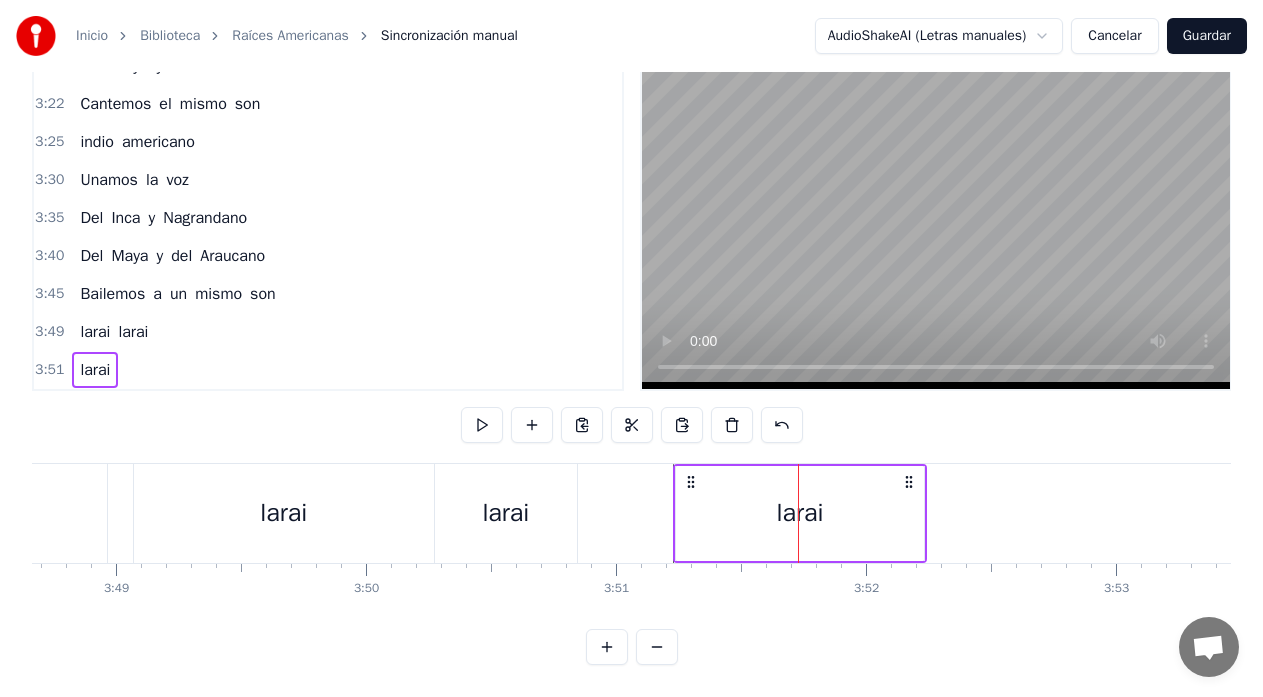 click on "son" at bounding box center [-112, 513] 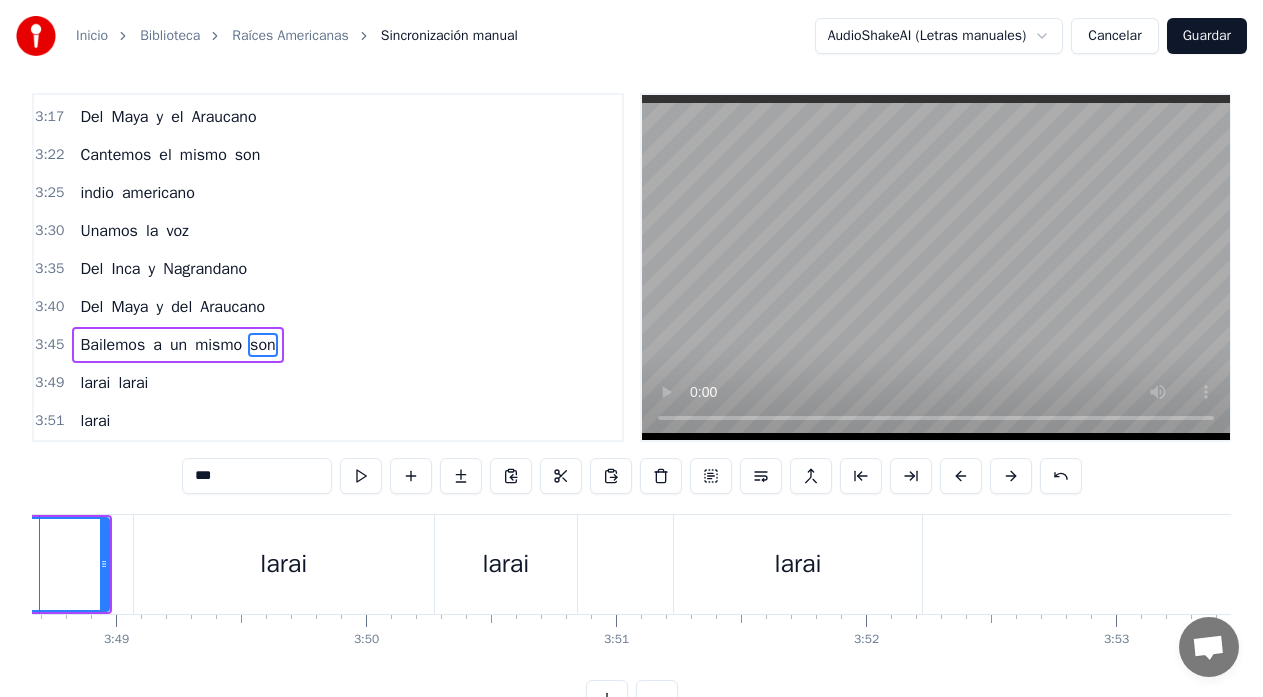 scroll, scrollTop: 7, scrollLeft: 0, axis: vertical 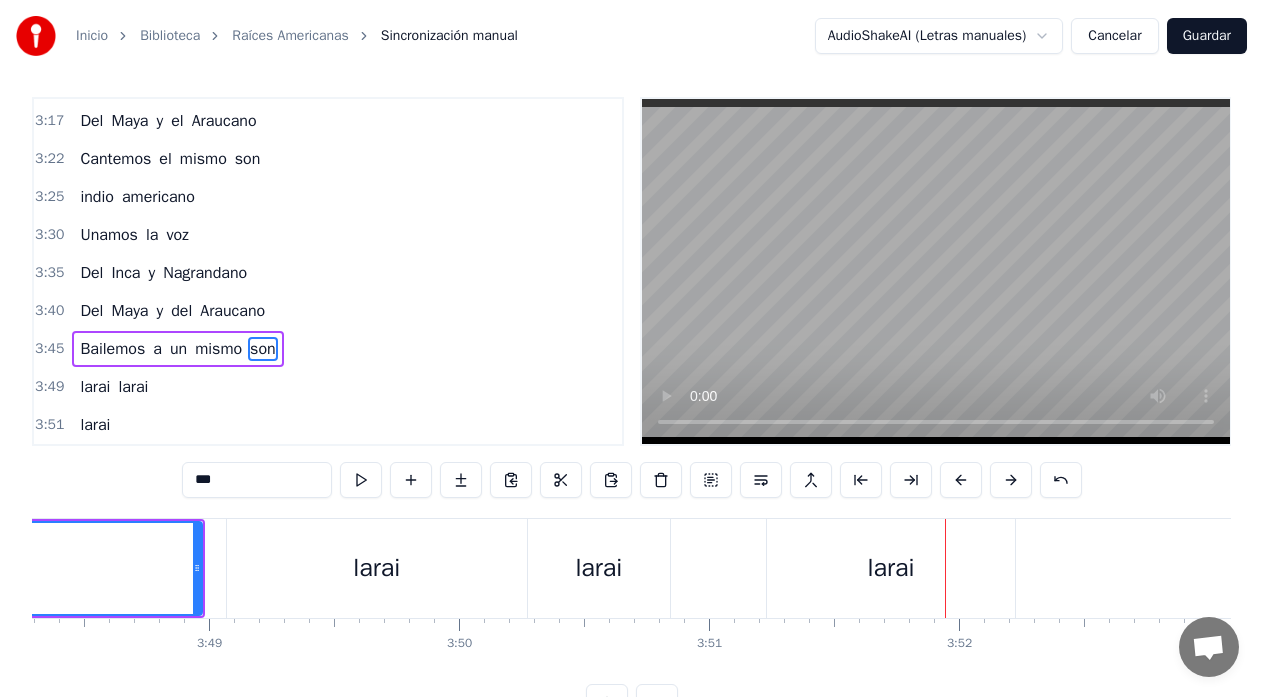 click on "larai" at bounding box center [598, 568] 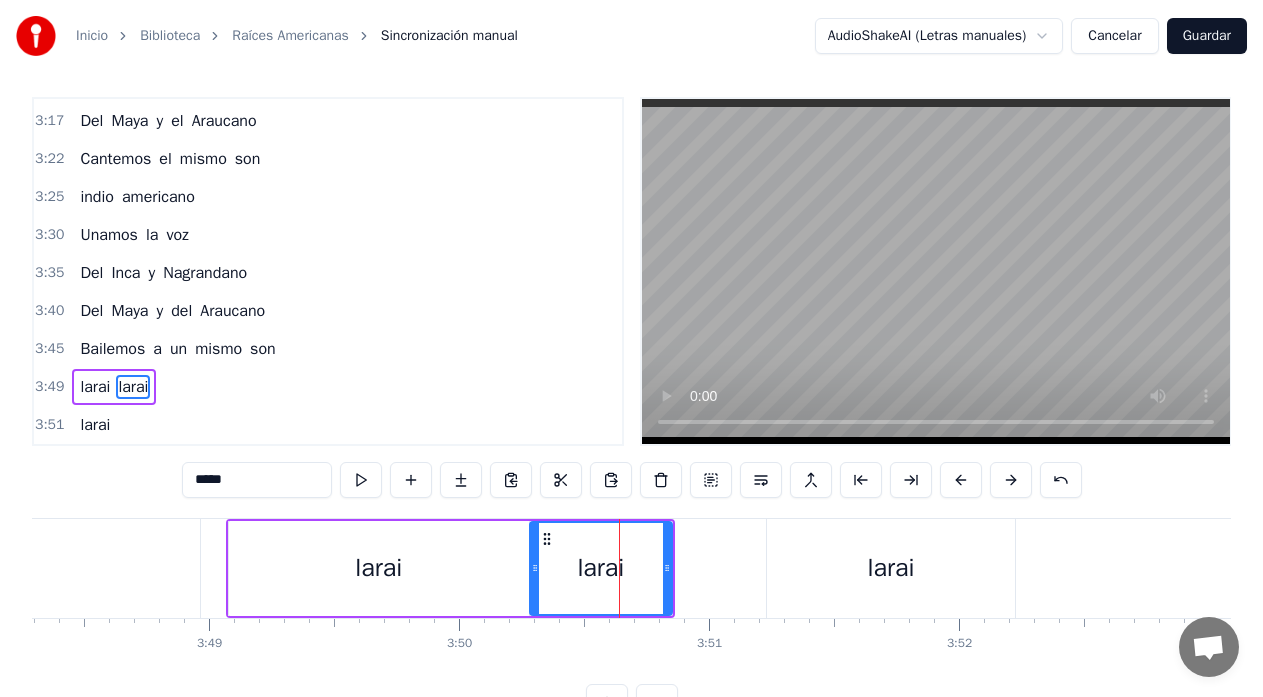 scroll, scrollTop: 45, scrollLeft: 0, axis: vertical 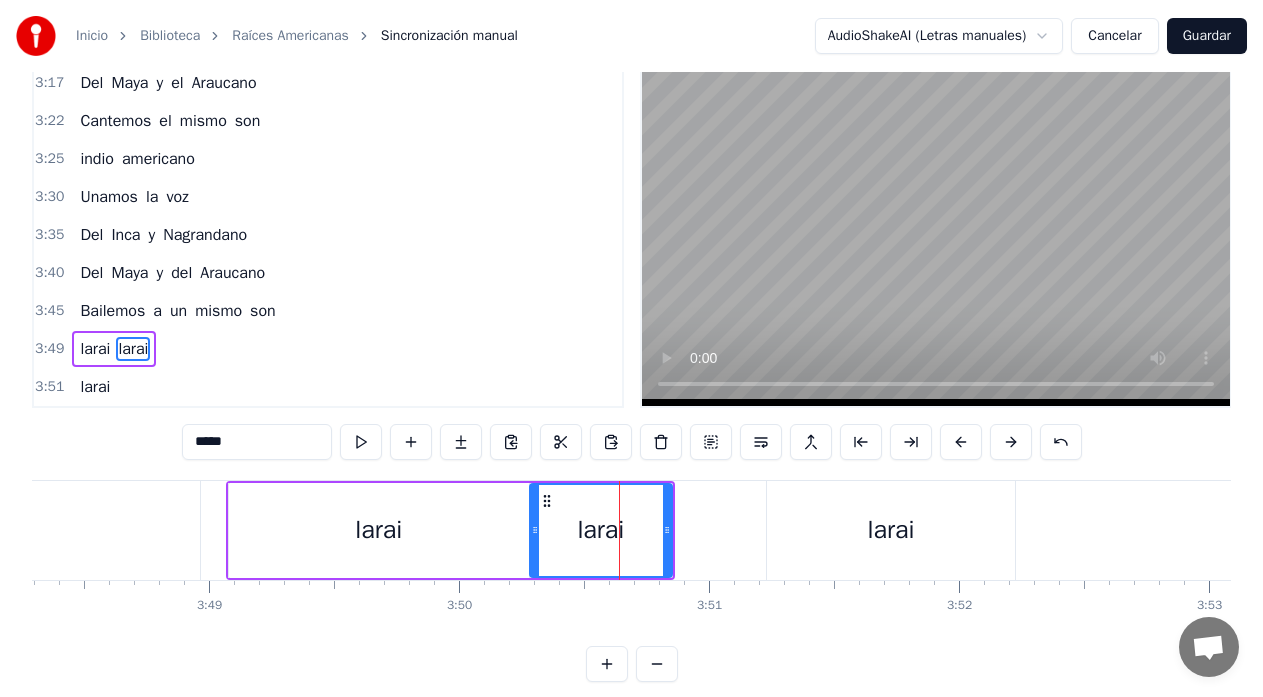 drag, startPoint x: 830, startPoint y: 522, endPoint x: 810, endPoint y: 526, distance: 20.396078 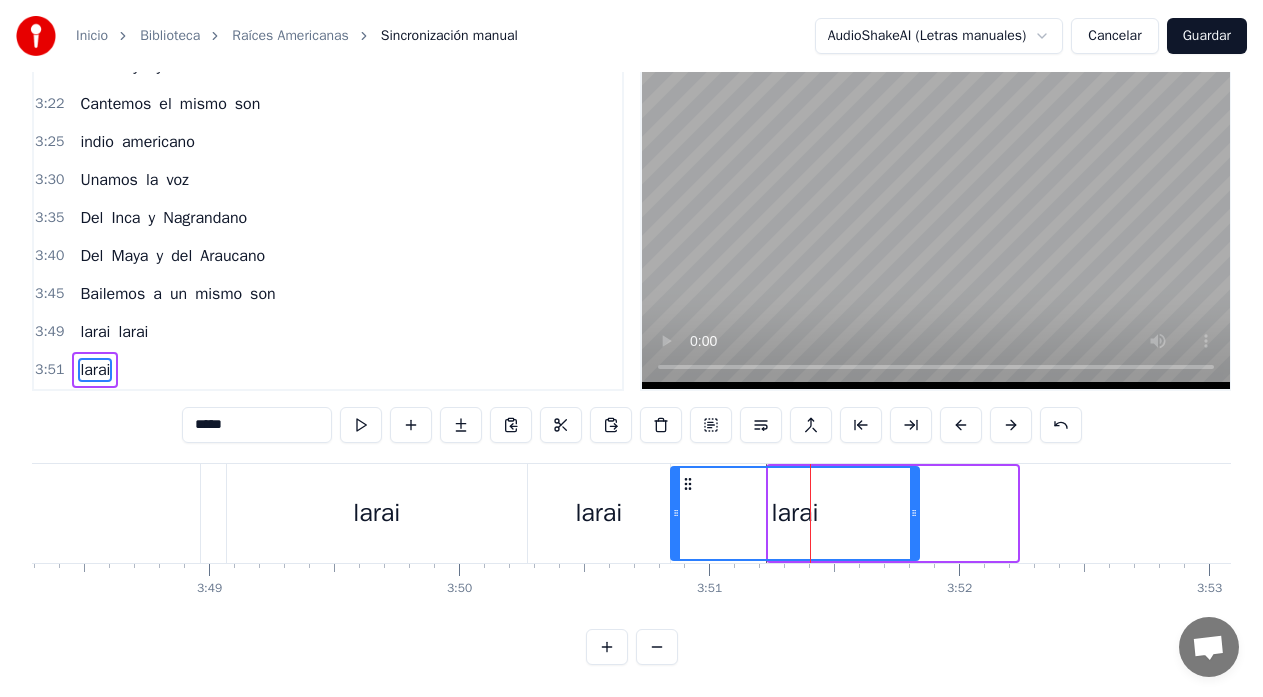 drag, startPoint x: 781, startPoint y: 469, endPoint x: 682, endPoint y: 480, distance: 99.60924 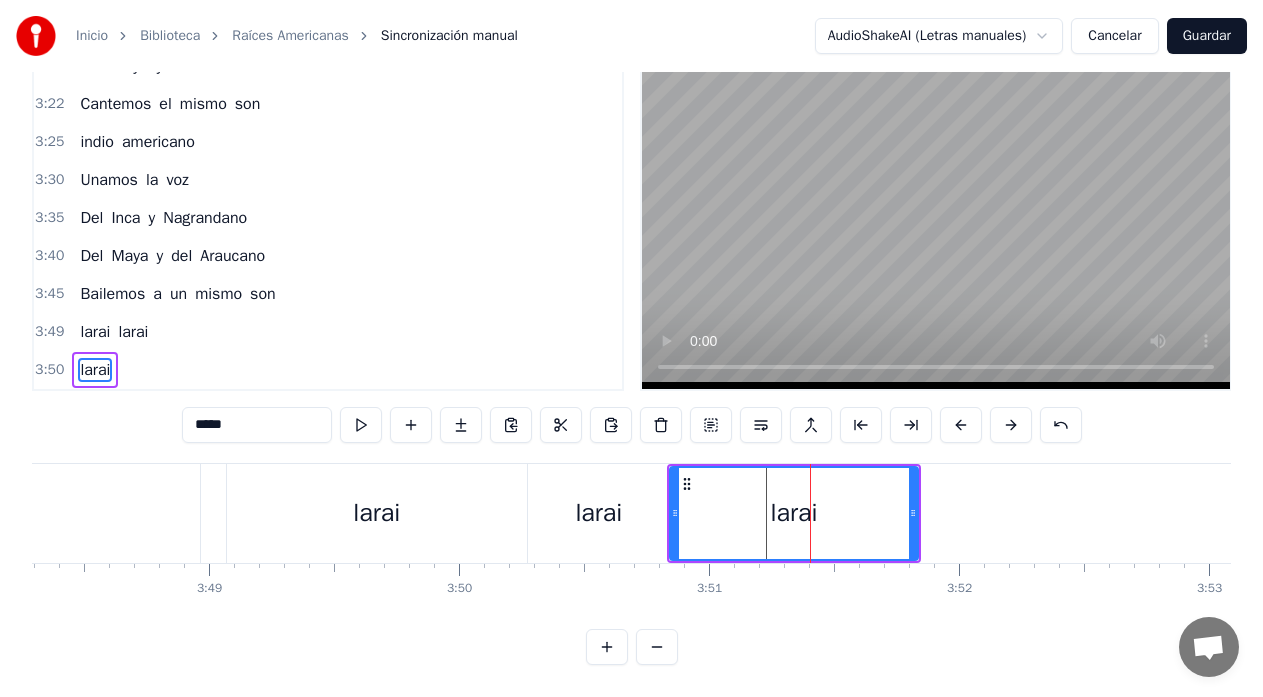 click on "larai" at bounding box center [794, 513] 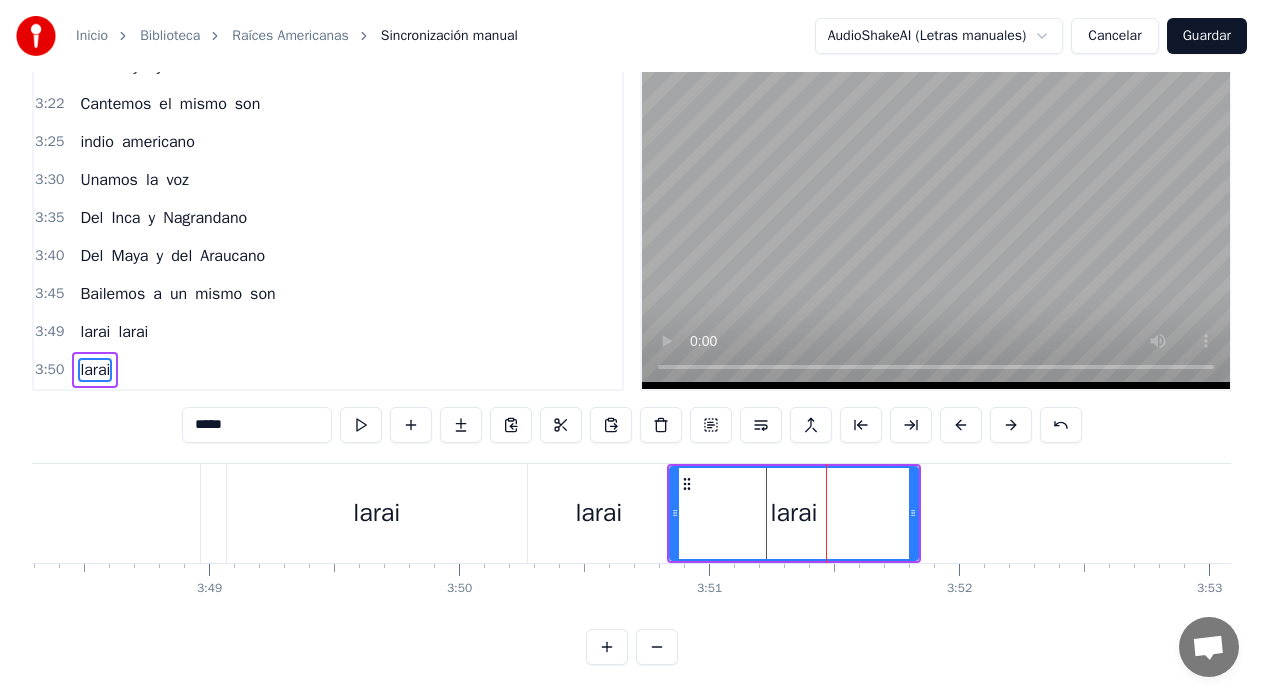 click on "*****" at bounding box center [257, 425] 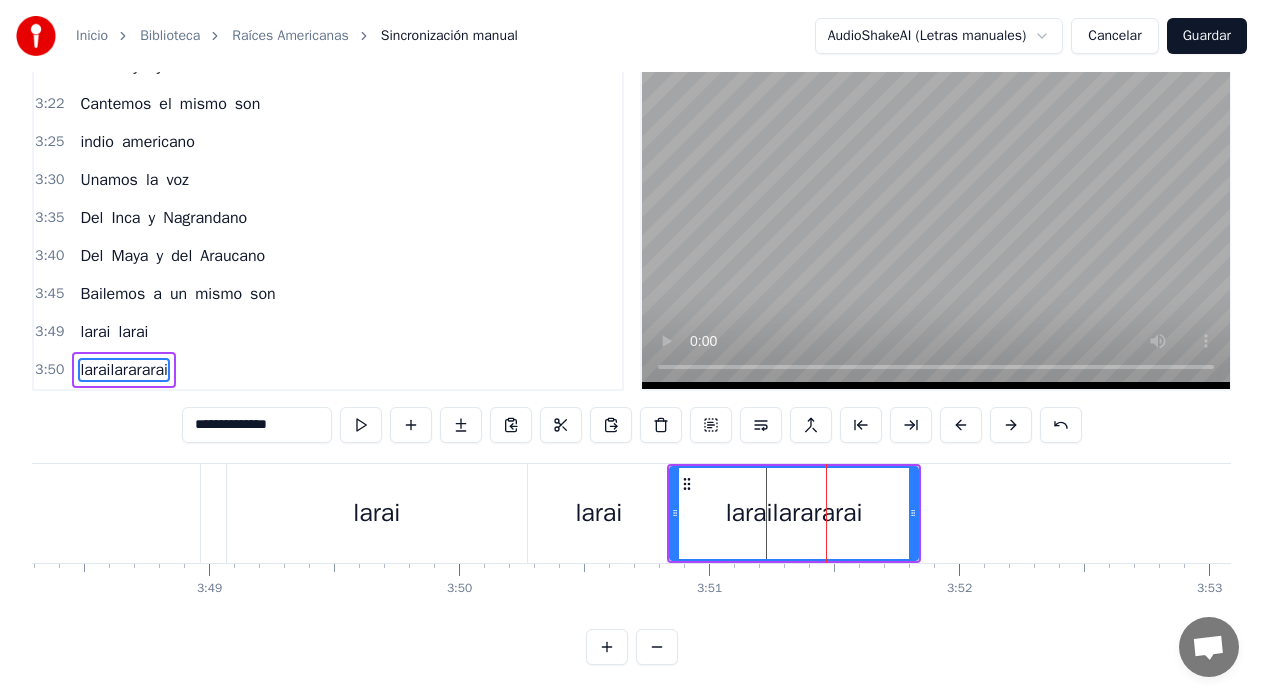 click on "son" at bounding box center (-19, 513) 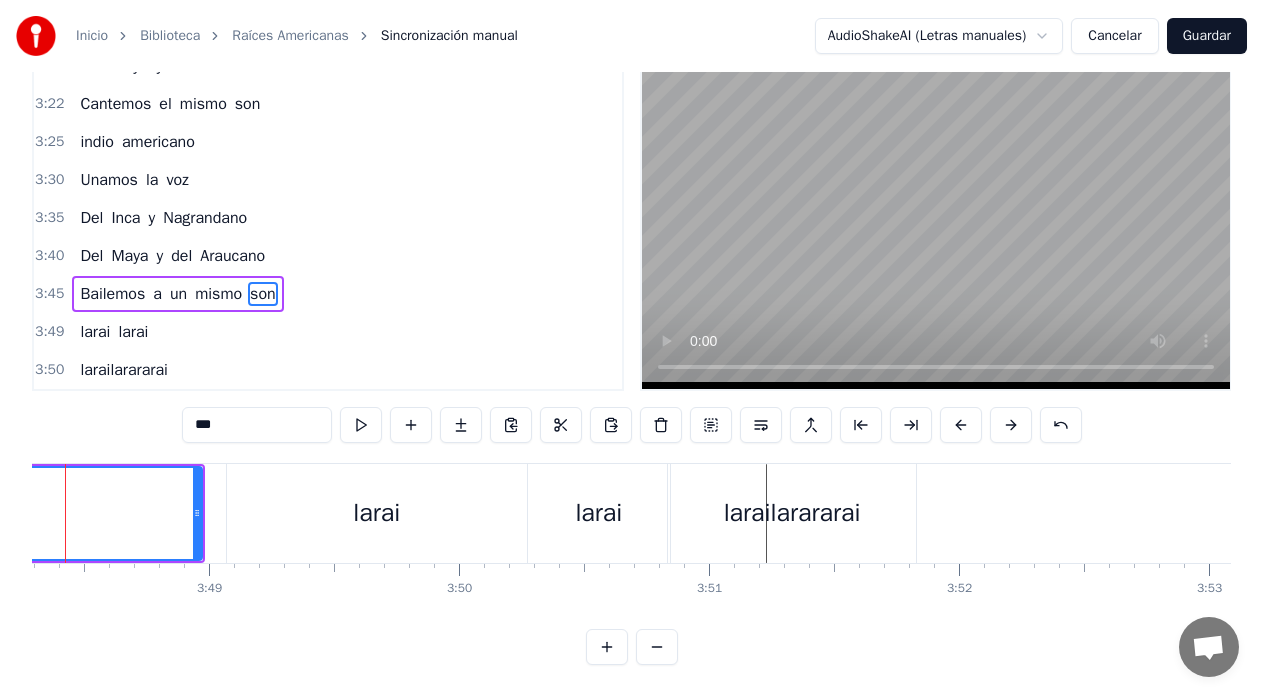 scroll, scrollTop: 7, scrollLeft: 0, axis: vertical 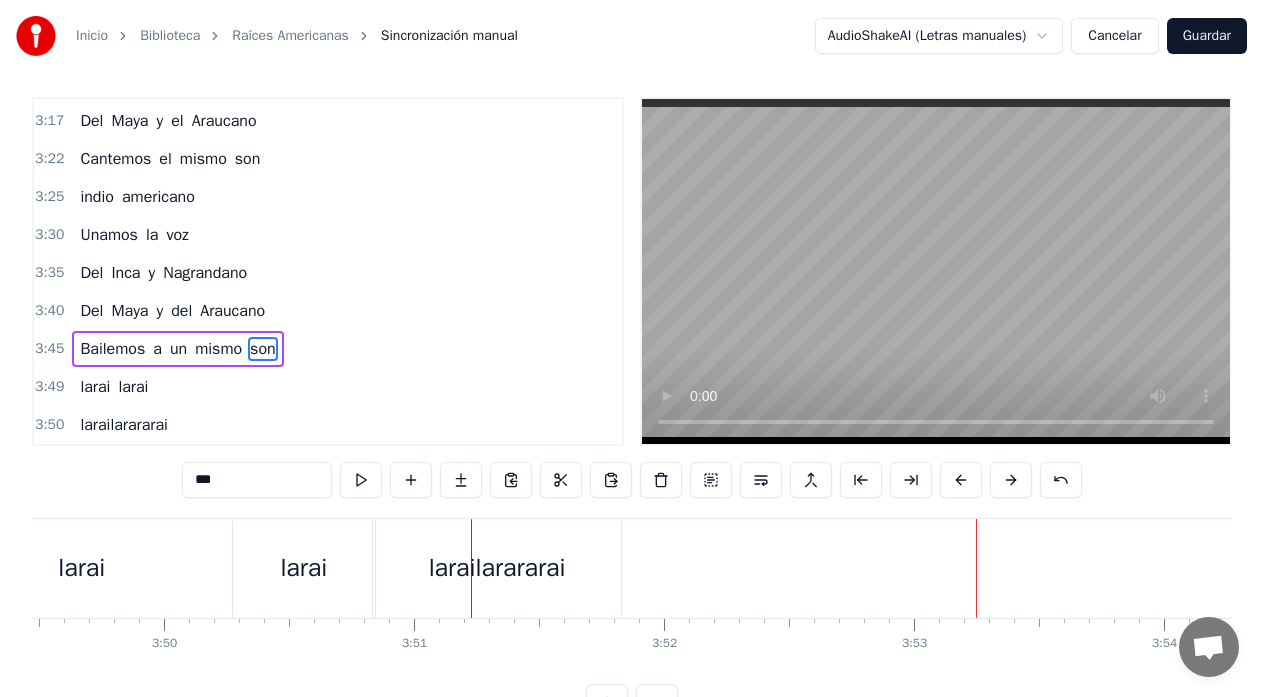 click on "larailarararai" at bounding box center (497, 568) 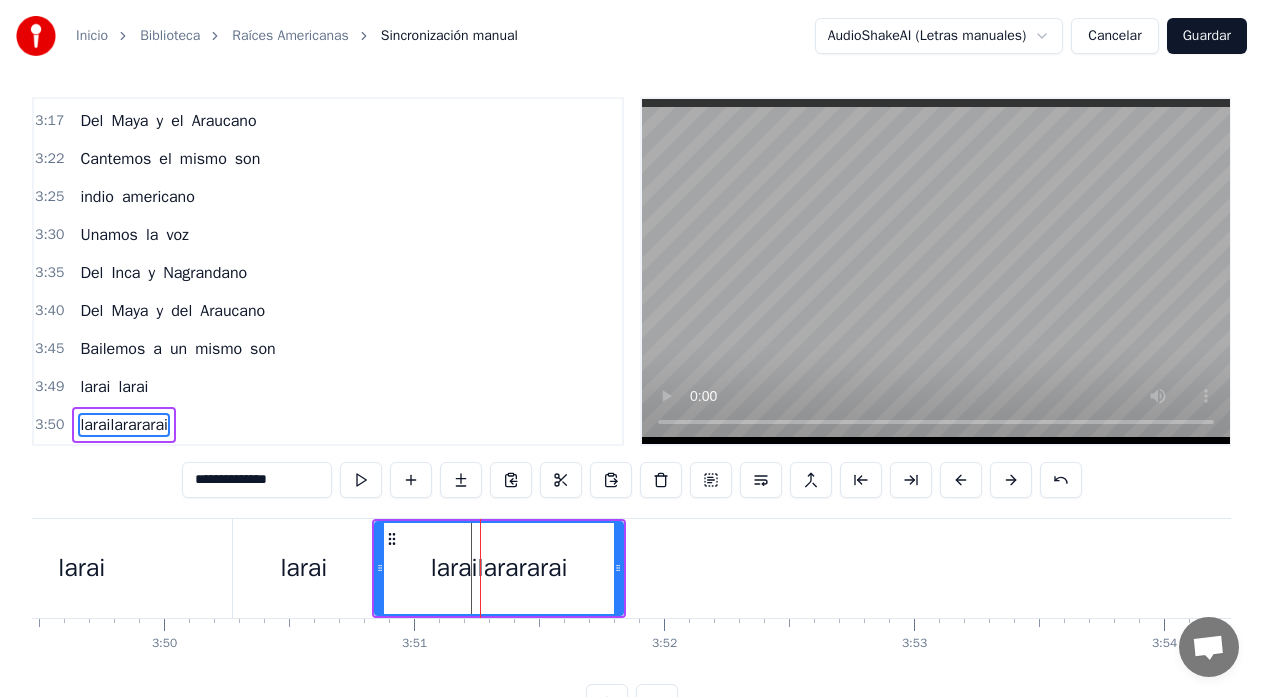 scroll, scrollTop: 79, scrollLeft: 0, axis: vertical 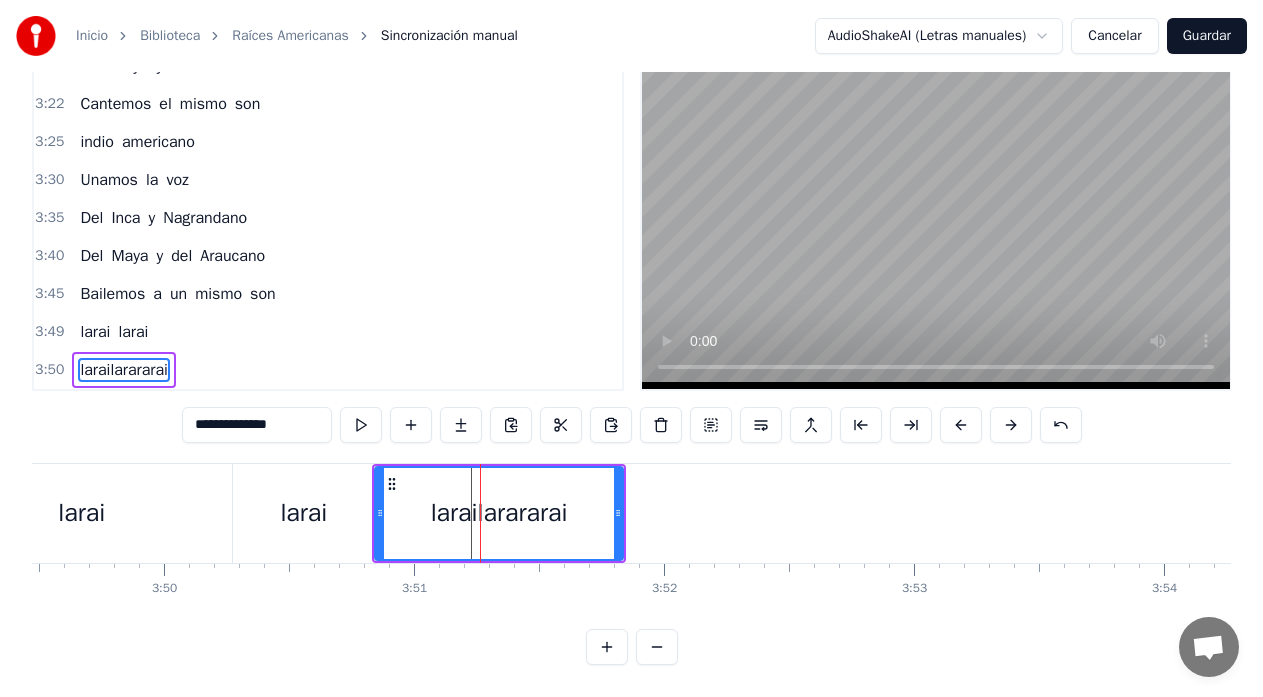 click on "**********" at bounding box center [257, 425] 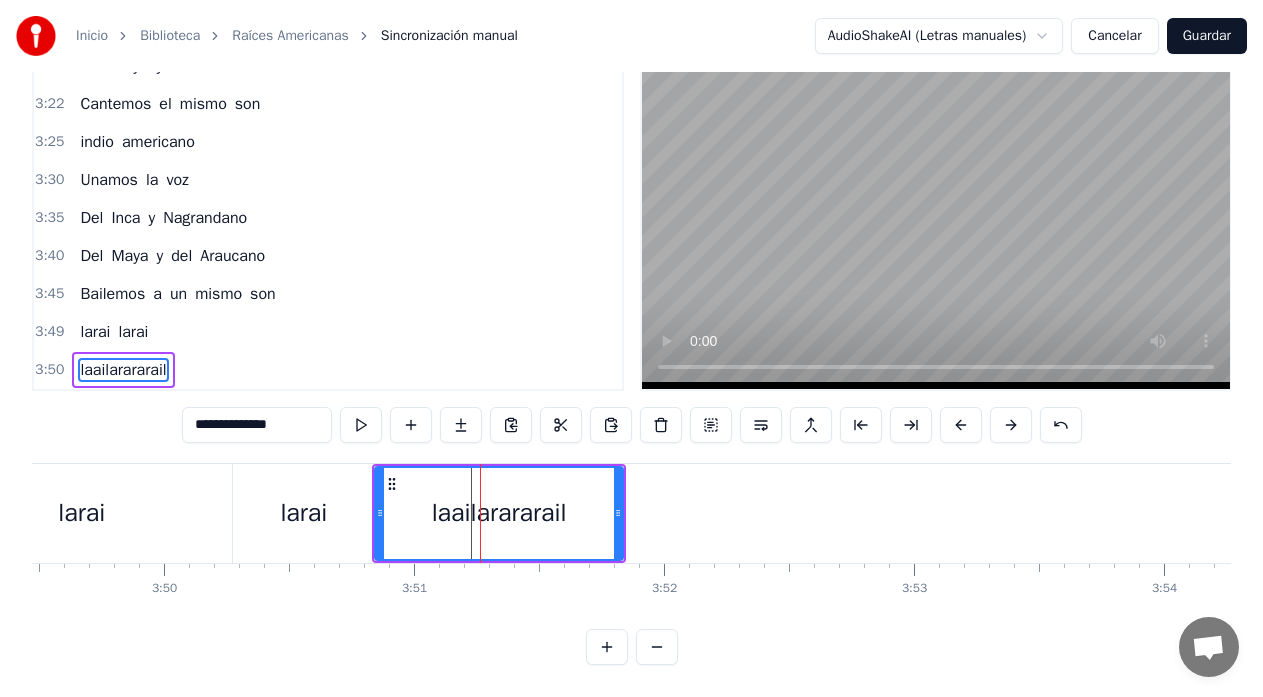 click on "**********" at bounding box center [257, 425] 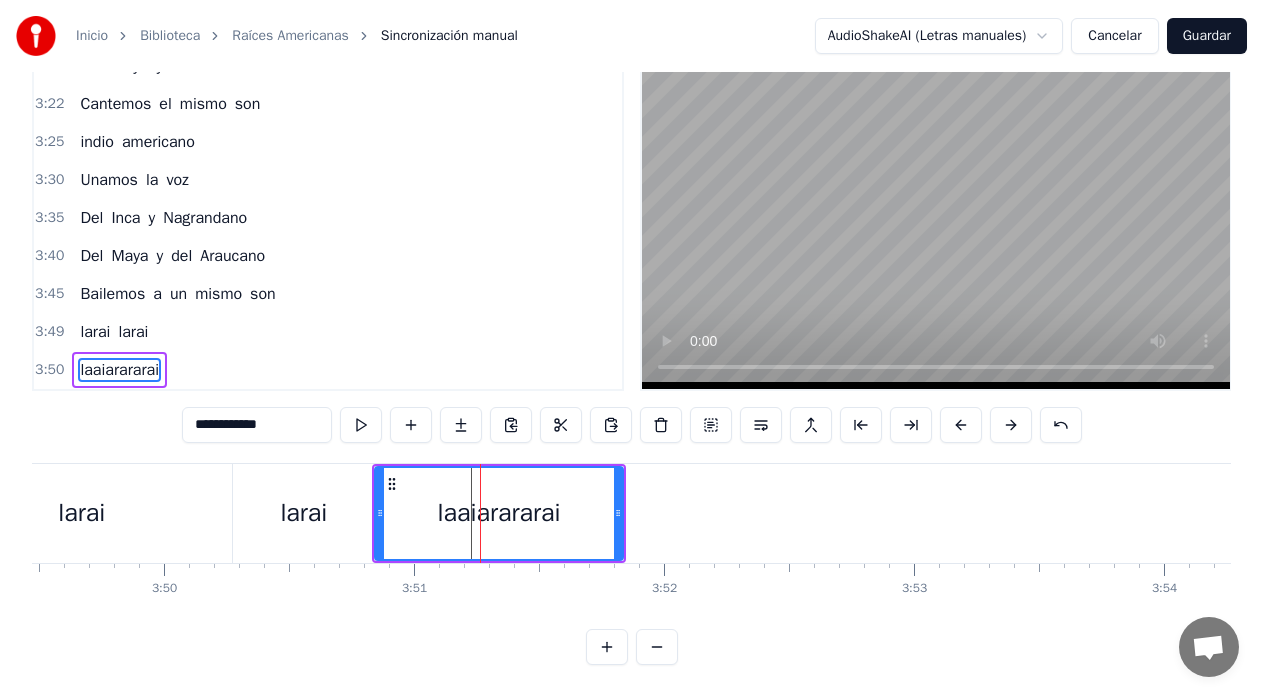 click on "**********" at bounding box center [257, 425] 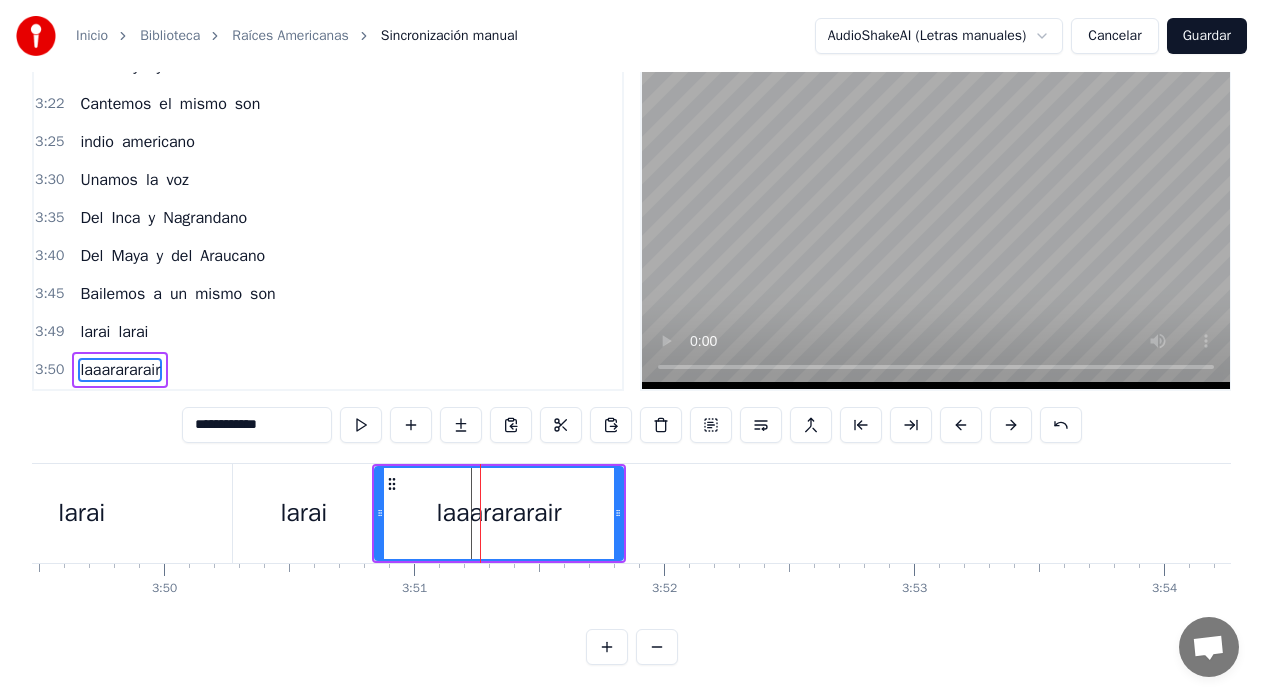 click on "larai" at bounding box center (82, 513) 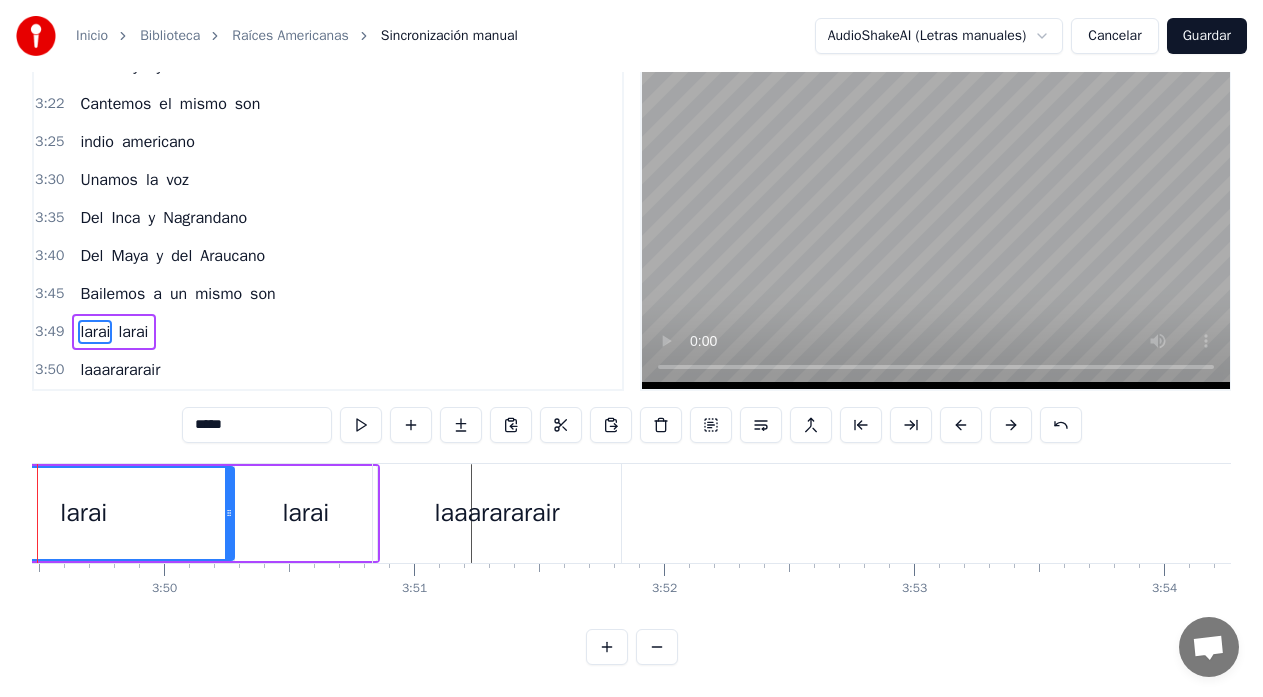 scroll, scrollTop: 76, scrollLeft: 0, axis: vertical 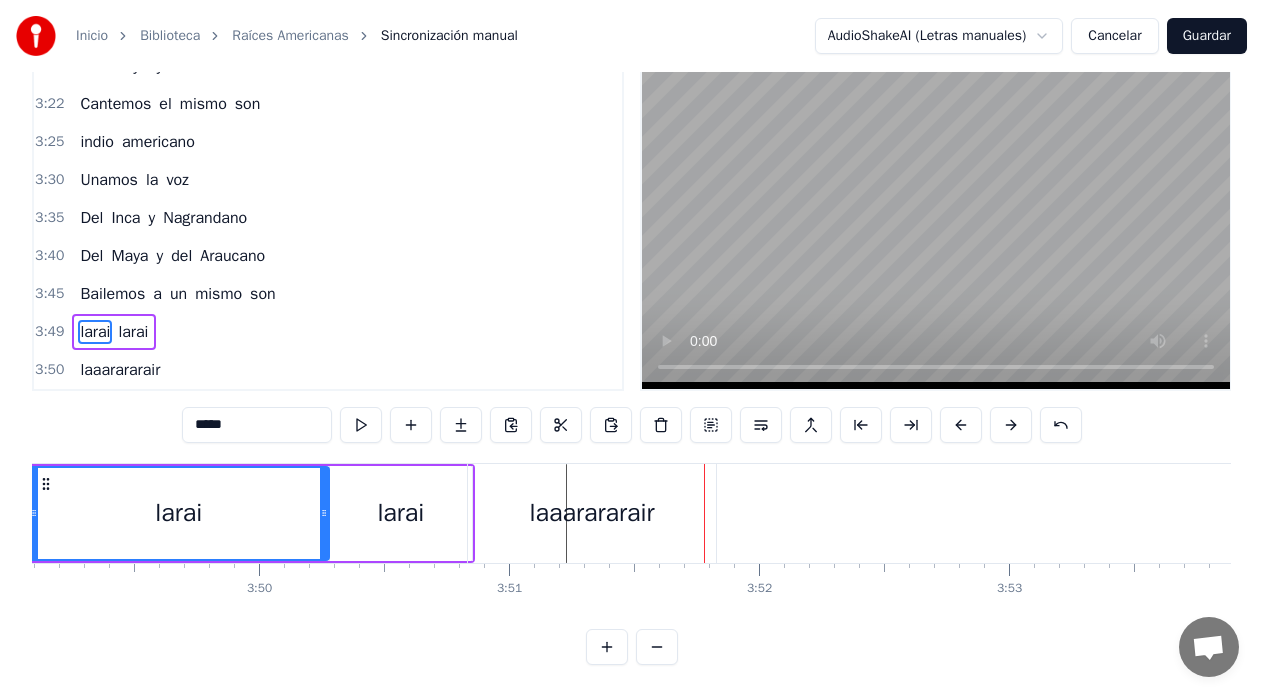 click on "laaarararair" at bounding box center (592, 513) 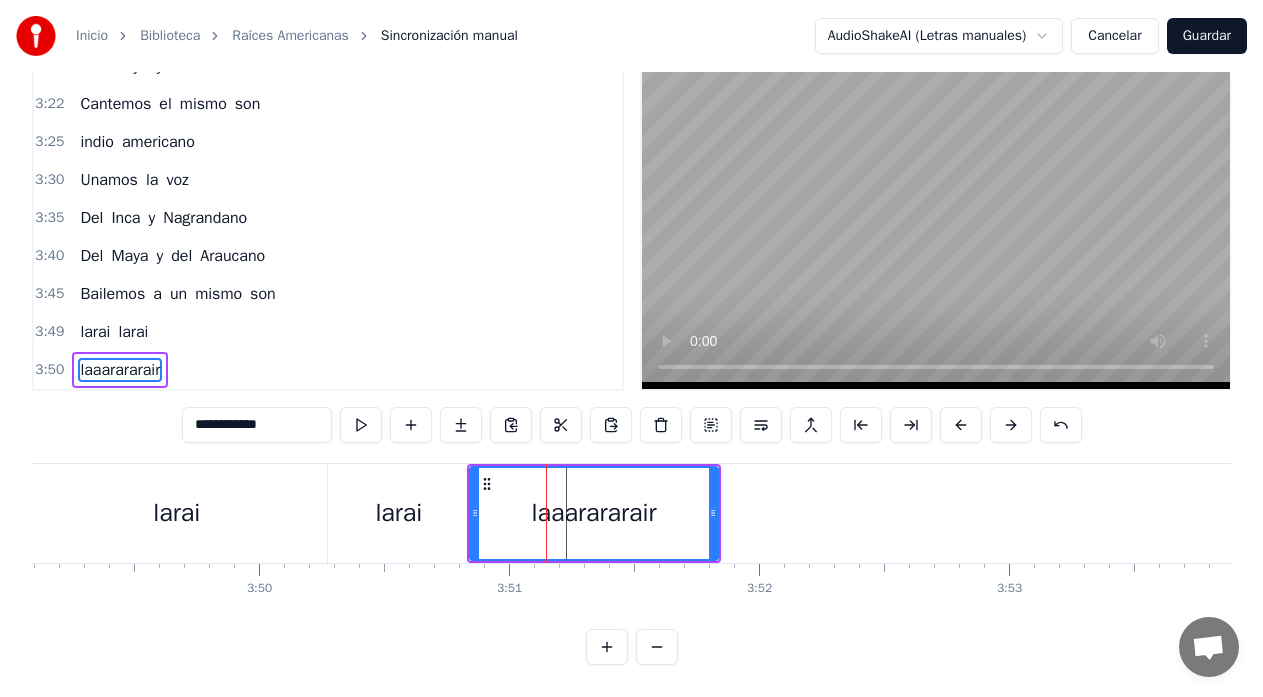 scroll, scrollTop: 79, scrollLeft: 0, axis: vertical 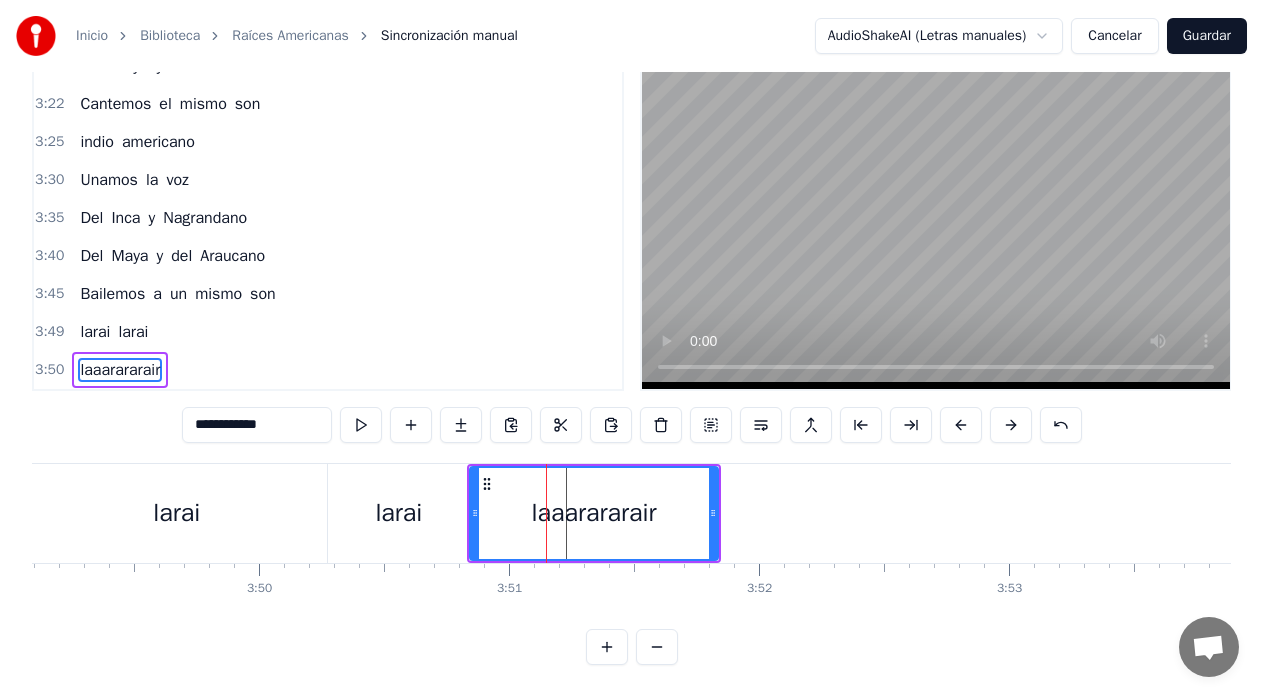 click on "**********" at bounding box center (257, 425) 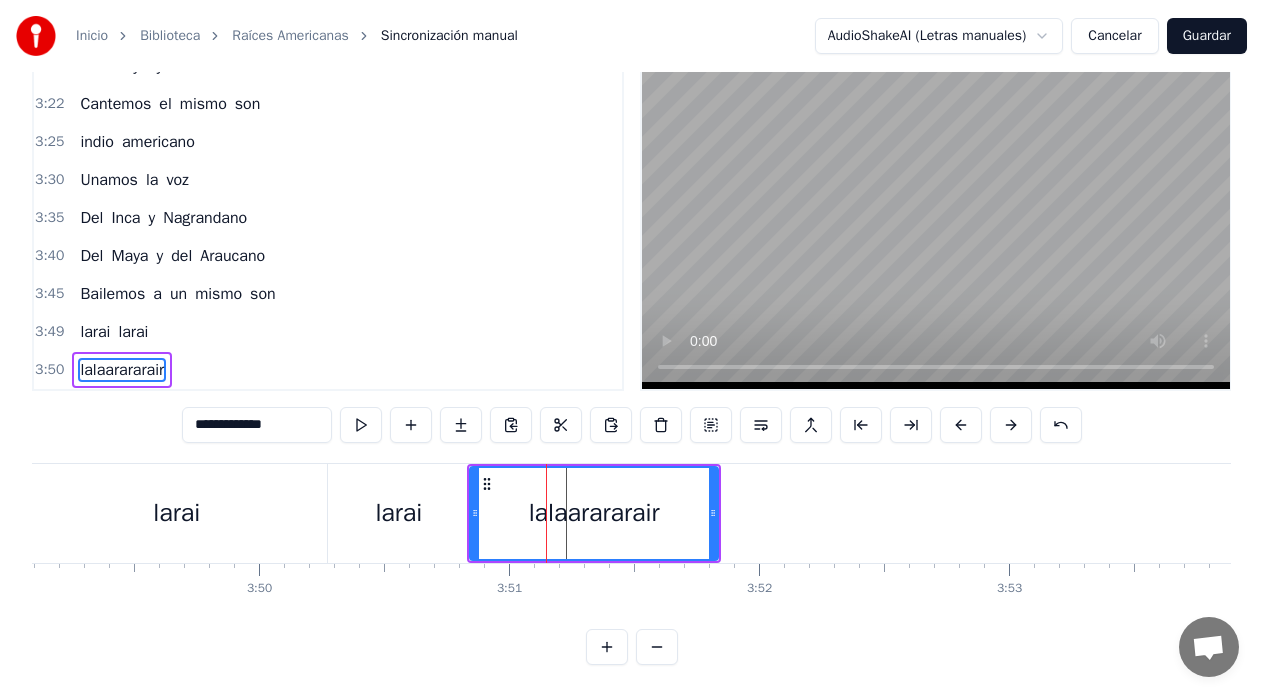 click on "**********" at bounding box center (257, 425) 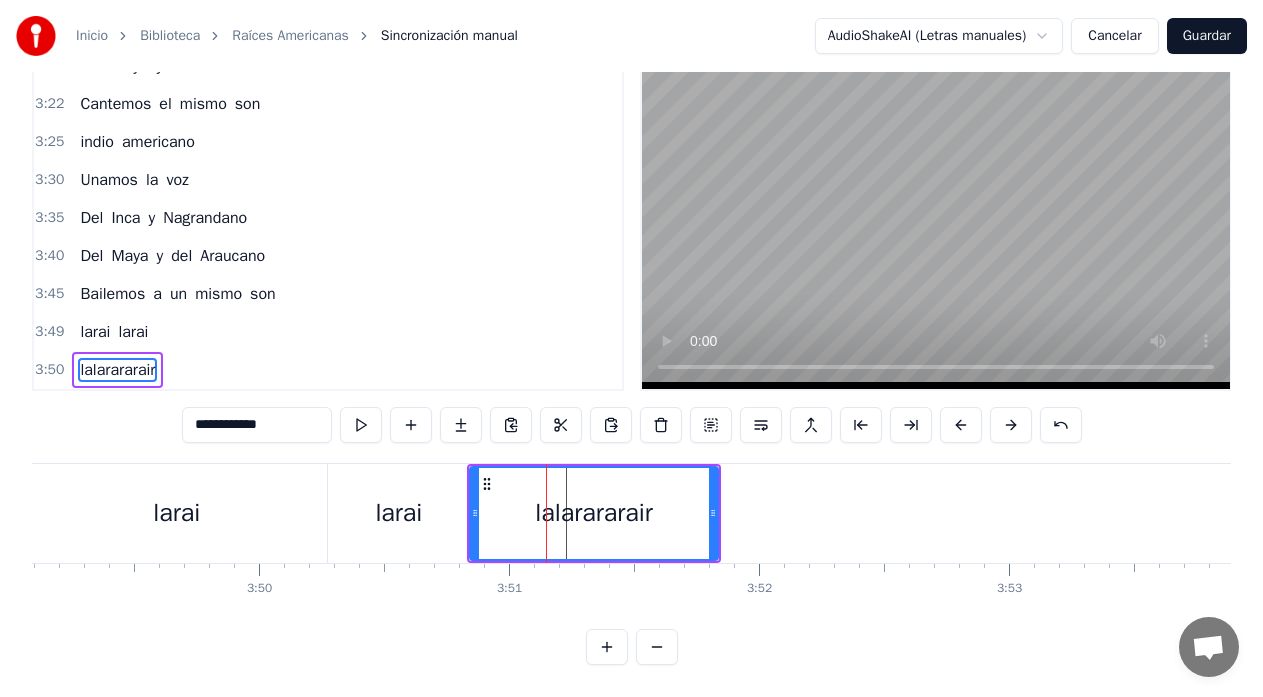 drag, startPoint x: 246, startPoint y: 410, endPoint x: 270, endPoint y: 414, distance: 24.33105 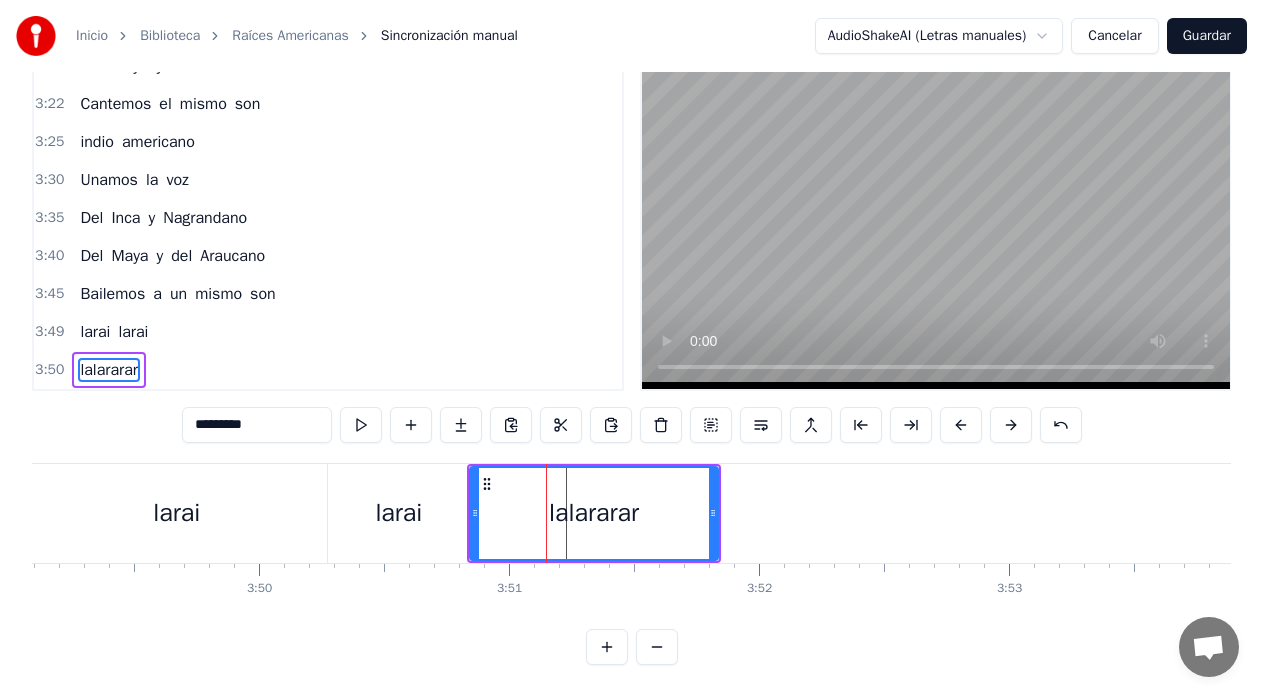 click on "larai" at bounding box center (177, 513) 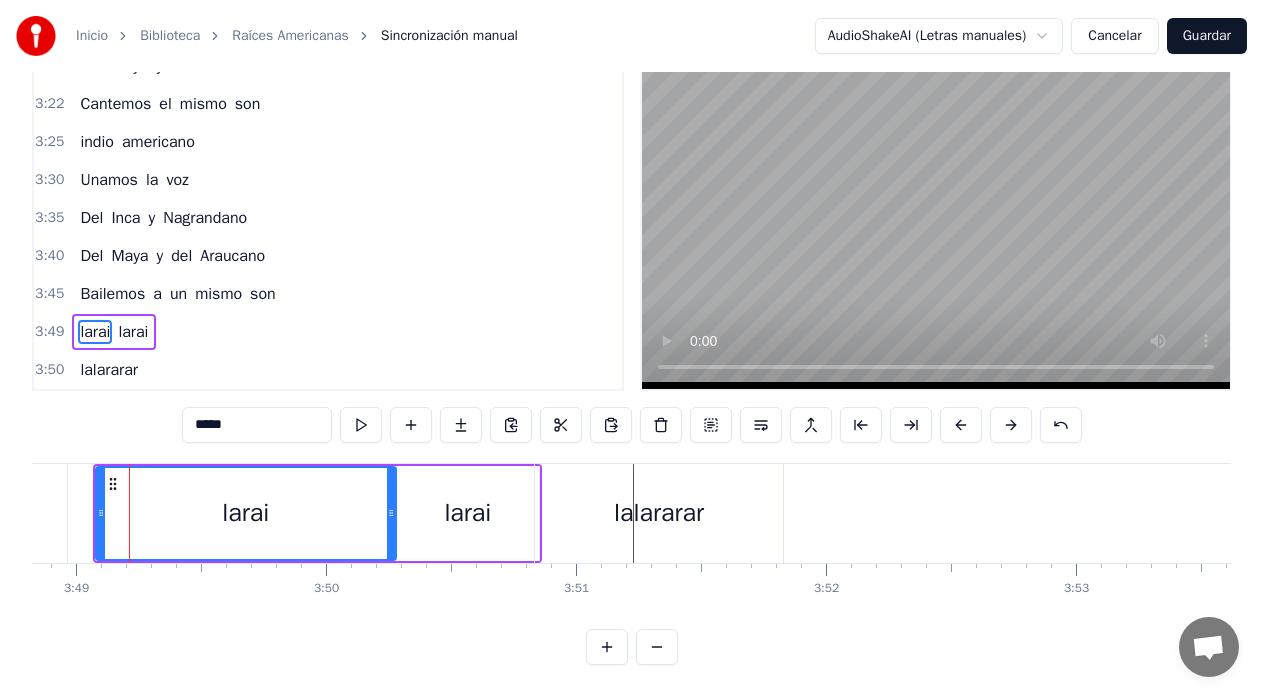 scroll, scrollTop: 0, scrollLeft: 57203, axis: horizontal 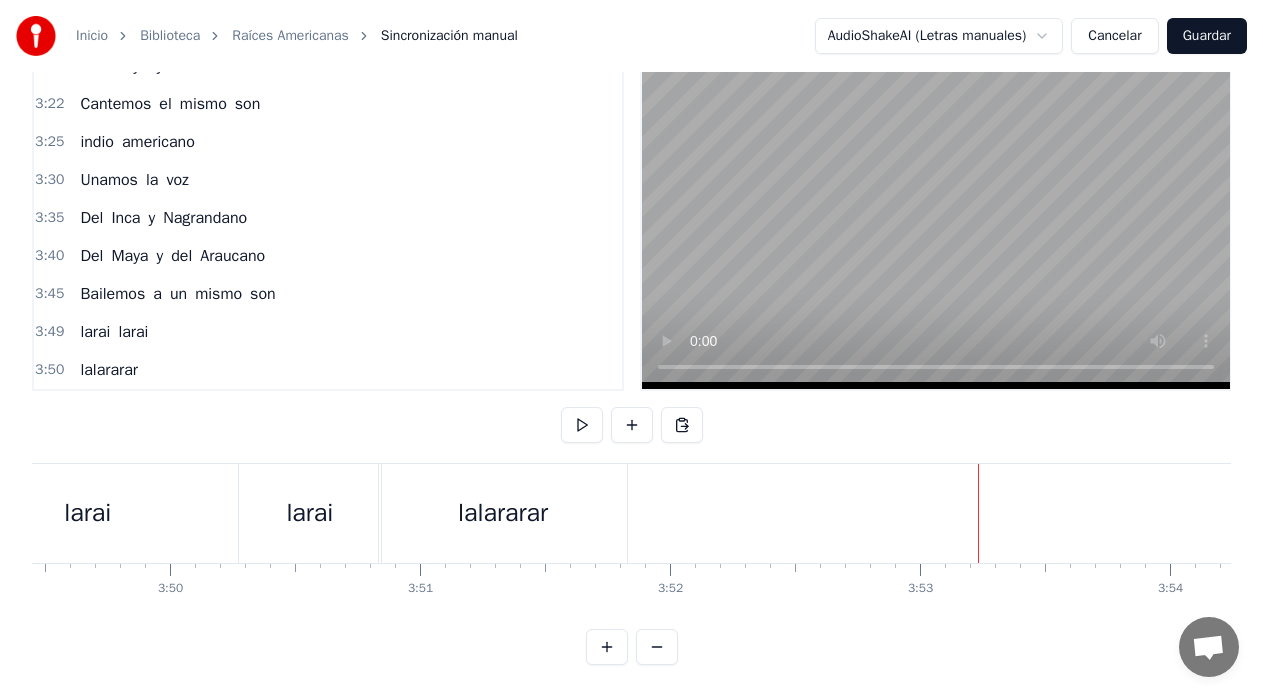 click on "lalararar" at bounding box center (503, 513) 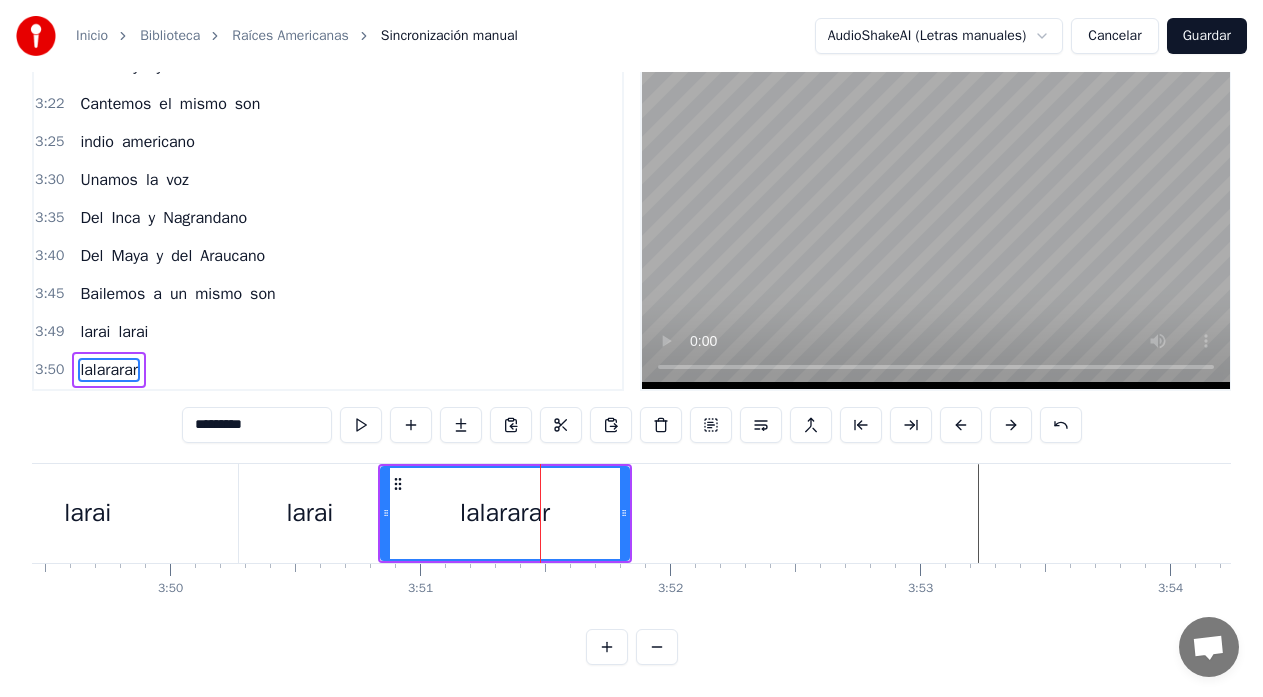 click at bounding box center [-23497, 513] 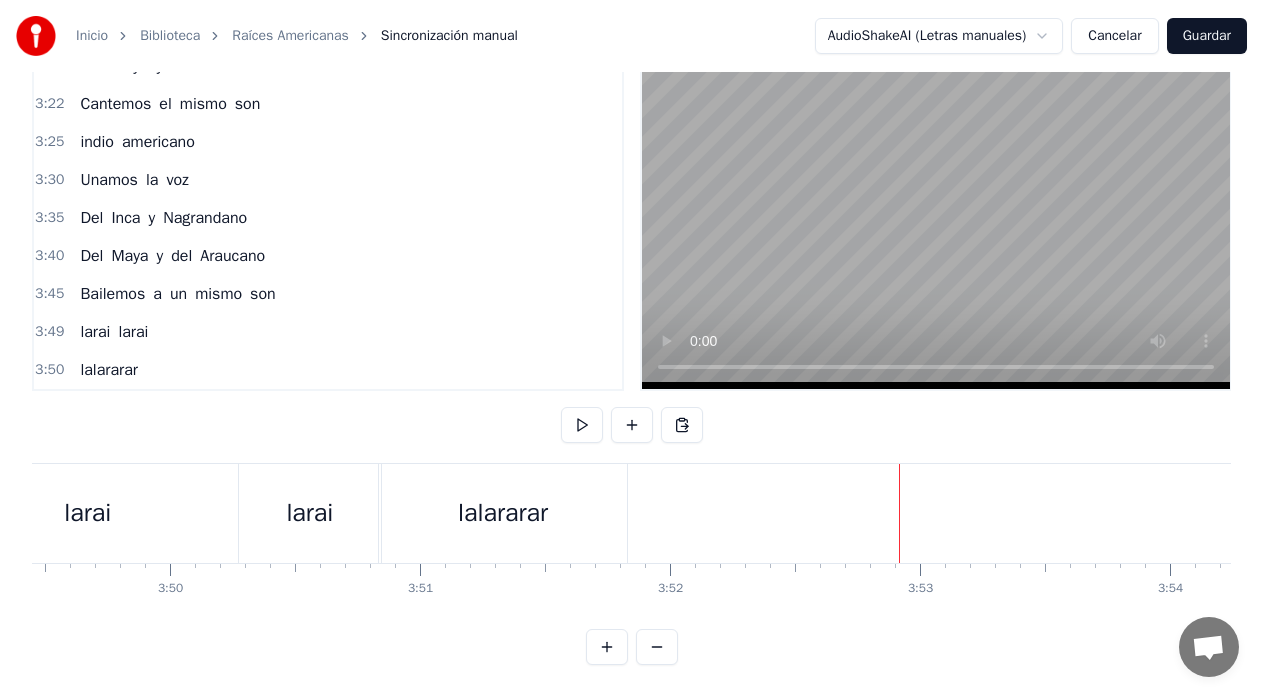 click on "larai" at bounding box center (88, 513) 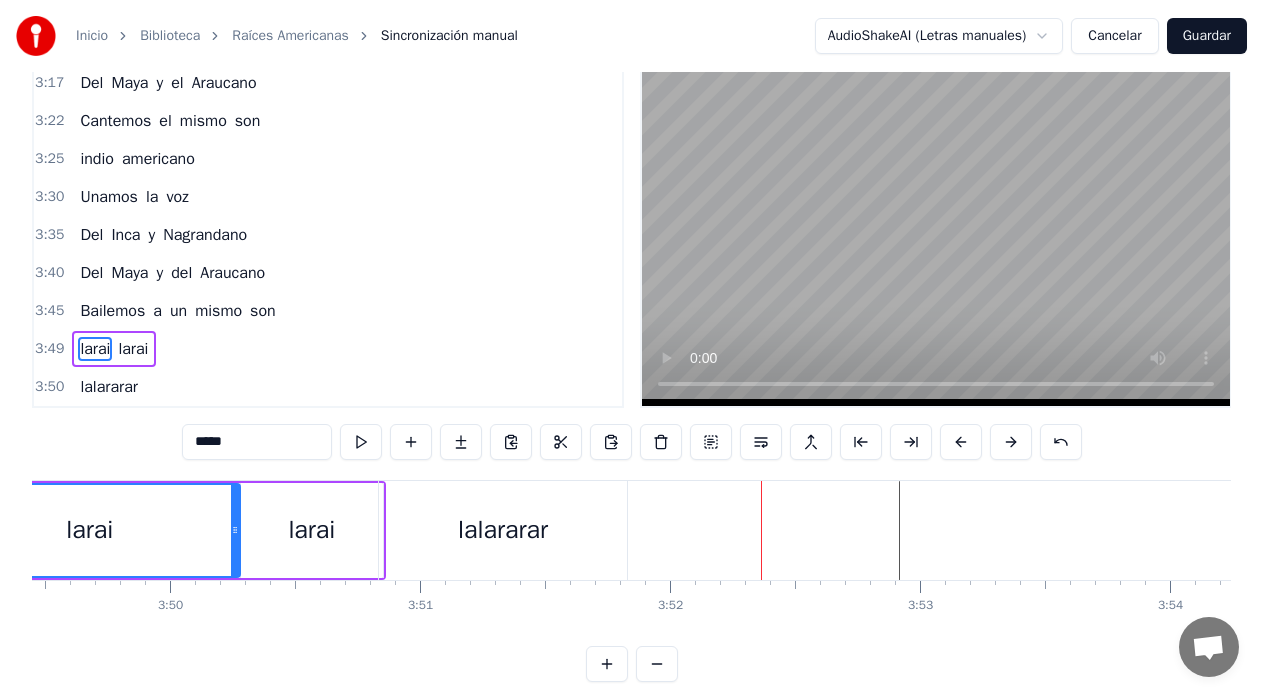 click at bounding box center [-23497, 530] 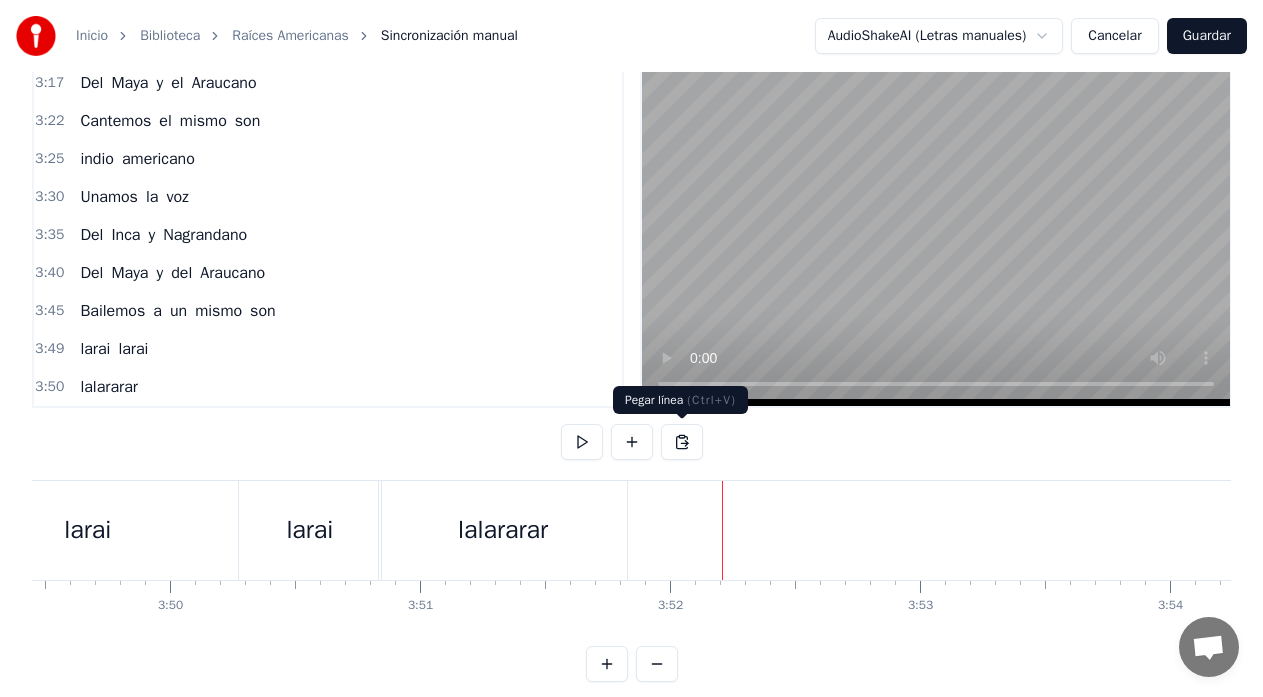 click at bounding box center [682, 442] 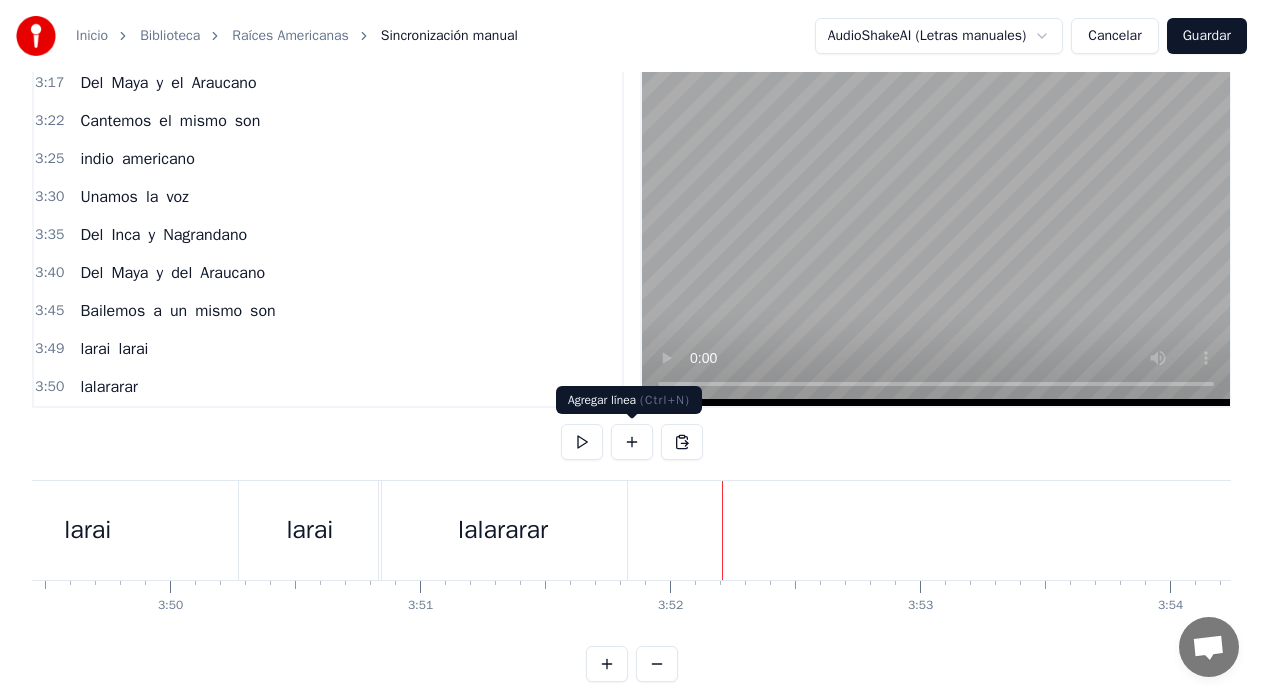 click at bounding box center [632, 442] 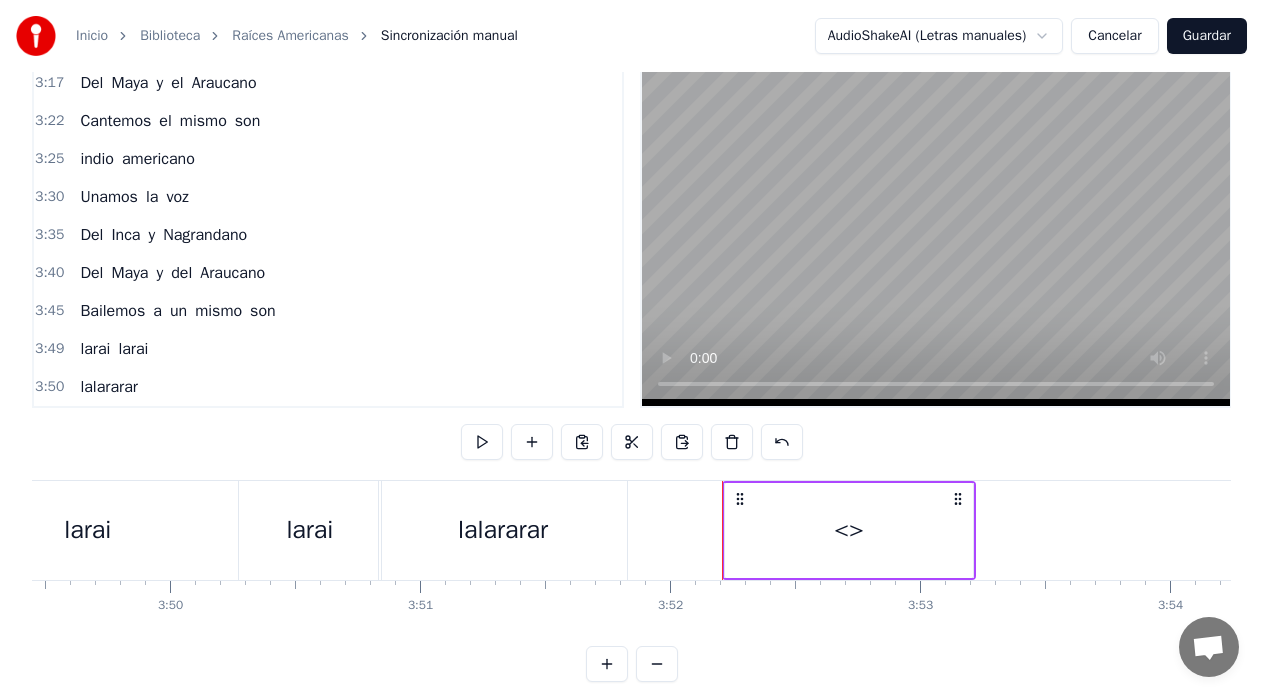 click on "<>" at bounding box center (849, 530) 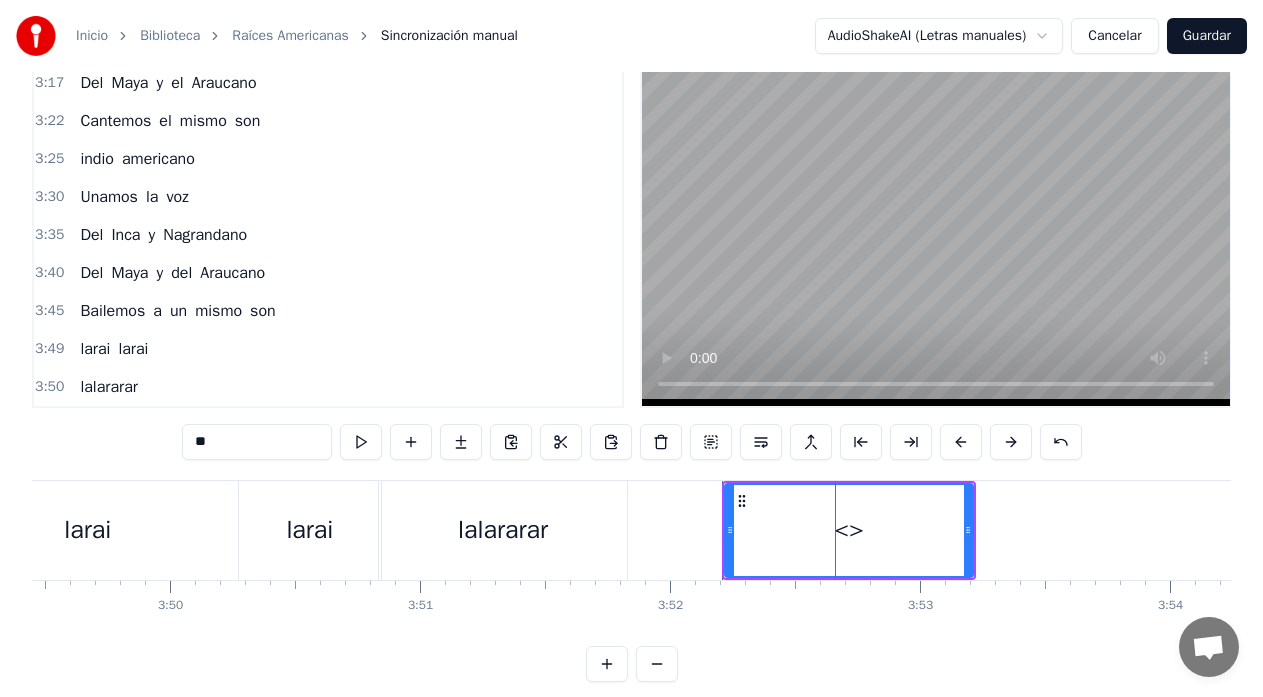 scroll, scrollTop: 79, scrollLeft: 0, axis: vertical 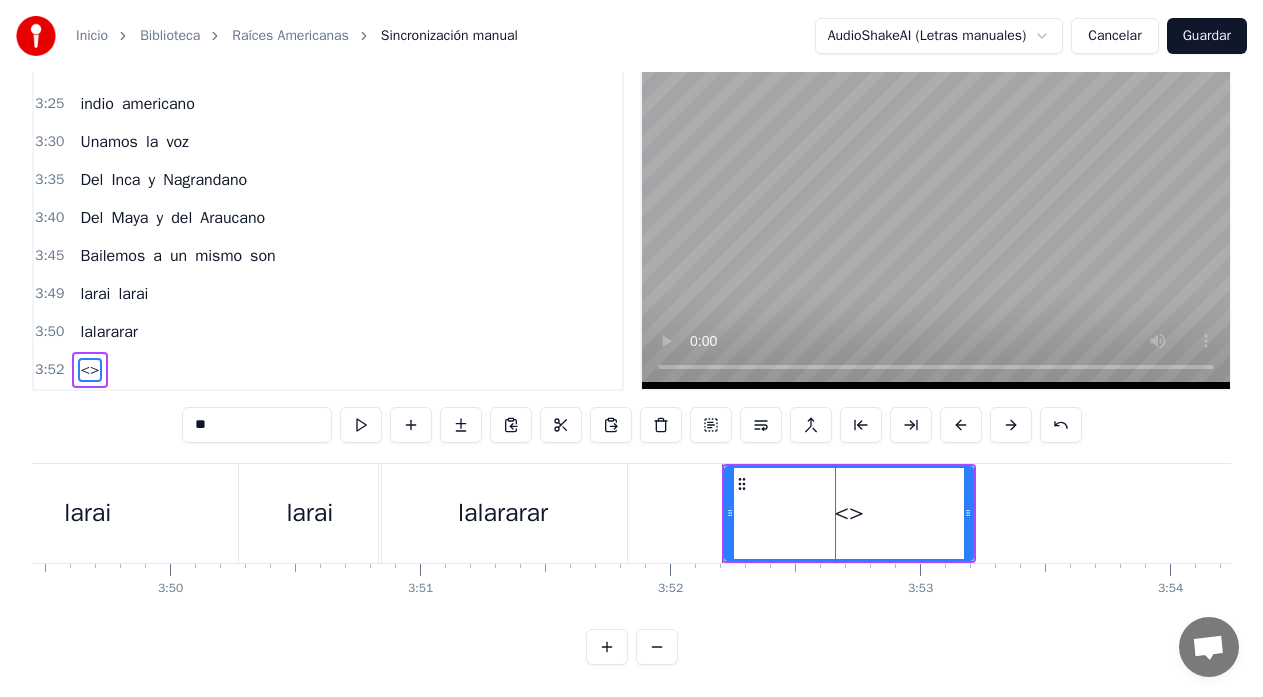 drag, startPoint x: 235, startPoint y: 413, endPoint x: 182, endPoint y: 413, distance: 53 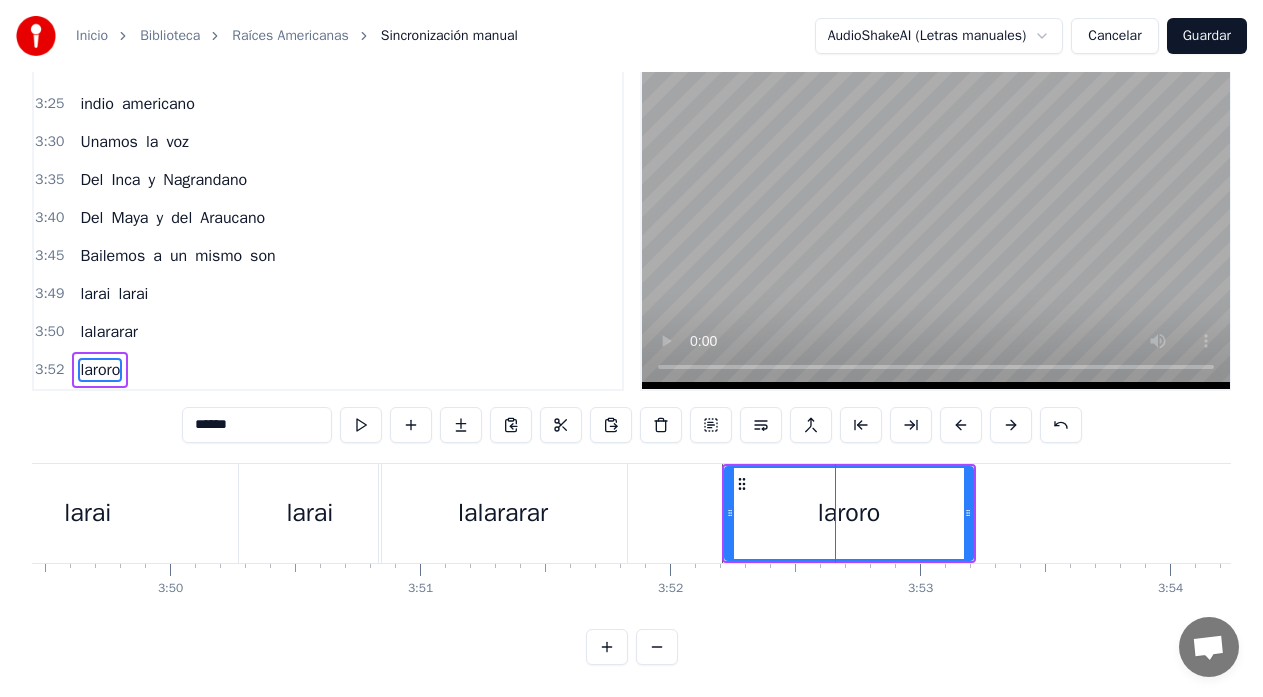 click on "larai" at bounding box center (88, 513) 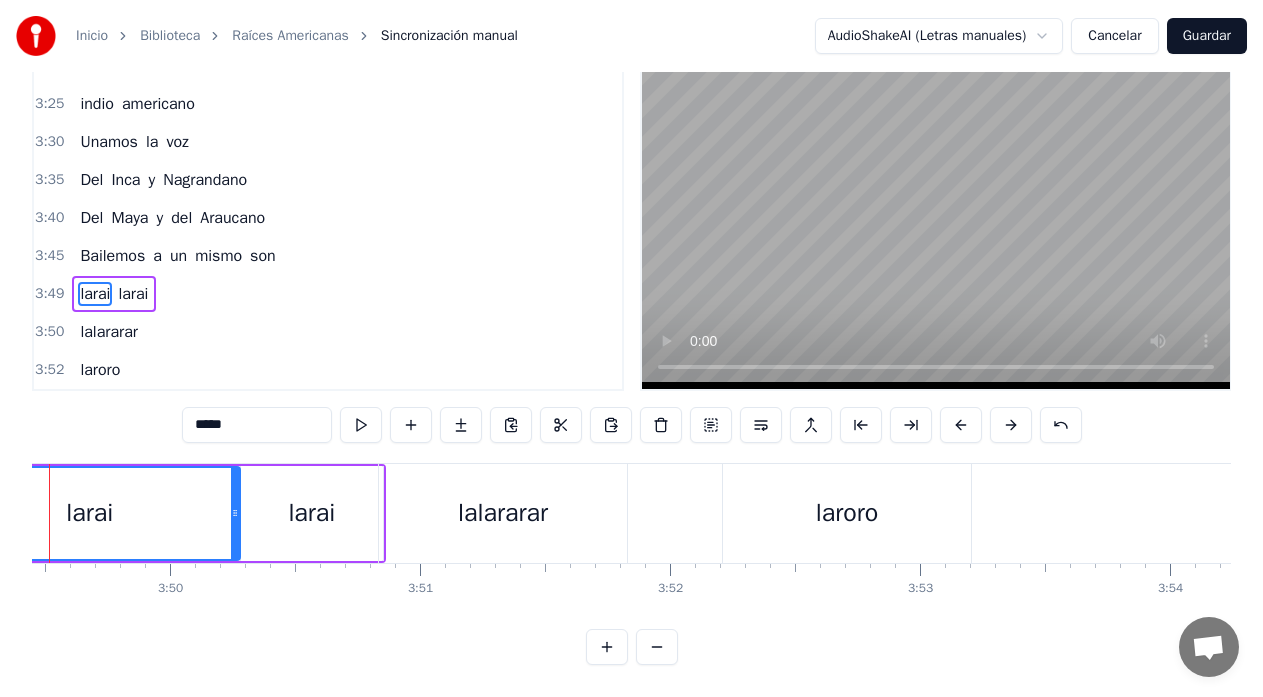 scroll, scrollTop: 0, scrollLeft: 57279, axis: horizontal 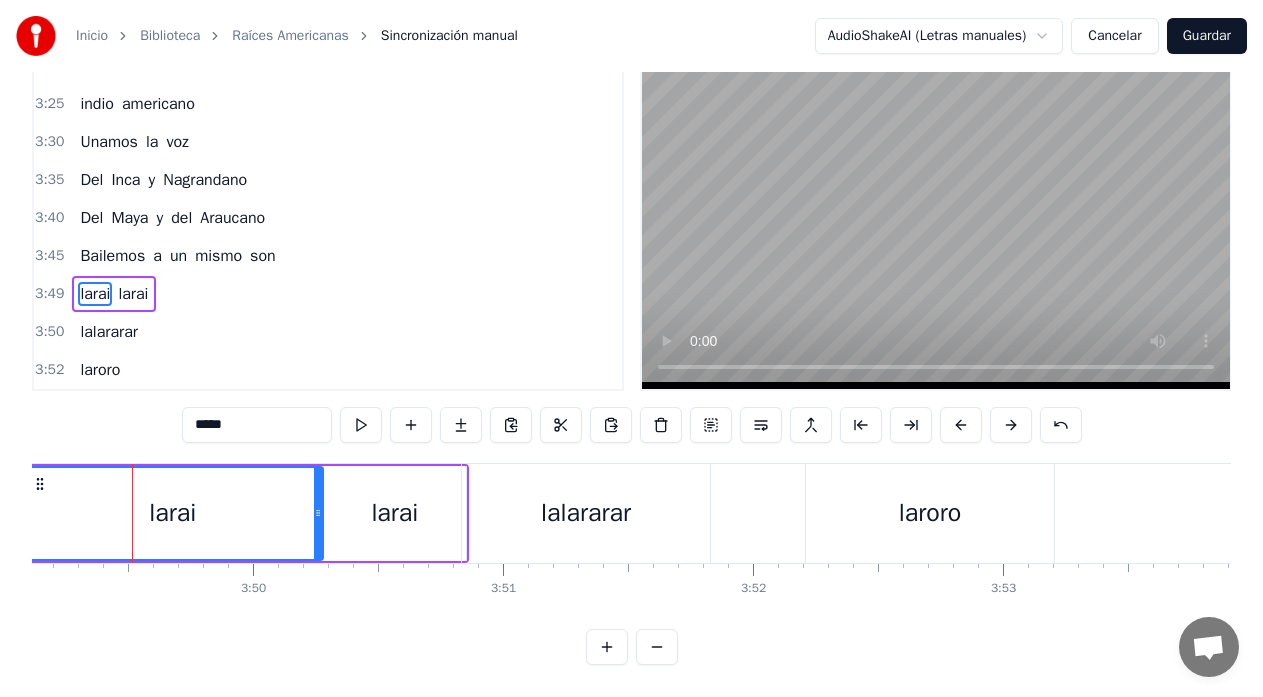 click on "Inicio Biblioteca Raíces Americanas Sincronización manual AudioShakeAI (Letras manuales) Cancelar Guardar 0:13 Un niño va caminando 0:16 su desventura 0:21 No encuentra charango 0:23 Y quena para cantar 0:29 Hay miles sombras de piedras 0:34 que da el progreso 0:39 Le impiden ver sus raices 0:44 de tierra y mar 0:47 Que ciego va 0:59 Un niño va caminando 1:01 su desventura 1:04 No encuentra charango 1:05 Y quena para cantar 1:09 Hay miles sombras de piedras 1:11 que da el progreso 1:14 Le impiden ver sus raices 1:16 de tierra y mar 1:18 Que ciego va 1:21 El niño ciego tropieza con el asfalto 1:26 Le ahoga el olor a flores que Dios nos dio 1:31 El grito de la marimba murio en silencio 1:36 El ruido del automóvil lo asesino 1:41 Que ciego va 1:44 Hombre americano 1:49 Unamos la voz 1:54 Del Inca y Nagrandano 1:59 Del Maya y del Araucano 2:04 Bailemos a un mismo son 2:07 indio americano 2:13 Unamos la voz 2:18 Del Inca y Nagrandano 2:23 Del Maya y del Araucano 2:28 Bailemos a un mismo son 2:39 Camina niño" at bounding box center [631, 301] 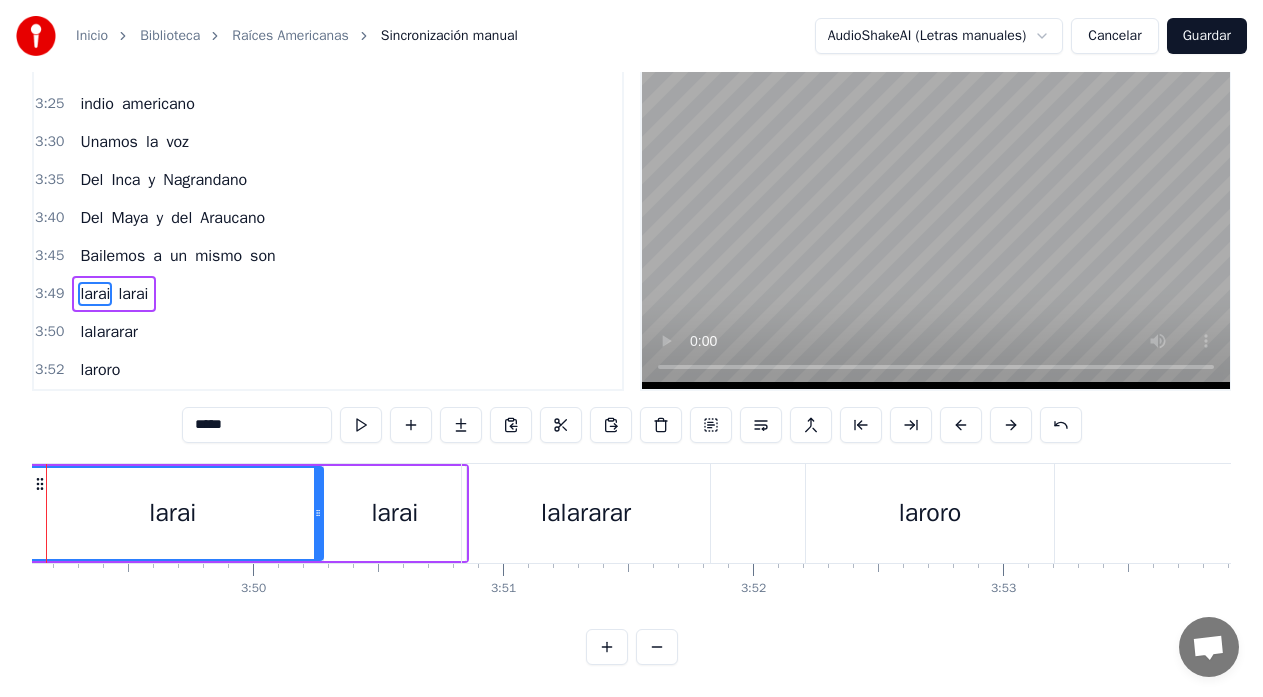 scroll, scrollTop: 7, scrollLeft: 0, axis: vertical 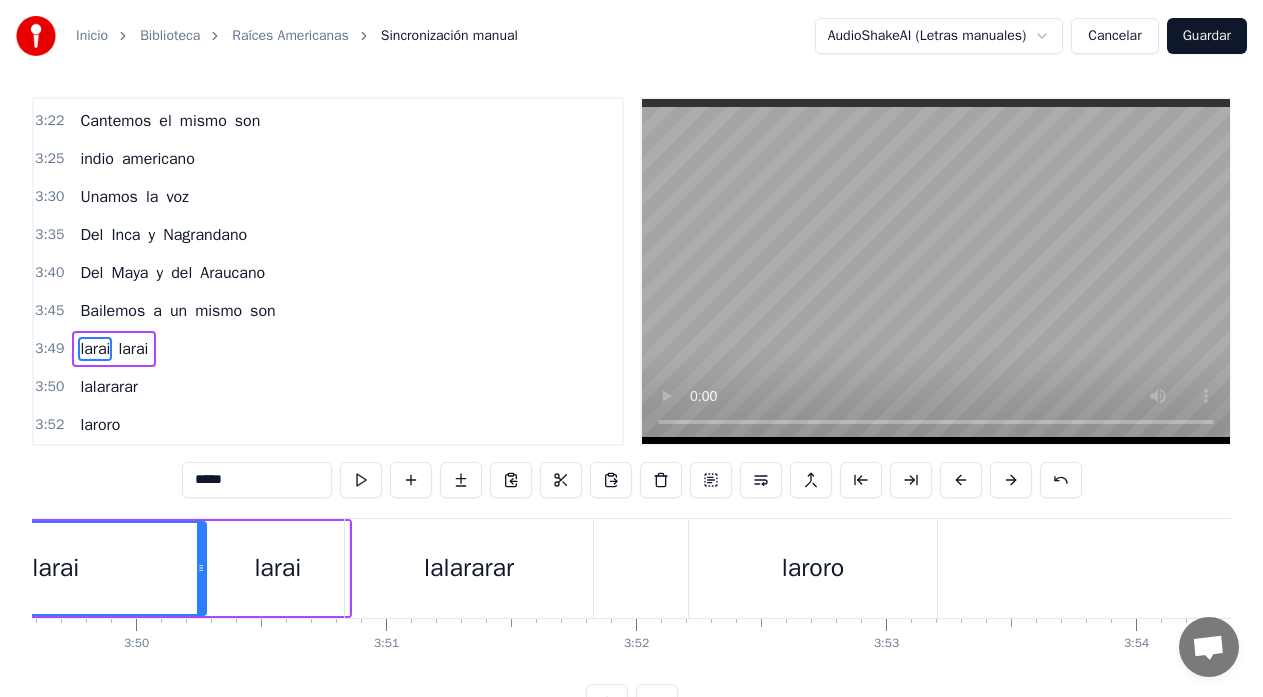 drag, startPoint x: 137, startPoint y: 428, endPoint x: 41, endPoint y: 357, distance: 119.40268 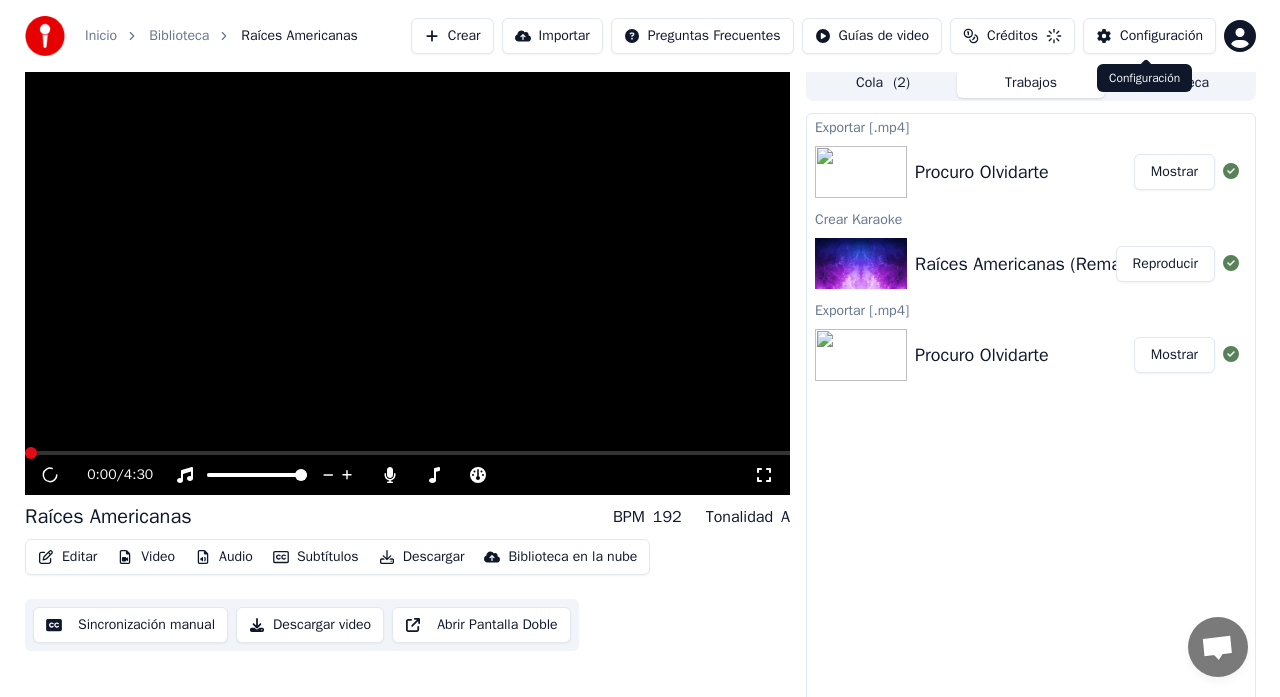 scroll, scrollTop: 0, scrollLeft: 0, axis: both 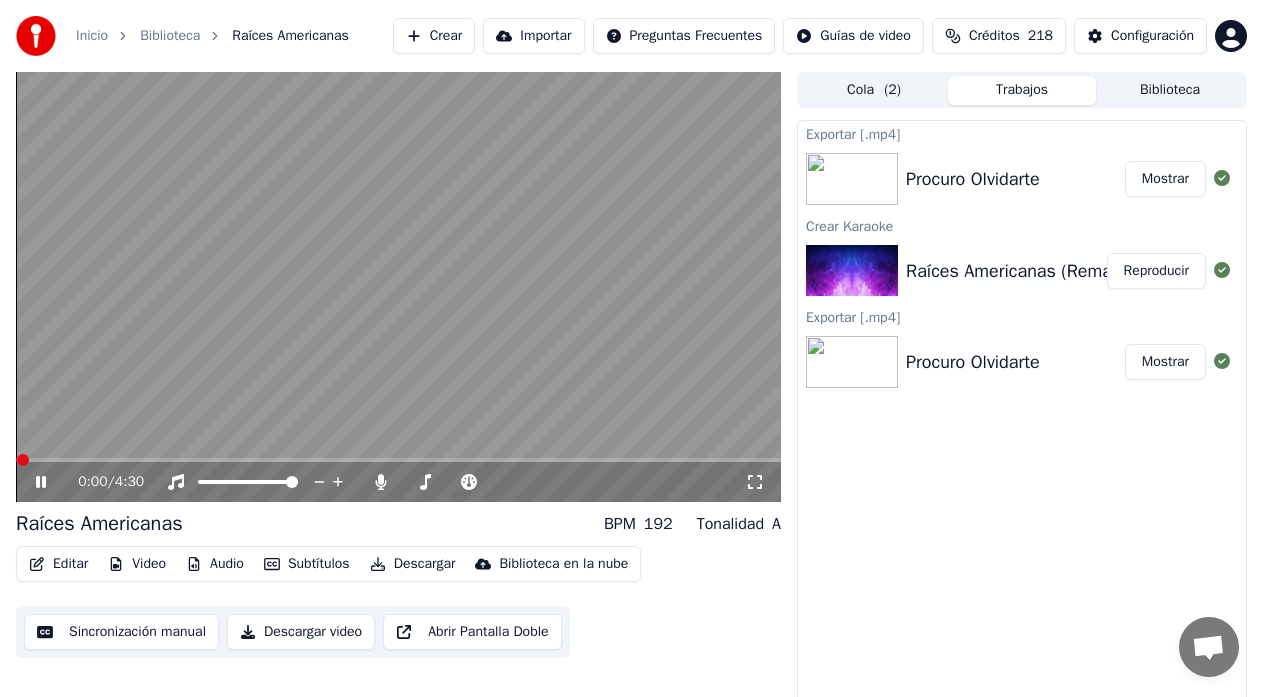 click 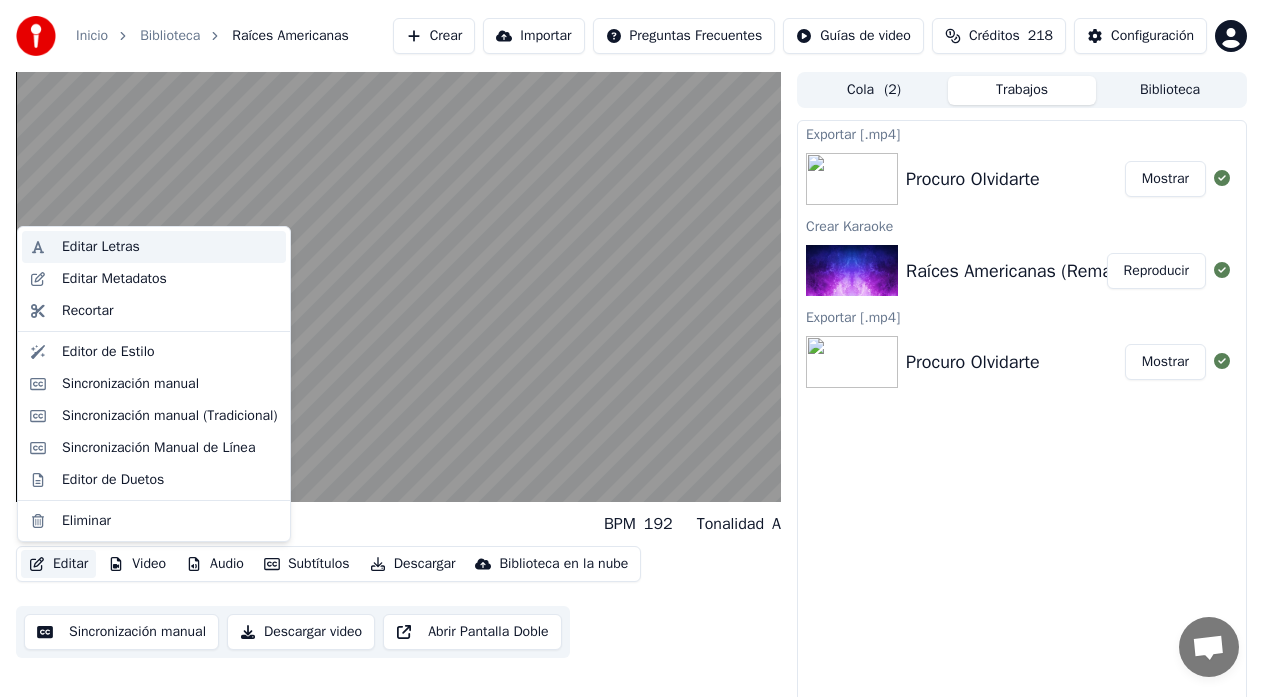 click on "Editar Letras" at bounding box center [101, 247] 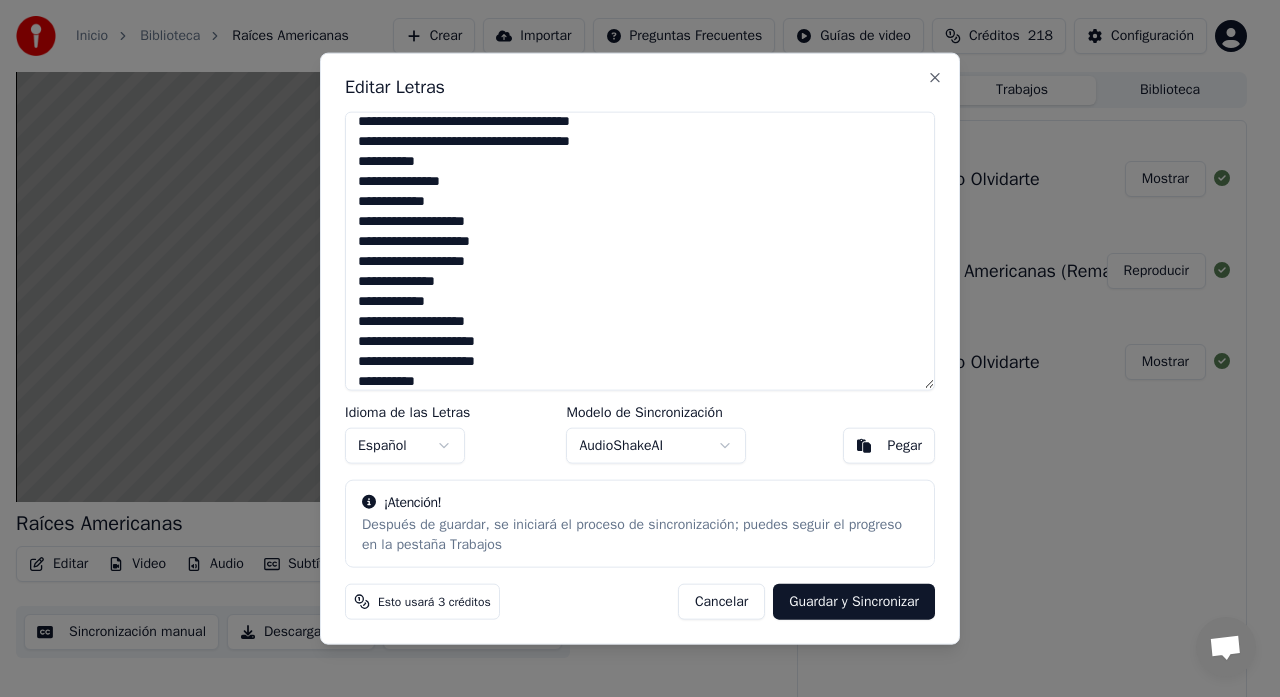 scroll, scrollTop: 718, scrollLeft: 0, axis: vertical 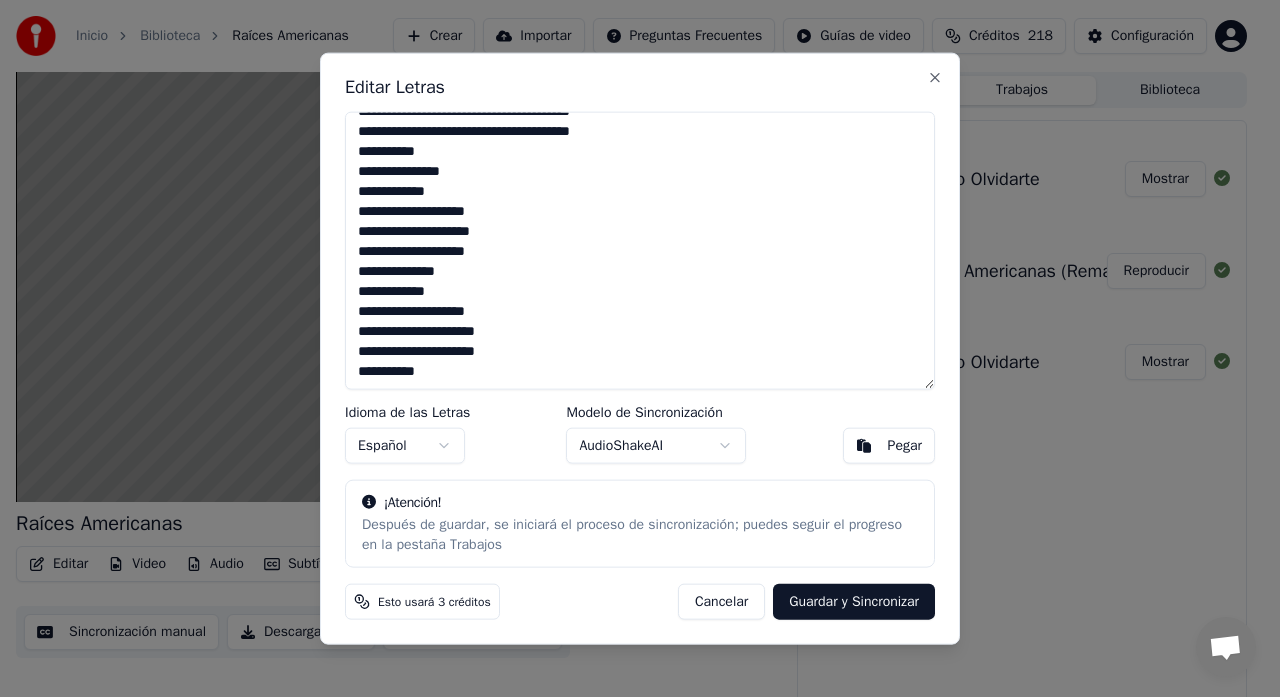 drag, startPoint x: 436, startPoint y: 377, endPoint x: 362, endPoint y: 382, distance: 74.168724 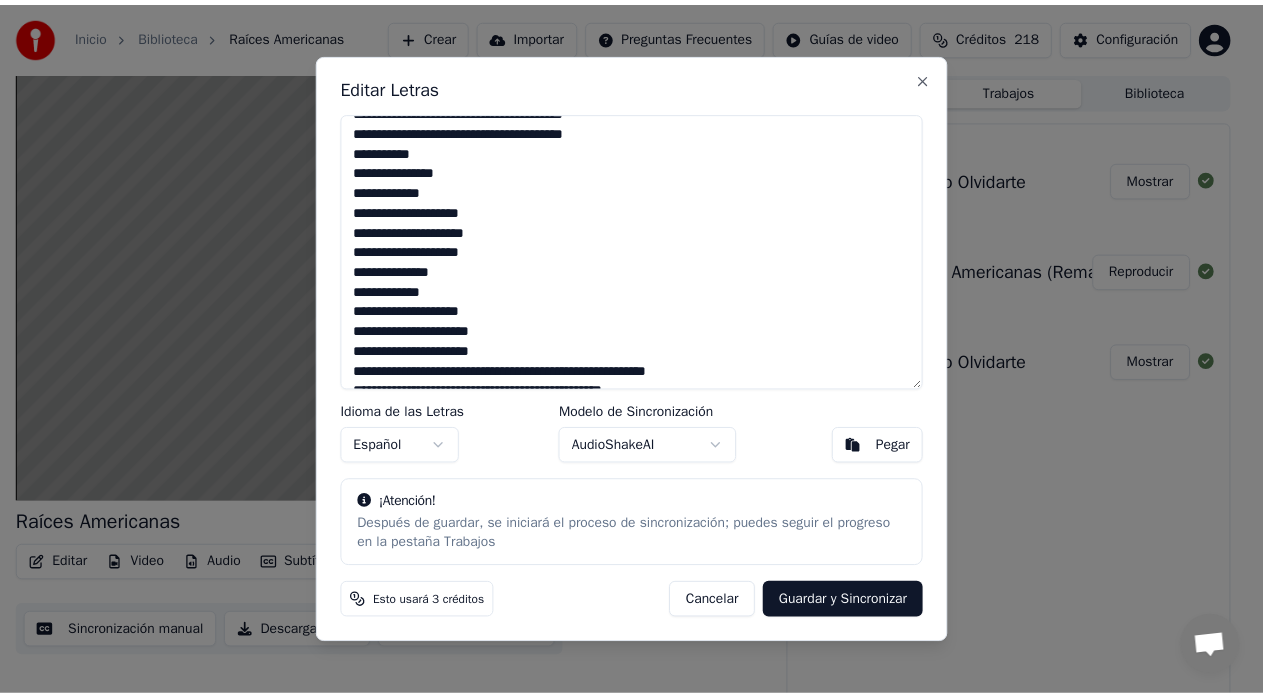 scroll, scrollTop: 730, scrollLeft: 0, axis: vertical 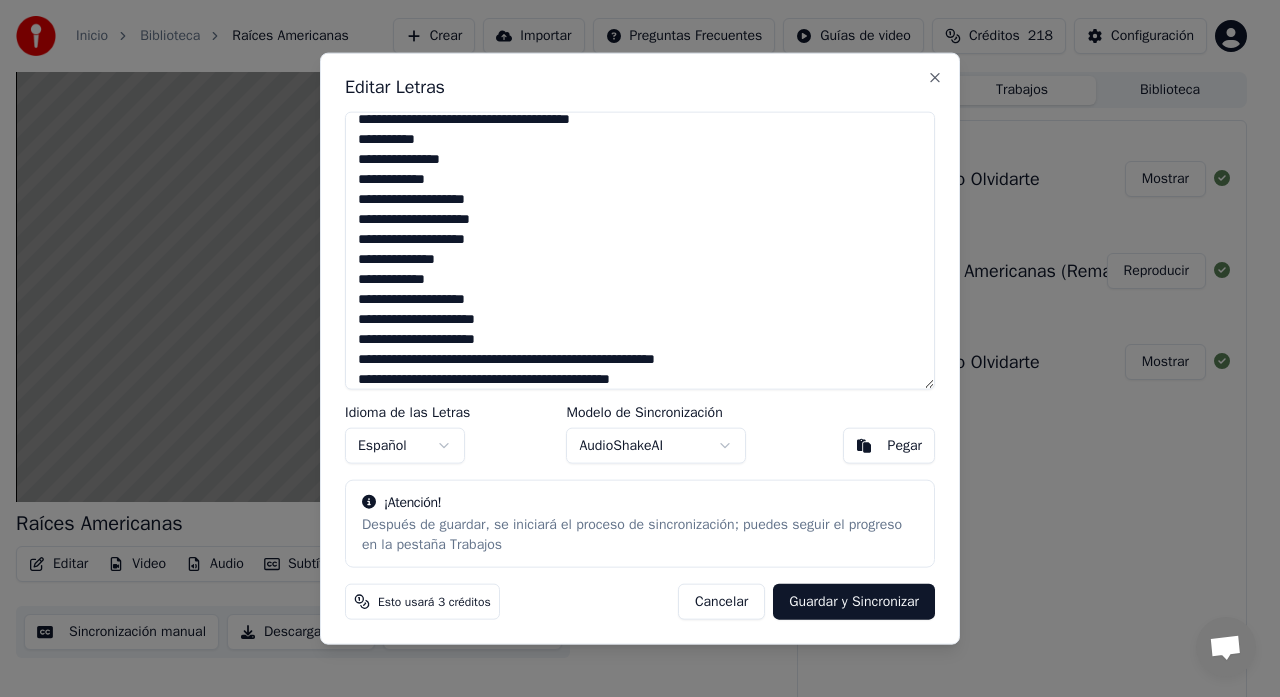 type on "**********" 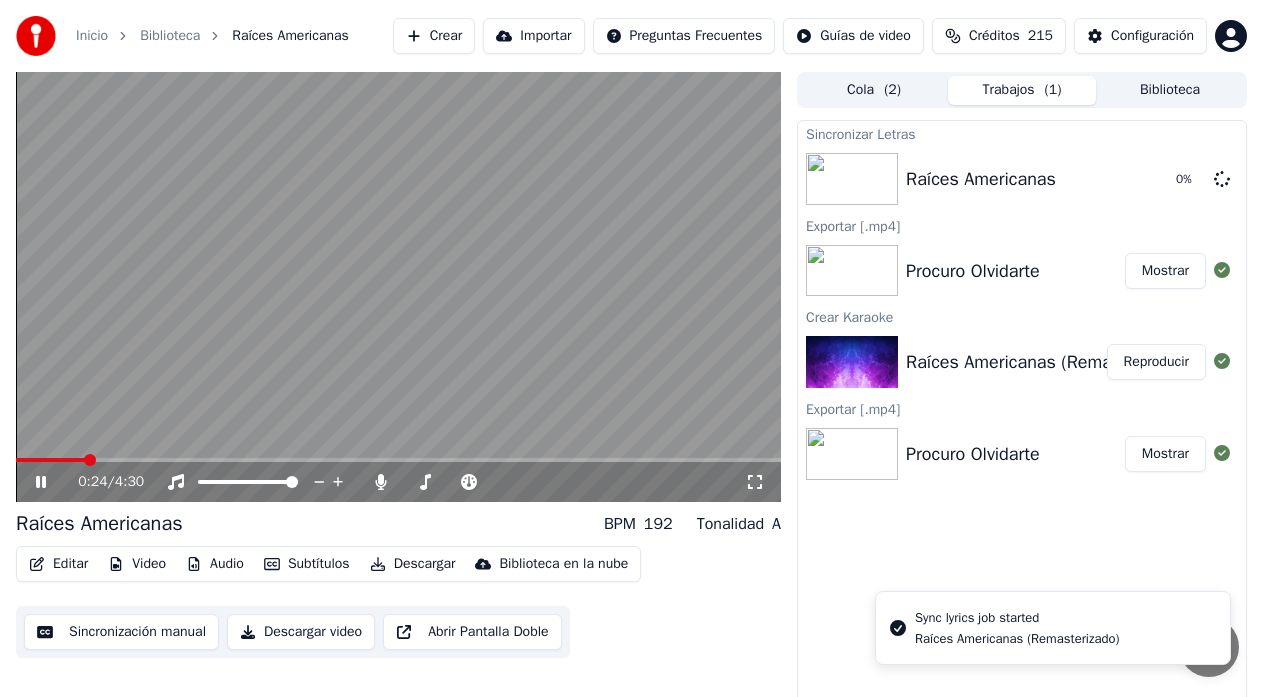 click 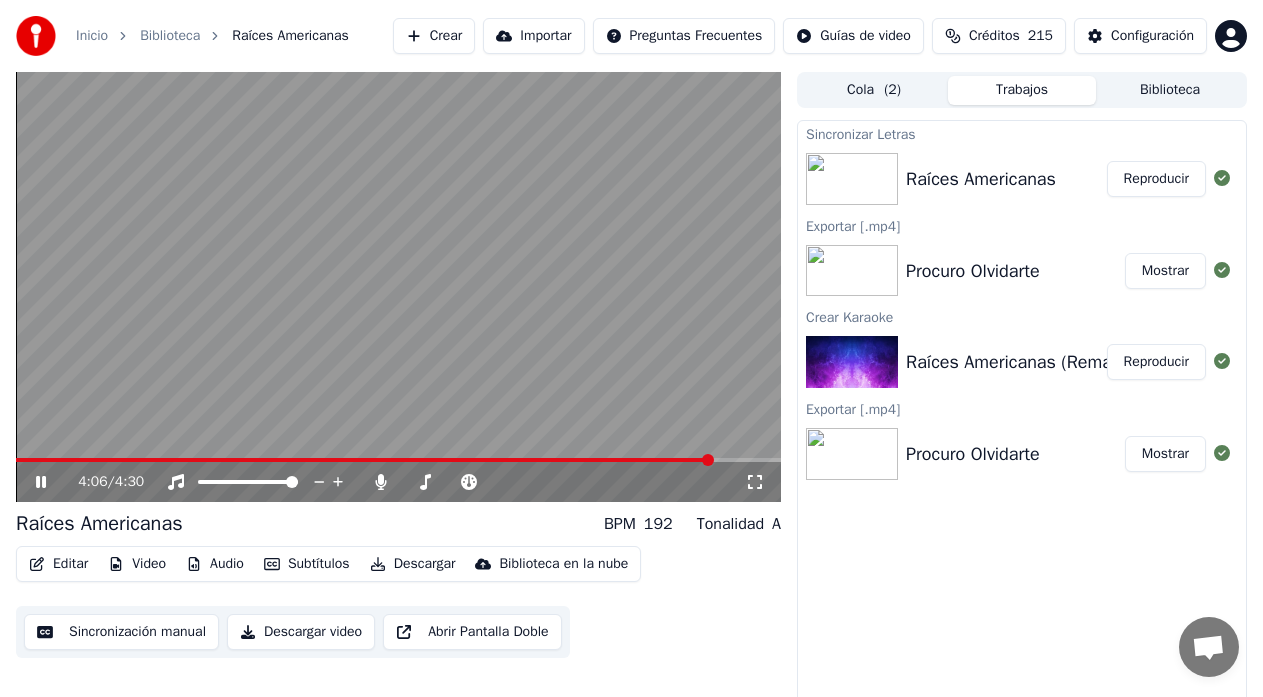 click on "Sincronización manual" at bounding box center (121, 632) 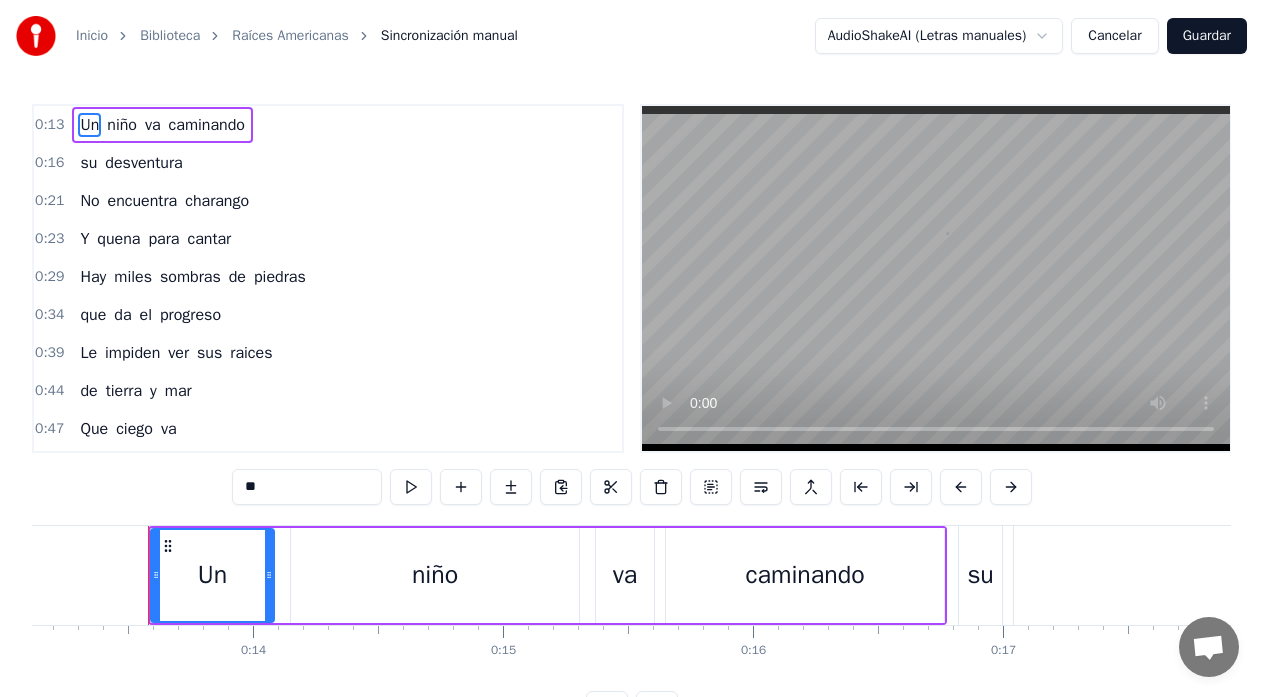 scroll, scrollTop: 0, scrollLeft: 3295, axis: horizontal 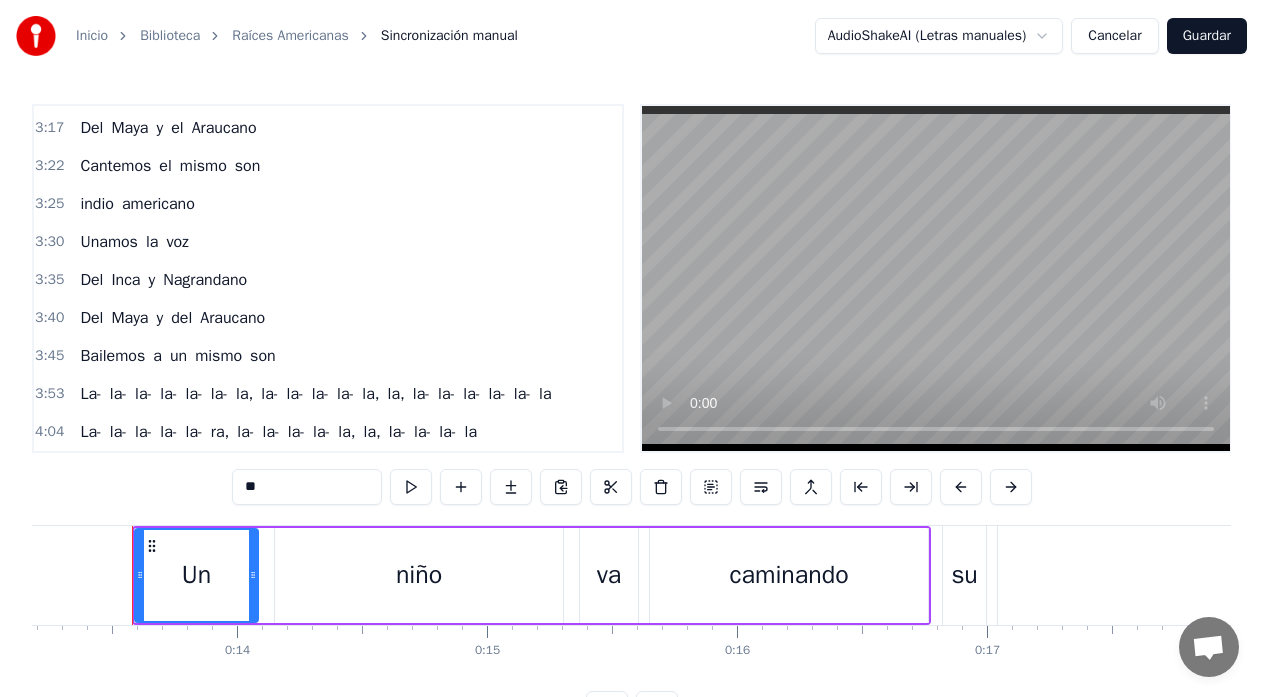click on "Bailemos" at bounding box center (112, 356) 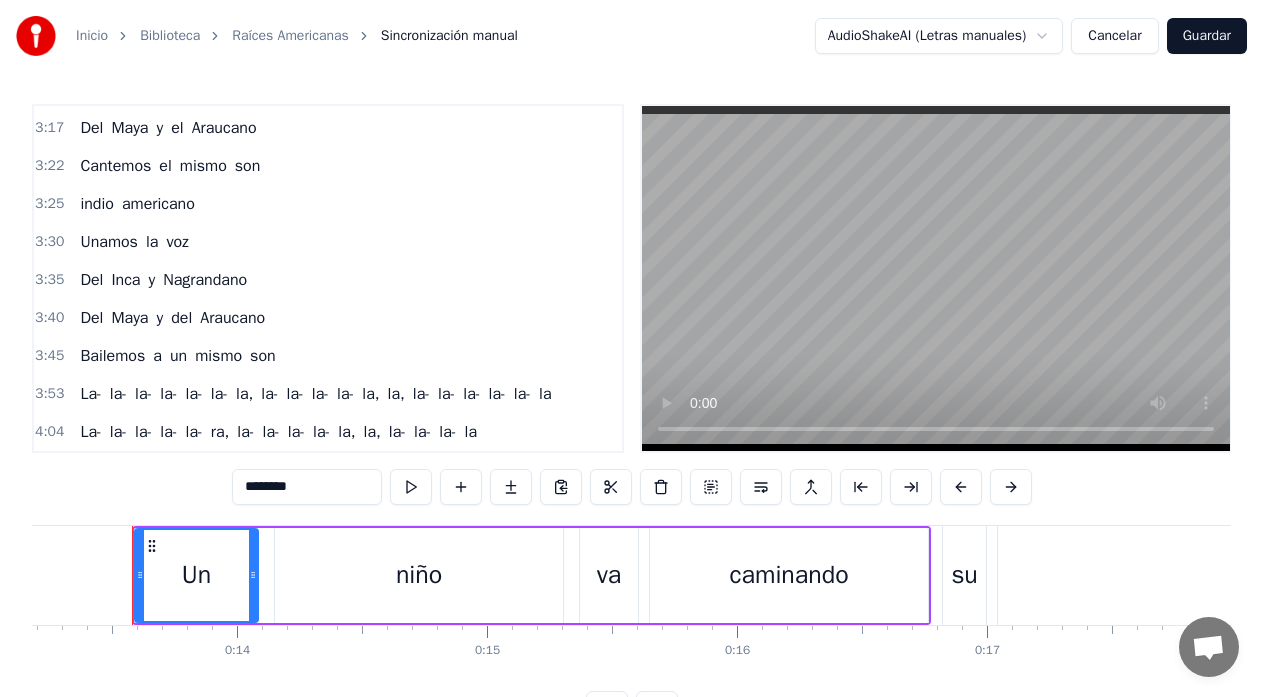 scroll, scrollTop: 7, scrollLeft: 0, axis: vertical 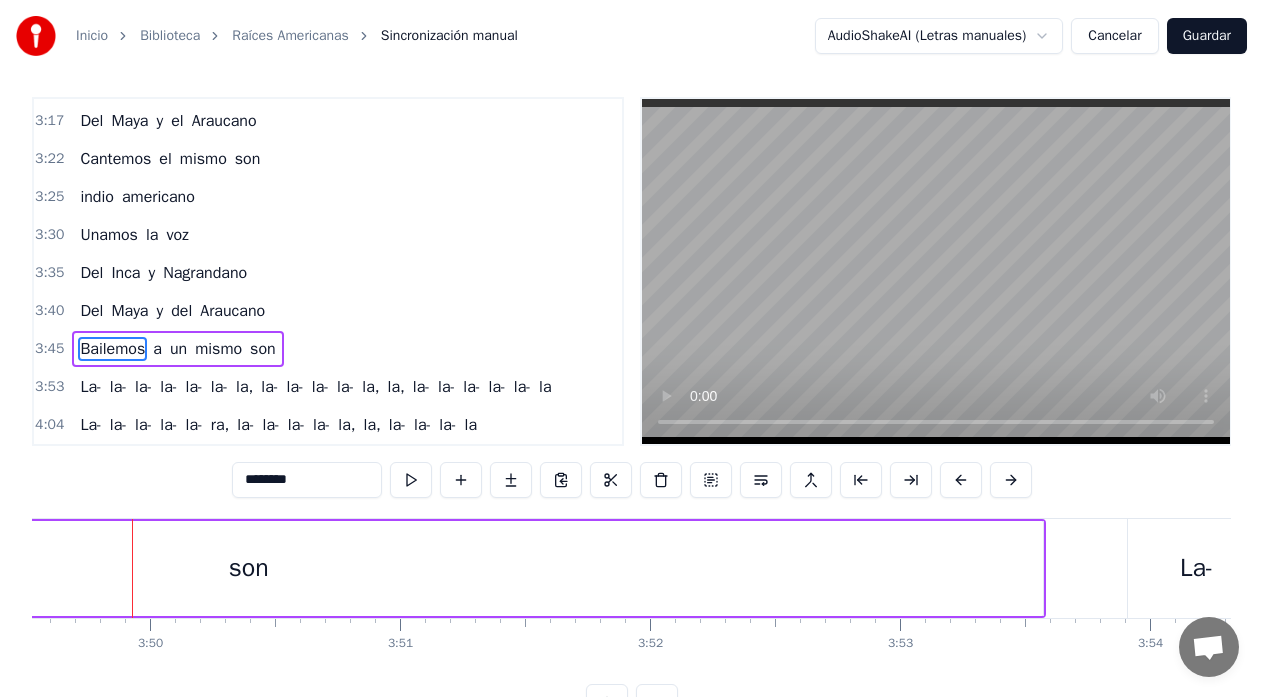 click on "son" at bounding box center (249, 568) 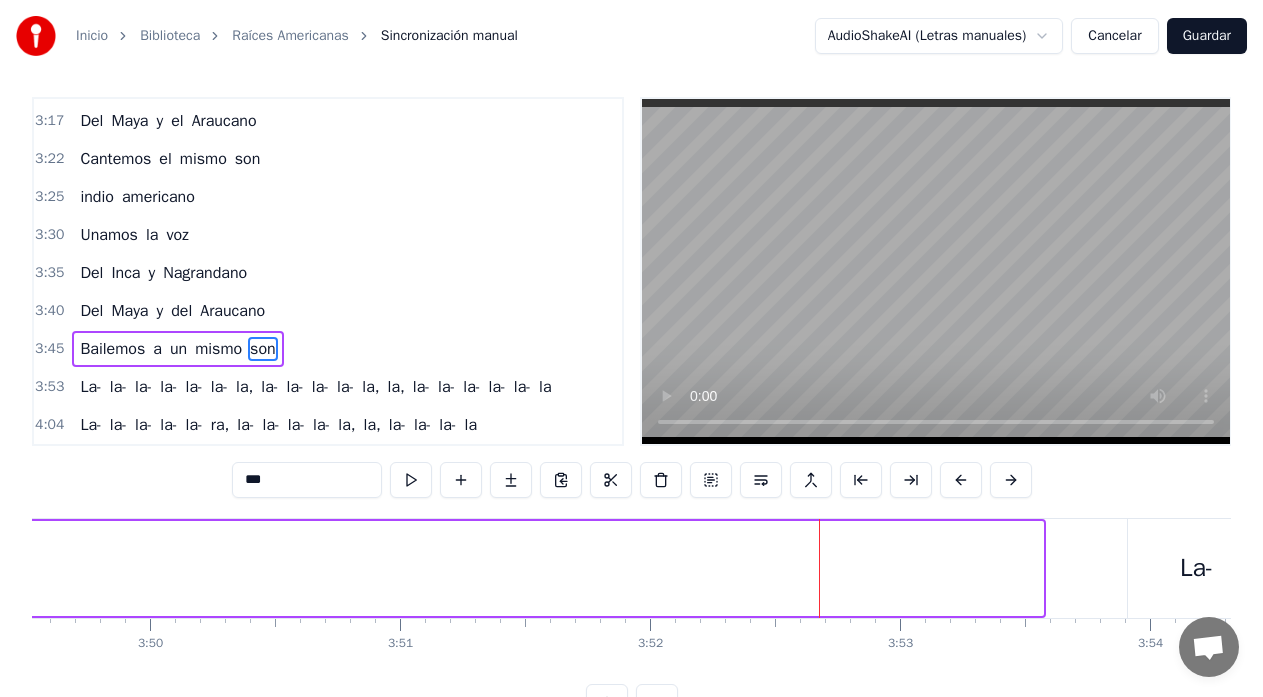 drag, startPoint x: 1040, startPoint y: 568, endPoint x: 12, endPoint y: 639, distance: 1030.449 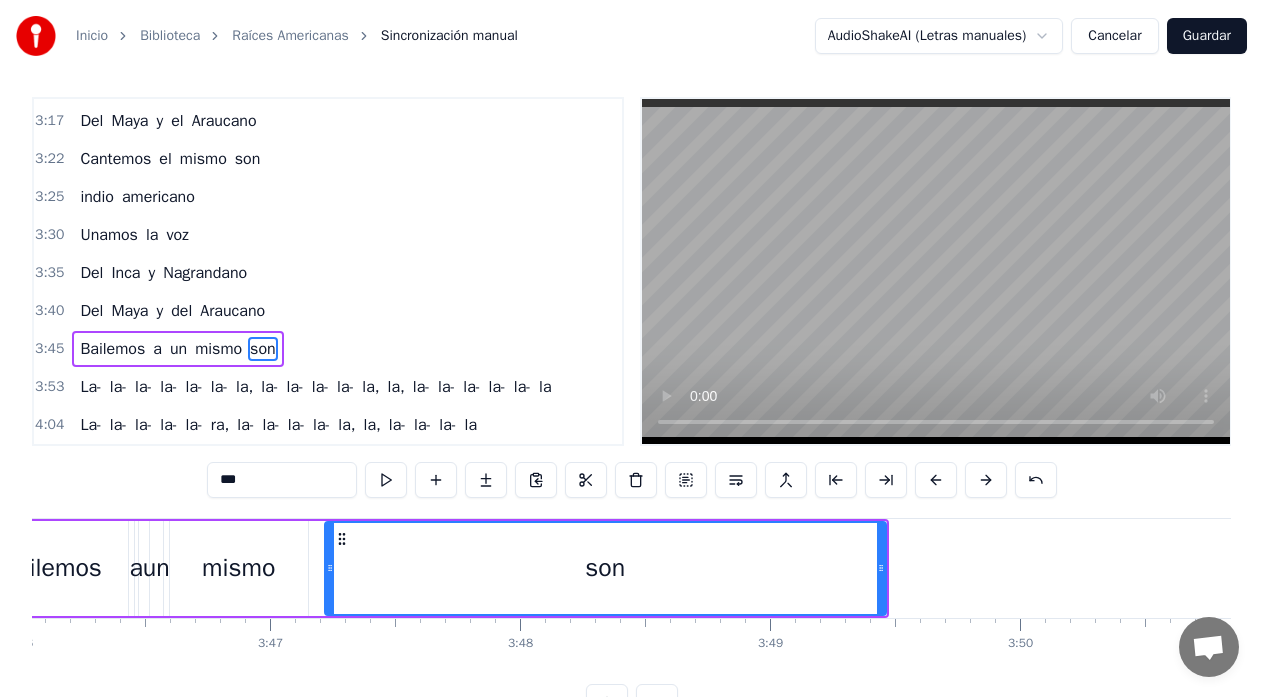 scroll, scrollTop: 0, scrollLeft: 56382, axis: horizontal 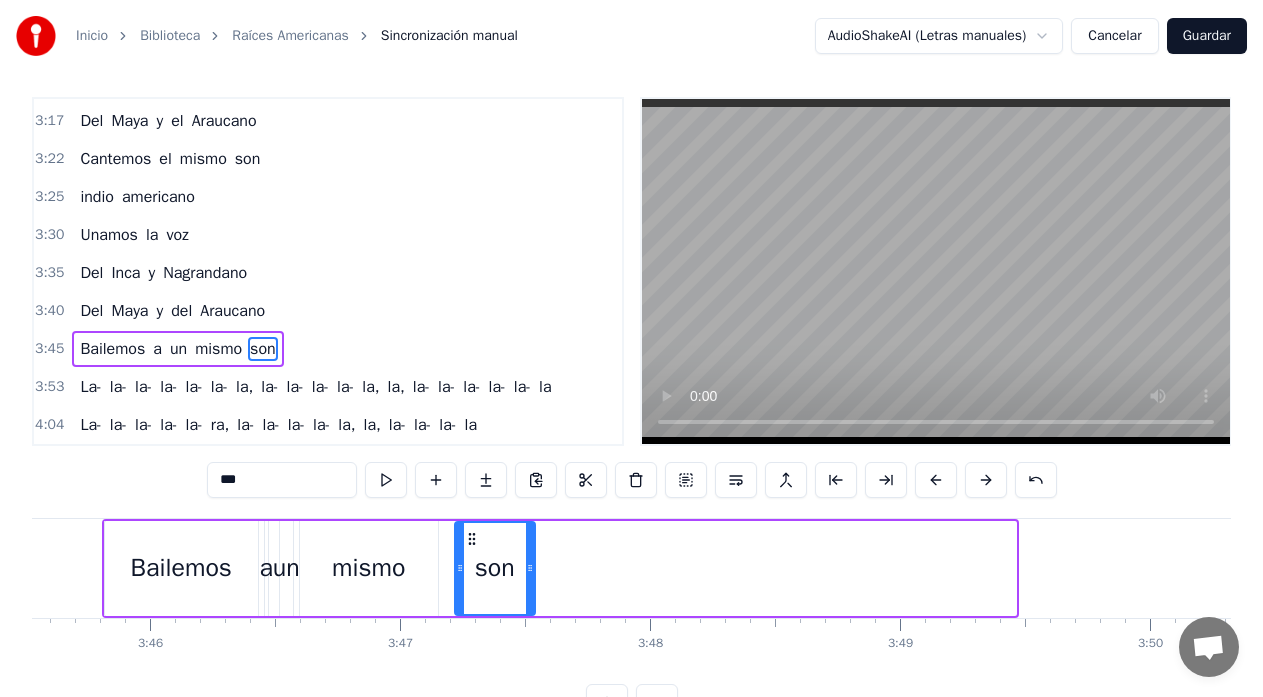 drag, startPoint x: 1010, startPoint y: 566, endPoint x: 529, endPoint y: 622, distance: 484.2489 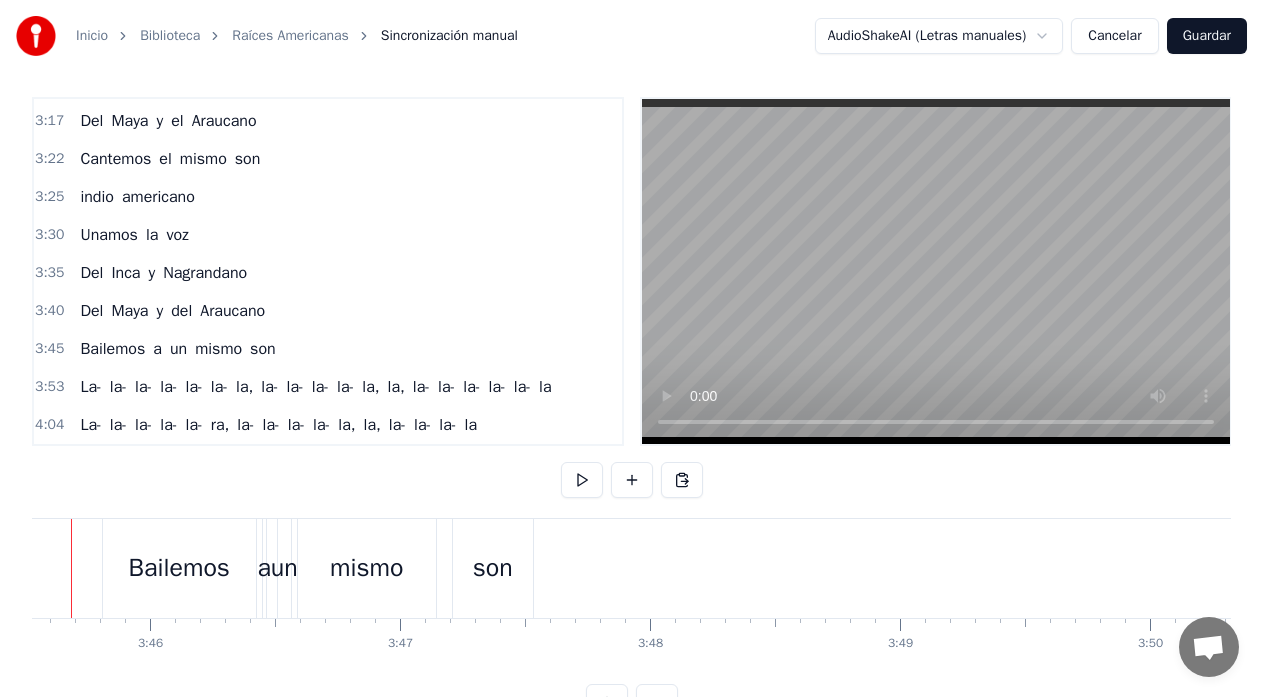 scroll, scrollTop: 0, scrollLeft: 56321, axis: horizontal 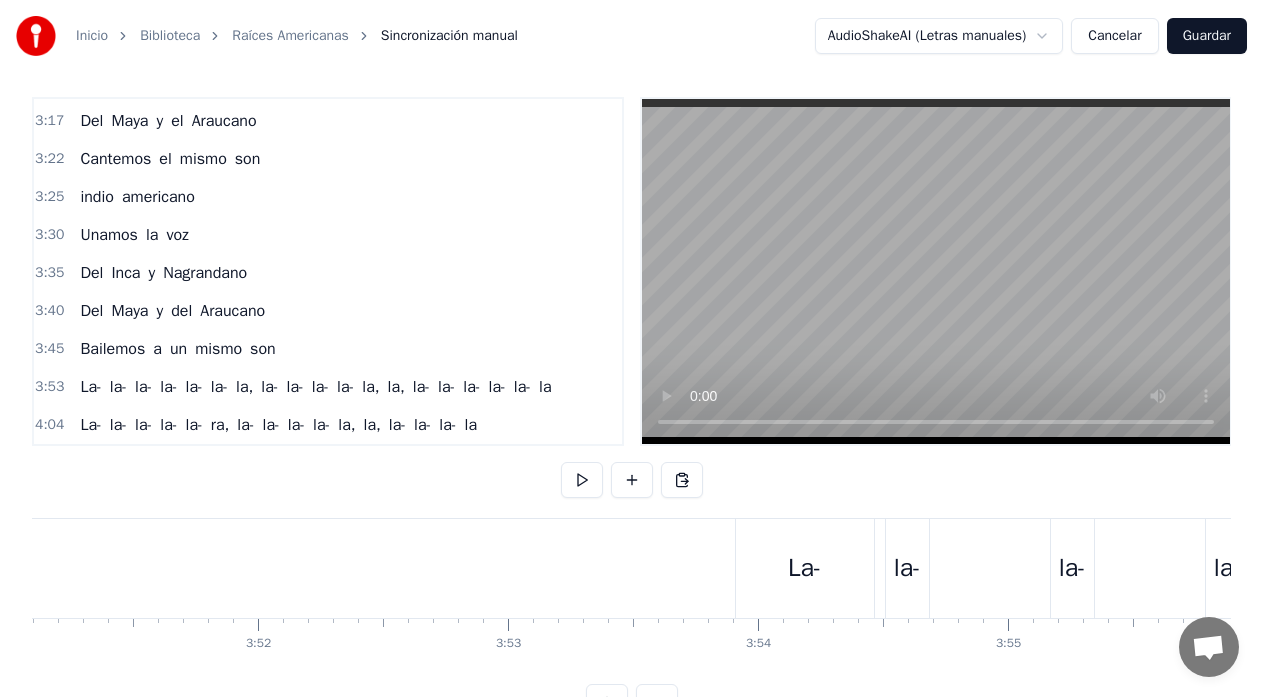 click on "La- la- la- la- la- la- la, la- la- la- la- la, la, la- la- la- la- la- la" at bounding box center [2089, 568] 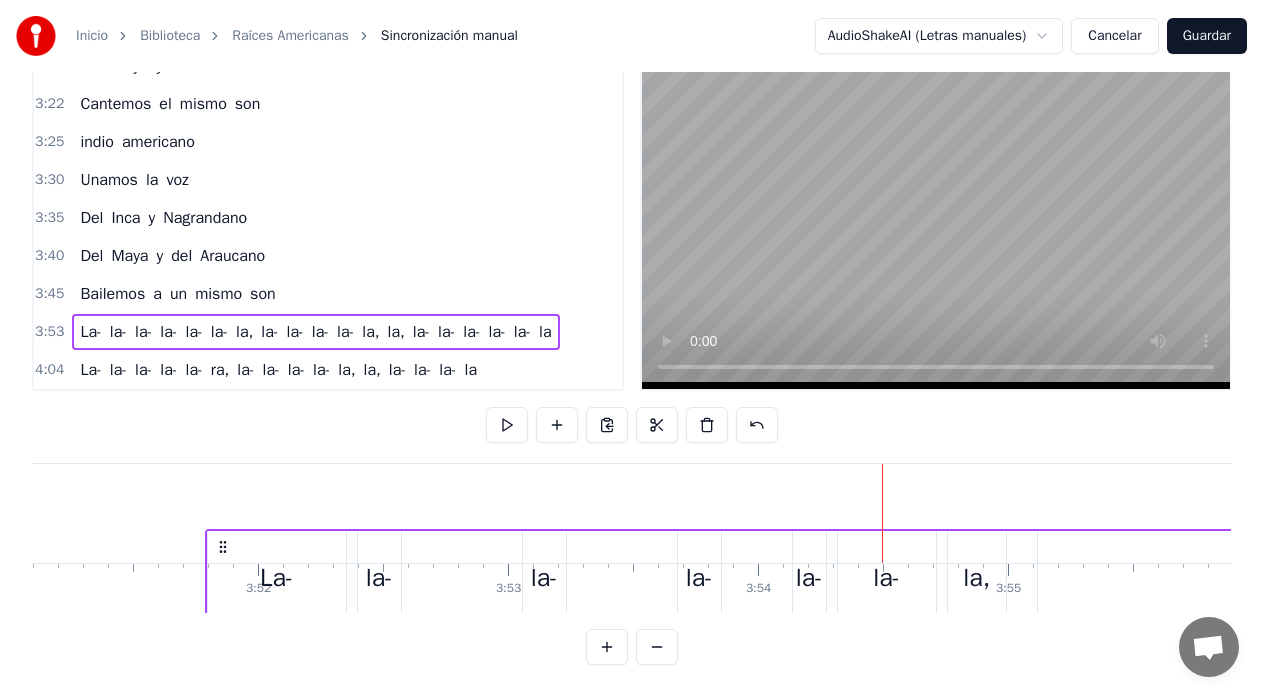 scroll, scrollTop: 79, scrollLeft: 0, axis: vertical 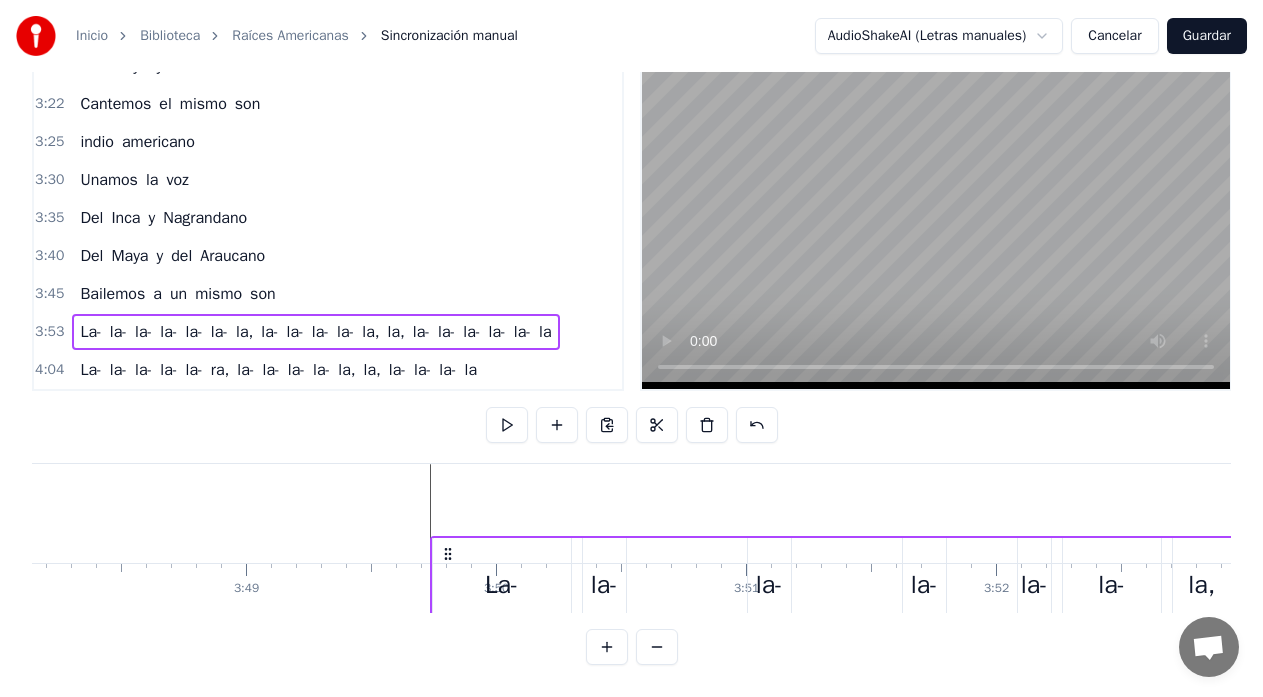 drag, startPoint x: 756, startPoint y: 542, endPoint x: 442, endPoint y: 443, distance: 329.237 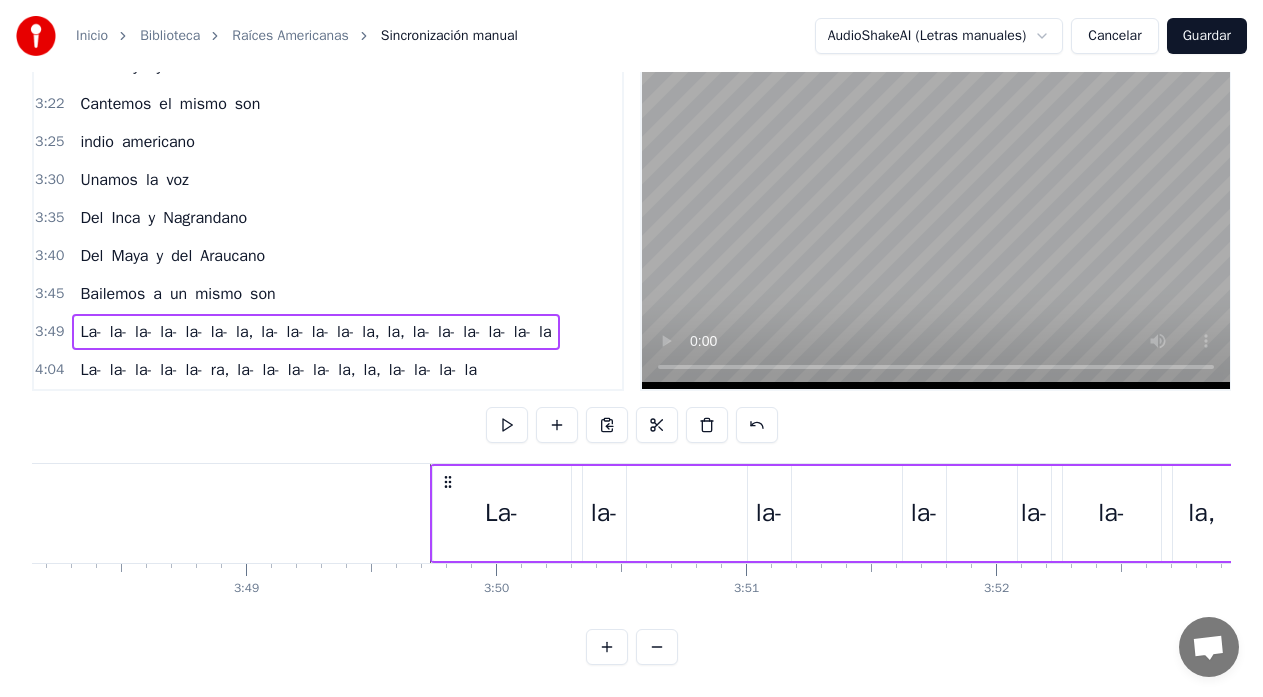 click at bounding box center [-23171, 513] 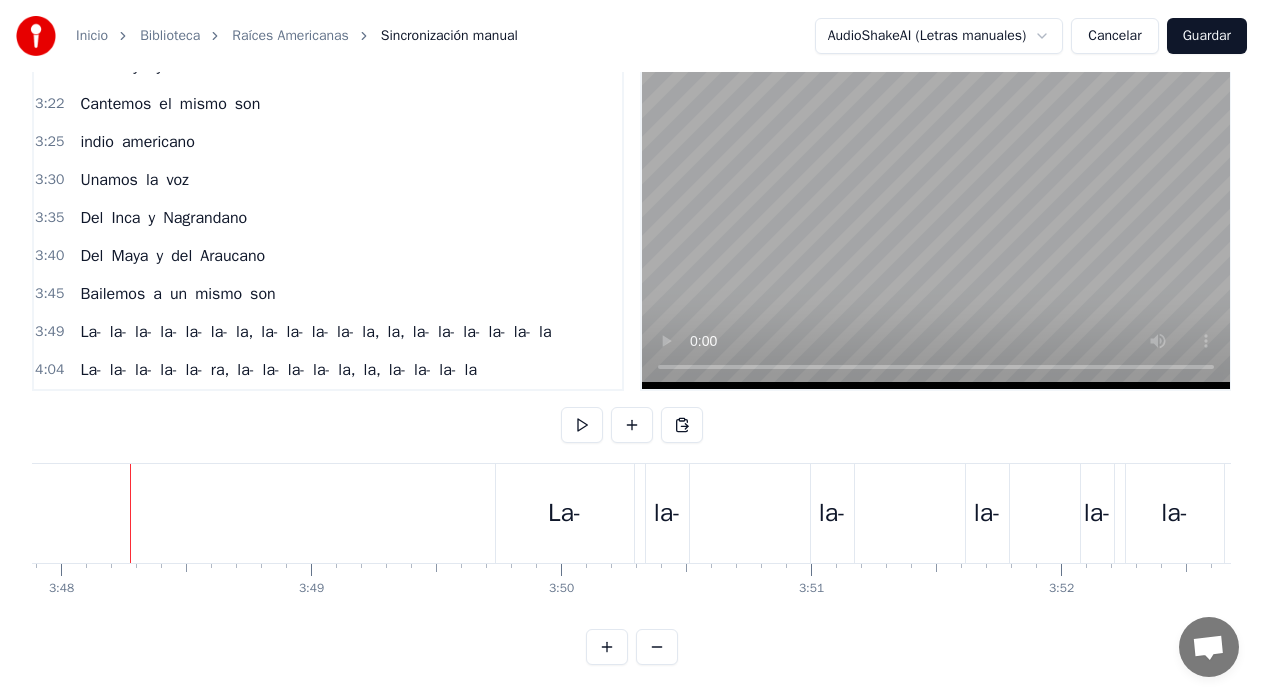 scroll, scrollTop: 0, scrollLeft: 56969, axis: horizontal 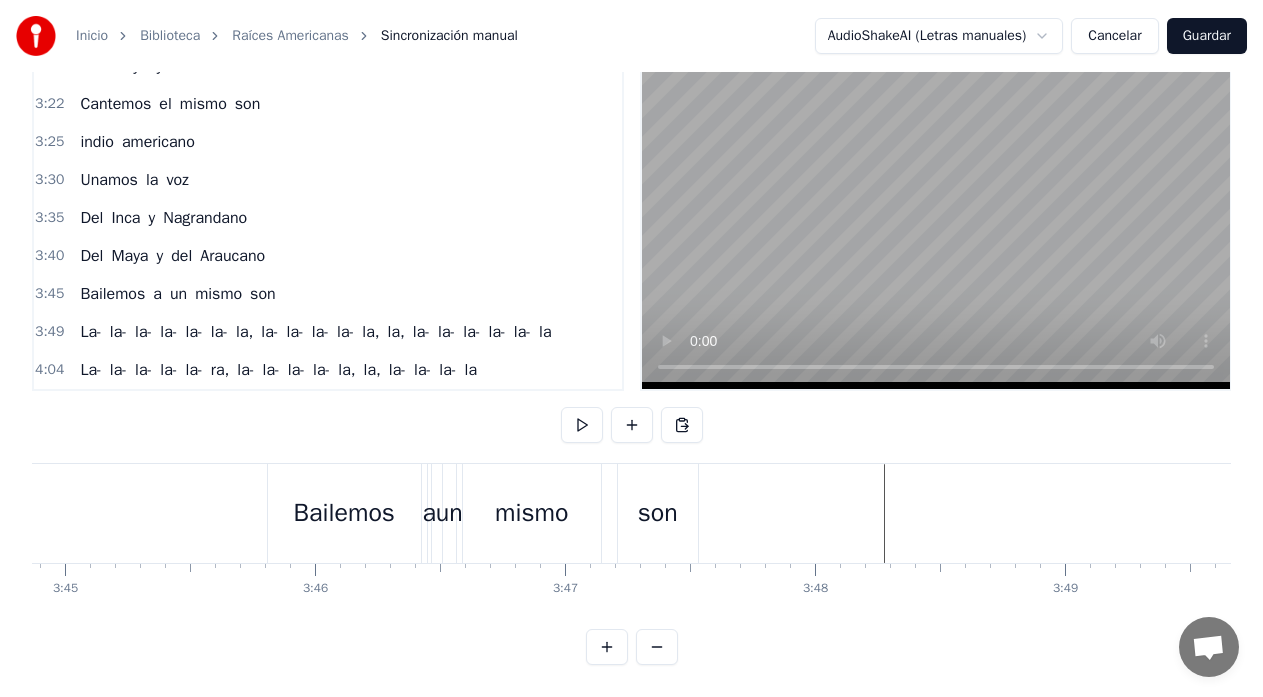 click at bounding box center (-22352, 513) 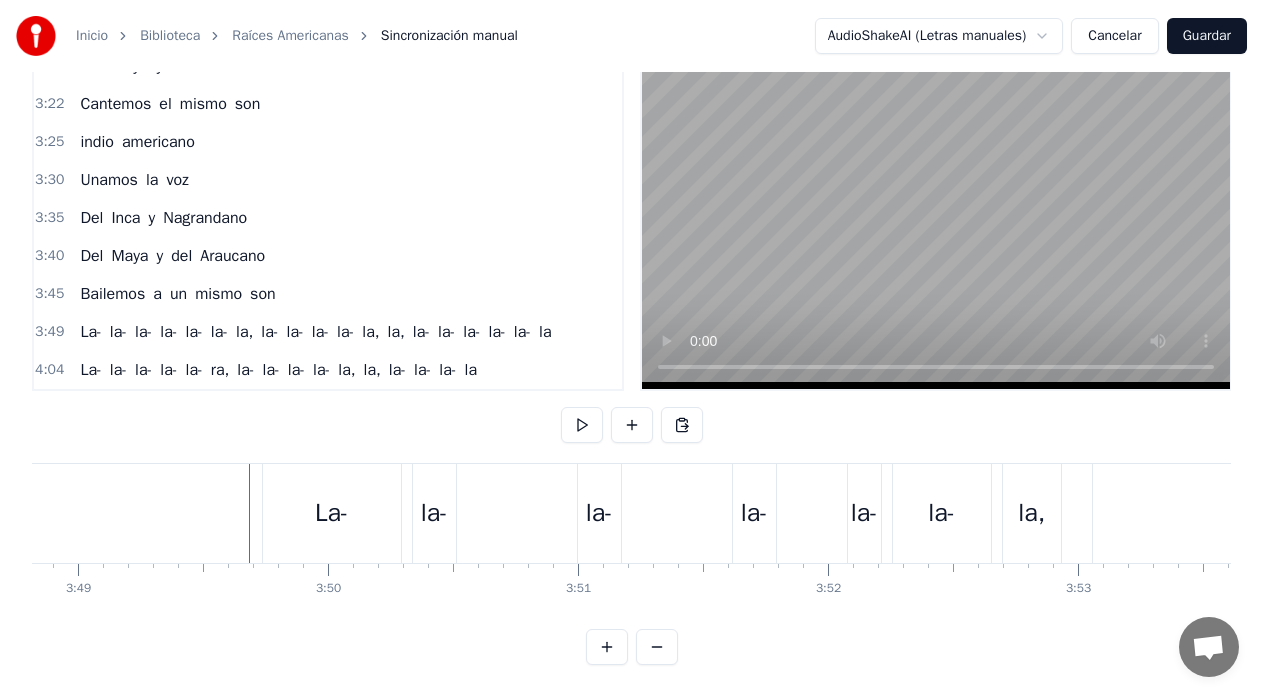 scroll, scrollTop: 0, scrollLeft: 57217, axis: horizontal 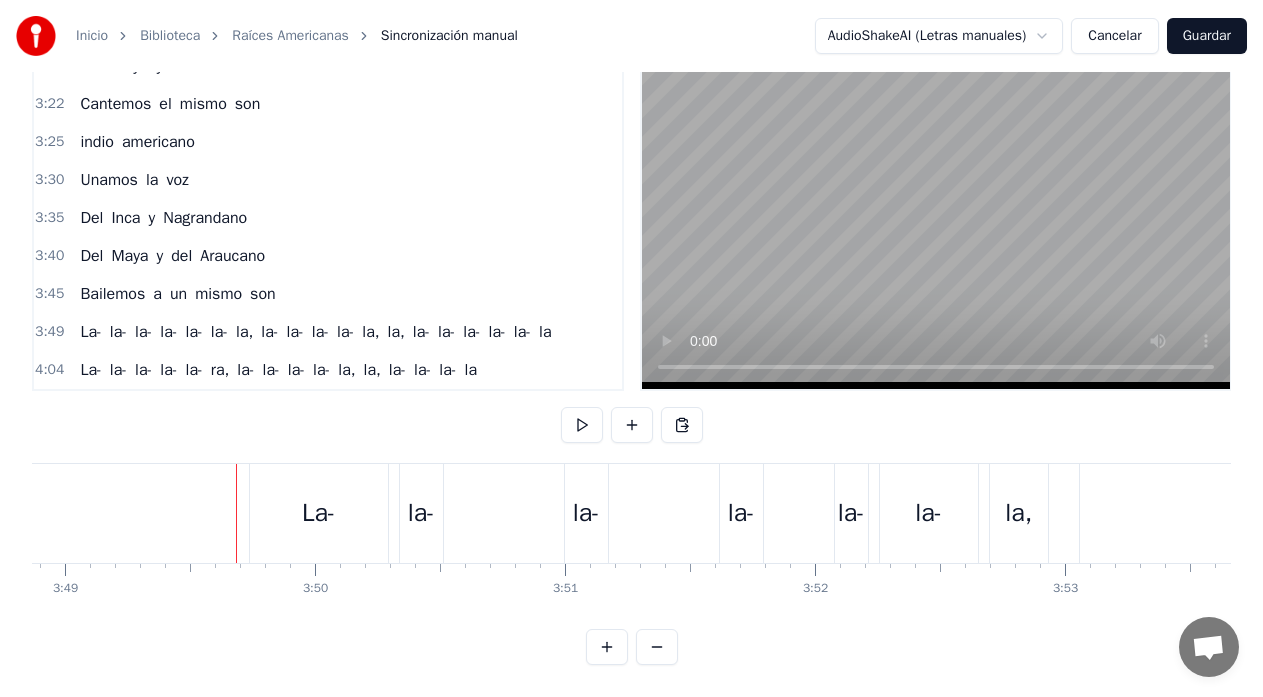 click on "La-" at bounding box center [319, 513] 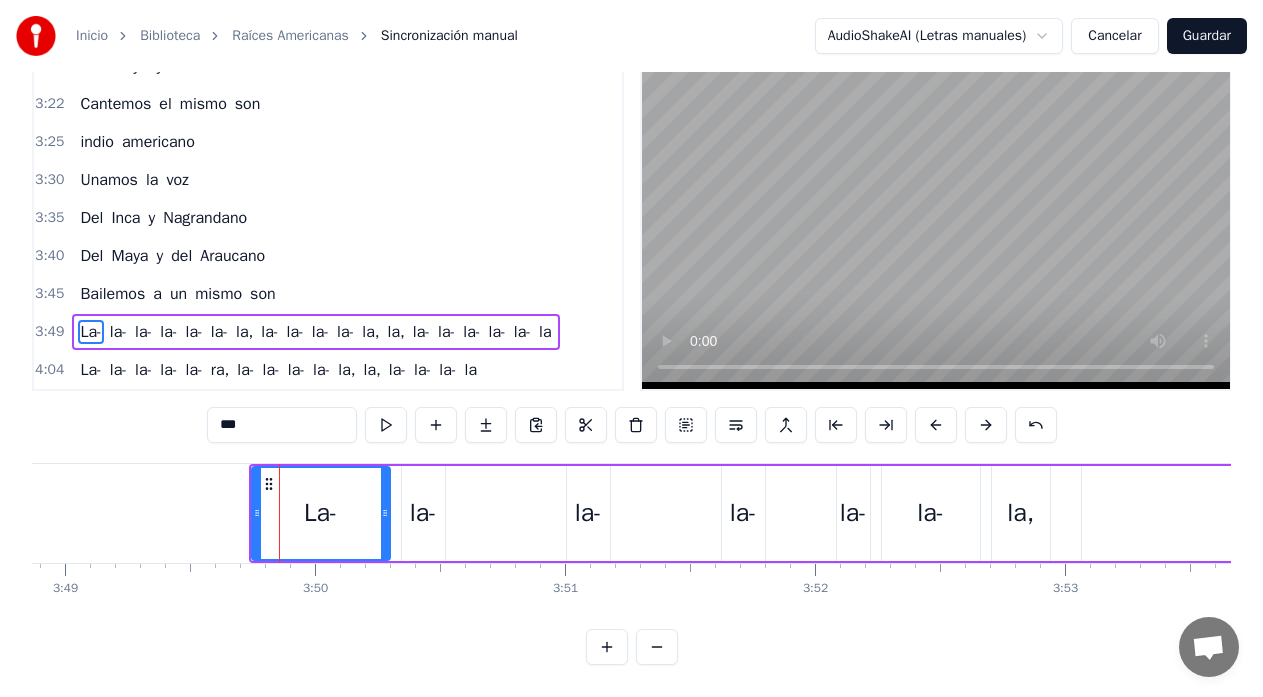 scroll, scrollTop: 45, scrollLeft: 0, axis: vertical 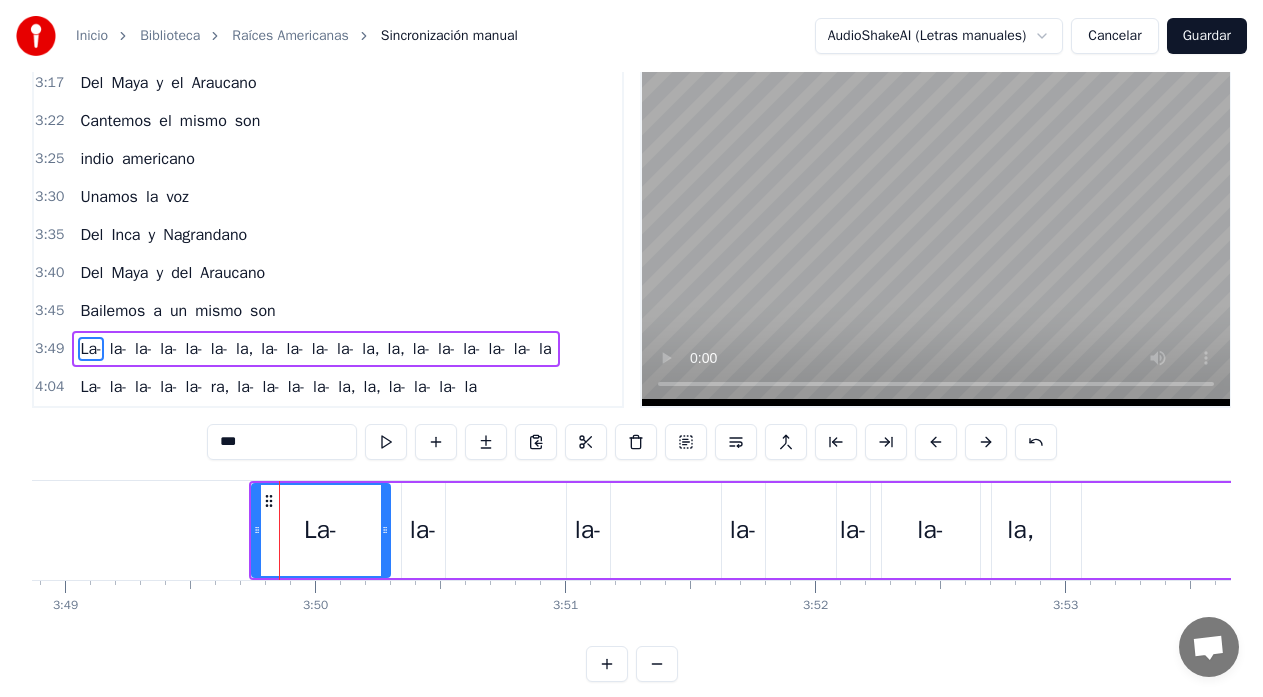 click on "La- la- la- la- la- la- la, la- la- la- la- la, la, la- la- la- la- la- la" at bounding box center [1603, 530] 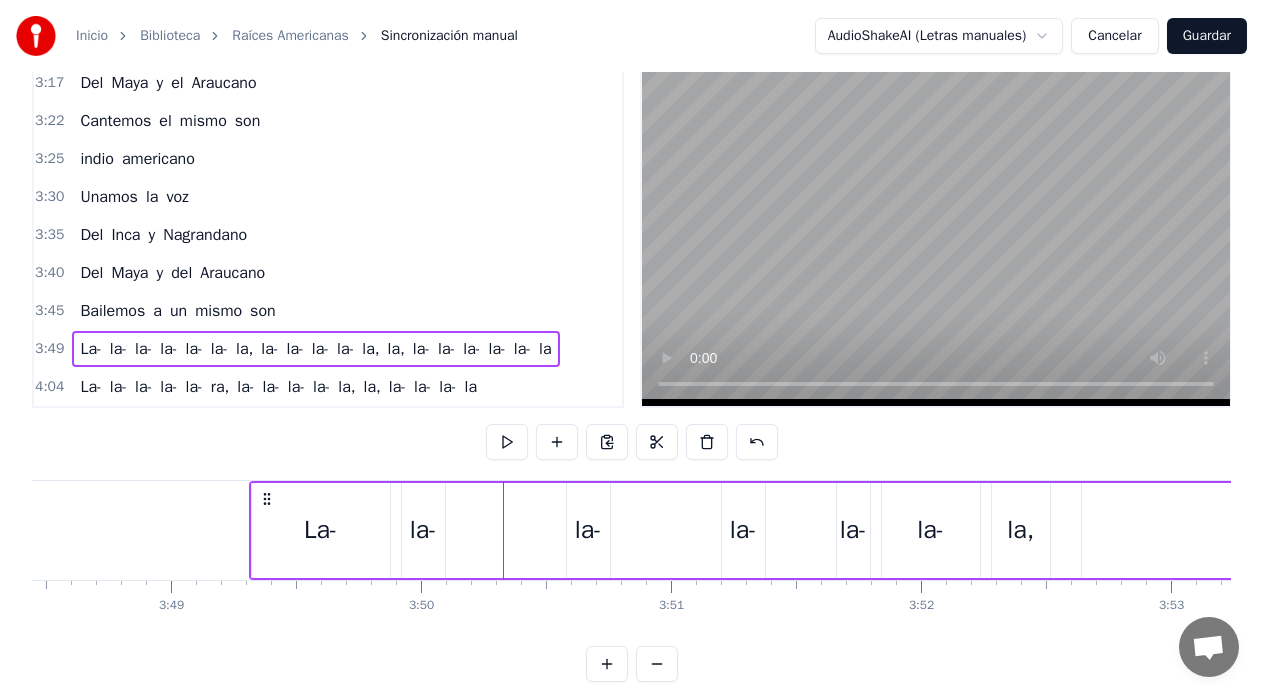 scroll, scrollTop: 0, scrollLeft: 57108, axis: horizontal 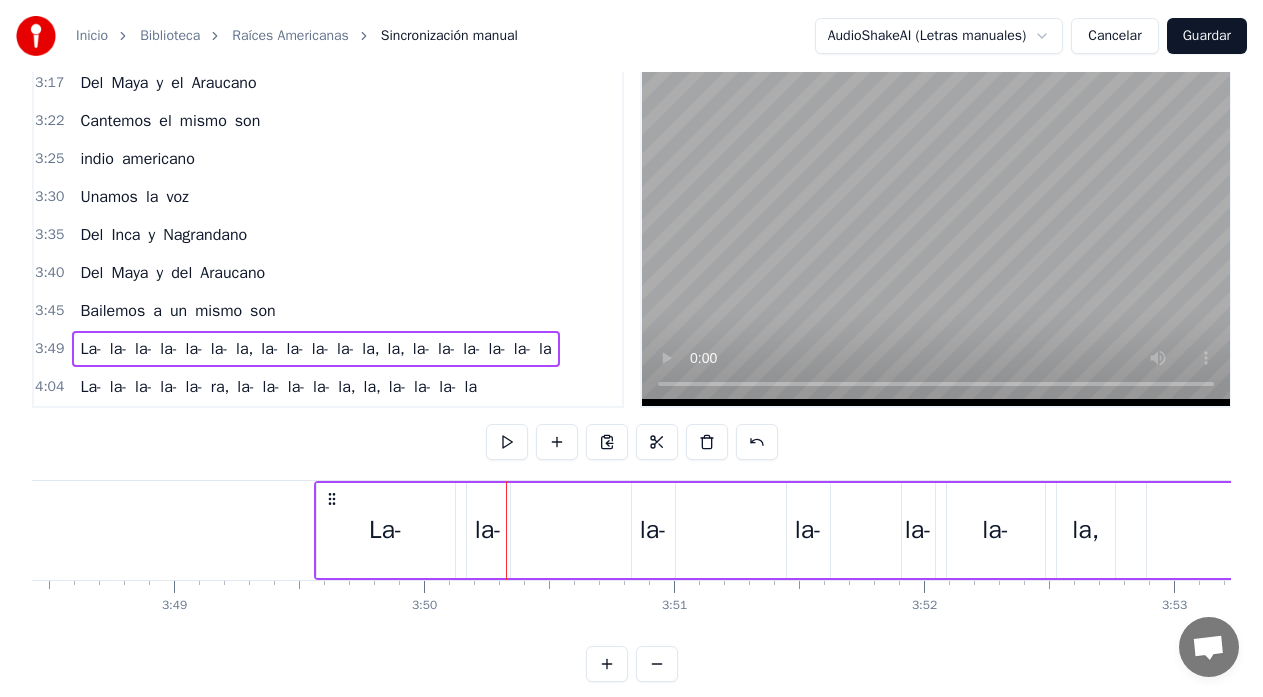 drag, startPoint x: 268, startPoint y: 499, endPoint x: 333, endPoint y: 501, distance: 65.03076 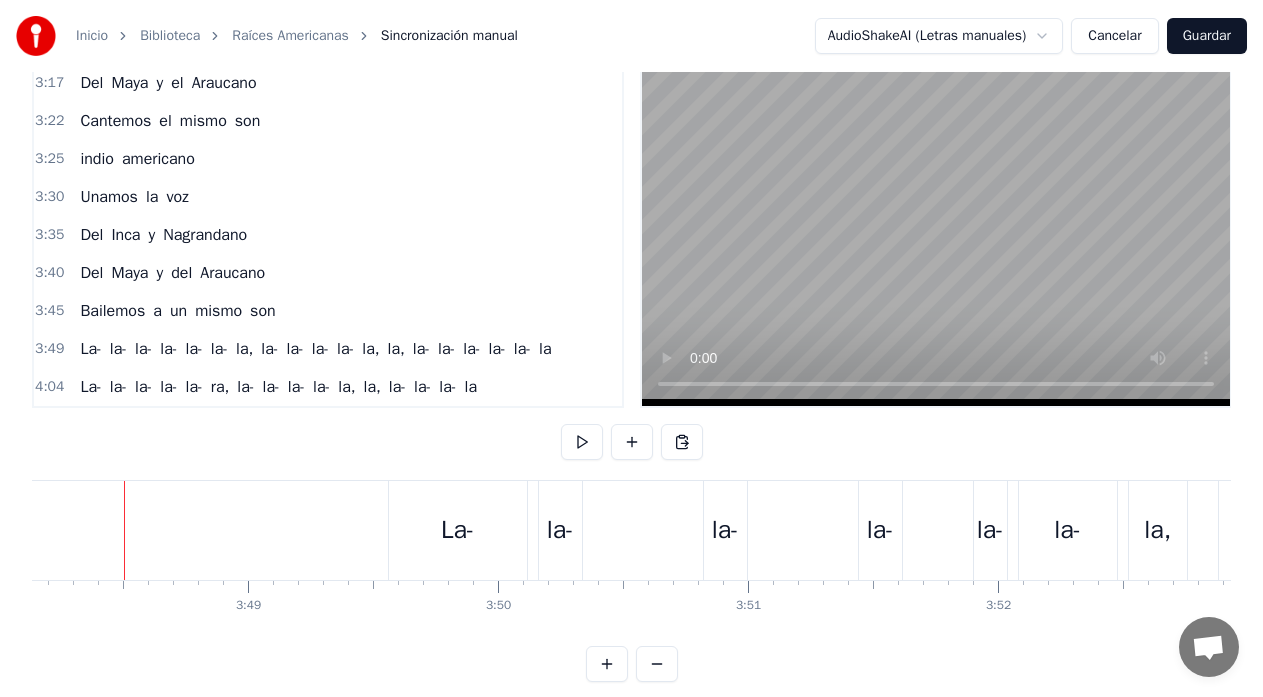 scroll, scrollTop: 0, scrollLeft: 57026, axis: horizontal 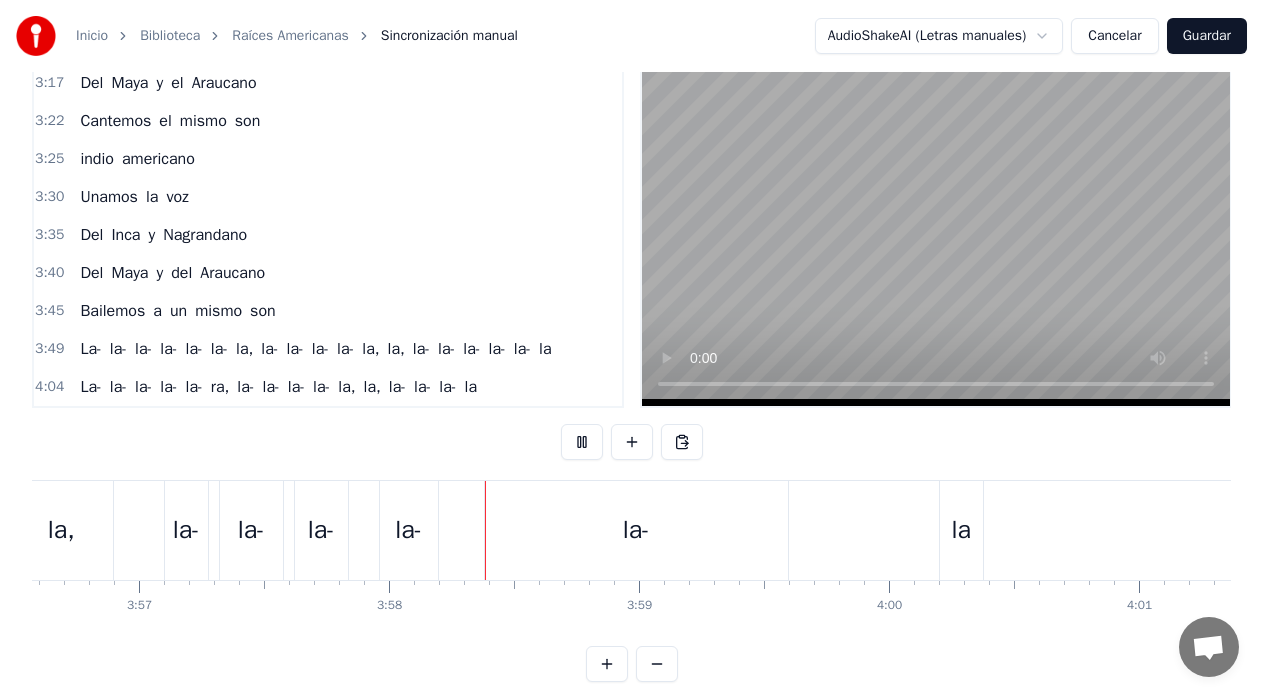 click at bounding box center [936, 233] 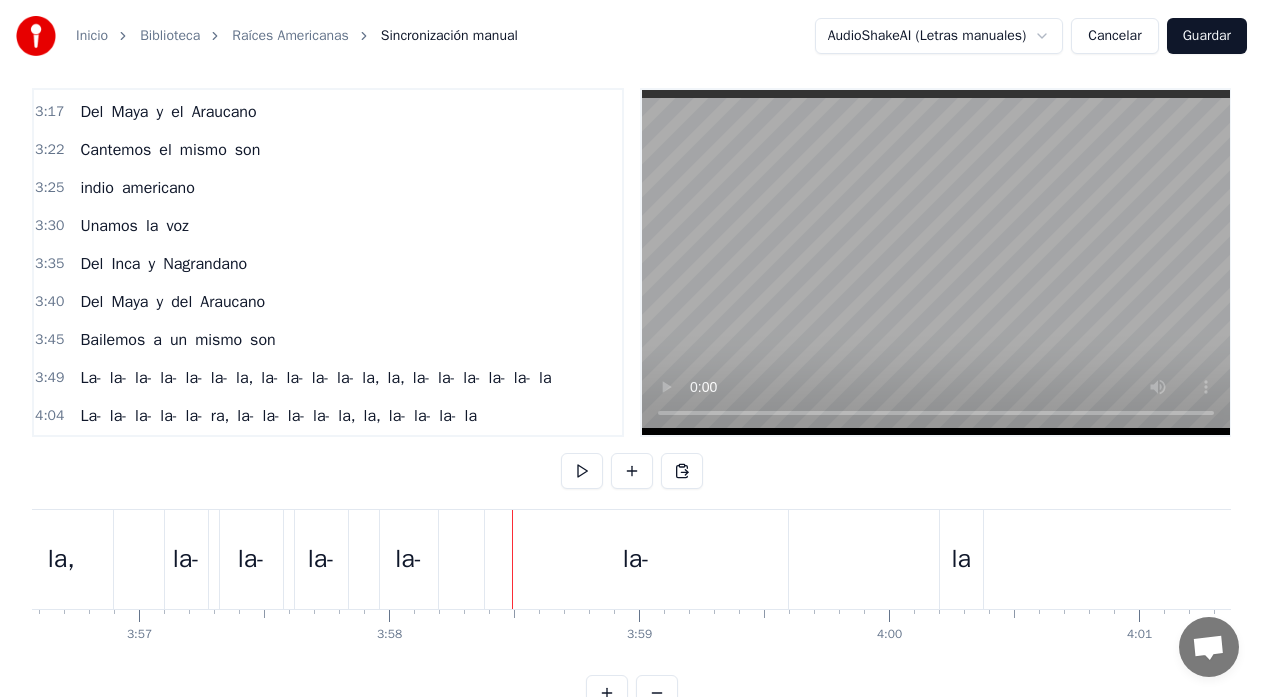 scroll, scrollTop: 0, scrollLeft: 0, axis: both 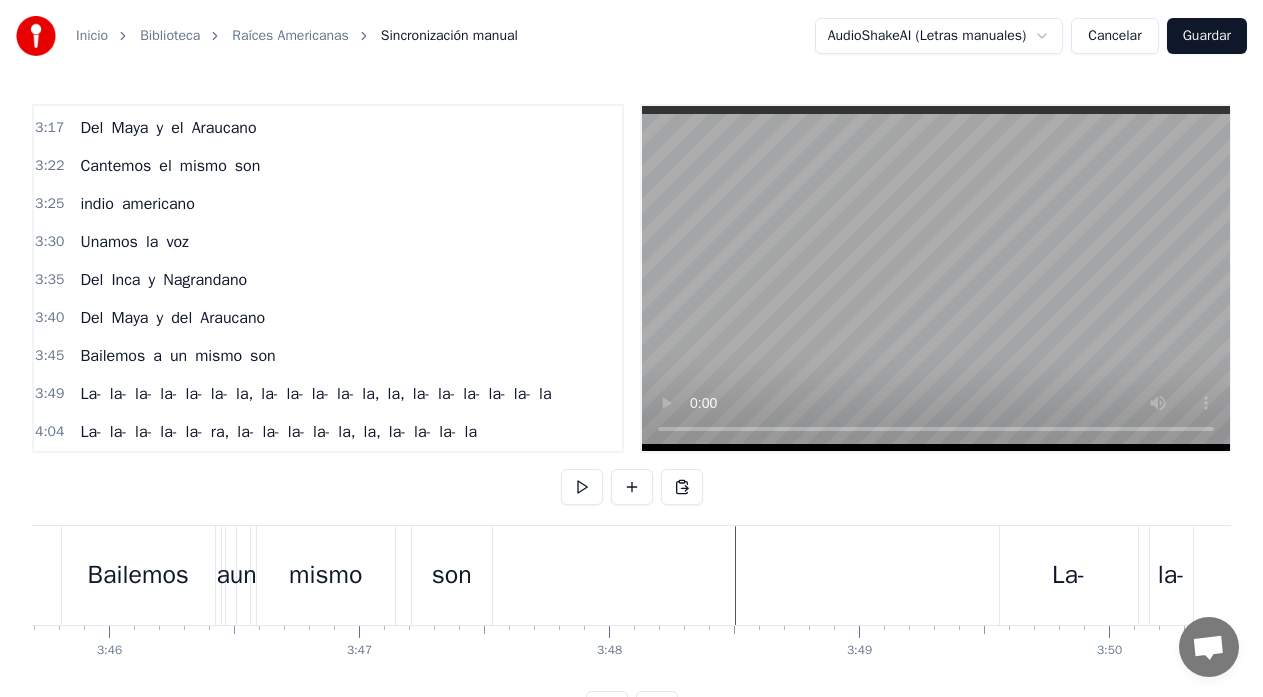 click on "Bailemos" at bounding box center [138, 575] 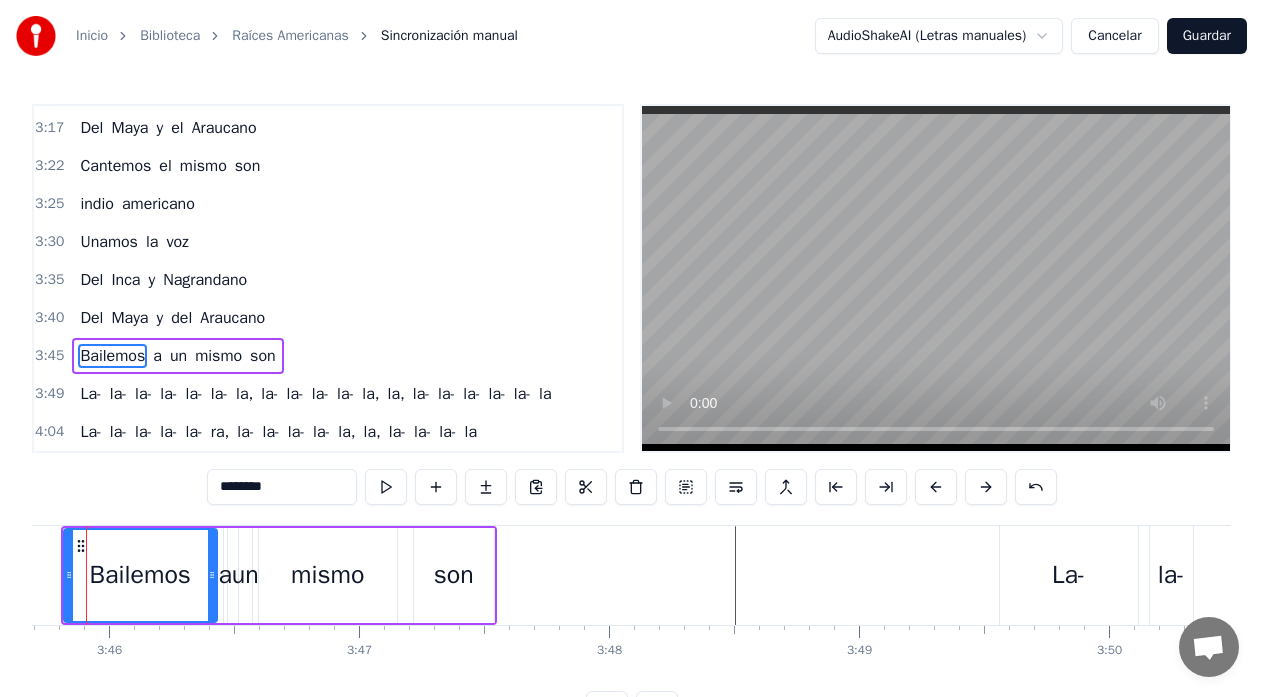 scroll, scrollTop: 7, scrollLeft: 0, axis: vertical 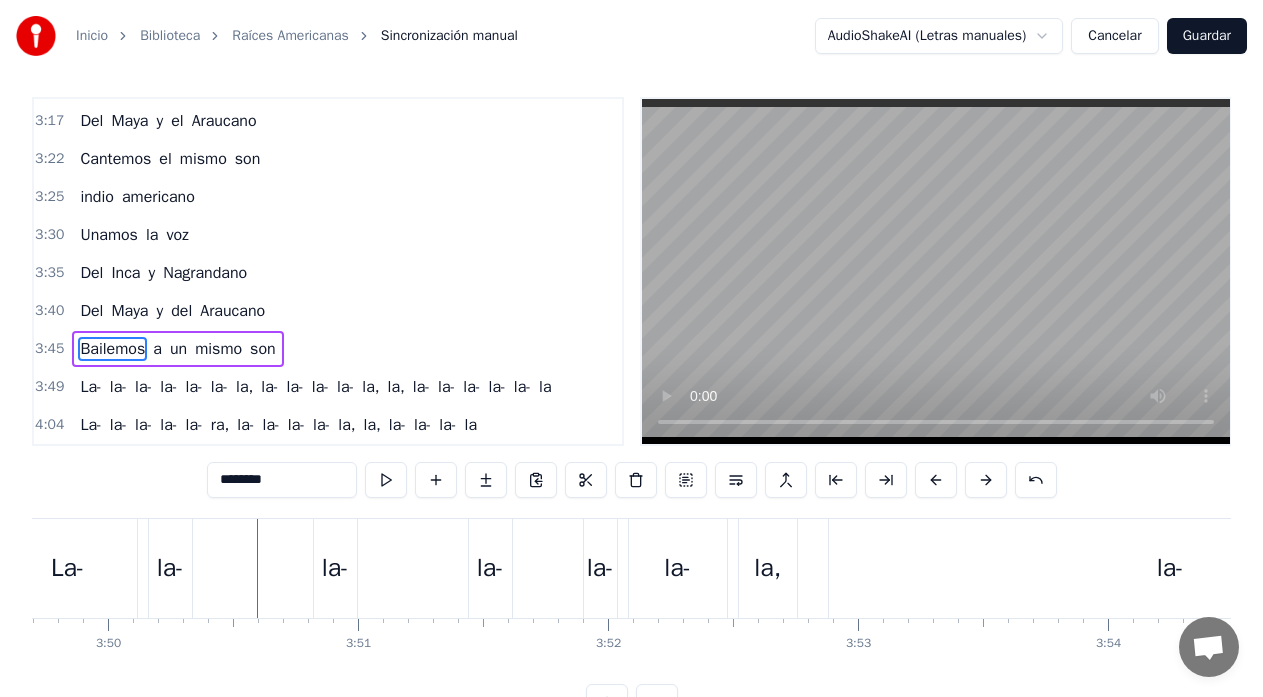 click on "0:13 Un niño va caminando 0:16 su desventura 0:21 No encuentra charango 0:23 Y quena para cantar 0:29 Hay miles sombras de piedras 0:34 que da el progreso 0:39 Le impiden ver sus raices 0:44 de tierra y mar 0:47 Que ciego va 0:59 Un niño va caminando 1:01 su desventura 1:04 No encuentra charango 1:05 Y quena para cantar 1:09 Hay miles sombras de piedras 1:11 que da el progreso 1:14 Le impiden ver sus raices 1:16 de tierra y mar 1:18 Que ciego va 1:21 Un niño ciego tropieza con el asfalto 1:26 Le ahoga el olor a flores que Dios nos dio 1:31 El grito de la marimba murio en silencio 1:36 El ruido del automóvil lo asesino 1:41 Que ciego va 1:44 Hombre americano 1:49 Unamos la voz 1:54 Del Inca y Nagrandano 1:59 Del Maya y del Araucano 2:04 Bailemos a un mismo son 2:07 indio americano 2:13 Unamos la voz 2:18 Del Inca y Nagrandano 2:23 Del Maya y del Araucano 2:28 Bailemos a un mismo son 2:39 Camina niño camina son tus sandalias 2:44 La America que en tus manos a puesto el sol 2:49 Corrio el pelo de tus ojos y" at bounding box center [631, 408] 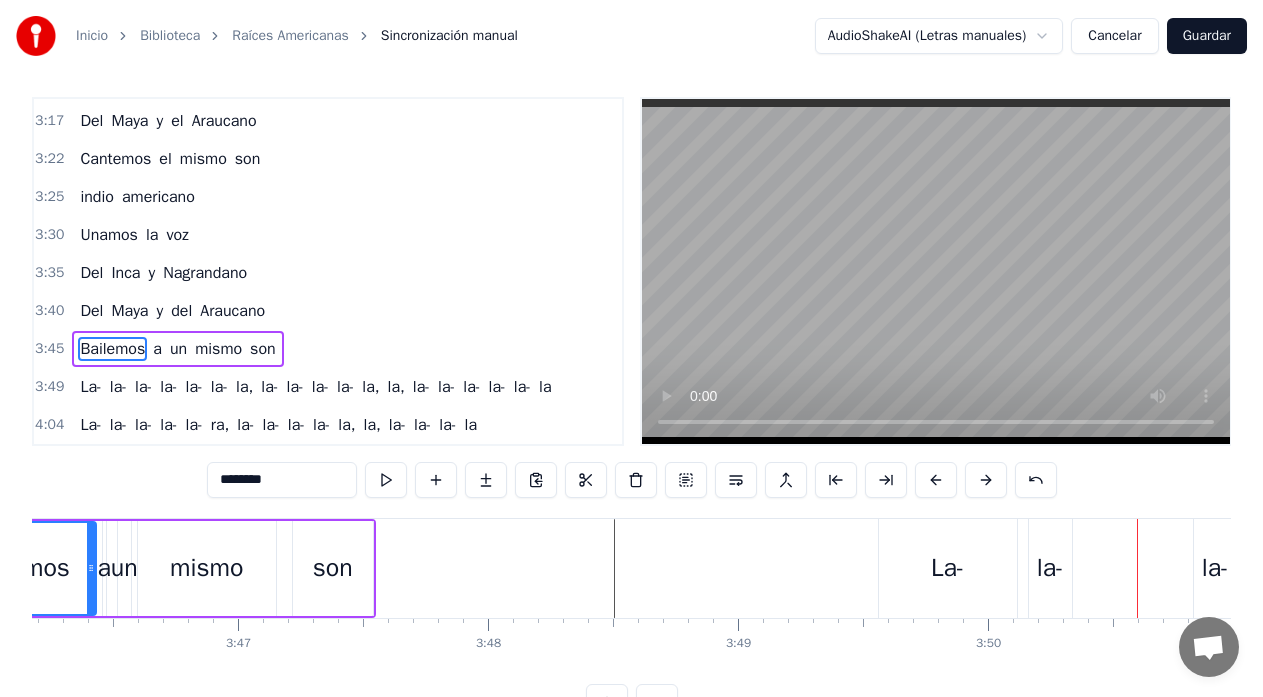 scroll, scrollTop: 0, scrollLeft: 56504, axis: horizontal 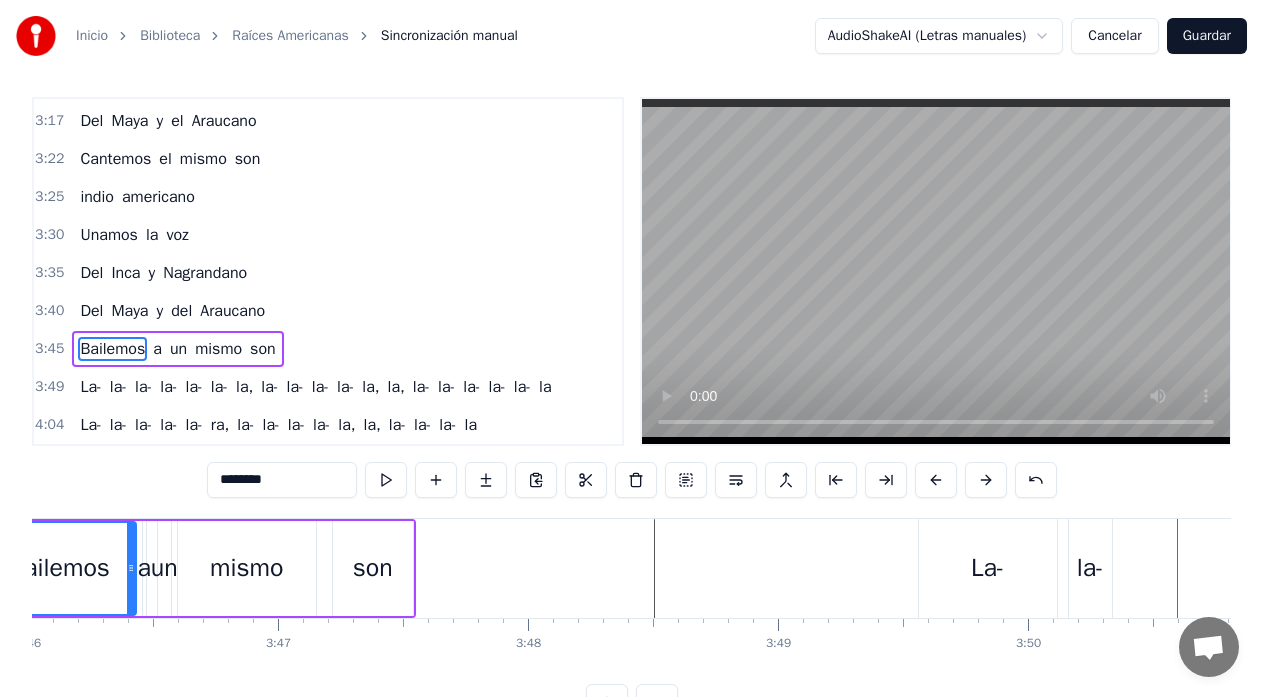 click at bounding box center [-22639, 568] 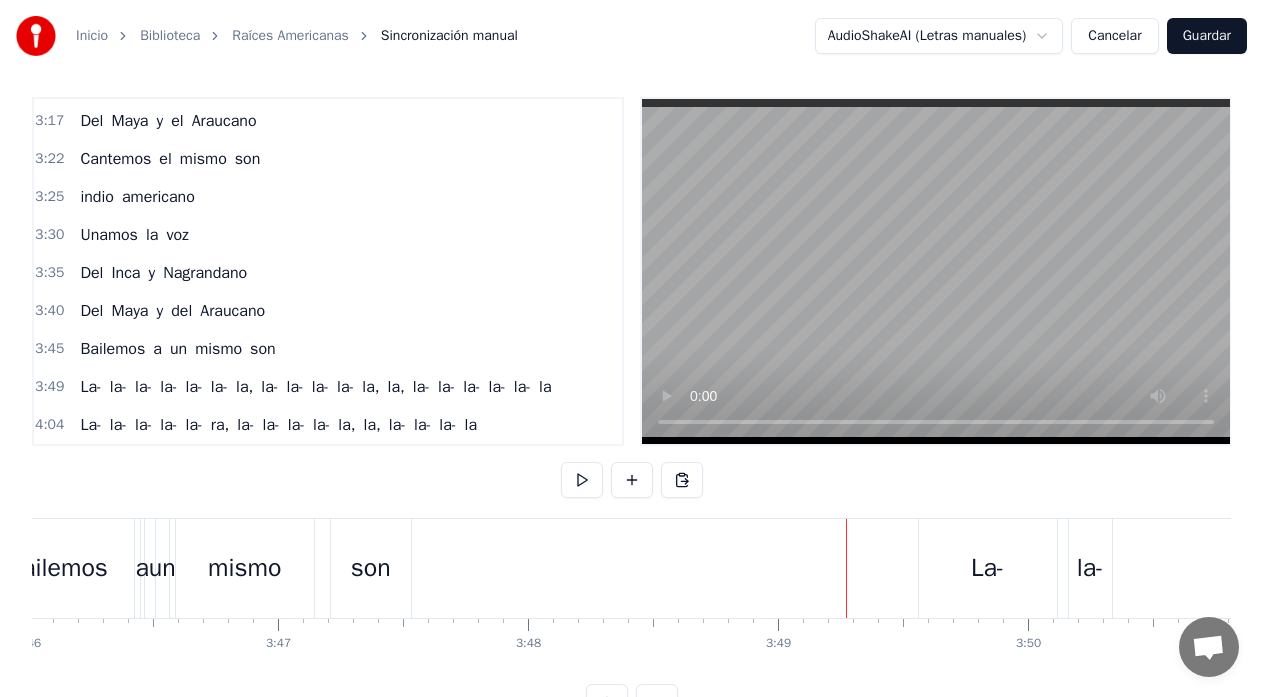 click on "La-" at bounding box center [988, 568] 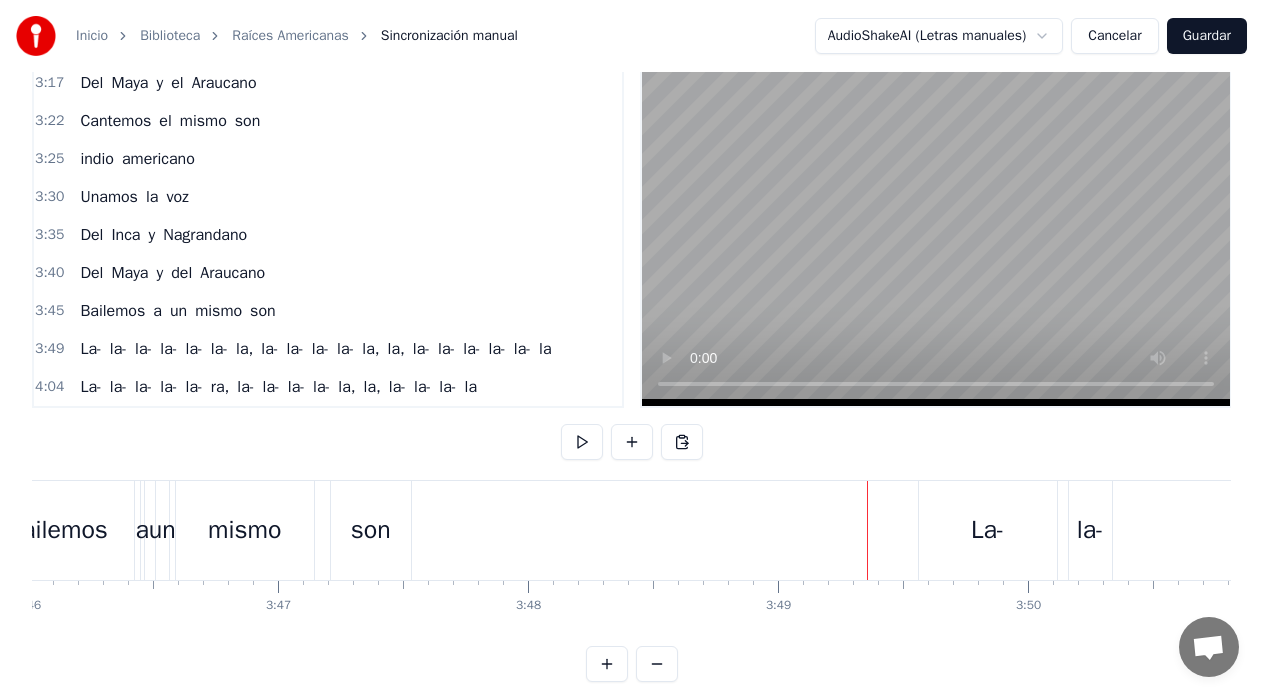 click on "La-" at bounding box center (988, 530) 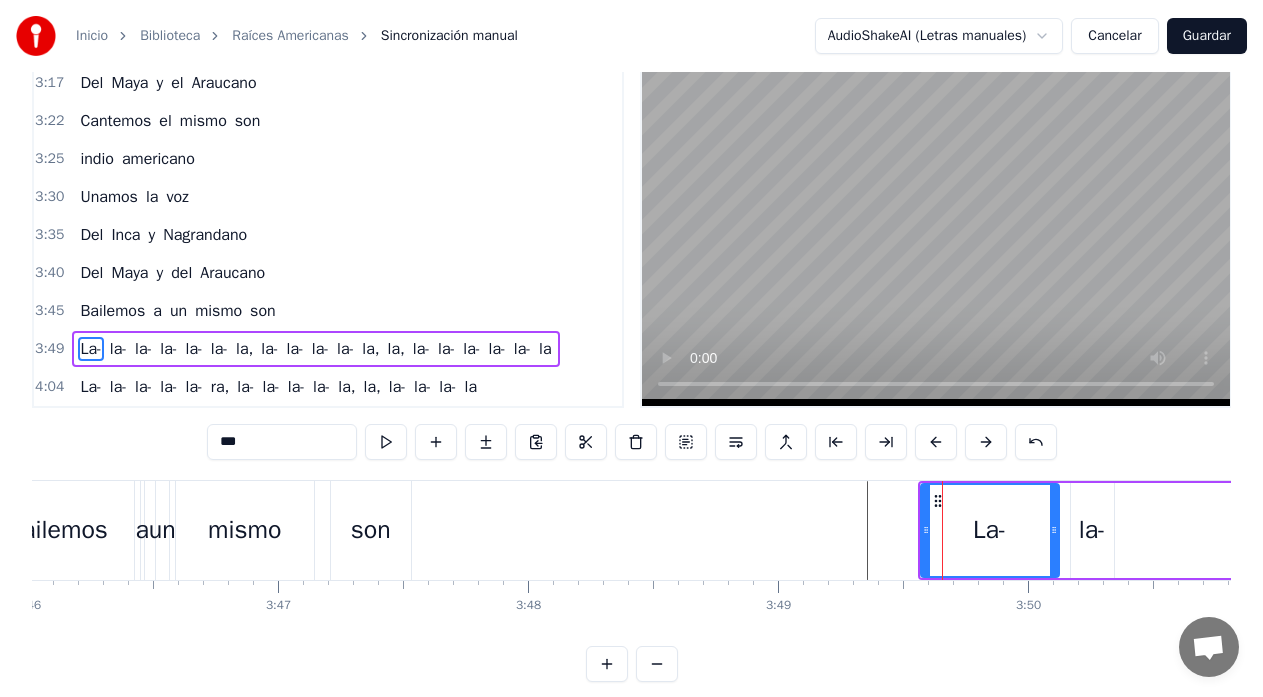 click on "son" at bounding box center (371, 530) 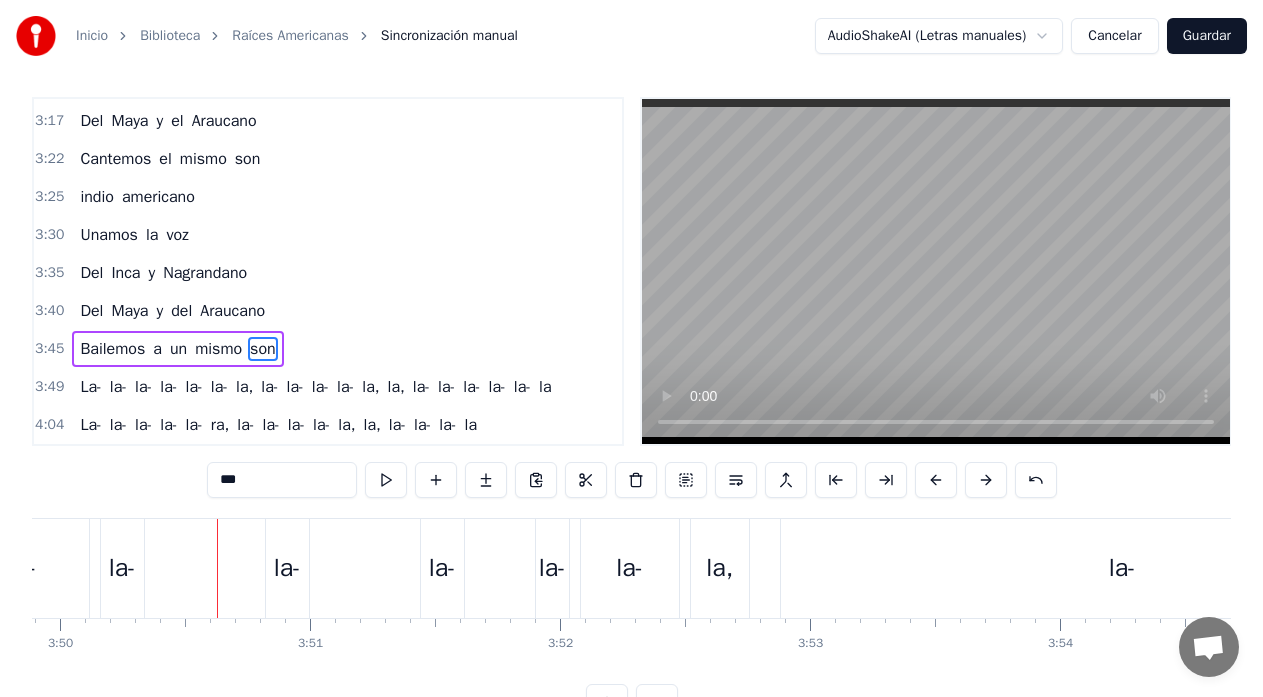 scroll, scrollTop: 0, scrollLeft: 57557, axis: horizontal 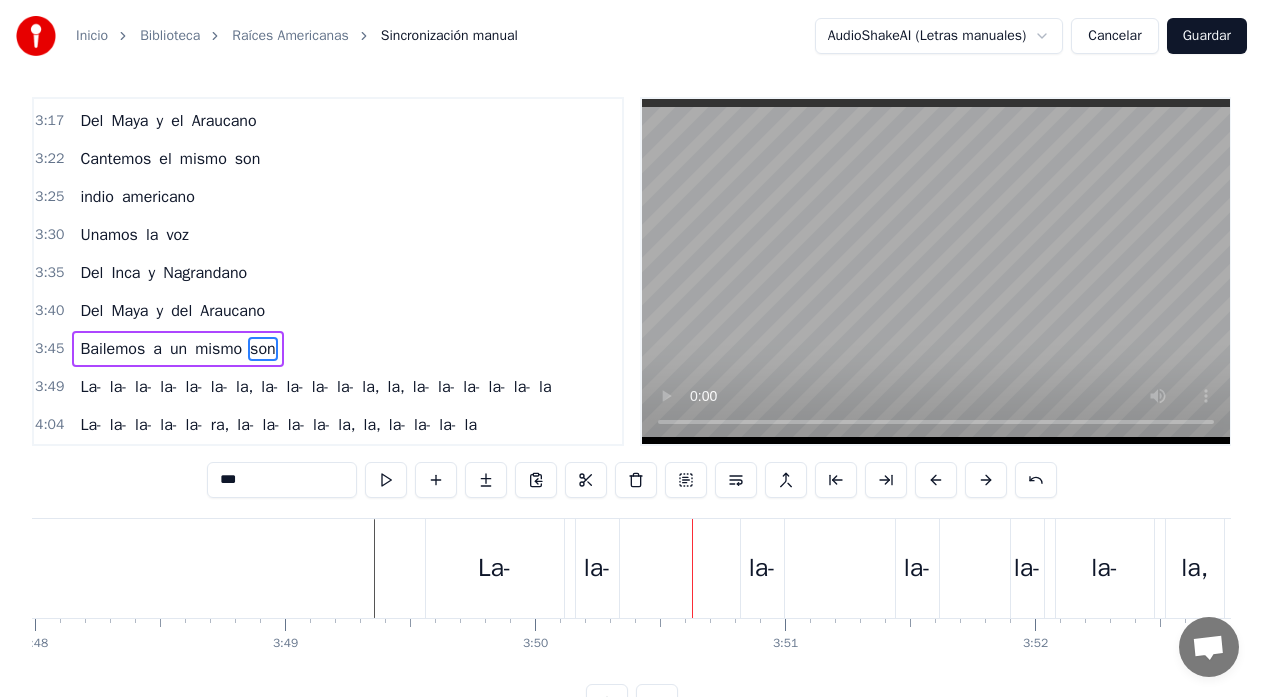 click at bounding box center (-23132, 568) 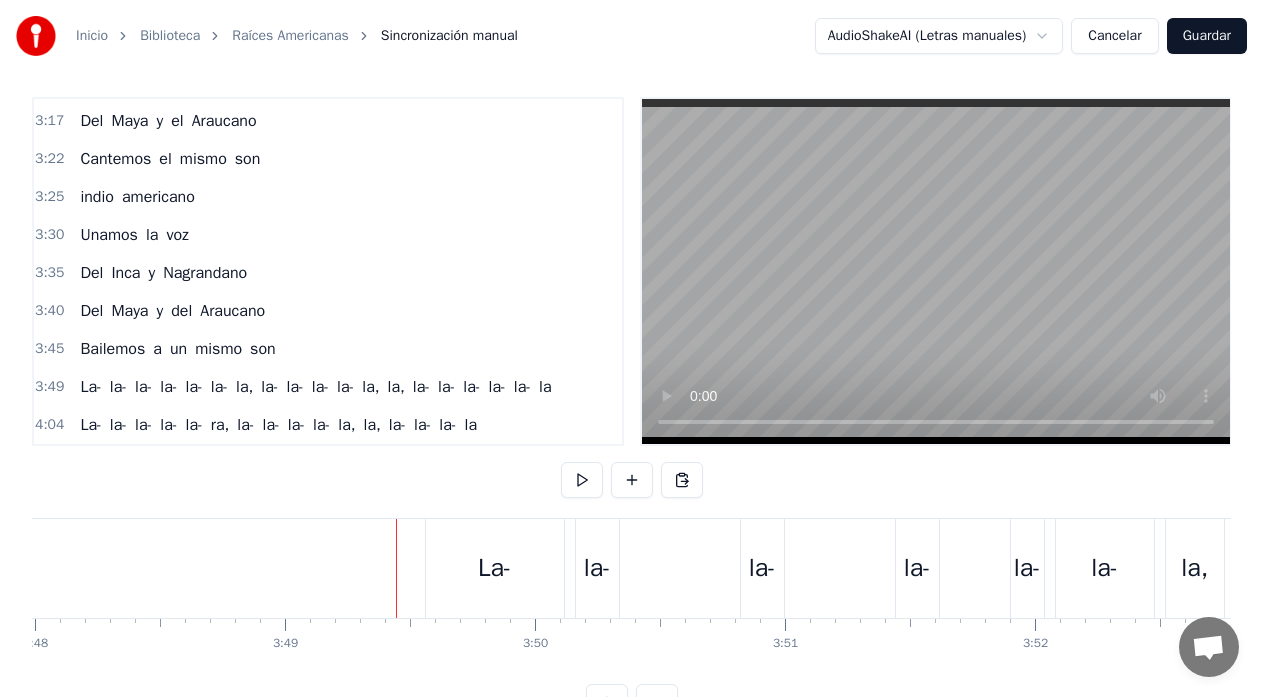 click on "La-" at bounding box center [495, 568] 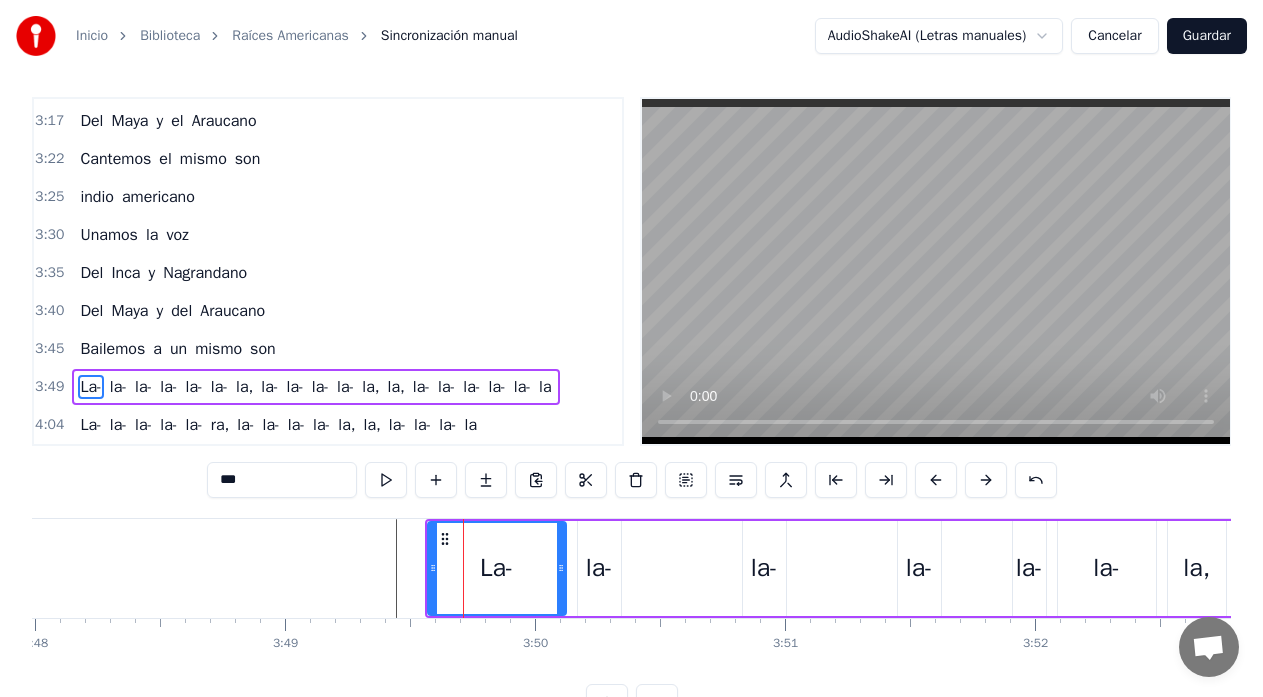 scroll, scrollTop: 45, scrollLeft: 0, axis: vertical 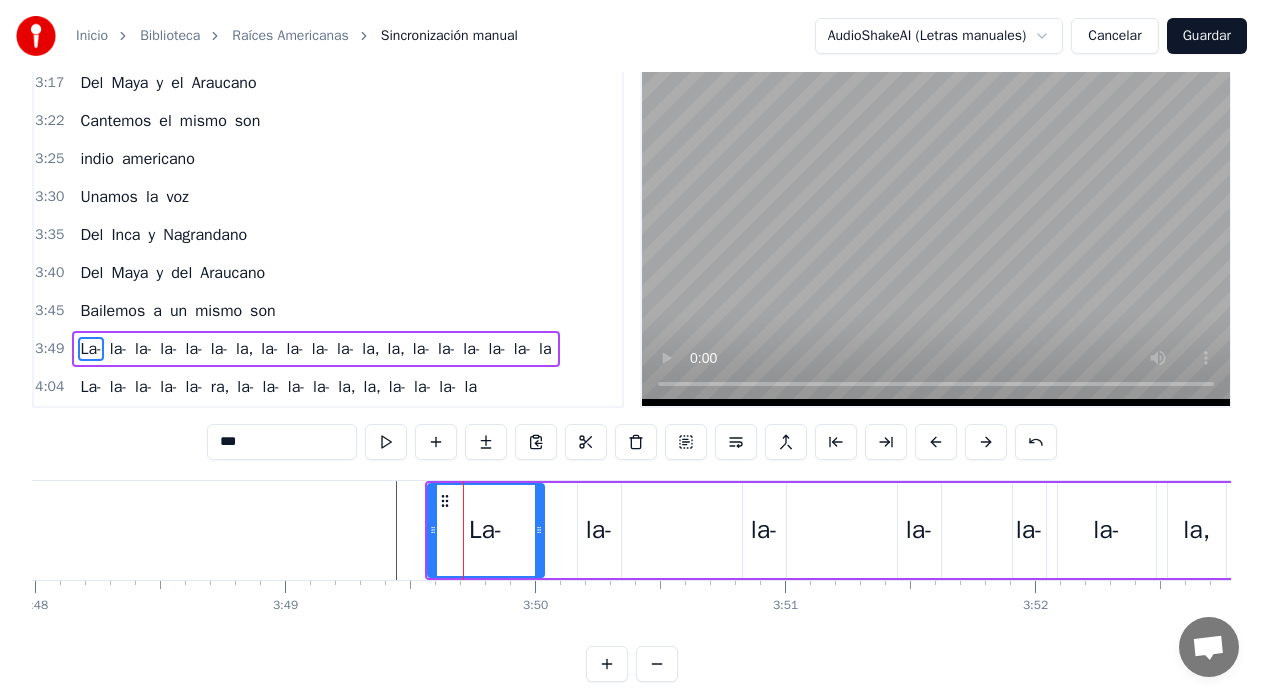 drag, startPoint x: 561, startPoint y: 526, endPoint x: 539, endPoint y: 527, distance: 22.022715 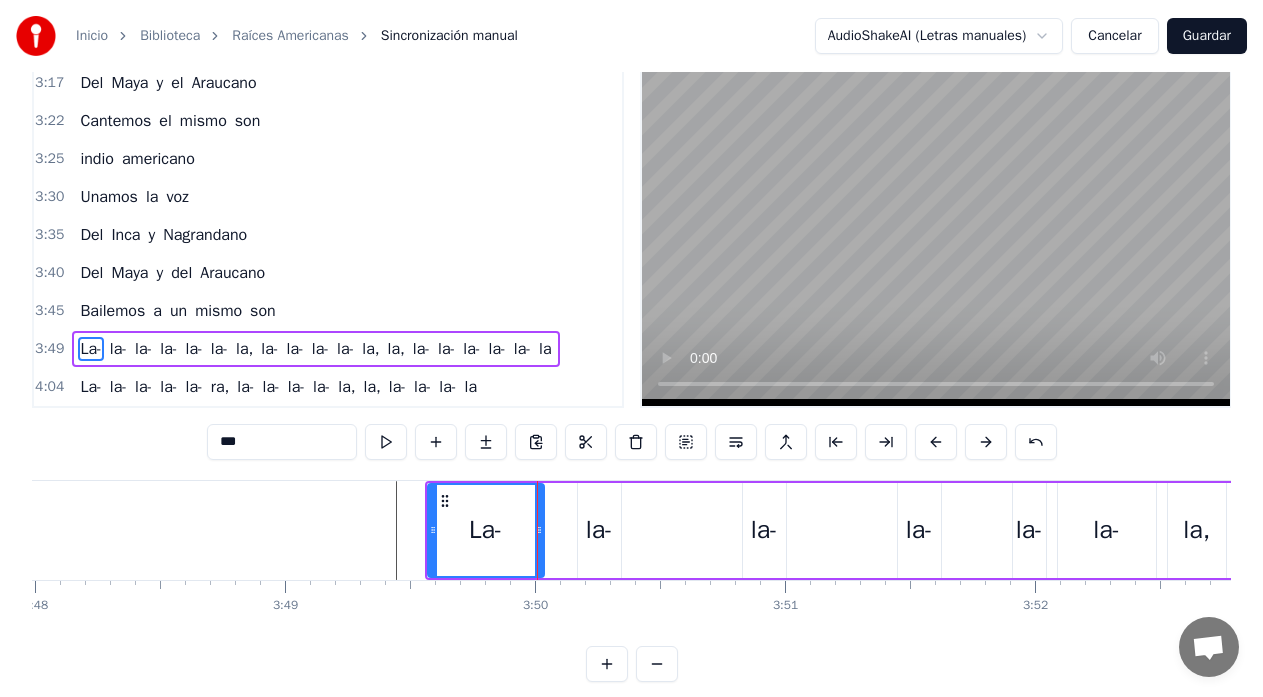 click on "la-" at bounding box center [599, 530] 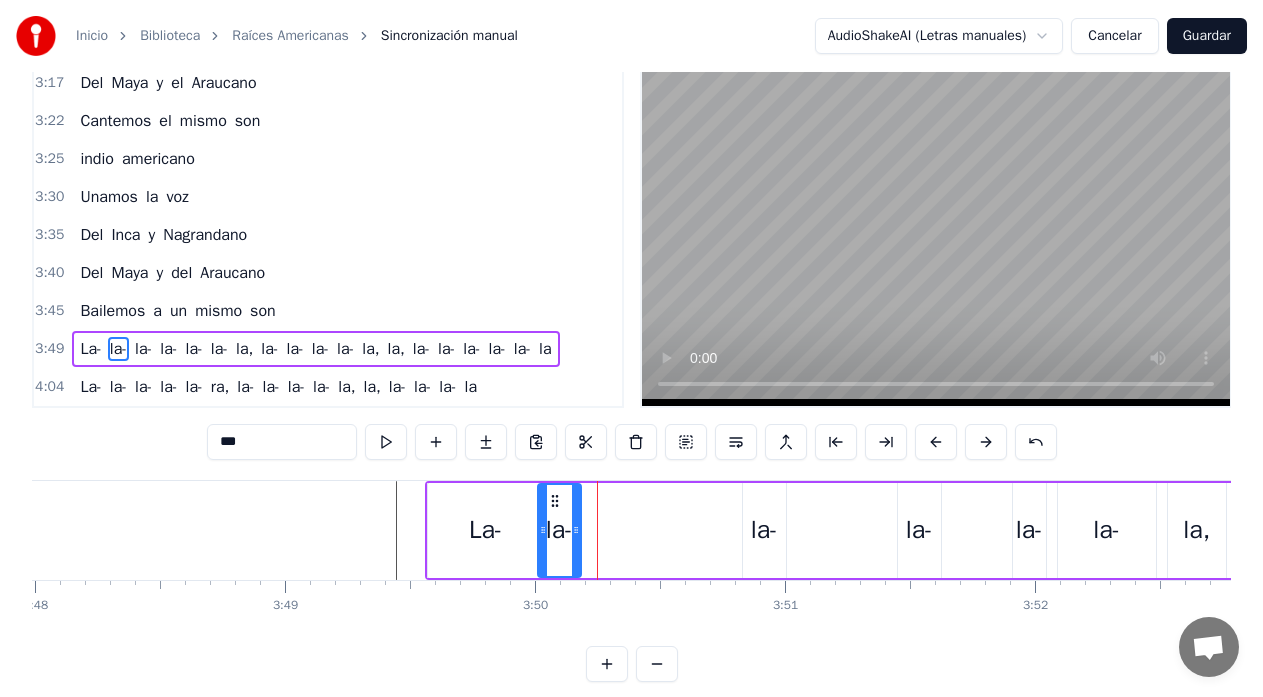 drag, startPoint x: 594, startPoint y: 497, endPoint x: 554, endPoint y: 508, distance: 41.484936 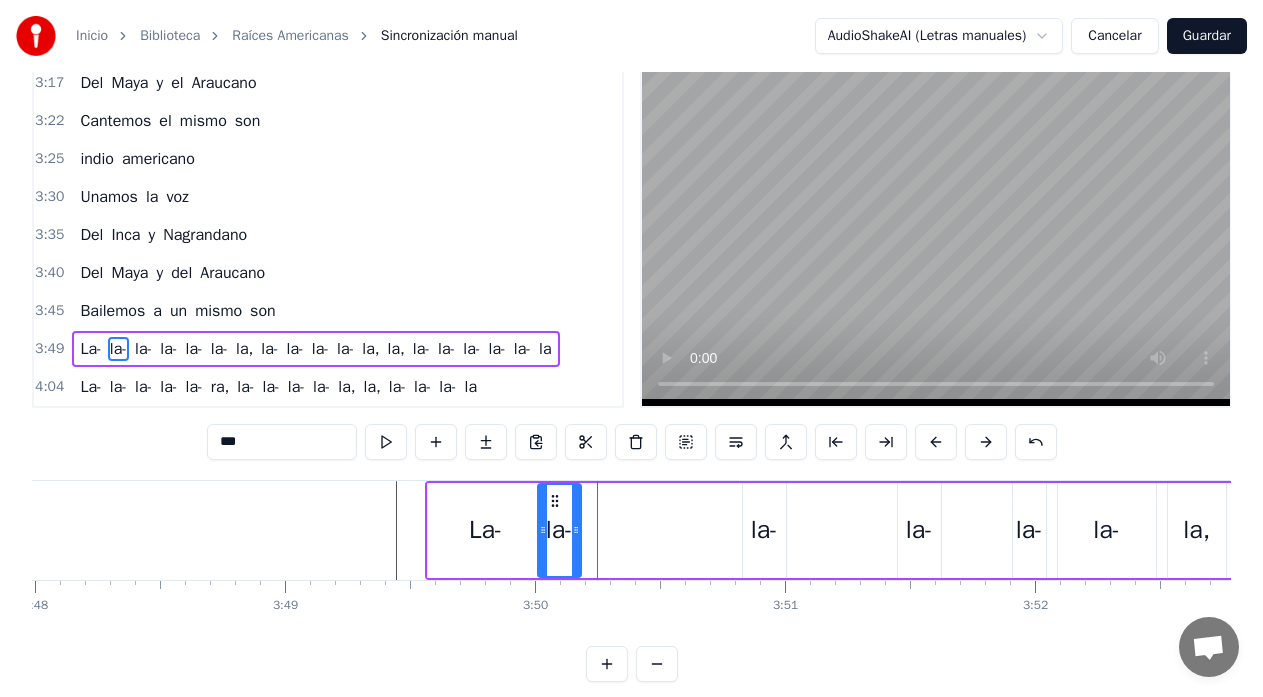 click at bounding box center (-23132, 530) 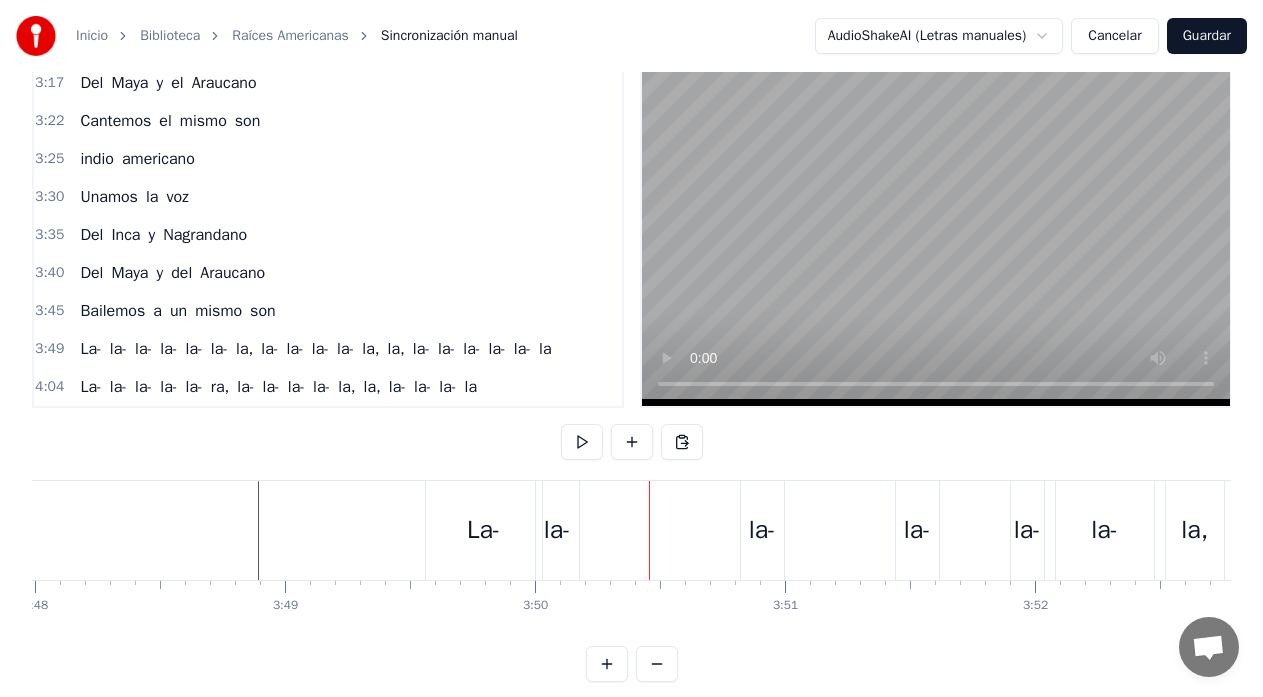 click on "la-" at bounding box center (762, 530) 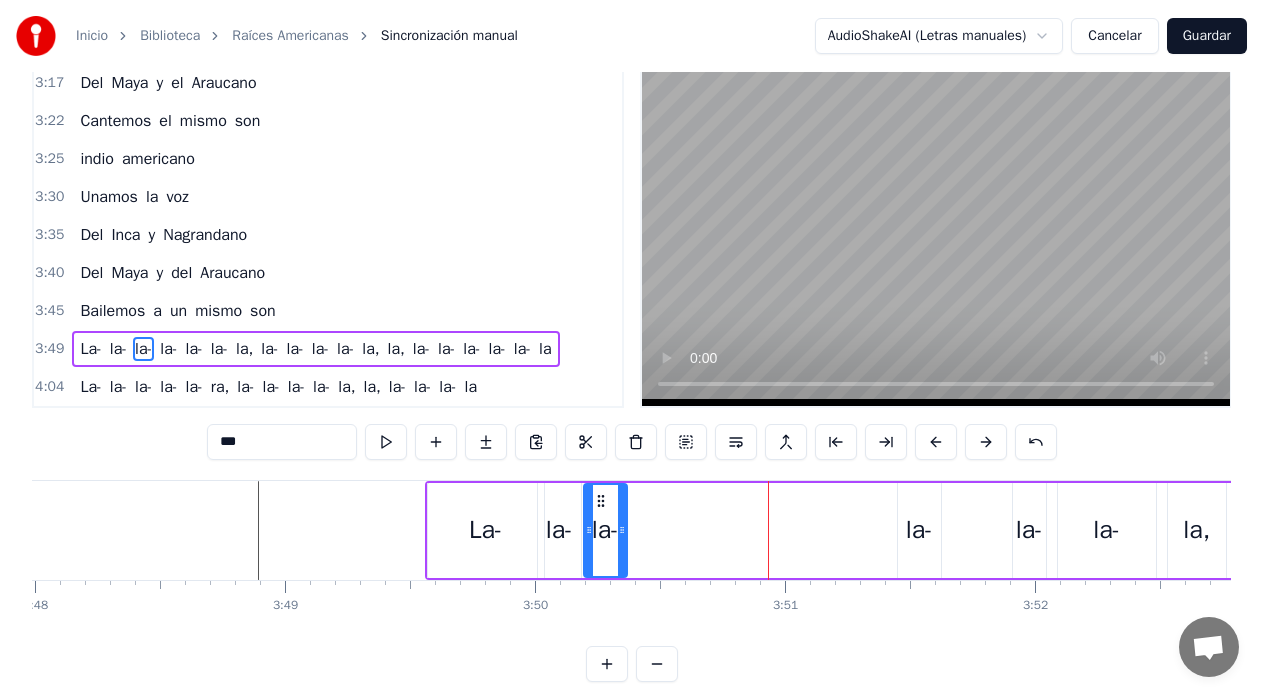 drag, startPoint x: 758, startPoint y: 501, endPoint x: 599, endPoint y: 521, distance: 160.25293 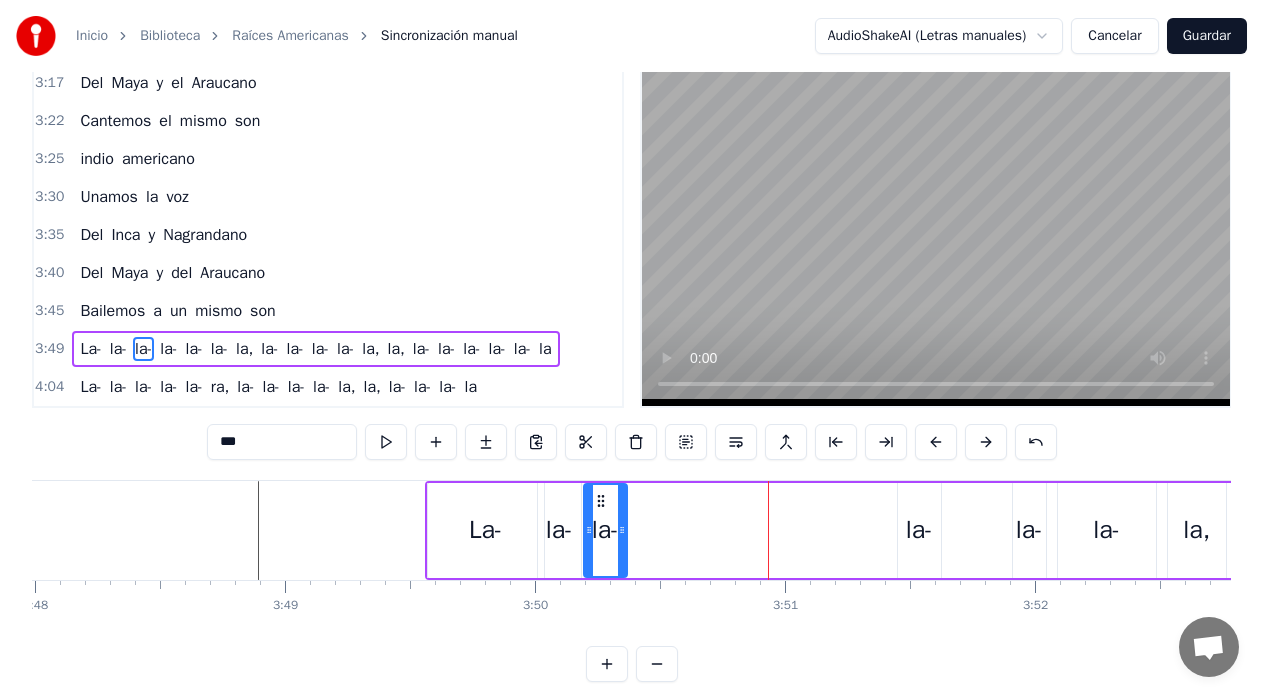 click at bounding box center [-23132, 530] 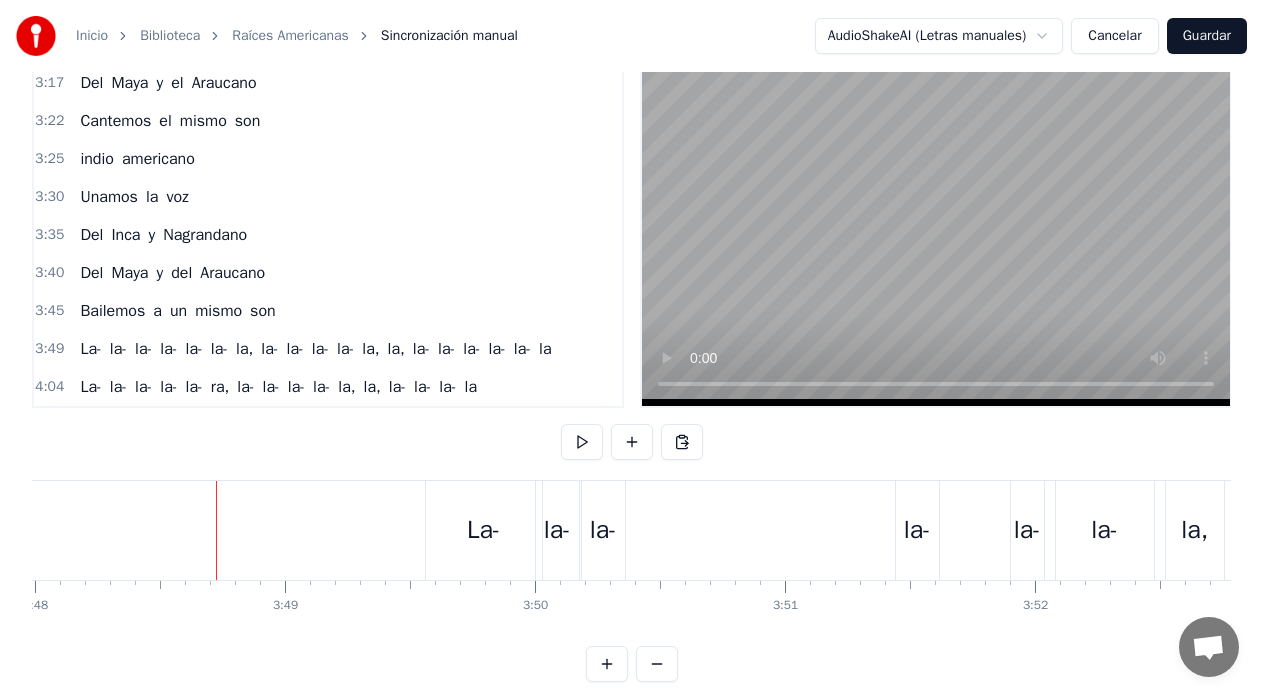 click at bounding box center [-23132, 530] 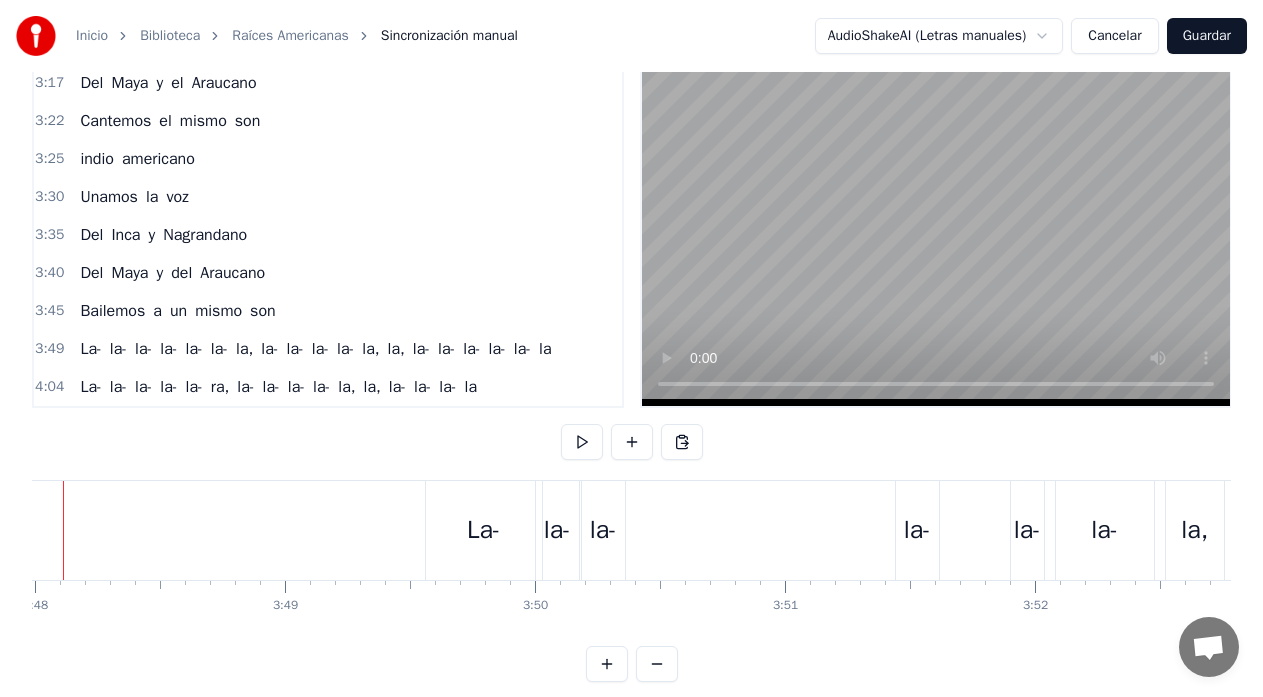 scroll, scrollTop: 0, scrollLeft: 56928, axis: horizontal 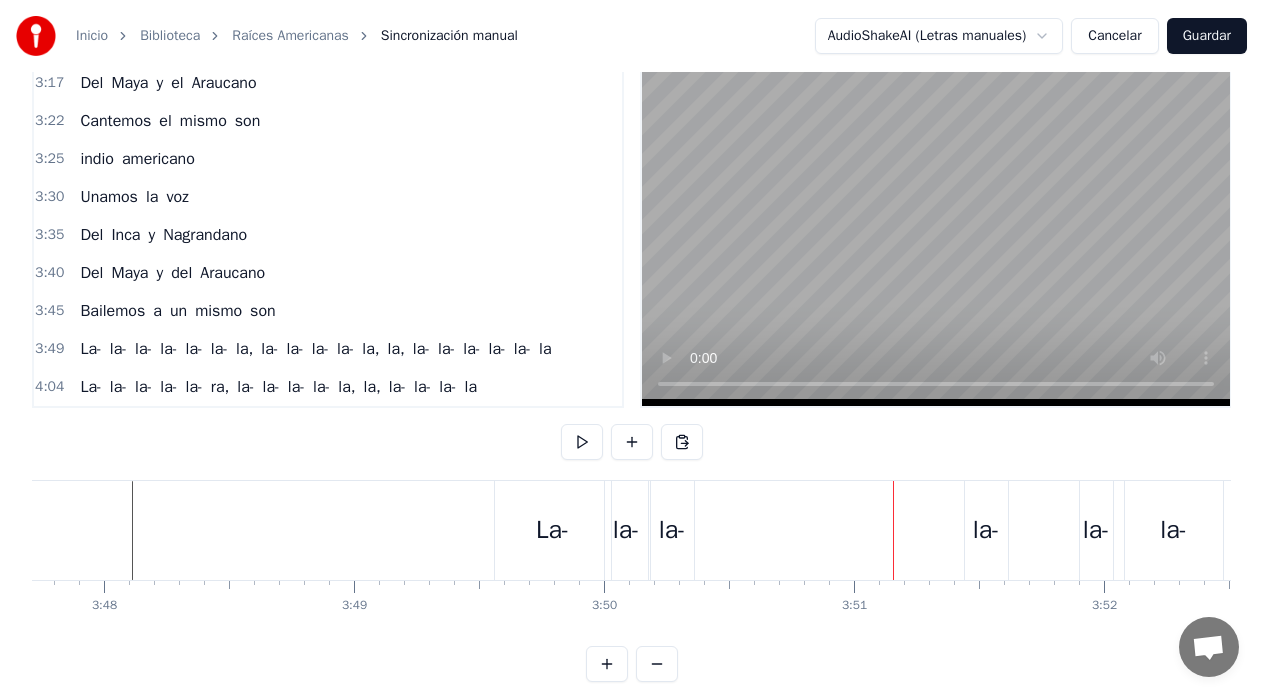 click on "La- la- la- la- la- la- la, la- la- la- la- la, la, la- la- la- la- la- la" at bounding box center (1848, 530) 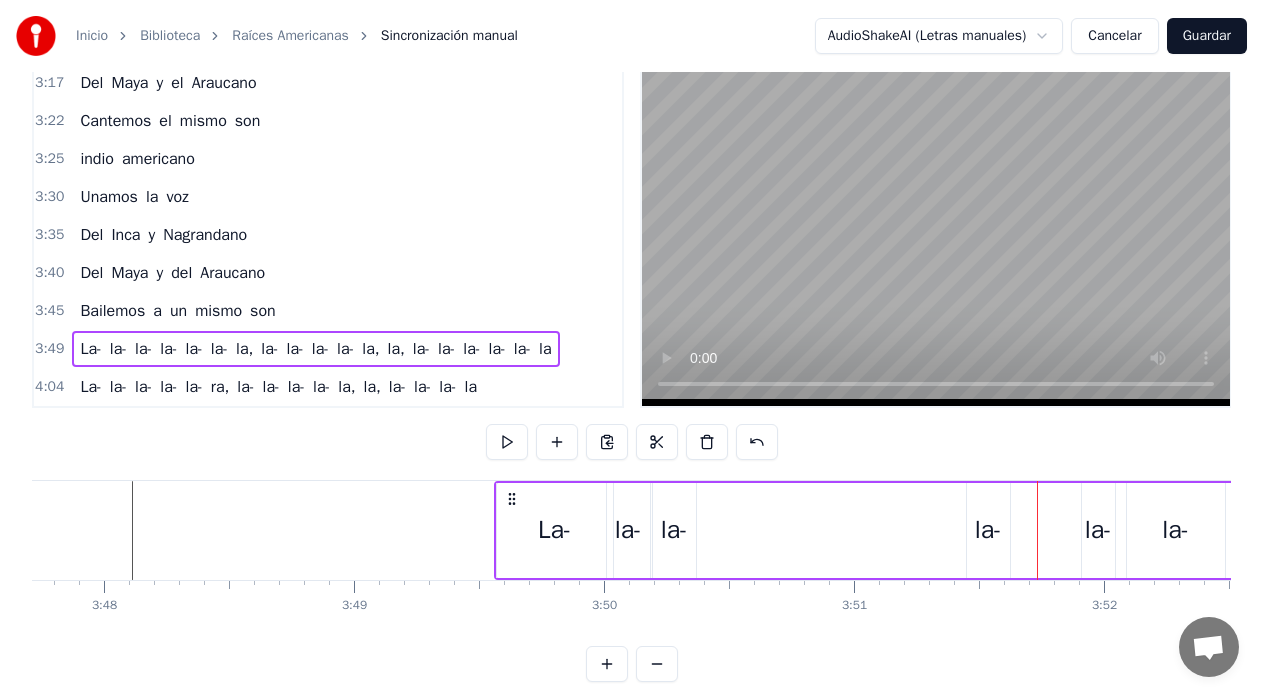 click on "La- la- la- la- la- la- la, la- la- la- la- la, la, la- la- la- la- la- la" at bounding box center (1848, 530) 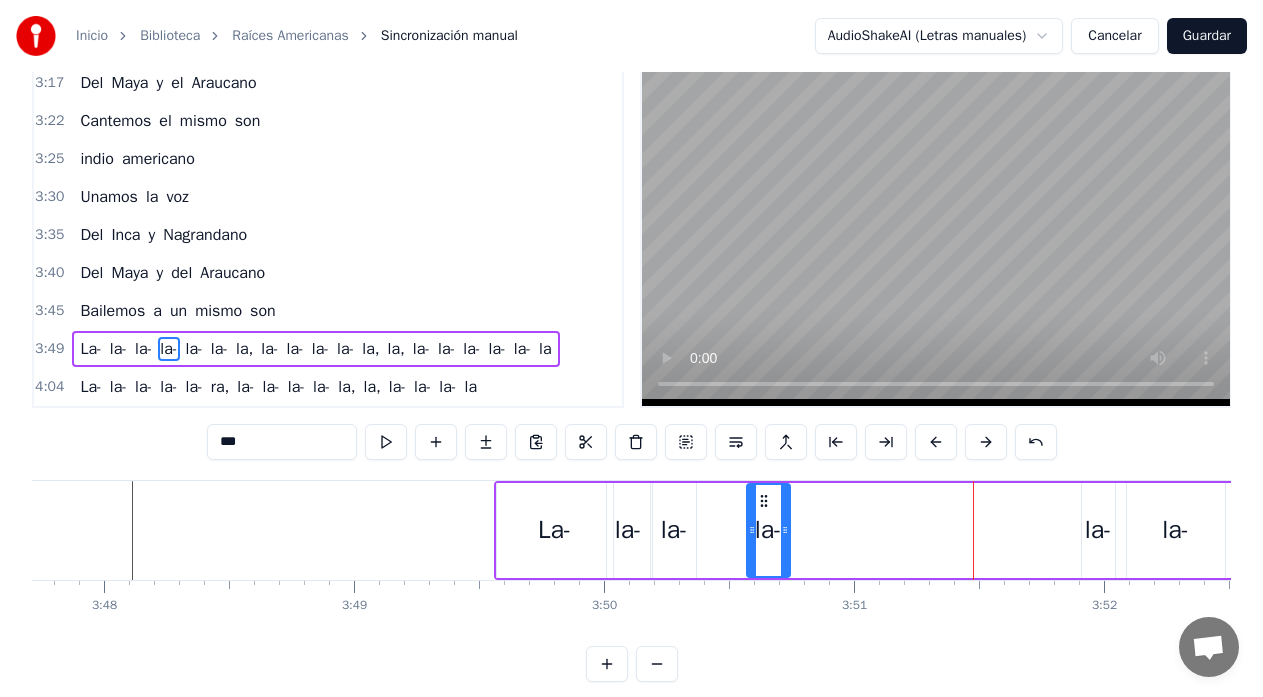 drag, startPoint x: 989, startPoint y: 502, endPoint x: 769, endPoint y: 522, distance: 220.90723 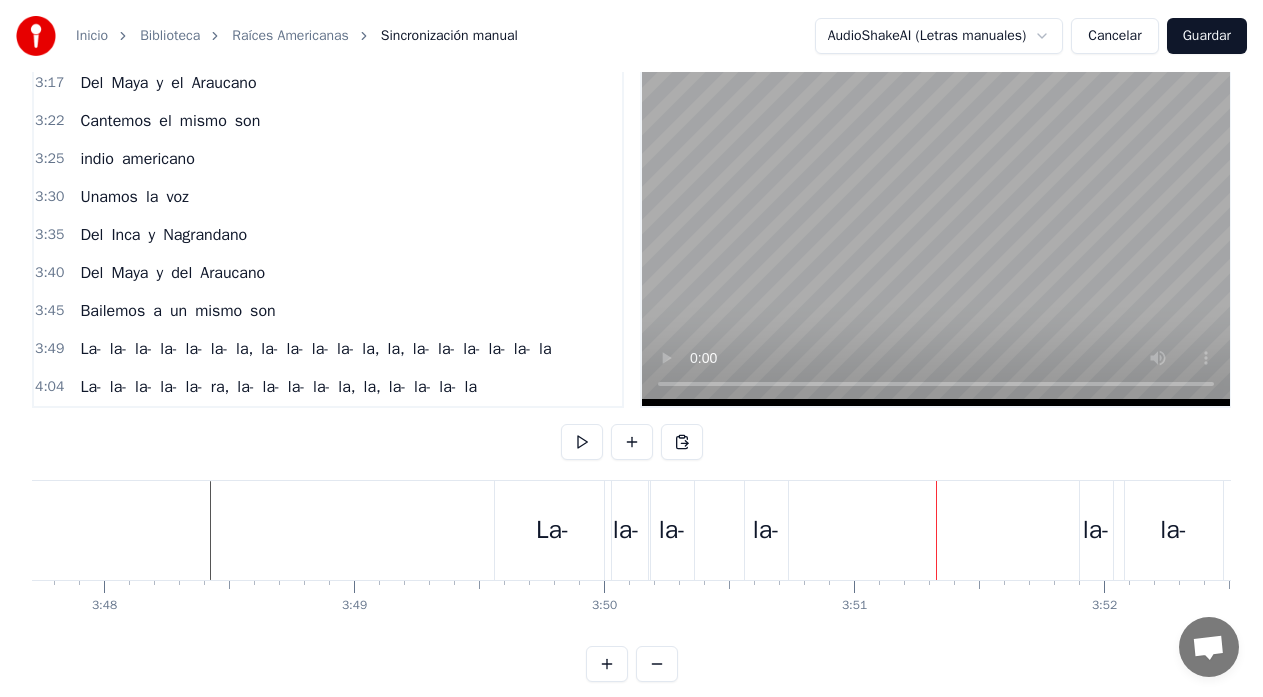 click on "la-" at bounding box center [766, 530] 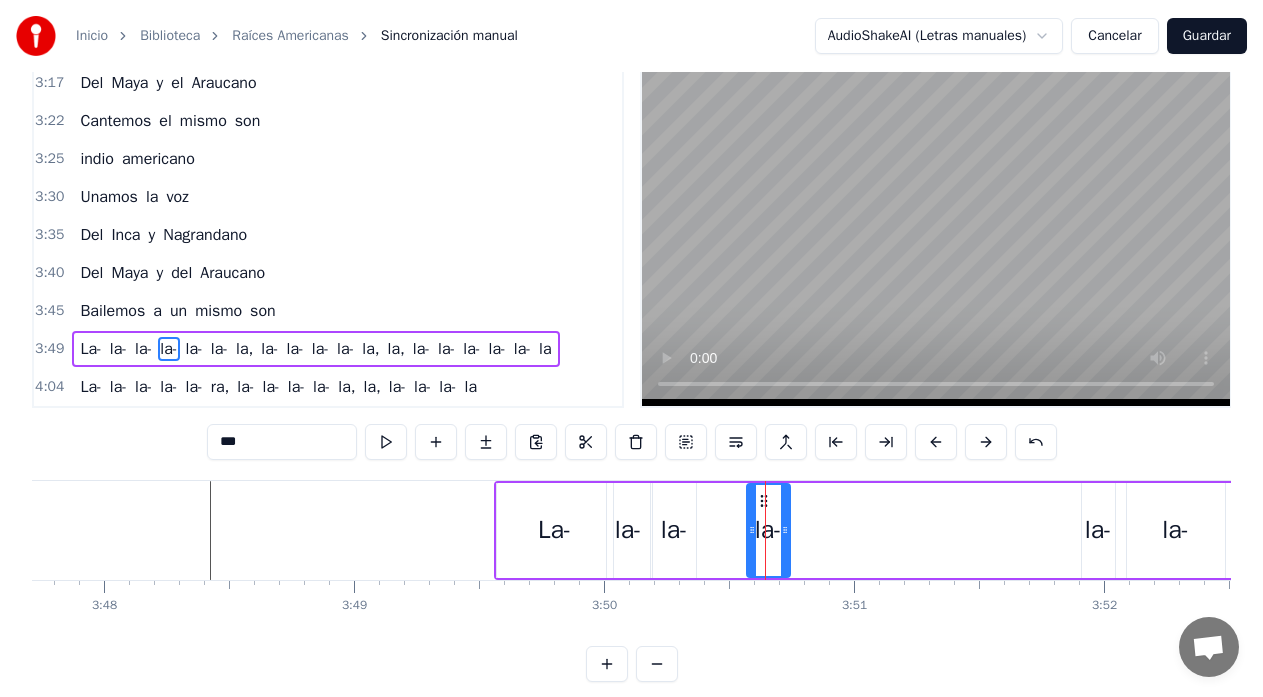 click 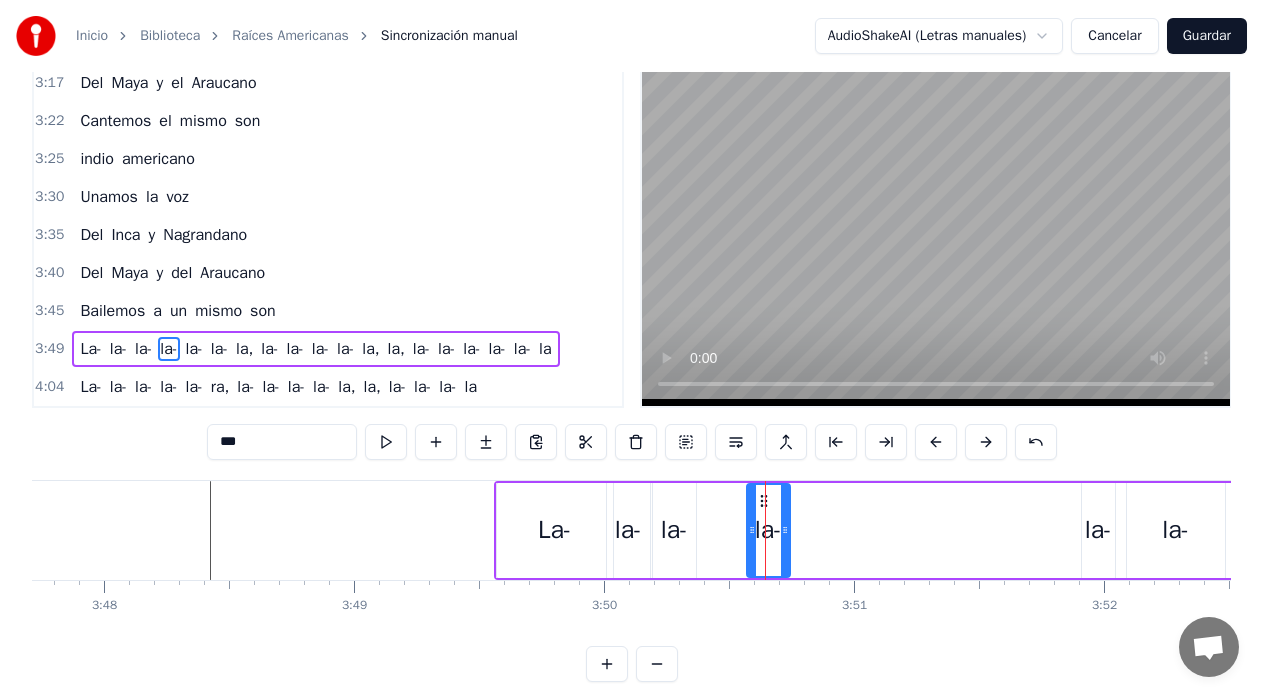 drag, startPoint x: 766, startPoint y: 501, endPoint x: 792, endPoint y: 513, distance: 28.635643 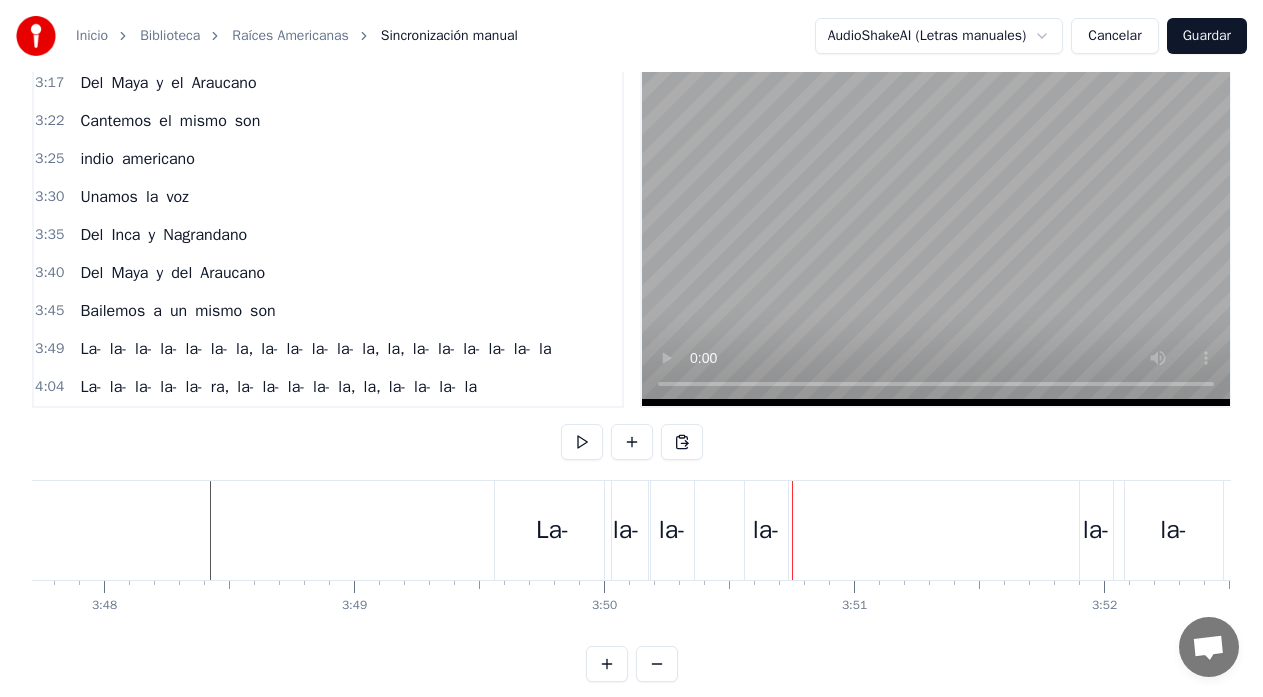 click on "la-" at bounding box center (766, 530) 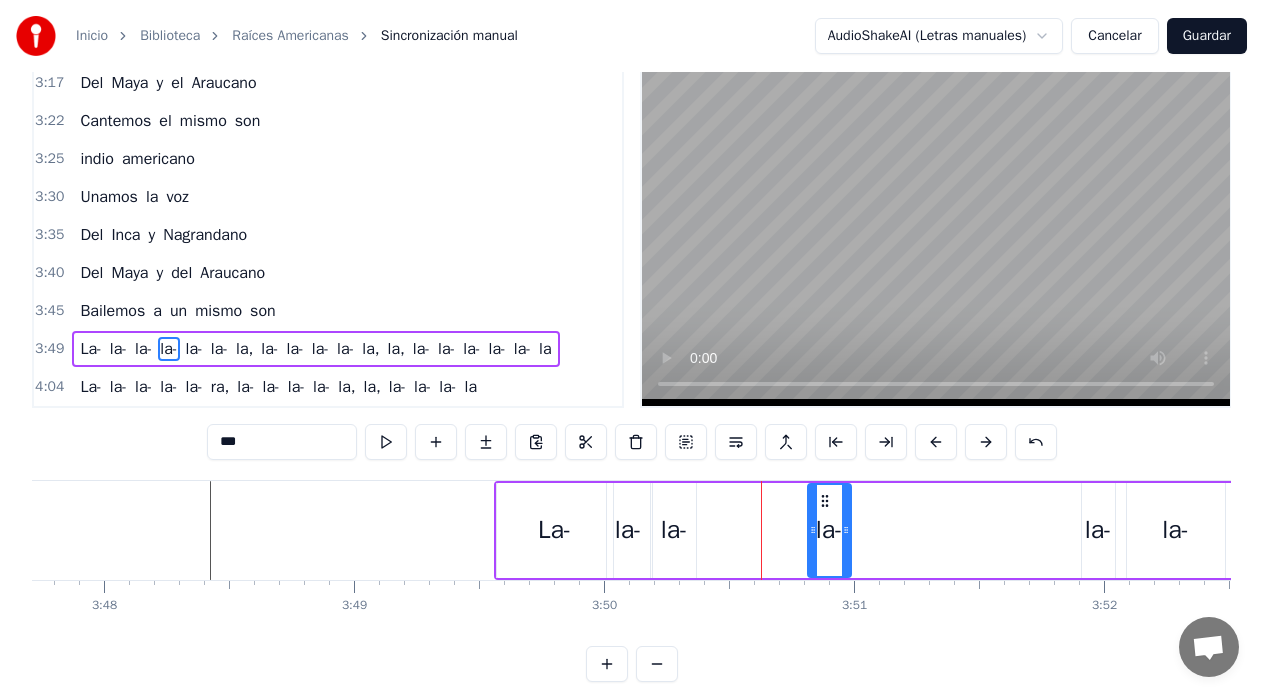 drag, startPoint x: 765, startPoint y: 499, endPoint x: 826, endPoint y: 504, distance: 61.204575 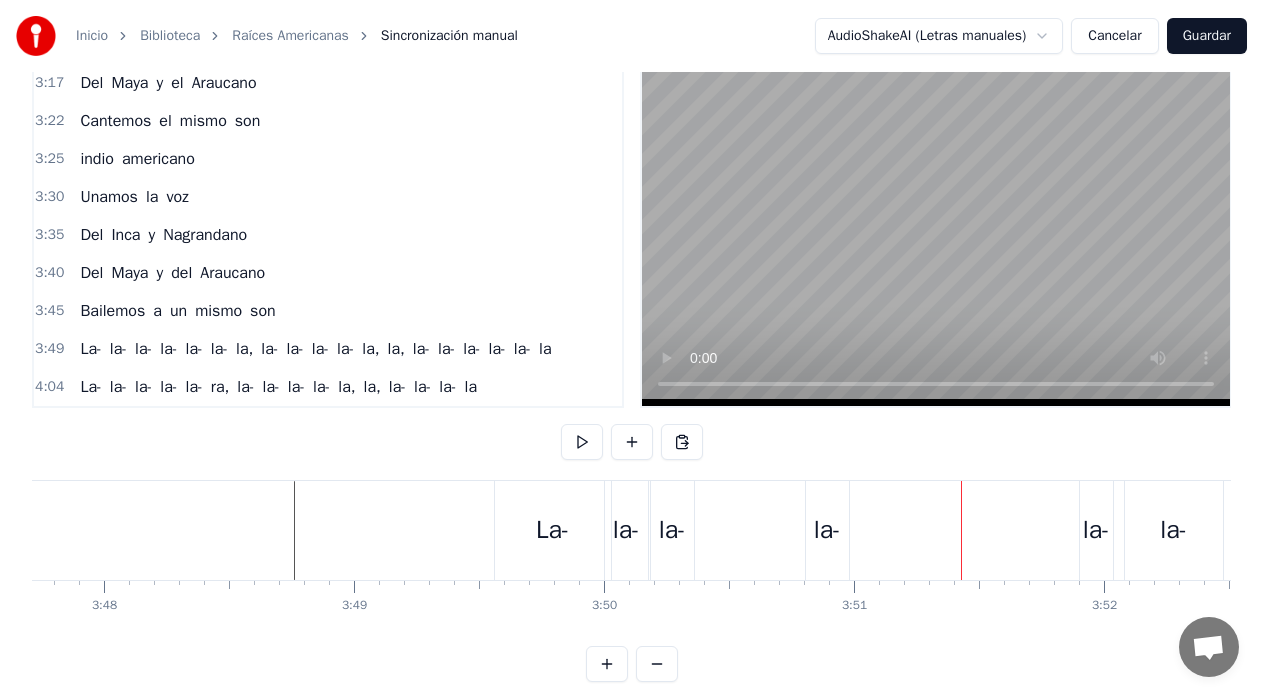 click on "la-" at bounding box center (1096, 530) 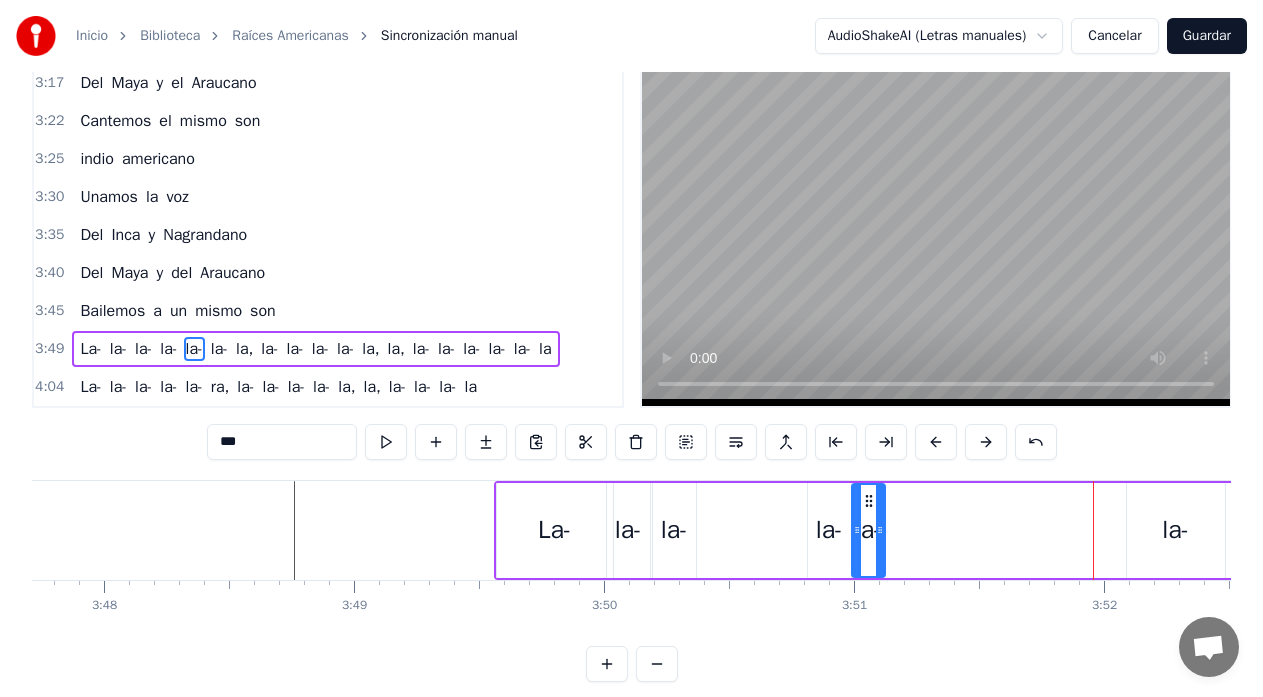 drag, startPoint x: 1098, startPoint y: 502, endPoint x: 868, endPoint y: 513, distance: 230.2629 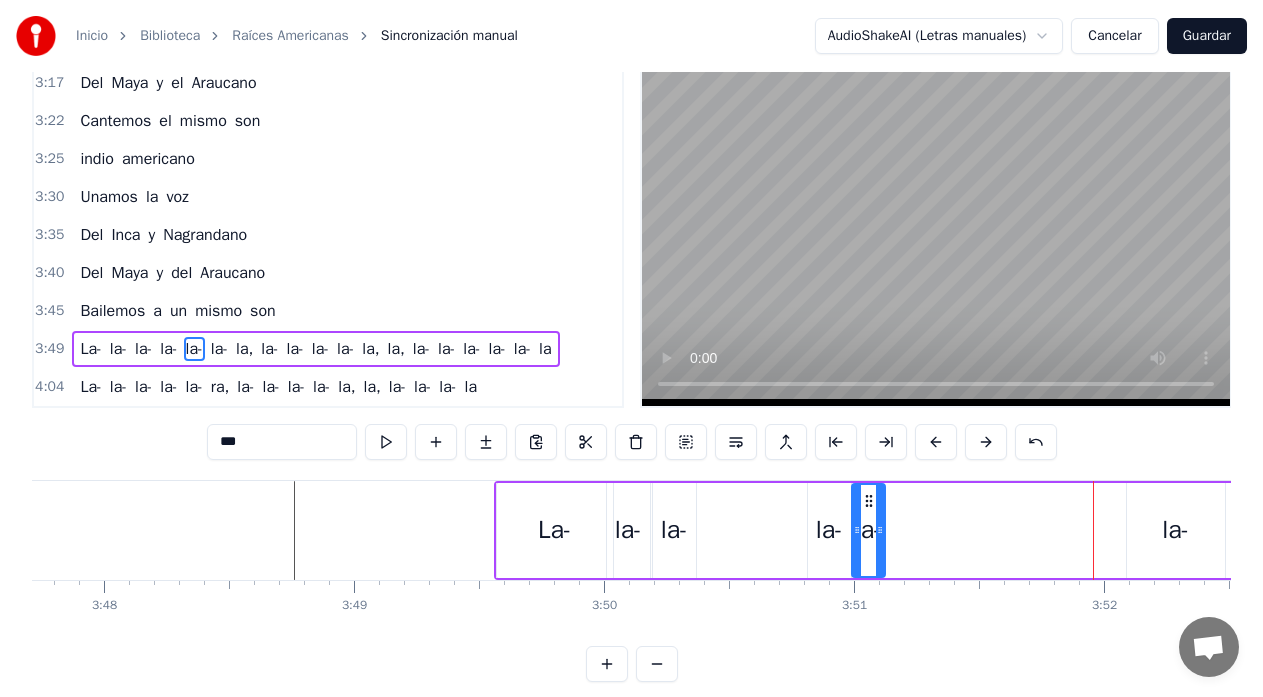 click on "la-" at bounding box center [1176, 530] 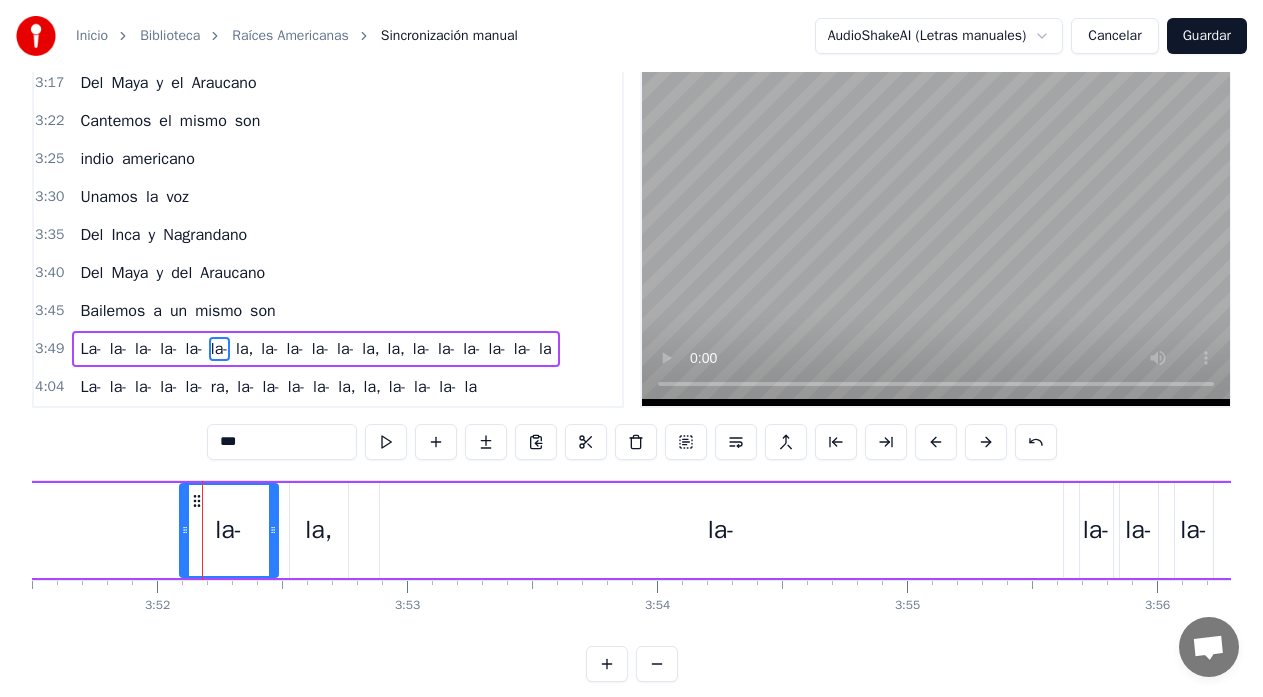 scroll, scrollTop: 0, scrollLeft: 57945, axis: horizontal 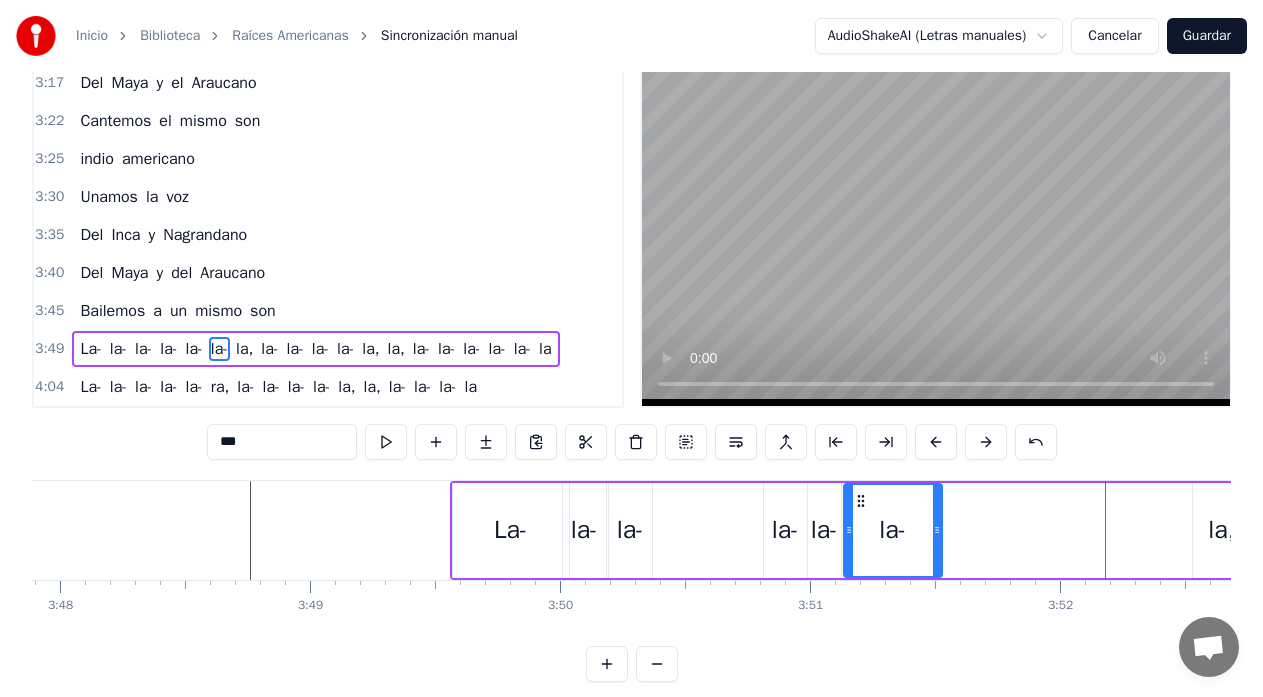 drag, startPoint x: 126, startPoint y: 501, endPoint x: 860, endPoint y: 482, distance: 734.24585 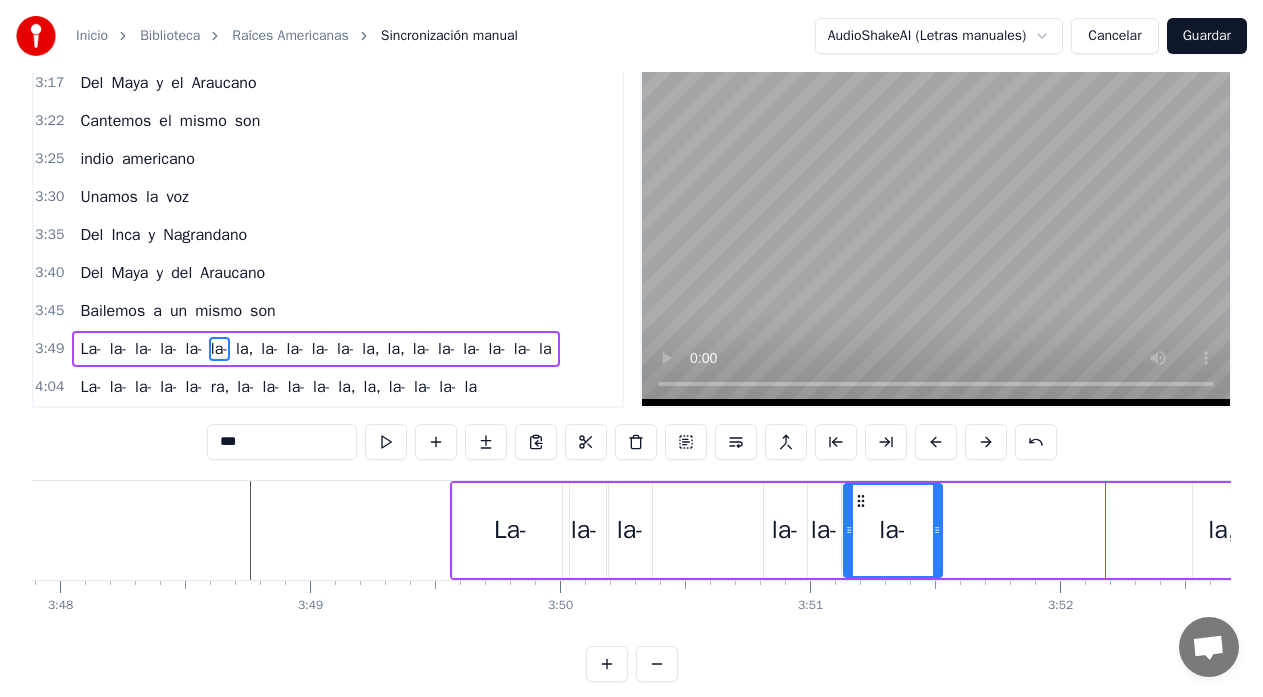 click on "la," at bounding box center (1222, 530) 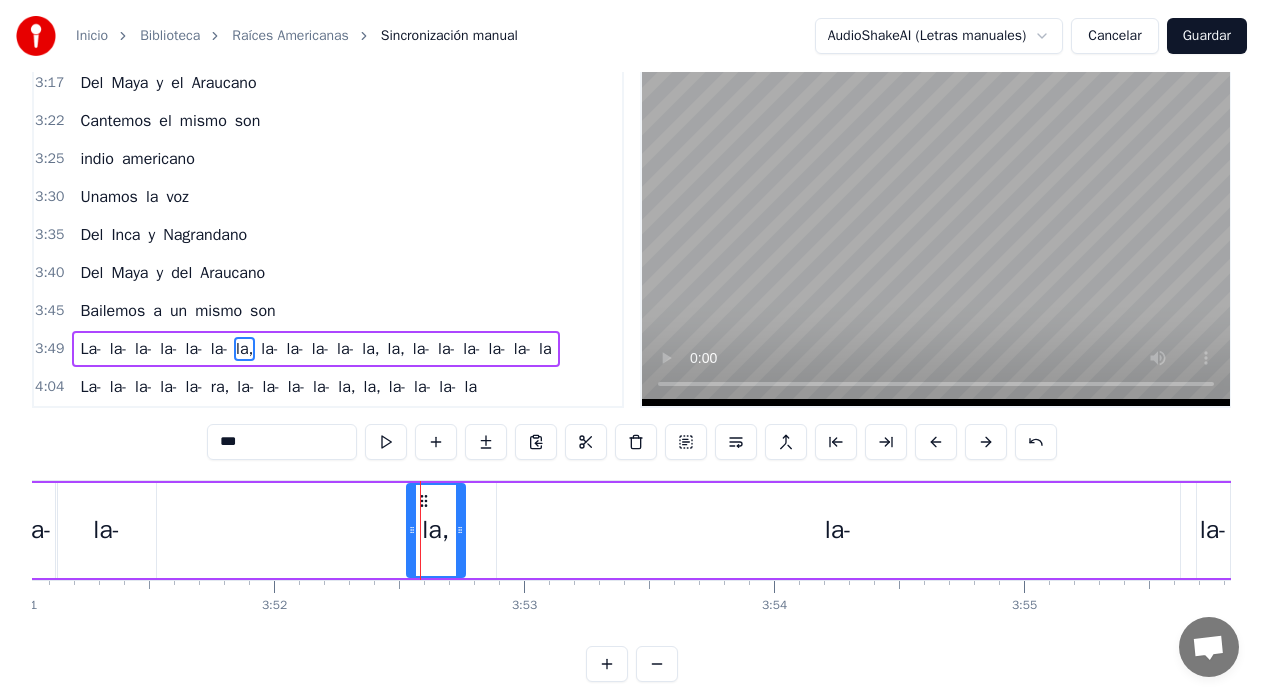 scroll, scrollTop: 0, scrollLeft: 58046, axis: horizontal 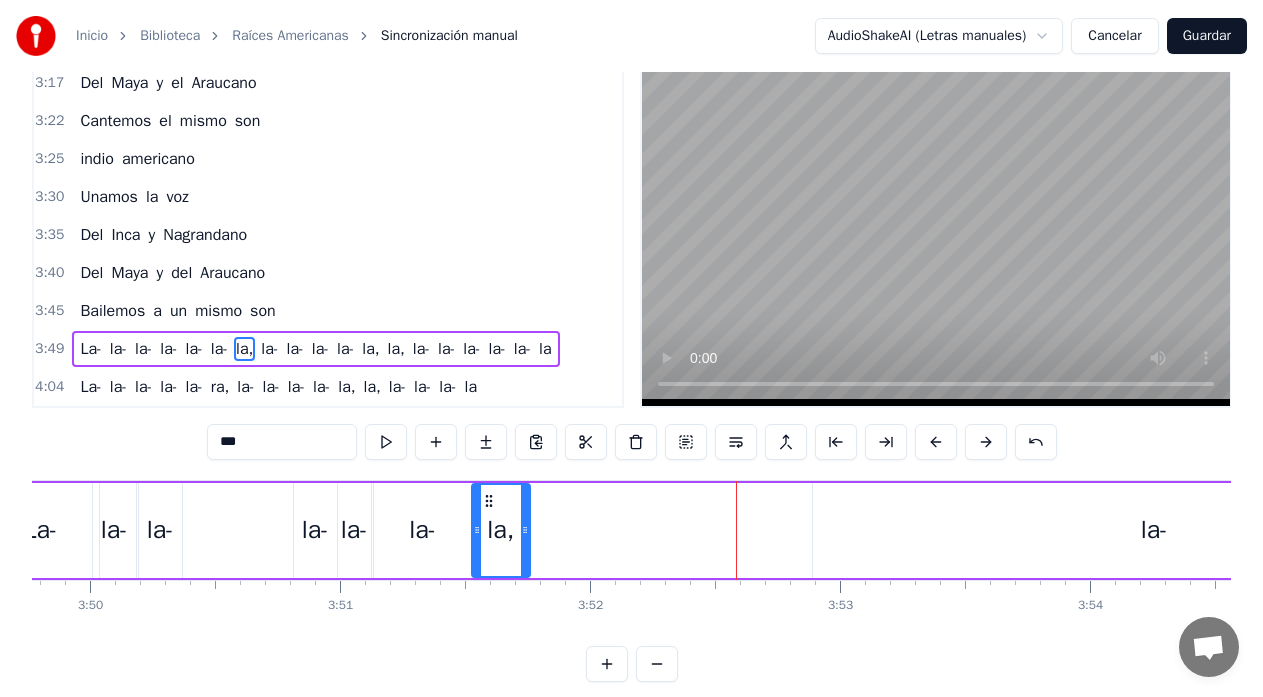 drag, startPoint x: 139, startPoint y: 498, endPoint x: 492, endPoint y: 522, distance: 353.8149 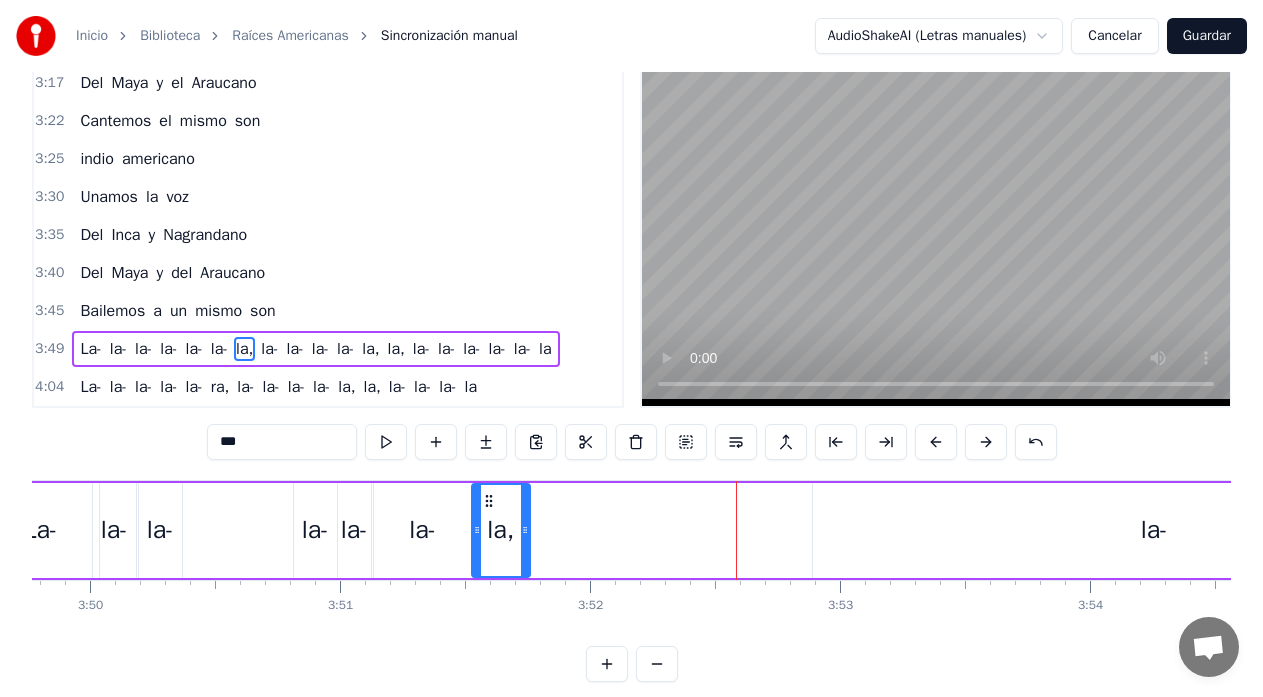 click on "La-" at bounding box center [40, 530] 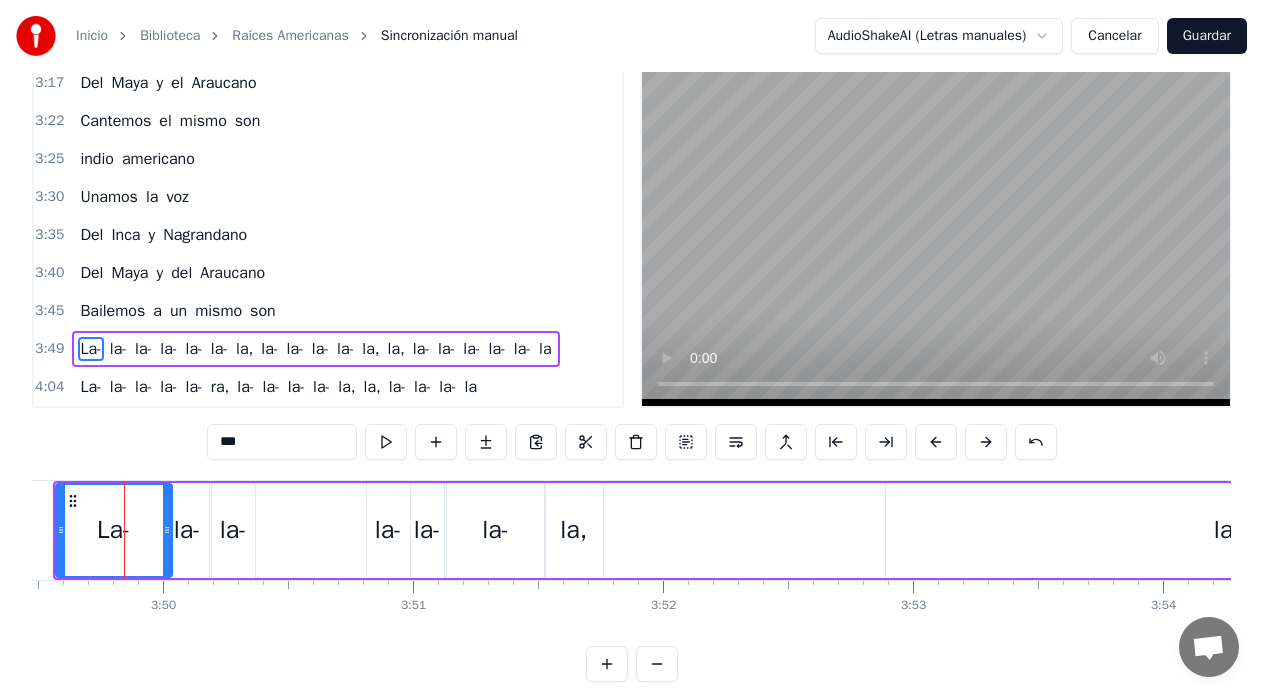 scroll, scrollTop: 0, scrollLeft: 57361, axis: horizontal 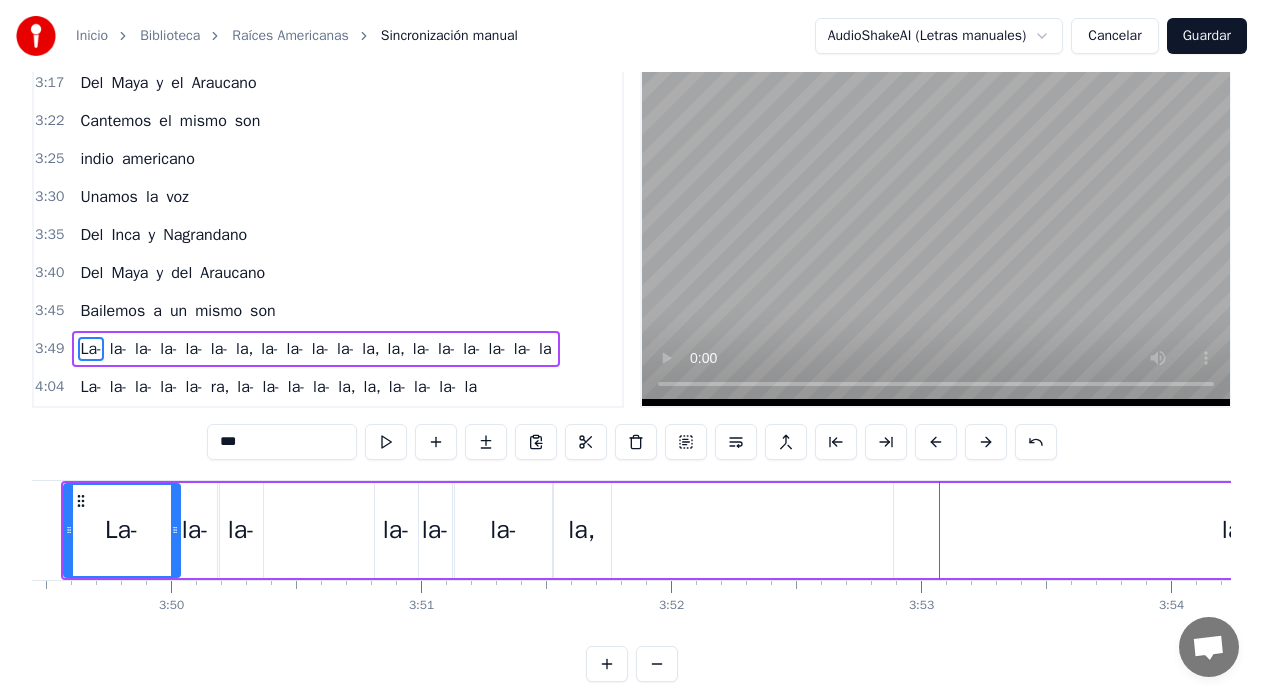 click on "la-" at bounding box center [1235, 530] 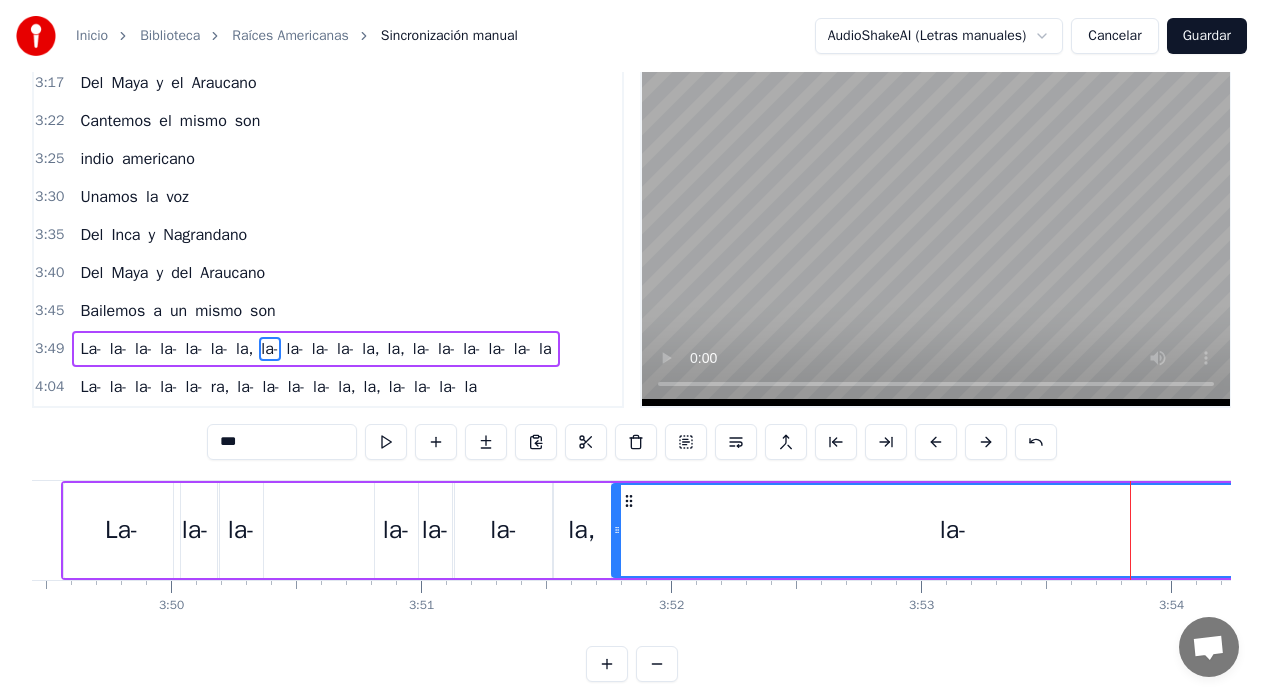 drag, startPoint x: 913, startPoint y: 508, endPoint x: 631, endPoint y: 539, distance: 283.6988 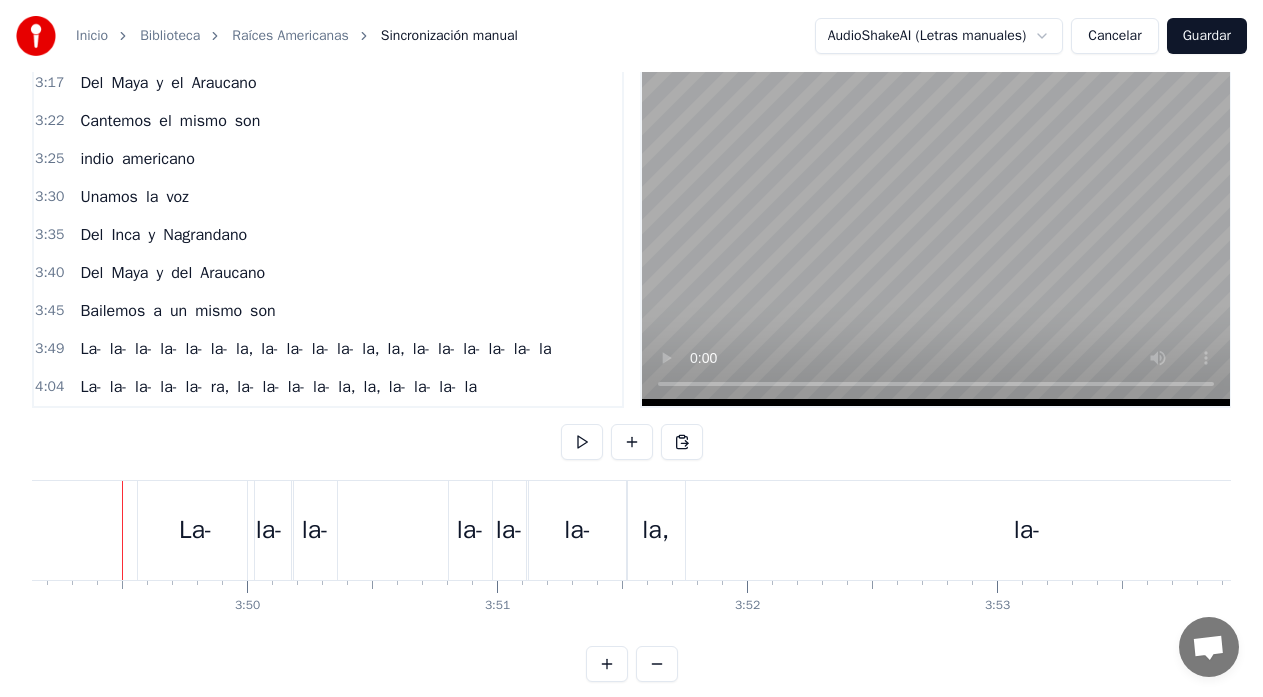 scroll, scrollTop: 0, scrollLeft: 57275, axis: horizontal 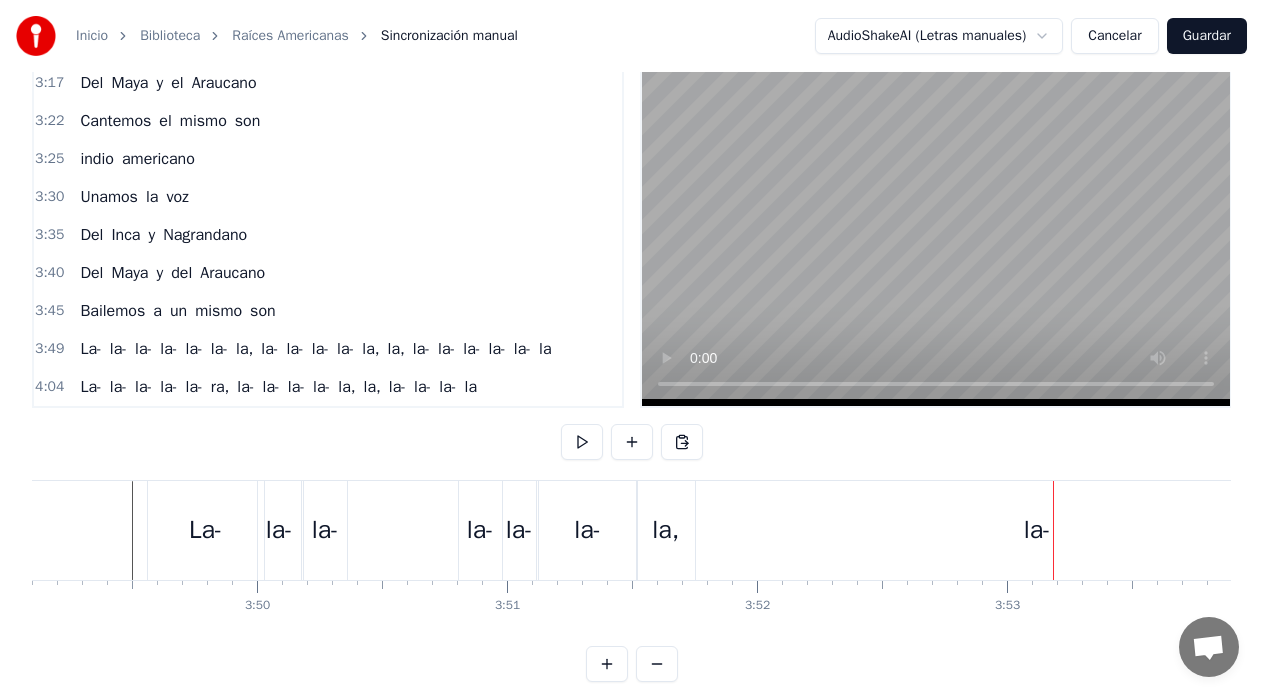 click on "la-" at bounding box center [1037, 530] 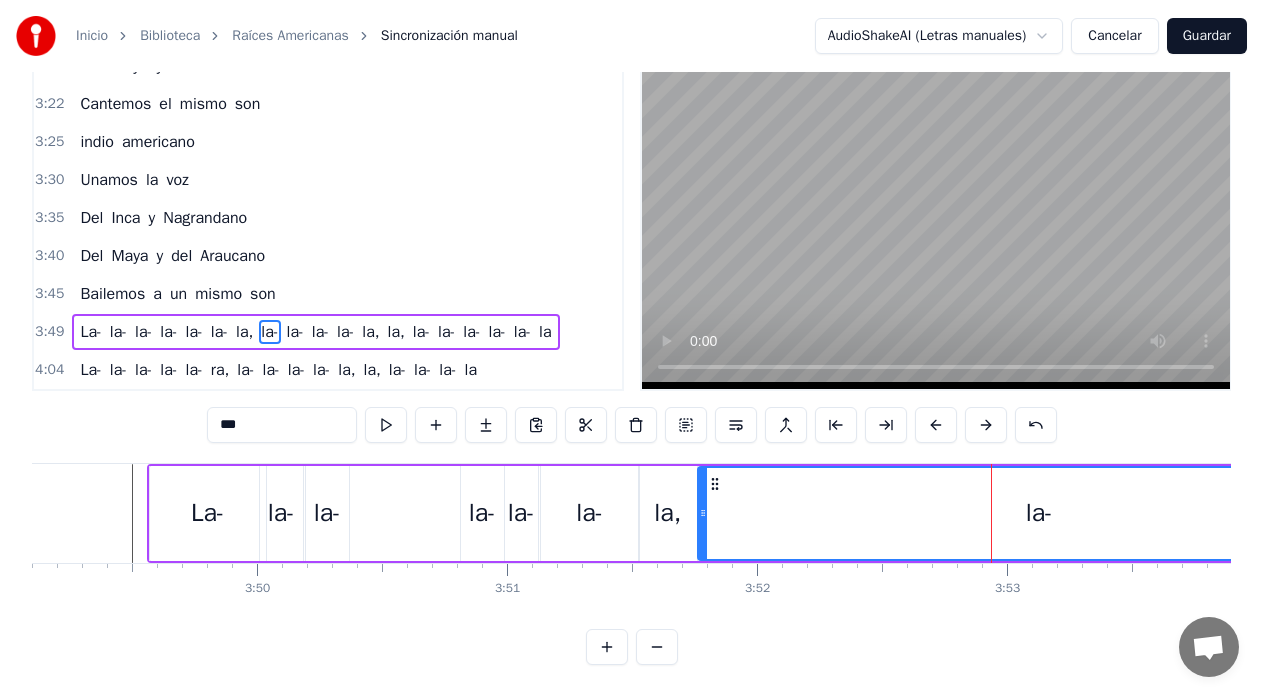 scroll, scrollTop: 79, scrollLeft: 0, axis: vertical 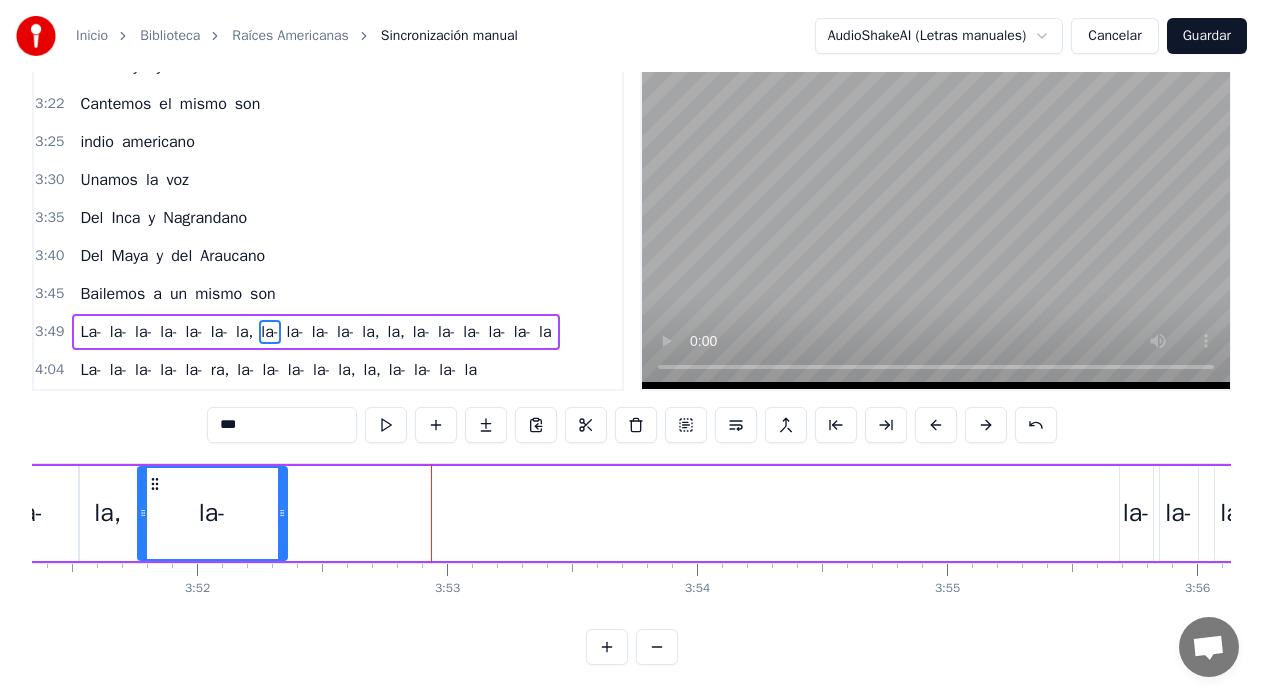drag, startPoint x: 817, startPoint y: 499, endPoint x: 283, endPoint y: 569, distance: 538.5685 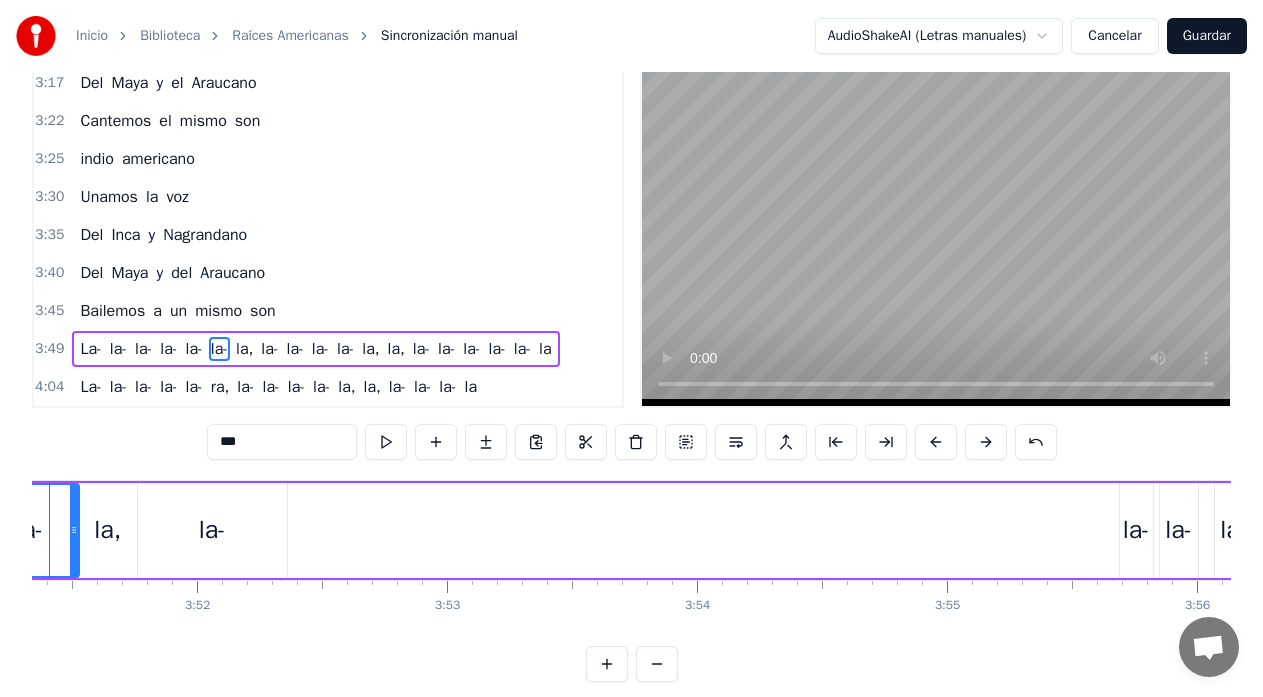 scroll, scrollTop: 0, scrollLeft: 57752, axis: horizontal 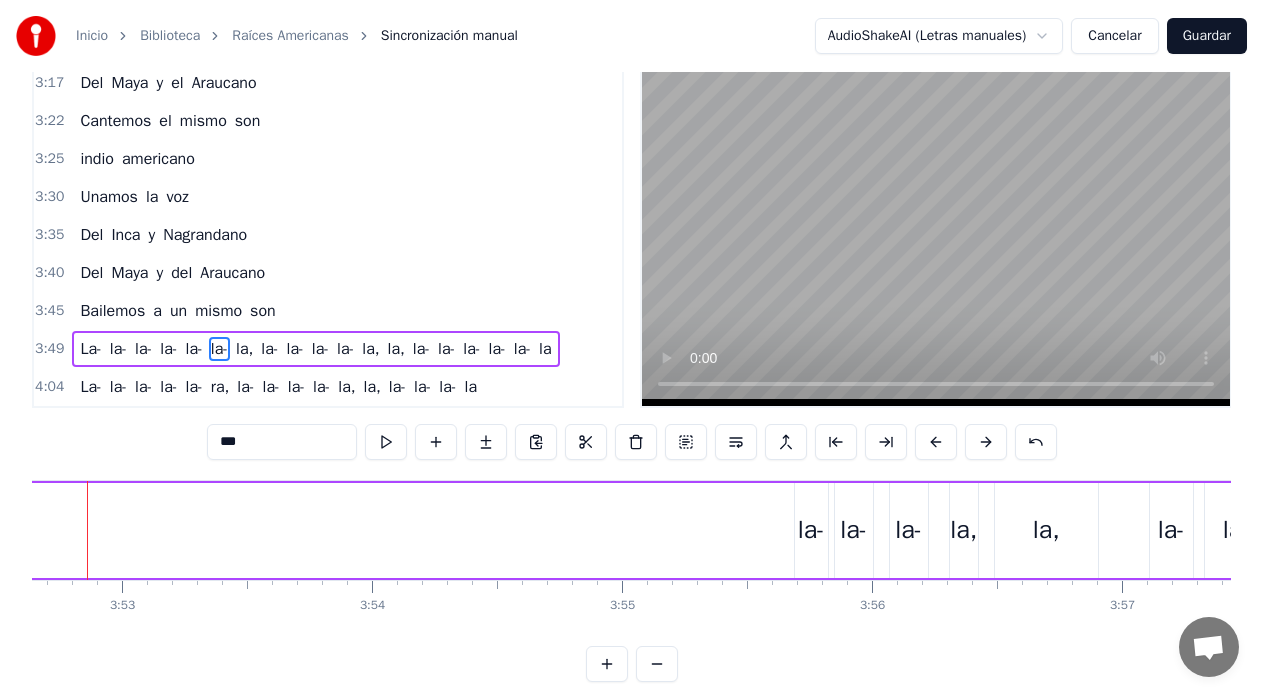 click on "La- la- la- la- la- la- la, la- la- la- la- la, la, la- la- la- la- la- la" at bounding box center [616, 530] 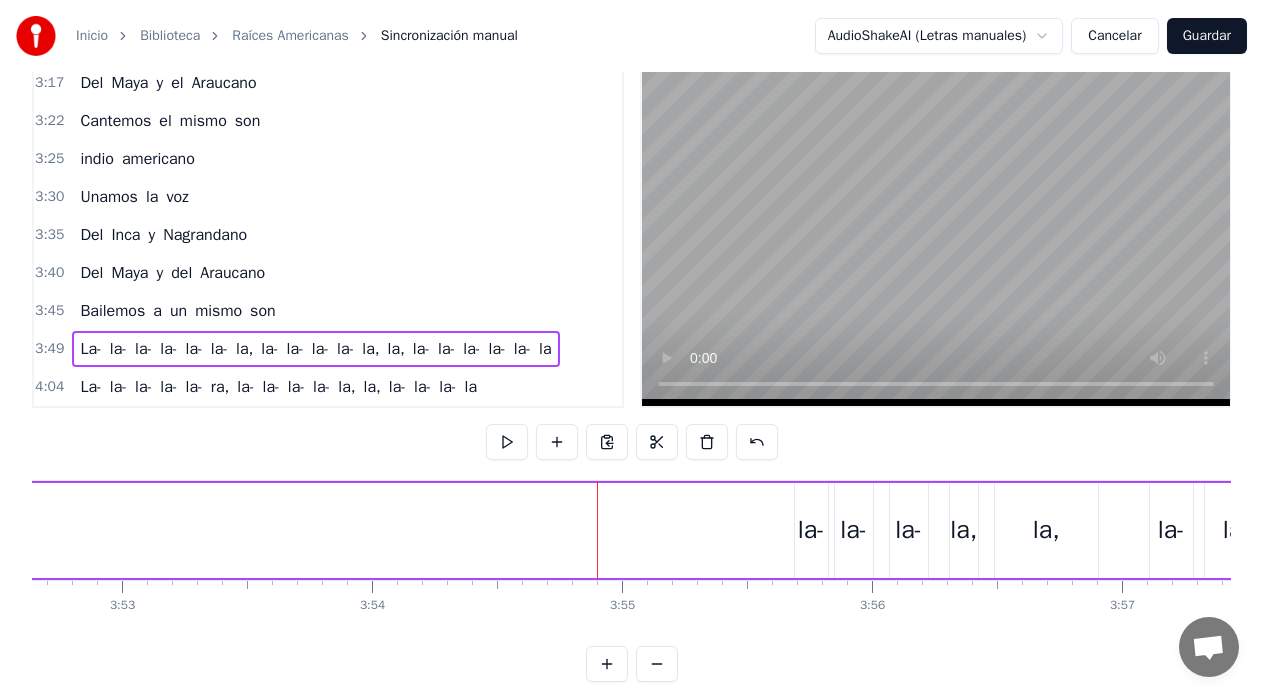 click on "La- la- la- la- la- la- la, la- la- la- la- la, la, la- la- la- la- la- la" at bounding box center (616, 530) 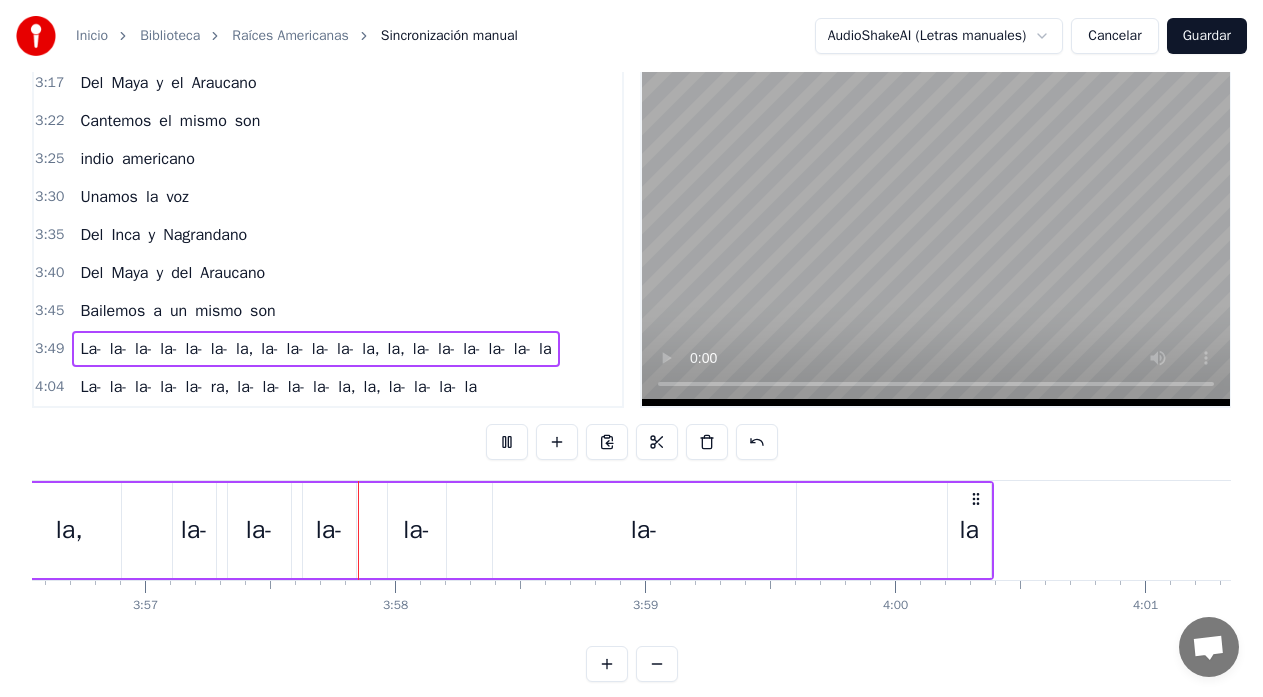 scroll, scrollTop: 0, scrollLeft: 59227, axis: horizontal 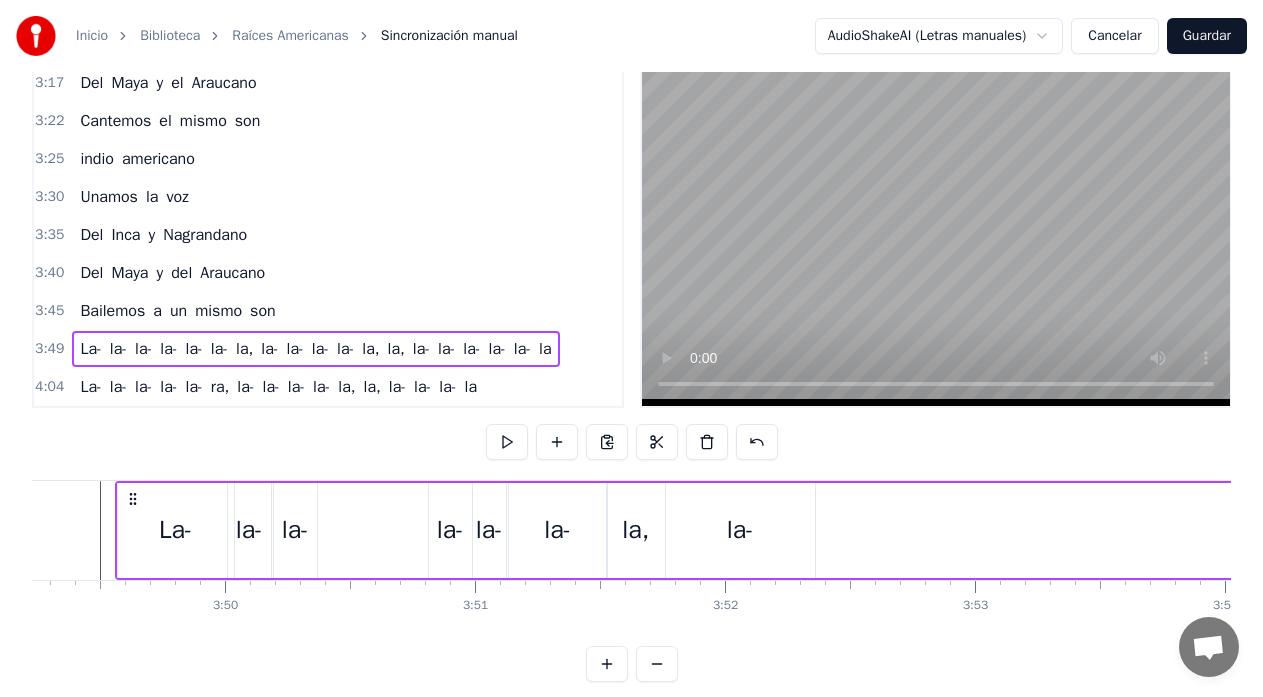 click at bounding box center (-23442, 530) 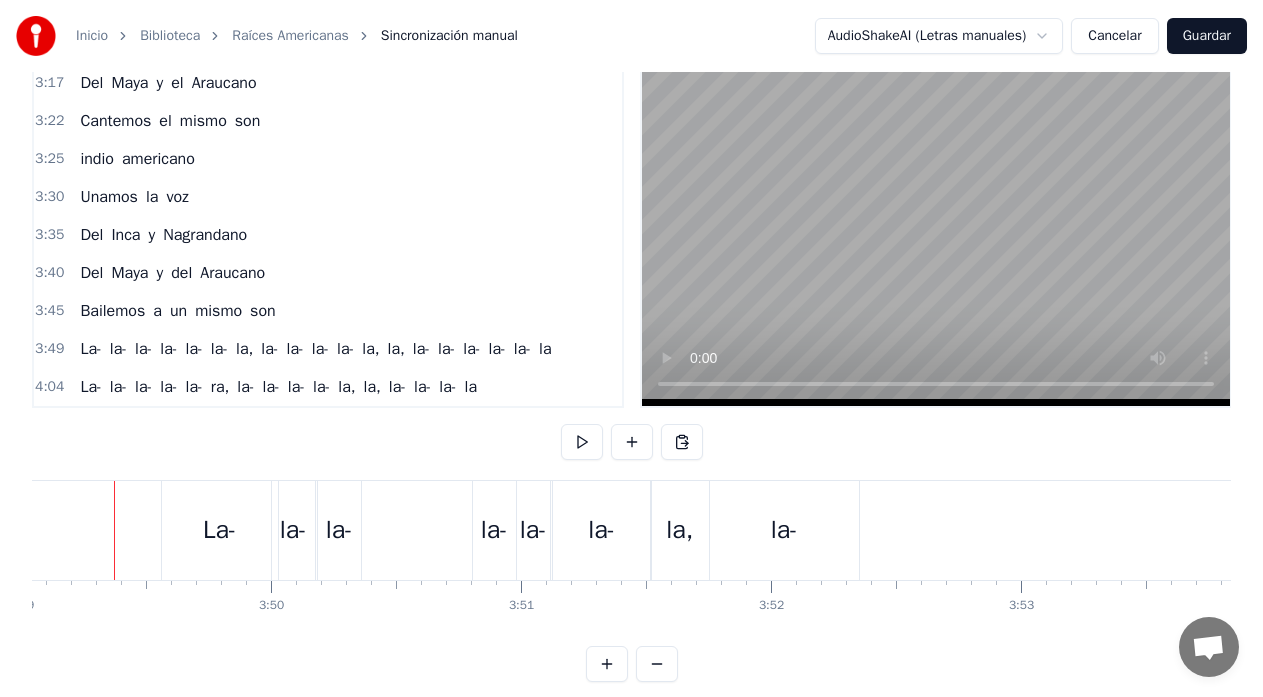 scroll, scrollTop: 0, scrollLeft: 57243, axis: horizontal 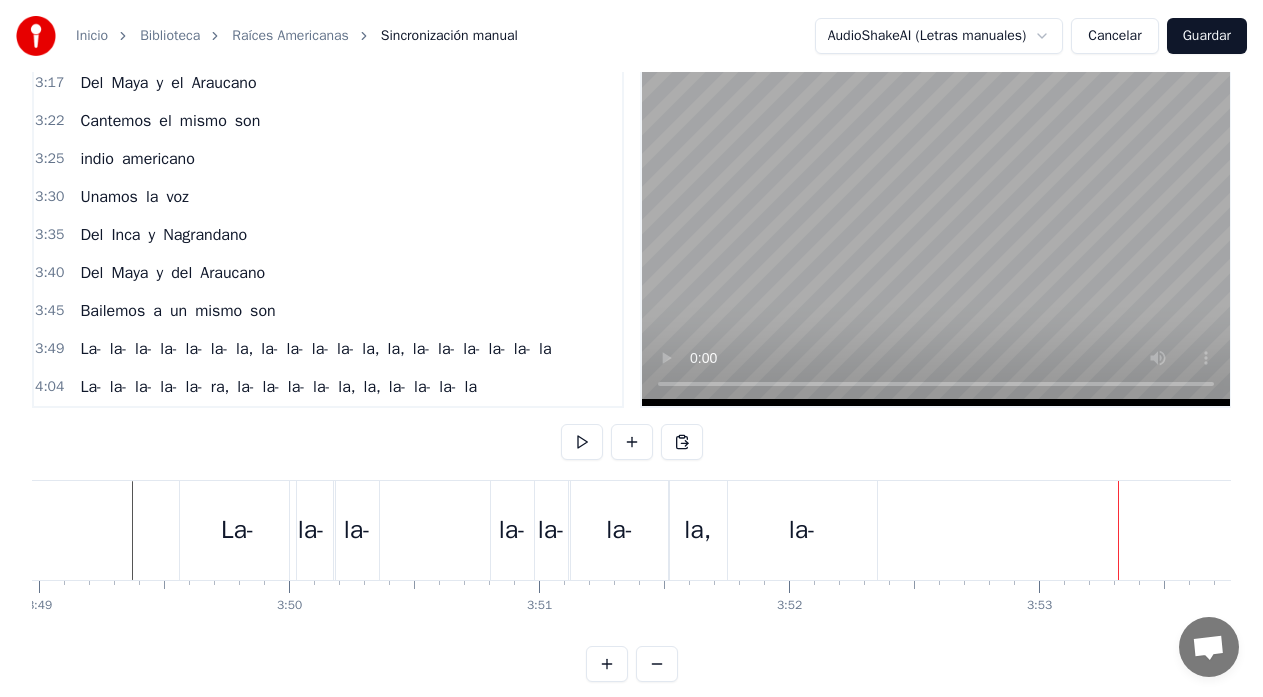click on "La- la- la- la- la- la- la, la- la- la- la- la, la, la- la- la- la- la- la" at bounding box center (1533, 530) 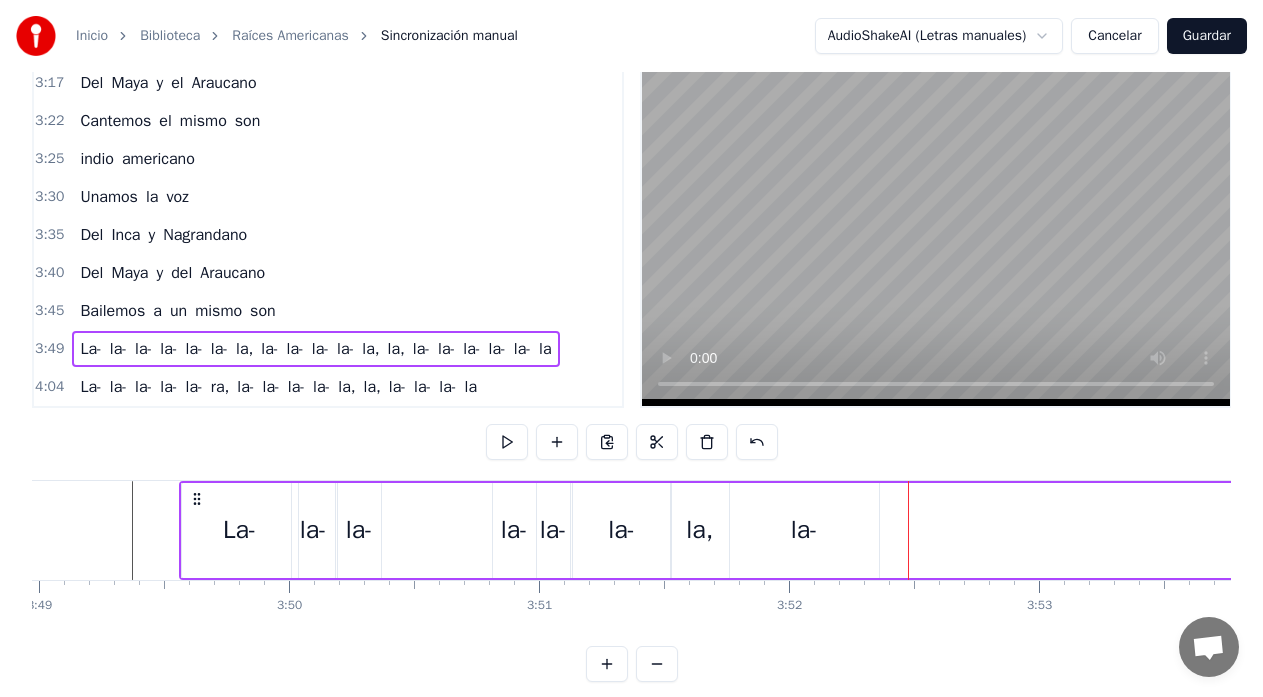 click on "La- la- la- la- la- la- la, la- la- la- la- la, la, la- la- la- la- la- la" at bounding box center (1533, 530) 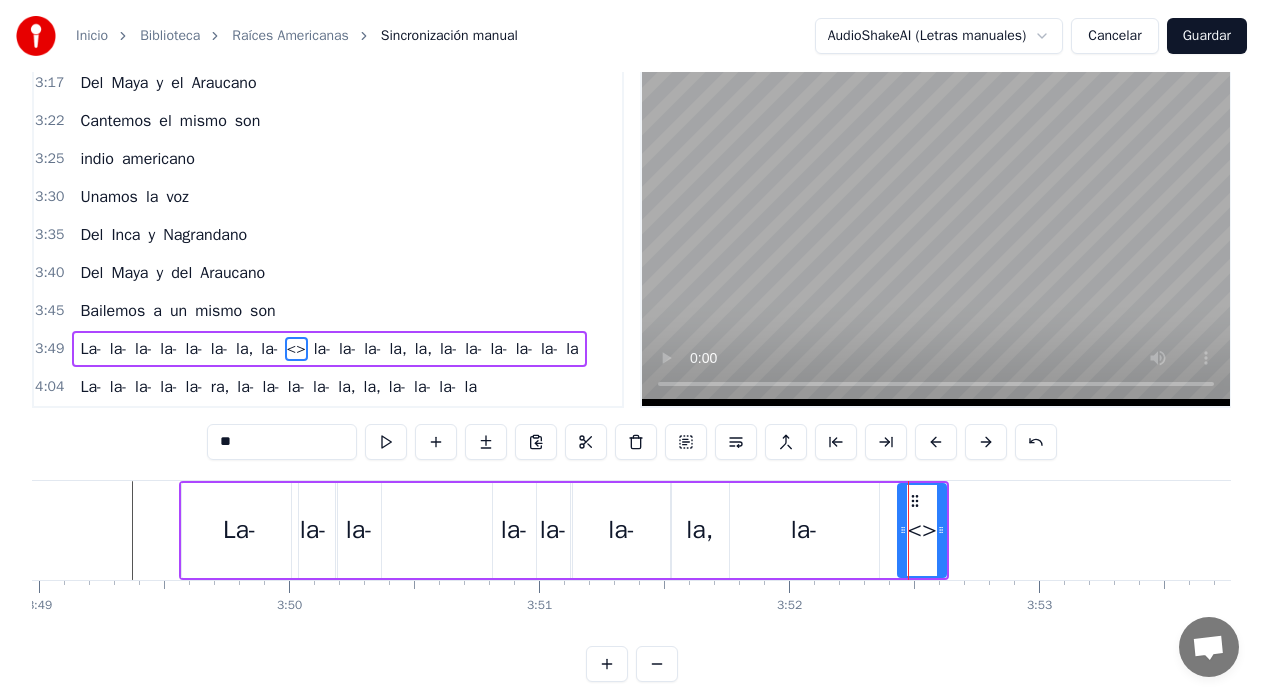 drag, startPoint x: 305, startPoint y: 447, endPoint x: 190, endPoint y: 457, distance: 115.43397 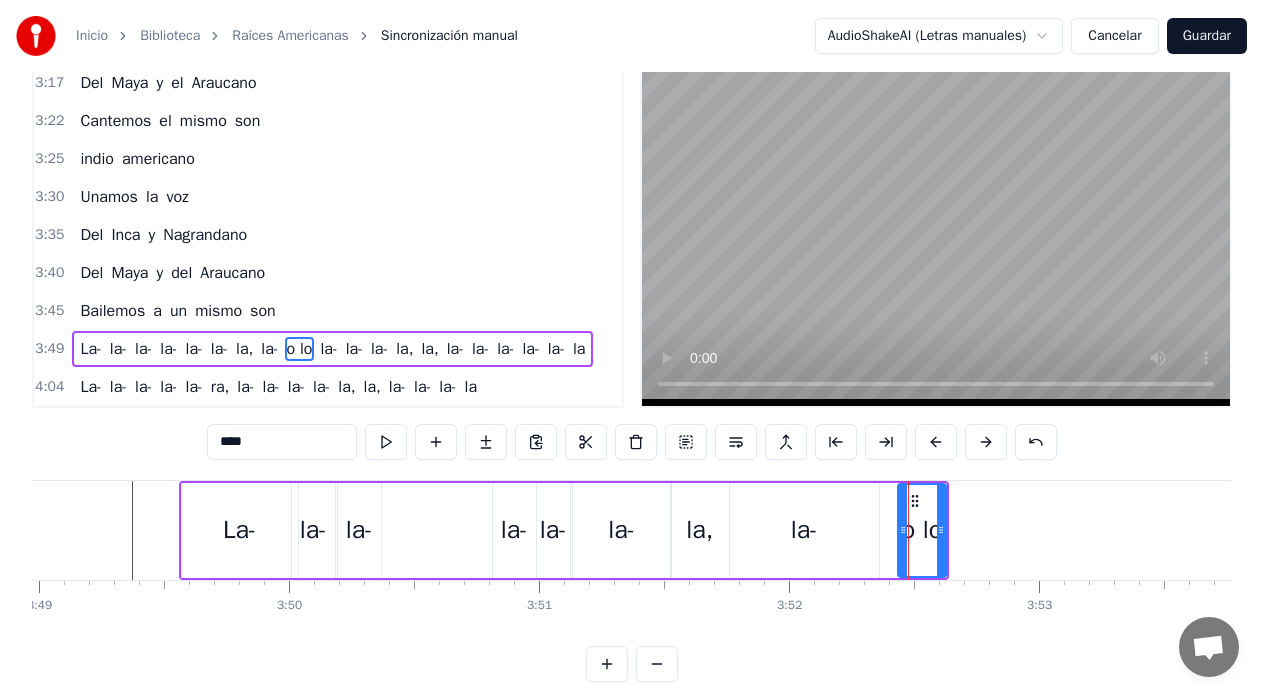 click on "****" at bounding box center (282, 442) 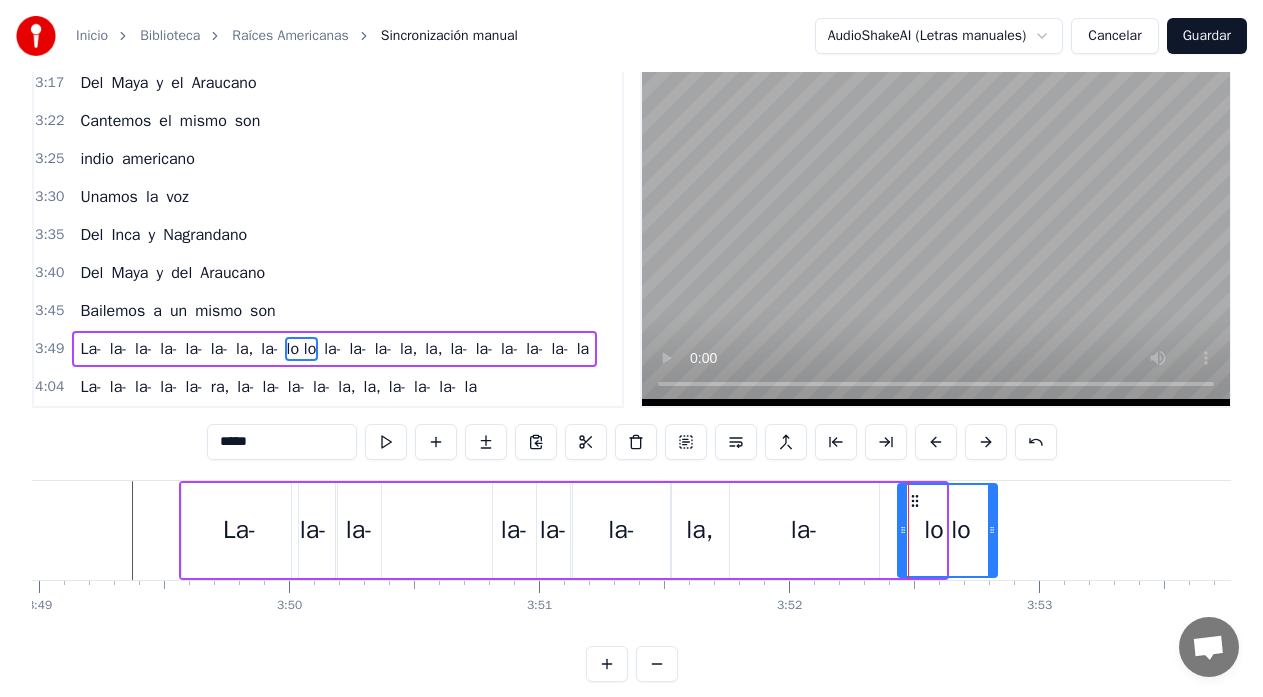 drag, startPoint x: 941, startPoint y: 532, endPoint x: 992, endPoint y: 531, distance: 51.009804 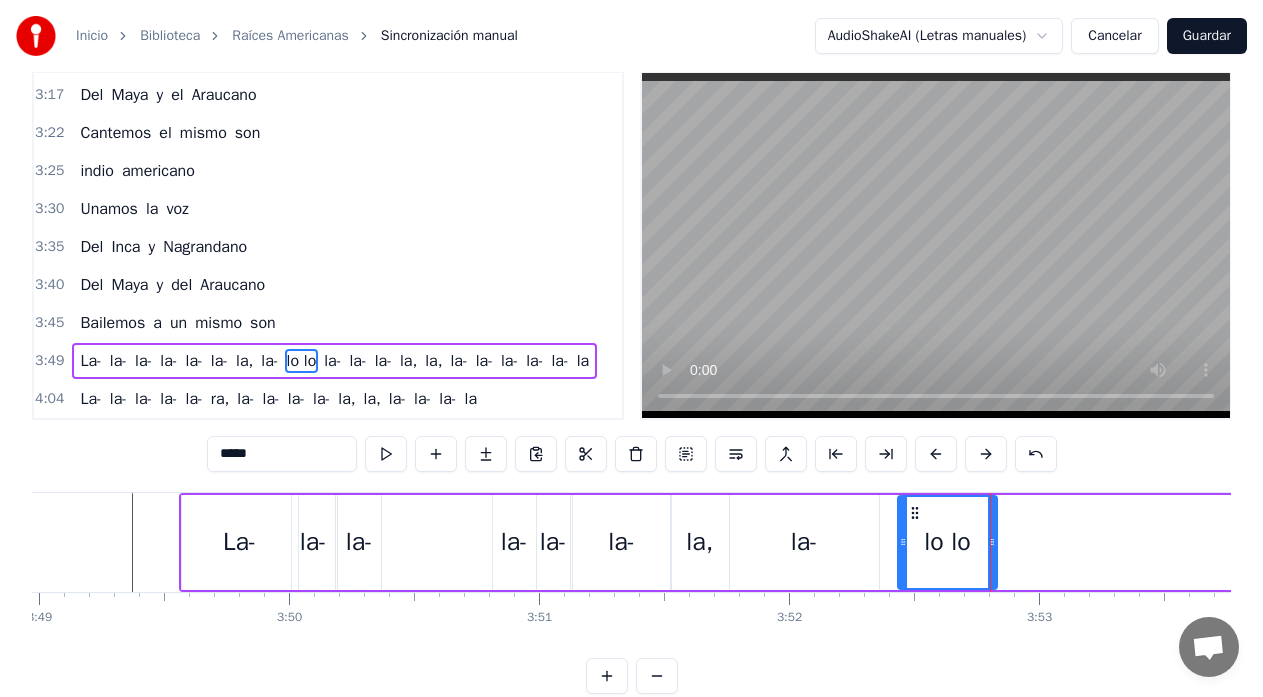 scroll, scrollTop: 1579, scrollLeft: 0, axis: vertical 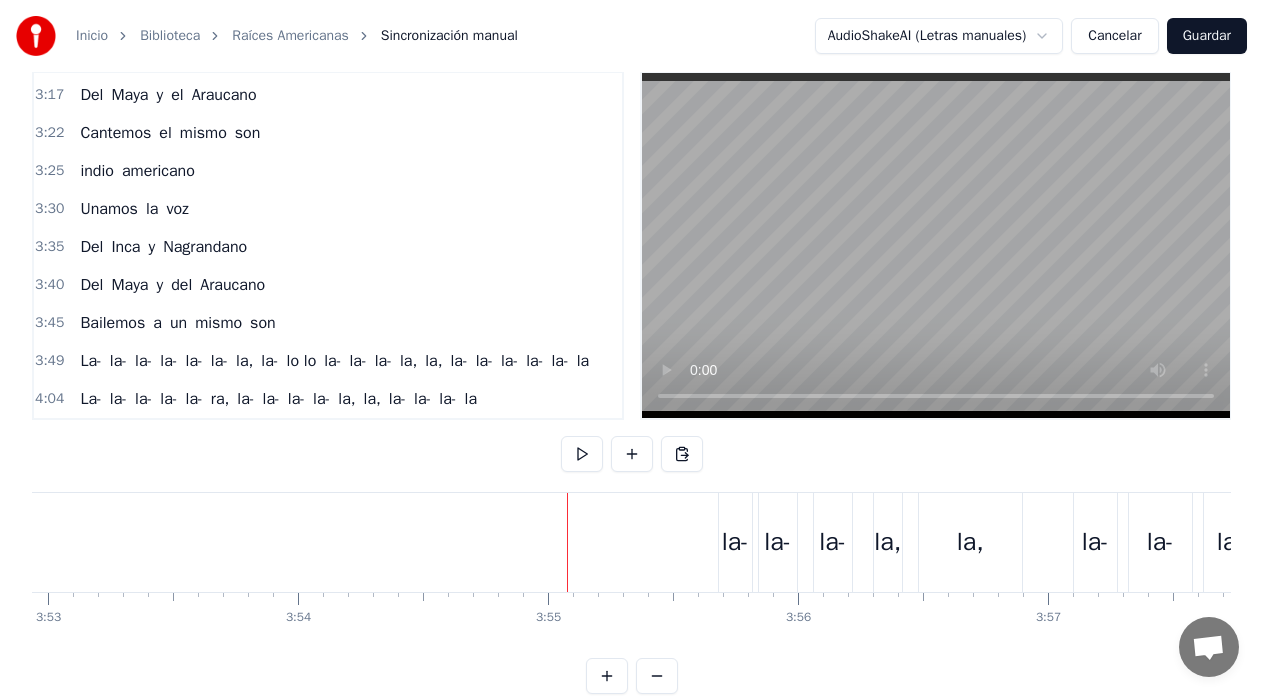 click on "La- la- la- la- la- la- la, la- lo lo la- la- la- la, la, la- la- la- la- la- la" at bounding box center (542, 542) 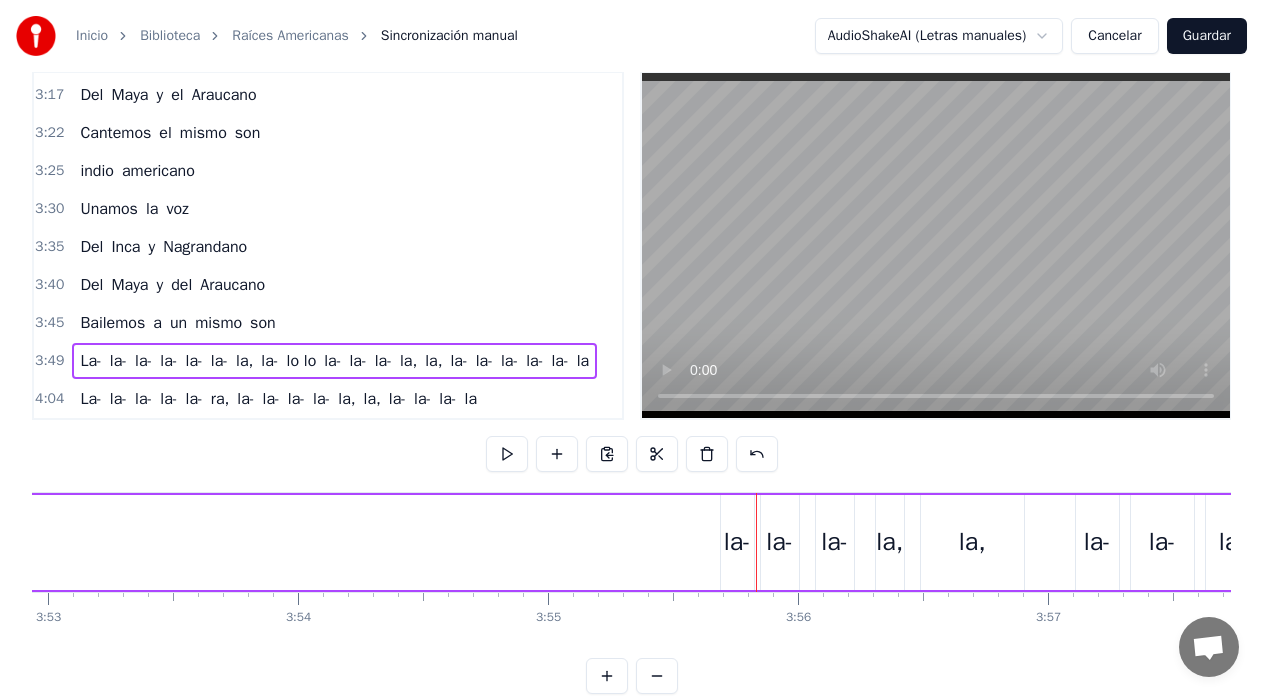 click on "la-" at bounding box center (737, 542) 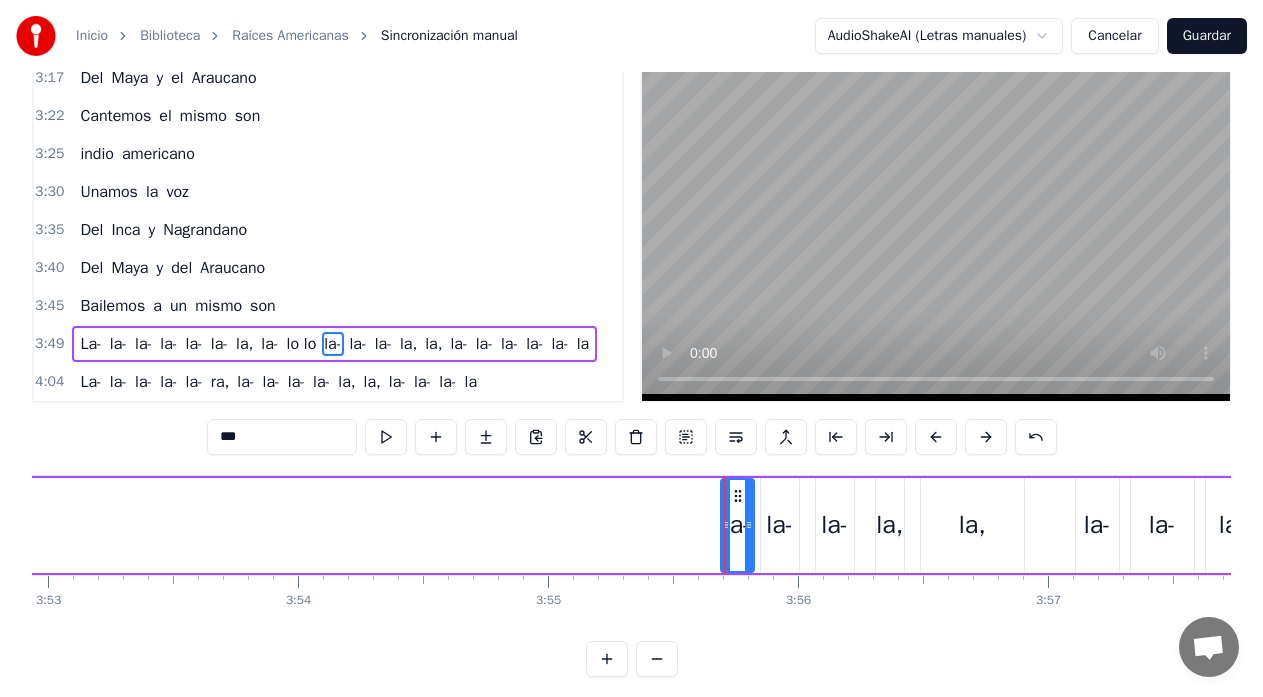 scroll, scrollTop: 79, scrollLeft: 0, axis: vertical 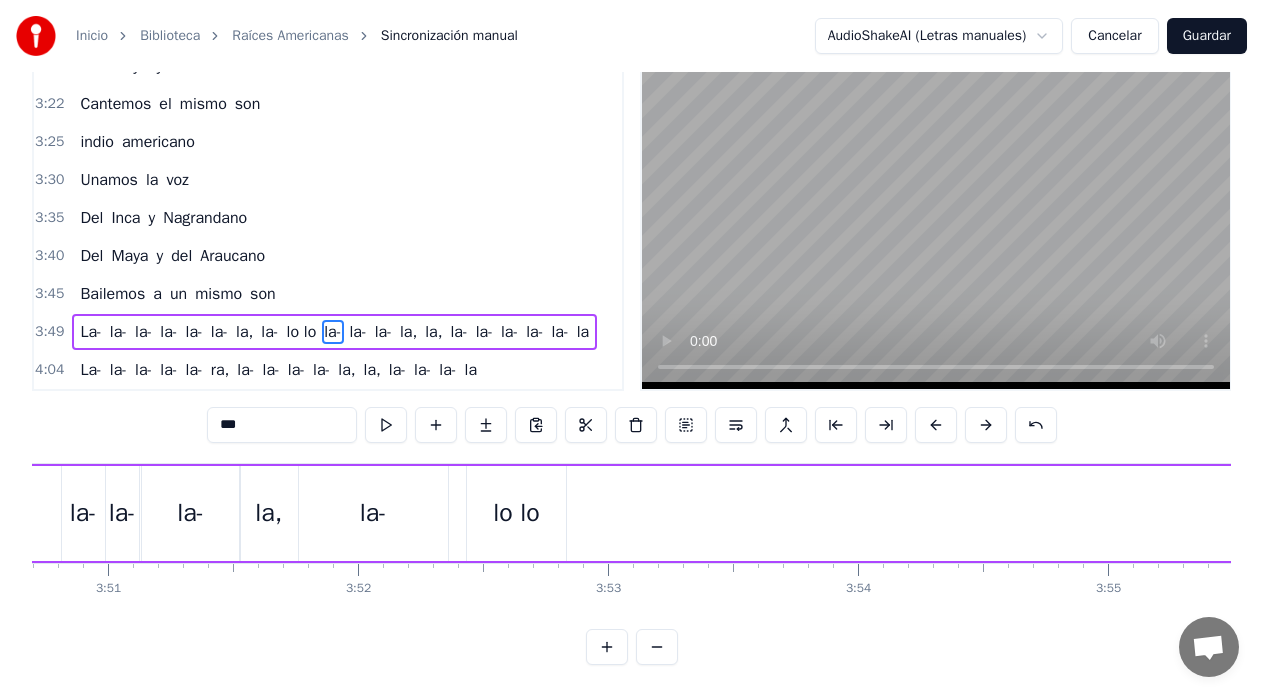 click on "la-" at bounding box center (191, 513) 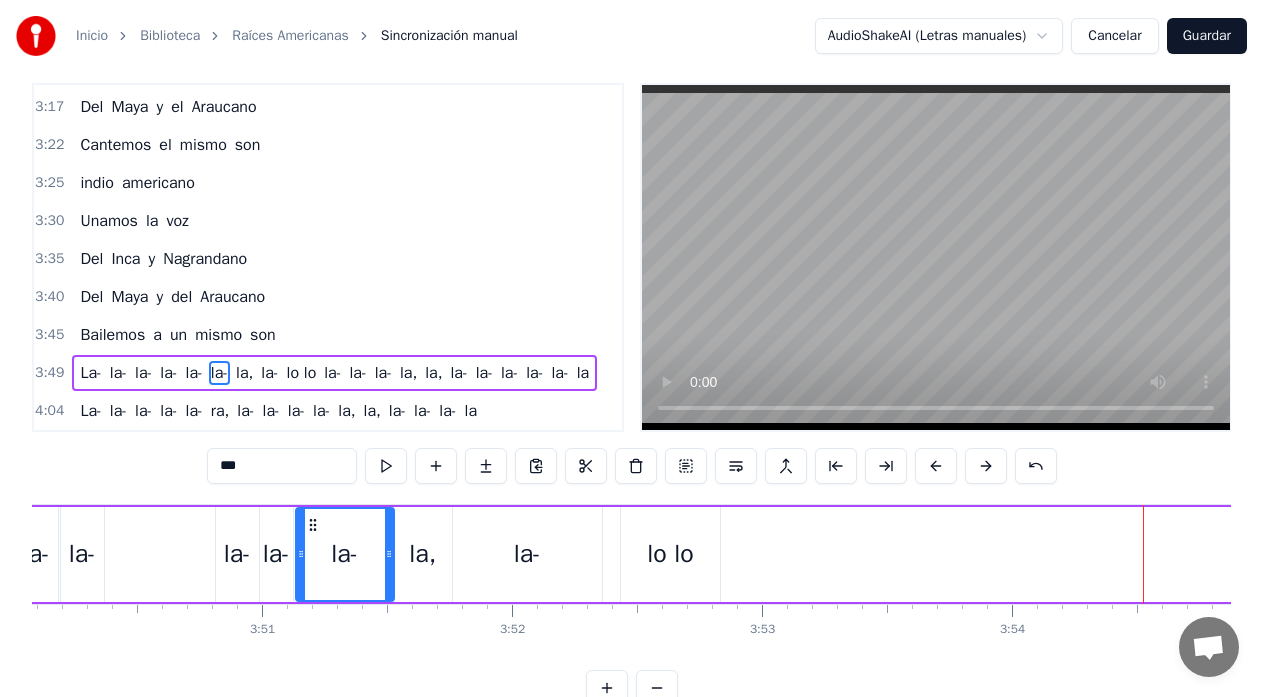 scroll, scrollTop: 0, scrollLeft: 57230, axis: horizontal 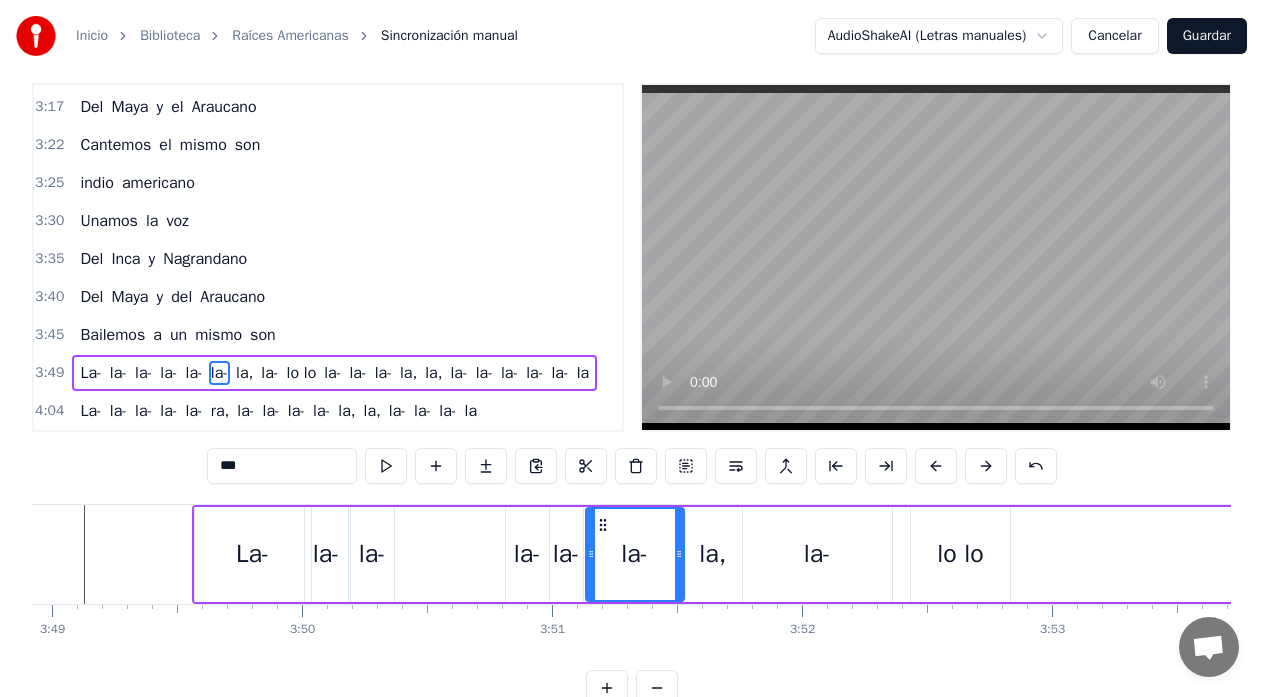 click on "la-" at bounding box center [326, 554] 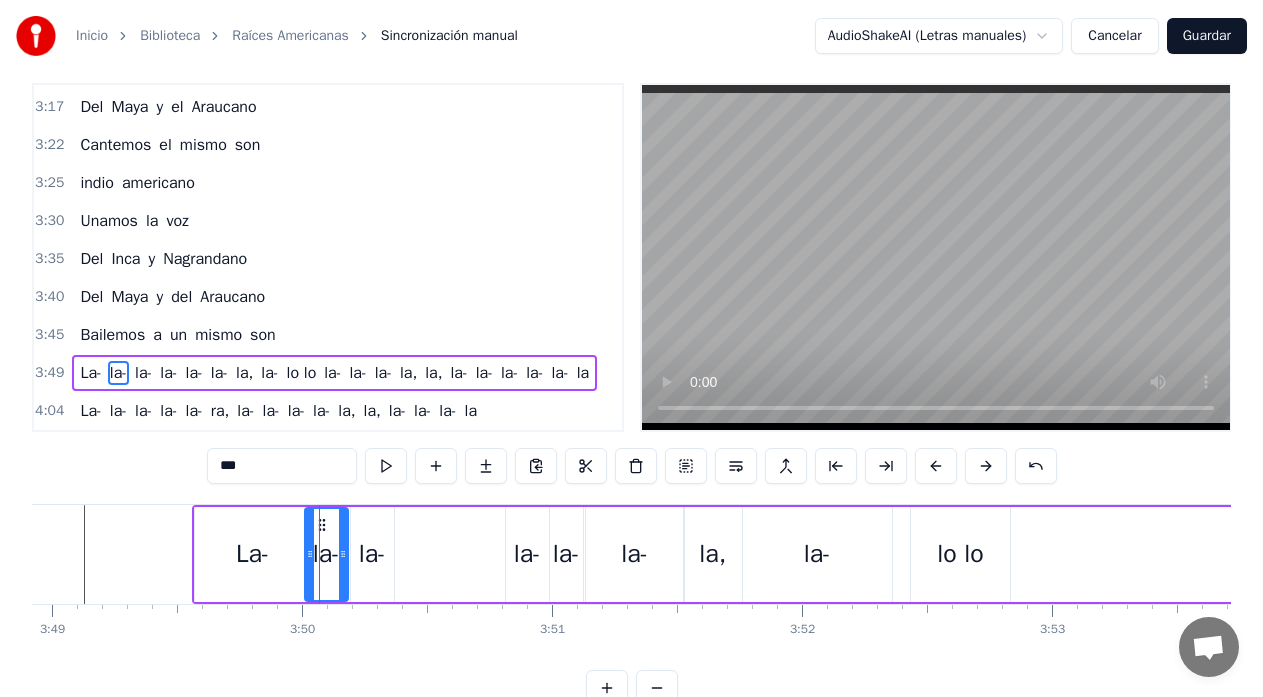 click on "la-" at bounding box center (372, 554) 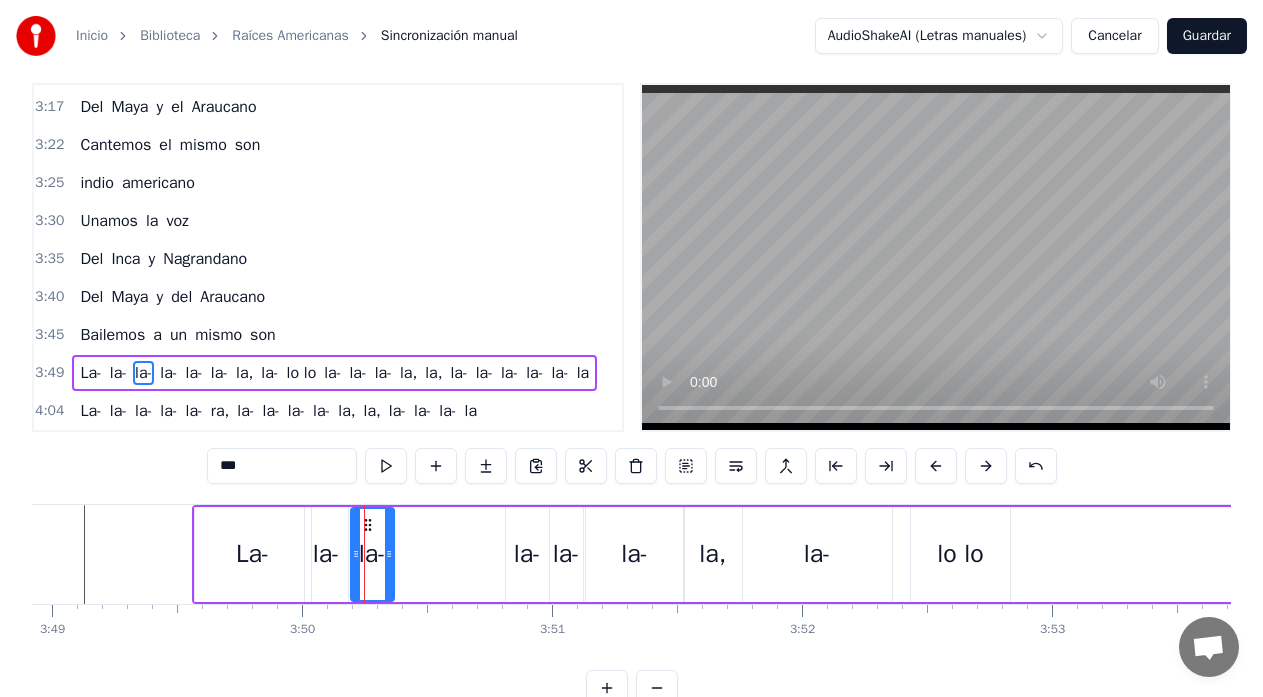 click on "La- la- la- la- la- la- la, la- lo lo la- la- la- la, la, la- la- la- la- la- la" at bounding box center [1546, 554] 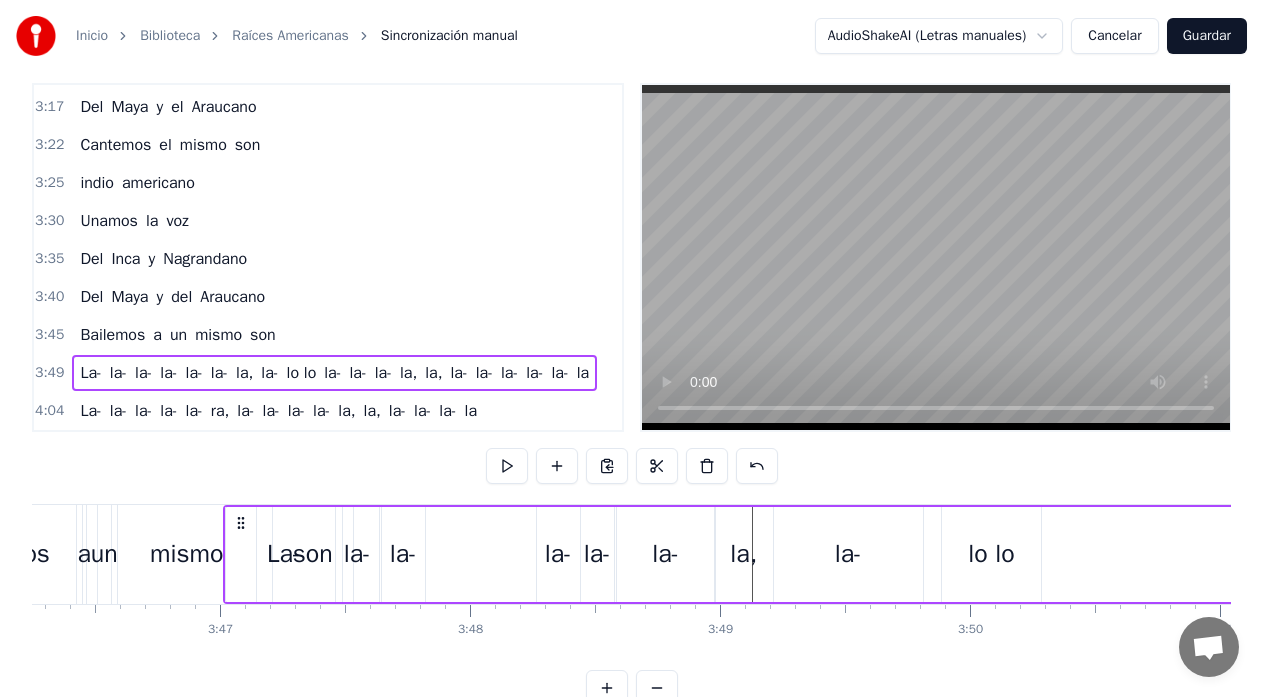 scroll, scrollTop: 0, scrollLeft: 56555, axis: horizontal 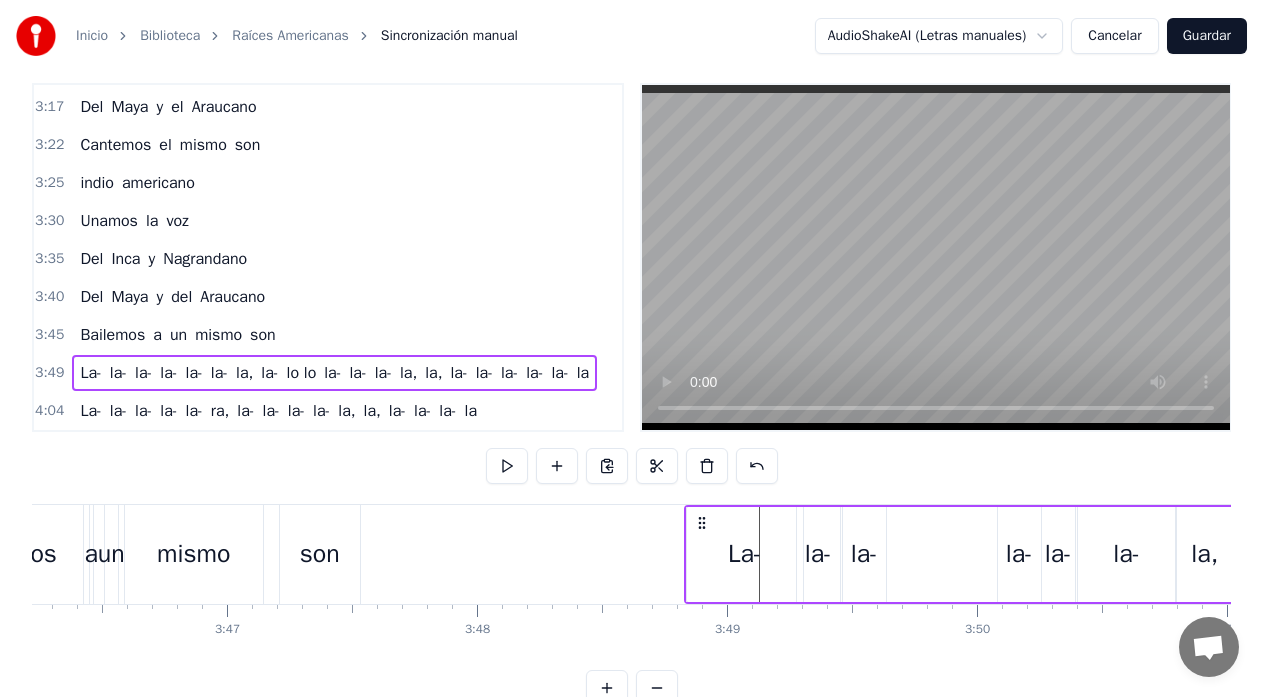 drag, startPoint x: 207, startPoint y: 522, endPoint x: 701, endPoint y: 487, distance: 495.2383 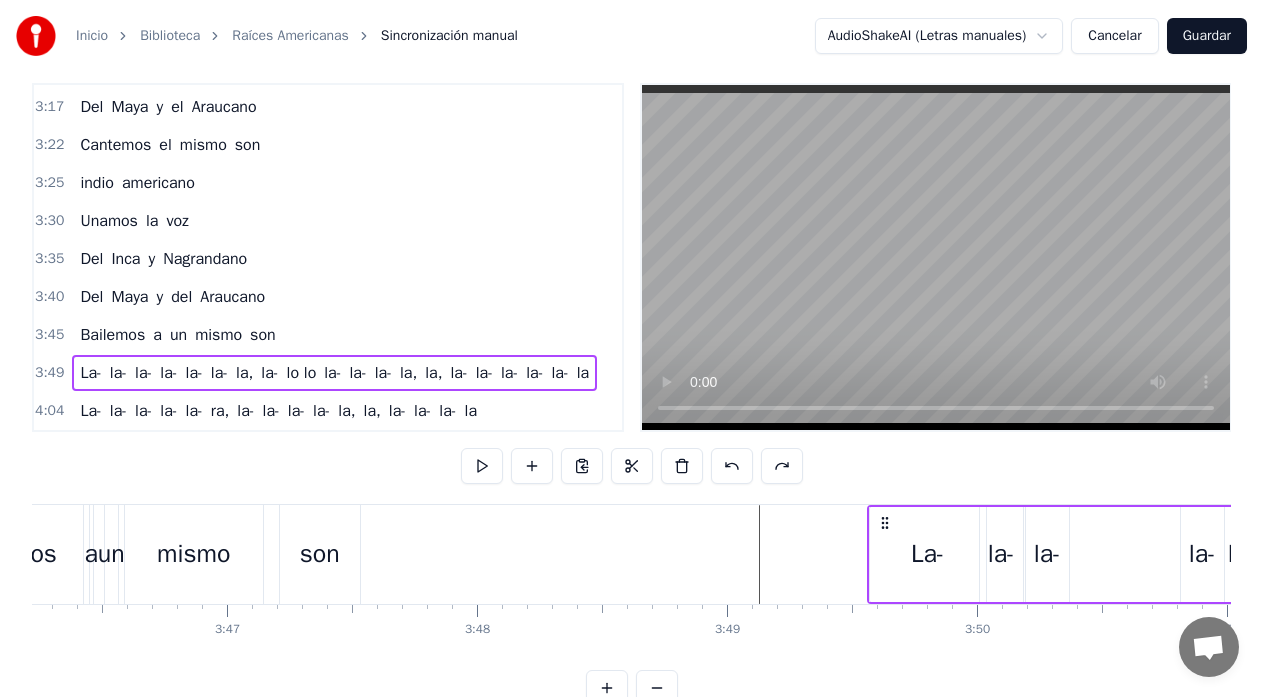 click on "Bailemos" at bounding box center [6, 554] 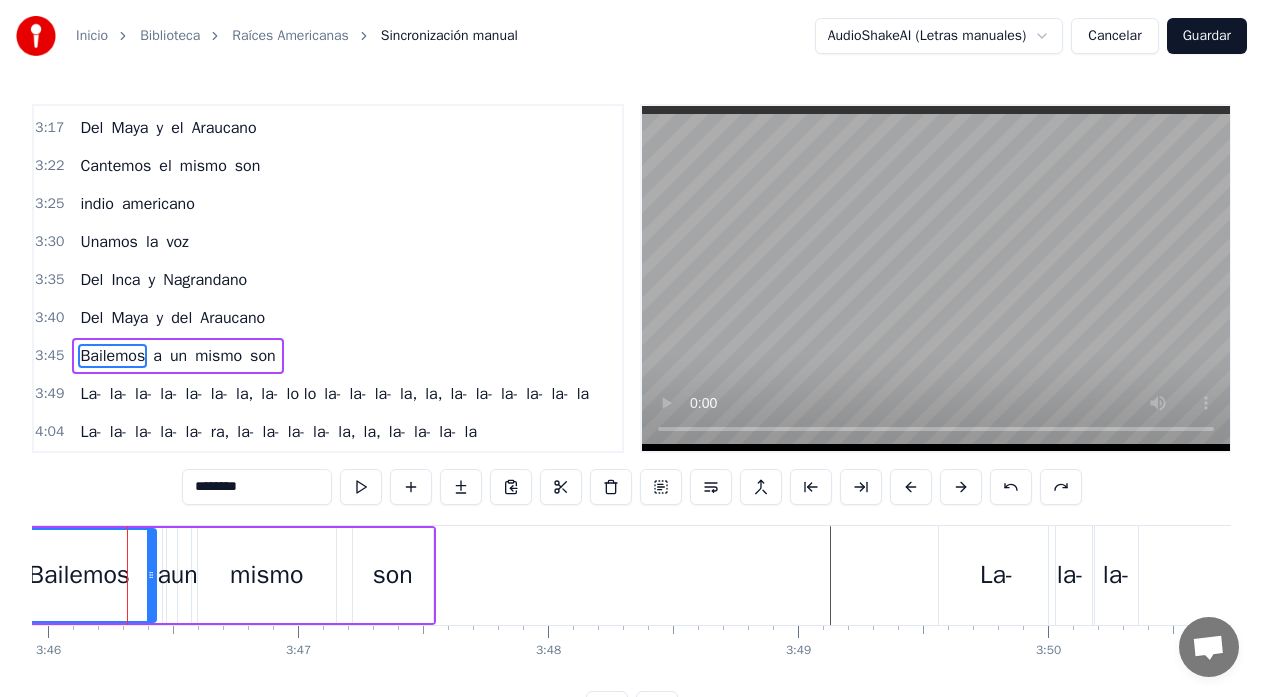 scroll, scrollTop: 0, scrollLeft: 56479, axis: horizontal 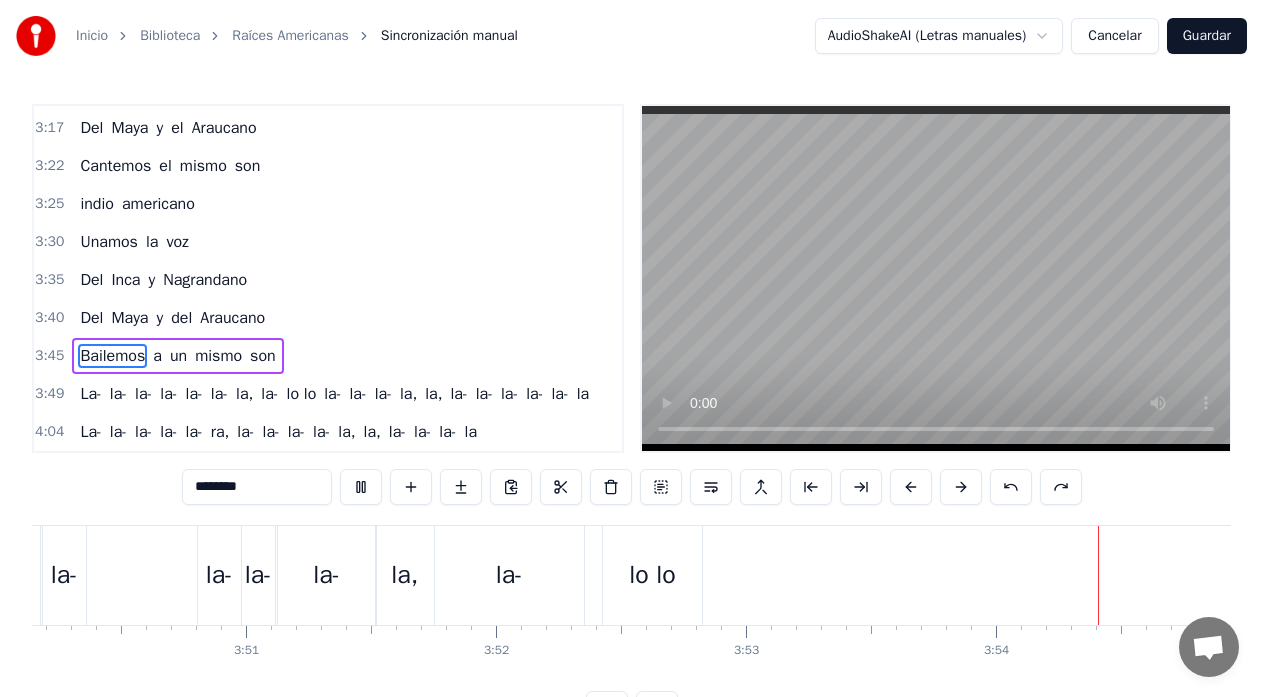 click on "la" at bounding box center (583, 394) 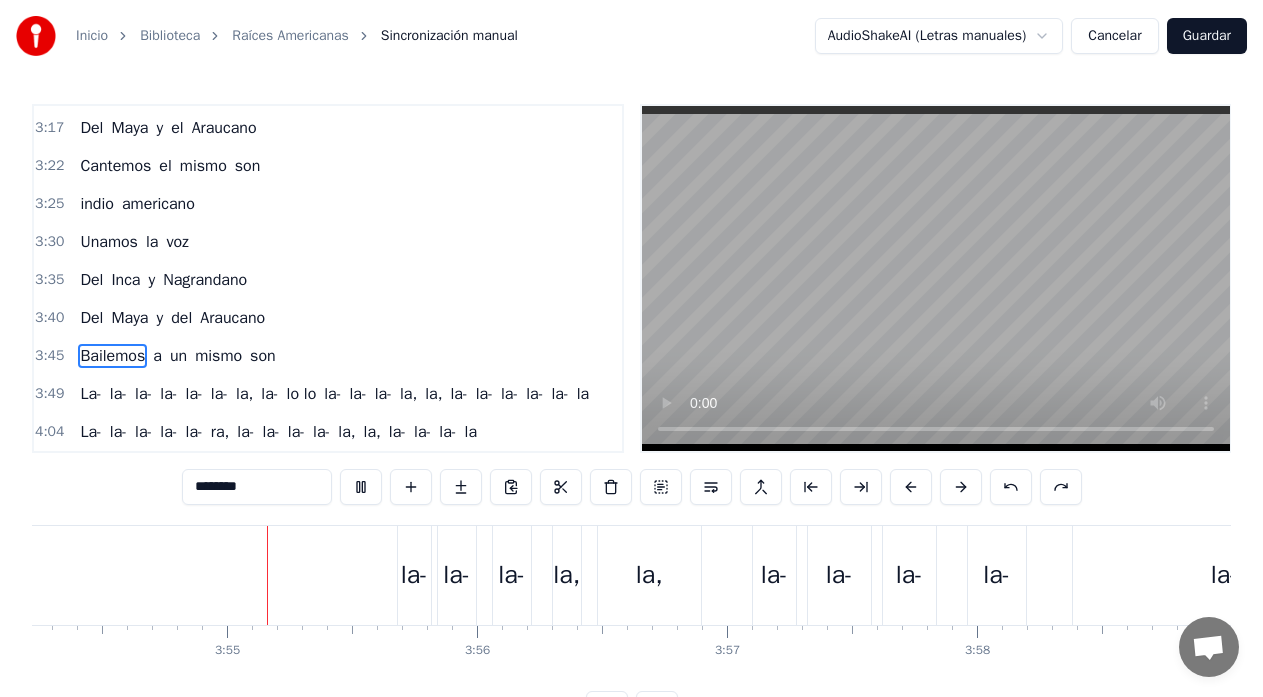 click on "la" at bounding box center (583, 394) 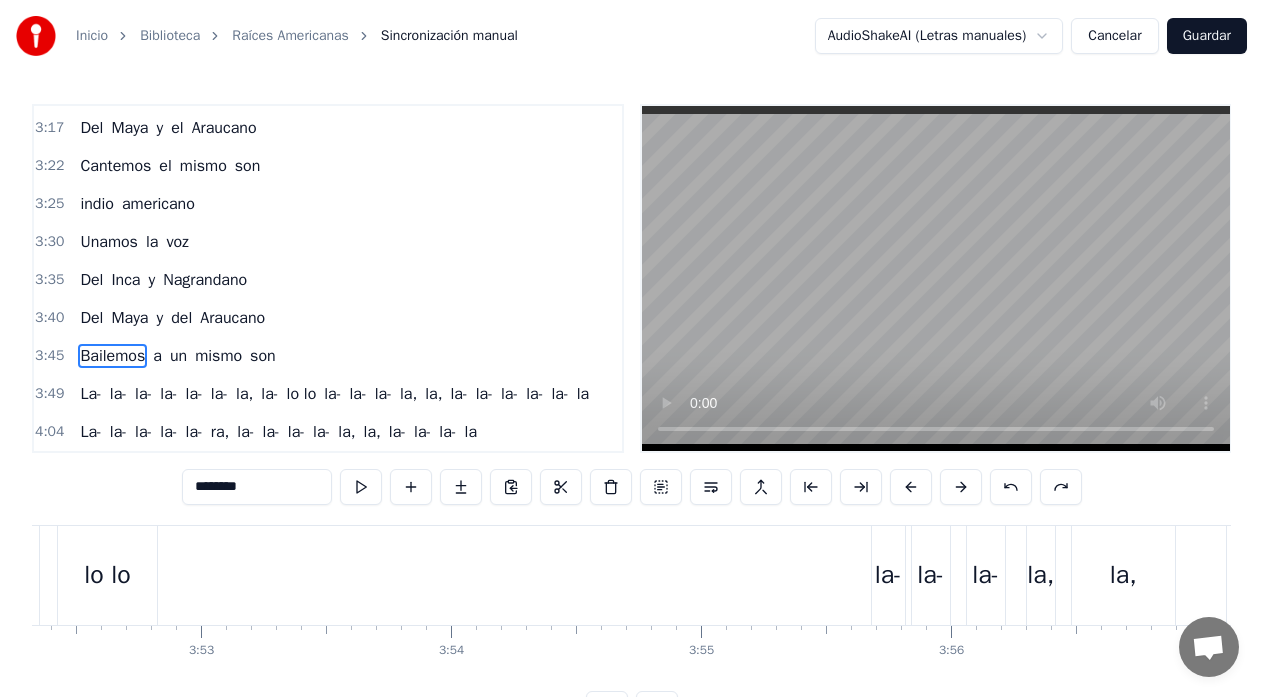 scroll, scrollTop: 0, scrollLeft: 57956, axis: horizontal 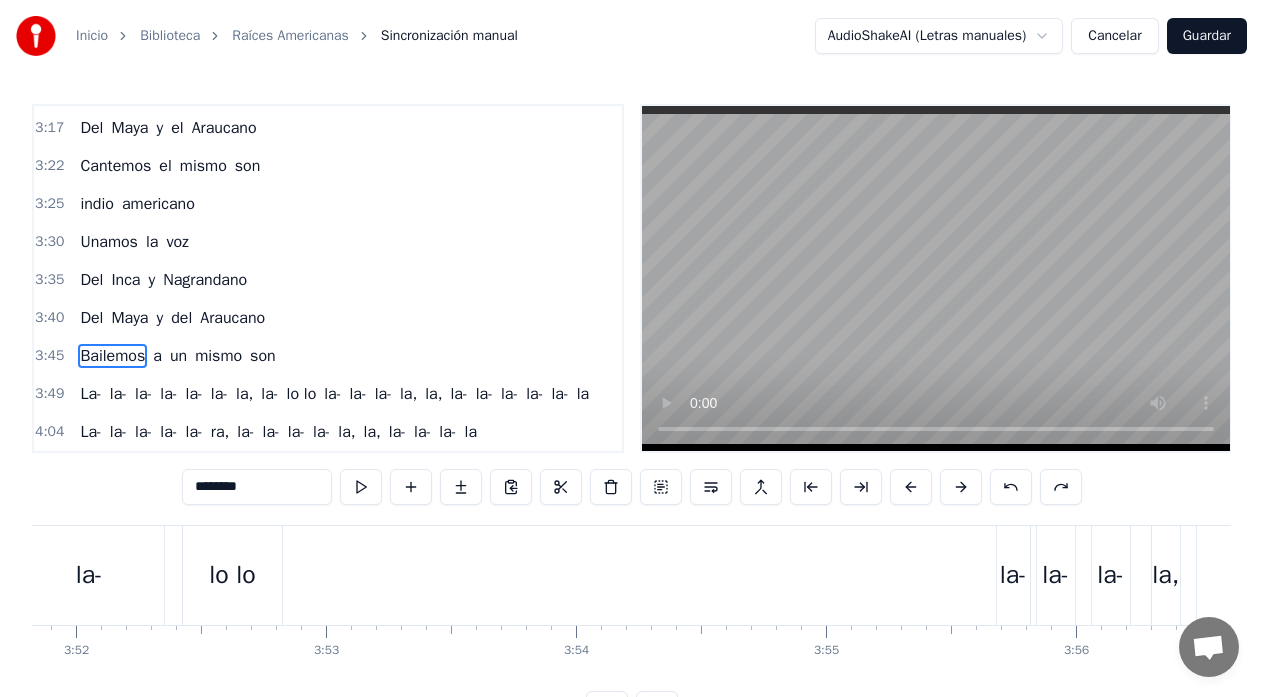 click on "La- la- la- la- la- la- la, la- lo lo la- la- la- la, la, la- la- la- la- la- la" at bounding box center [820, 575] 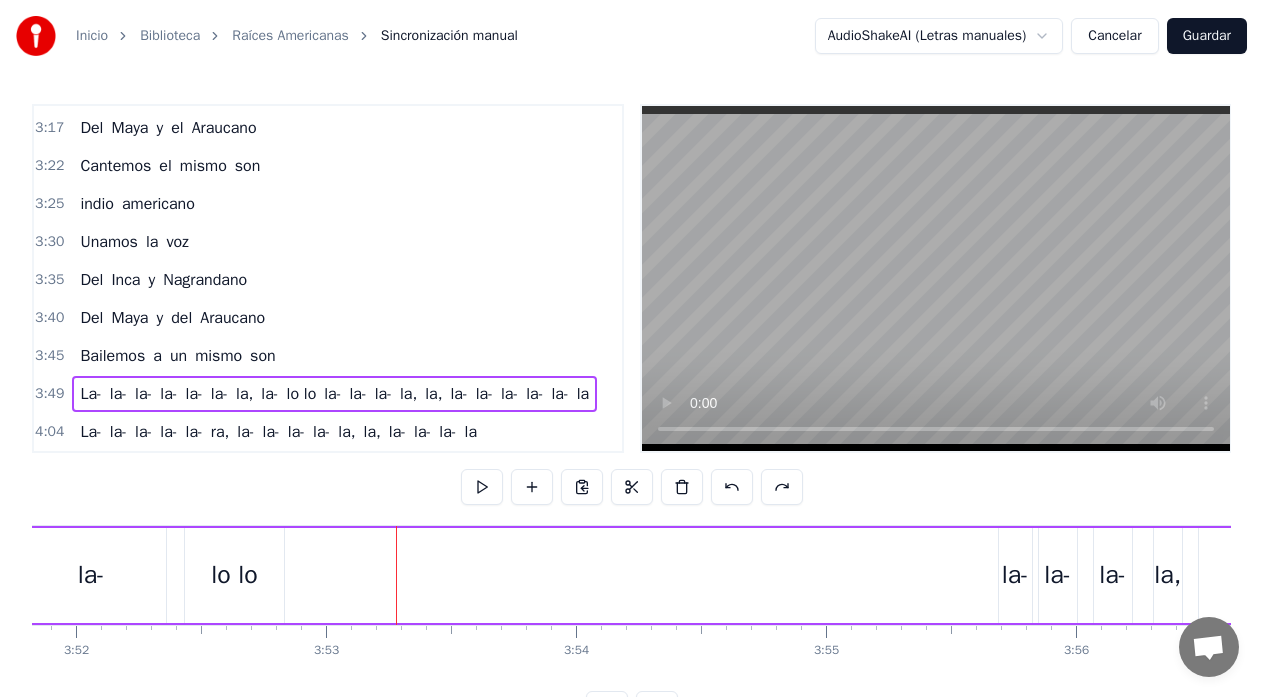 click on "La- la- la- la- la- la- la, la- lo lo la- la- la- la, la, la- la- la- la- la- la" at bounding box center (820, 575) 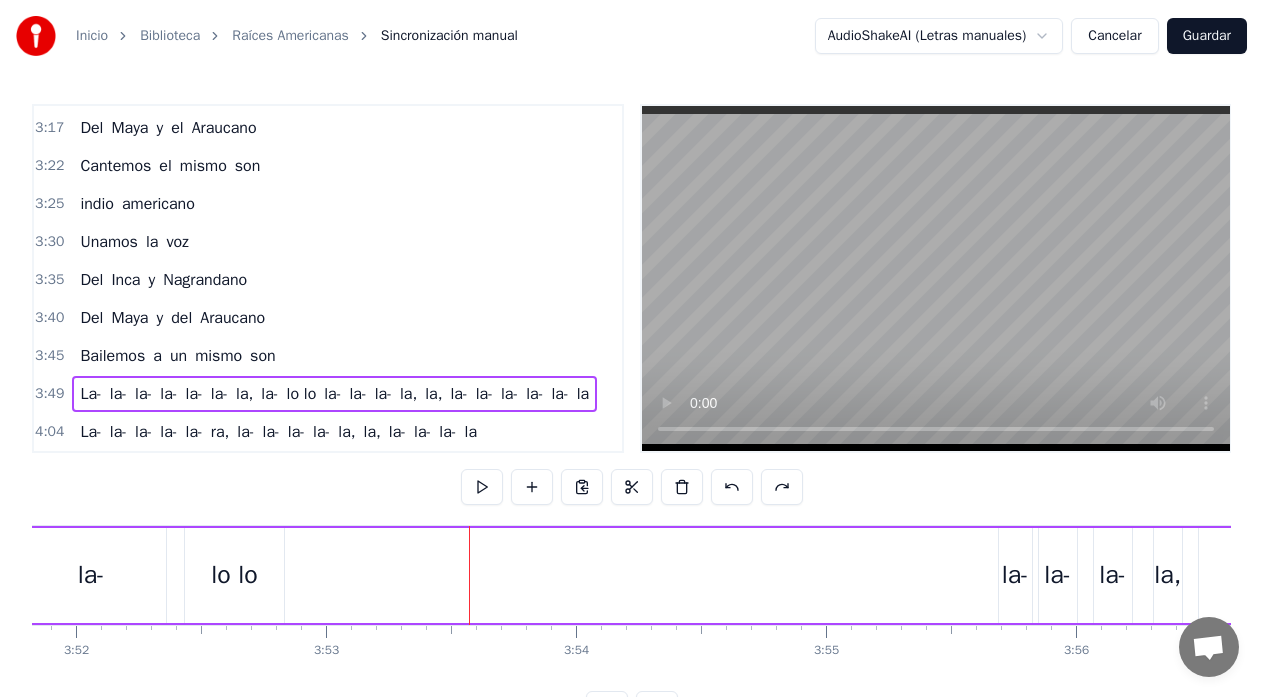 click on "La- la- la- la- la- la- la, la- lo lo la- la- la- la, la, la- la- la- la- la- la" at bounding box center [820, 575] 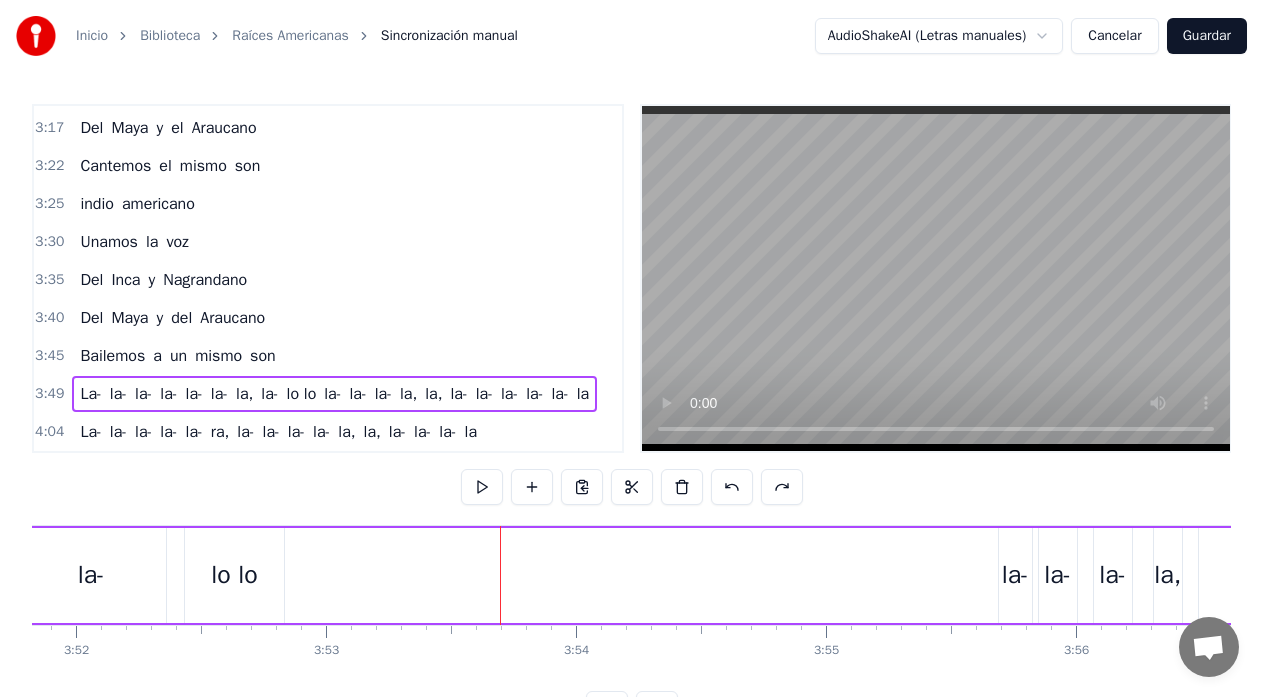 click on "La- la- la- la- la- la- la, la- lo lo la- la- la- la, la, la- la- la- la- la- la" at bounding box center (820, 575) 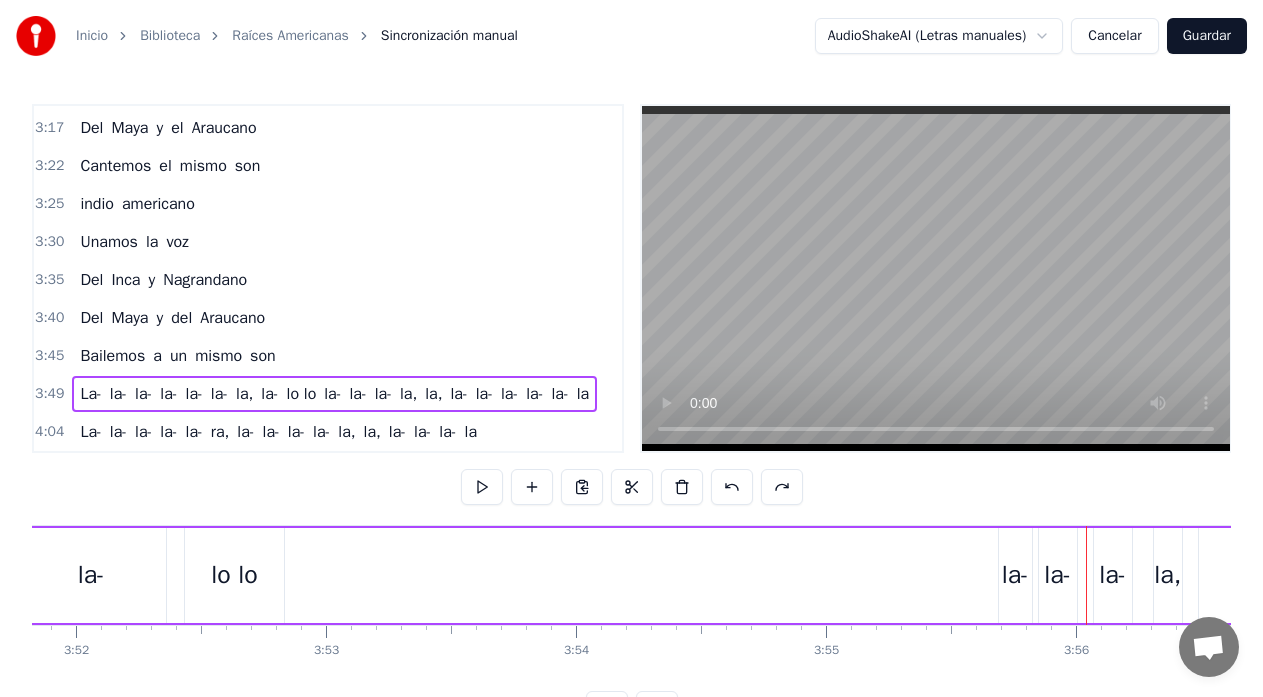 click on "la-" at bounding box center (1015, 575) 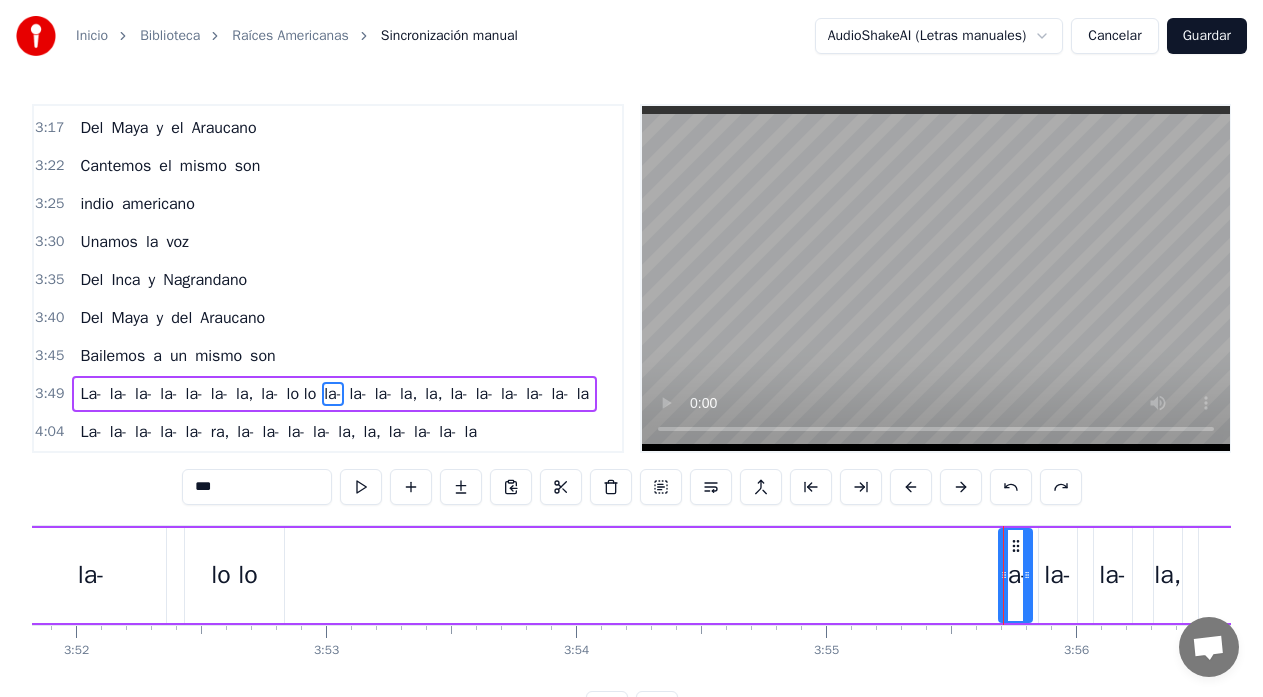 scroll, scrollTop: 21, scrollLeft: 0, axis: vertical 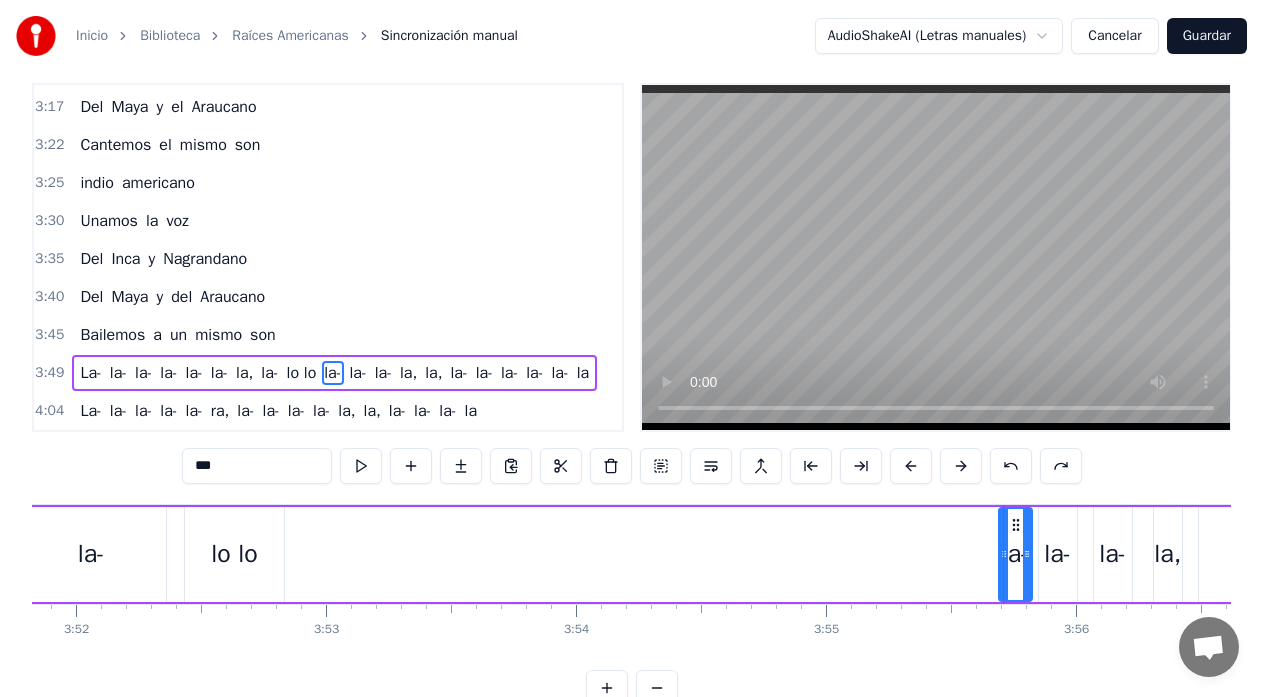 click on "la-" at bounding box center [91, 554] 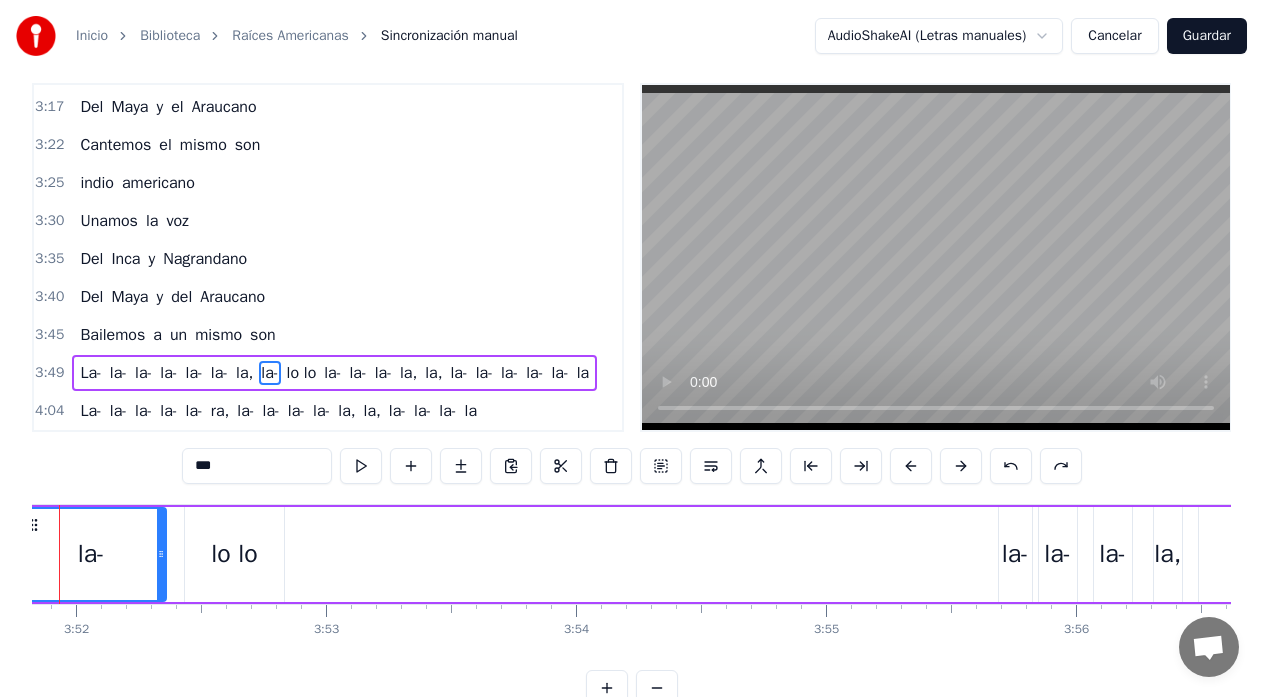 scroll, scrollTop: 0, scrollLeft: 57883, axis: horizontal 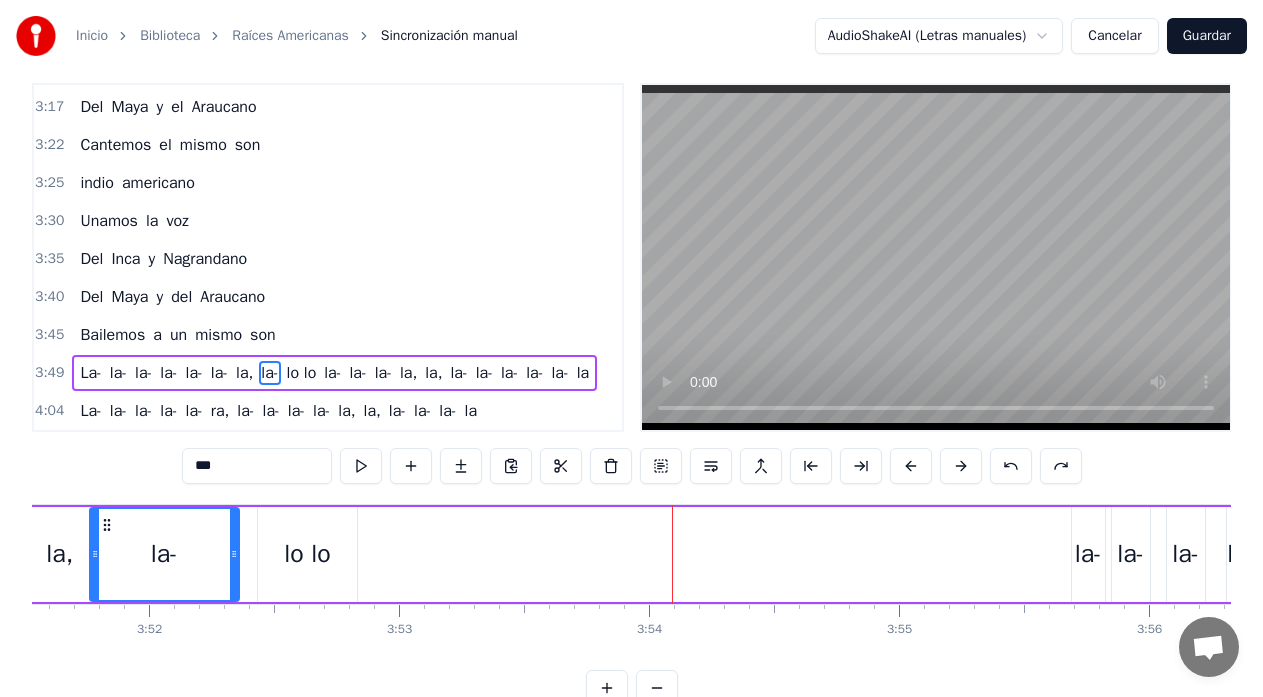 click on "la-" at bounding box center (1088, 554) 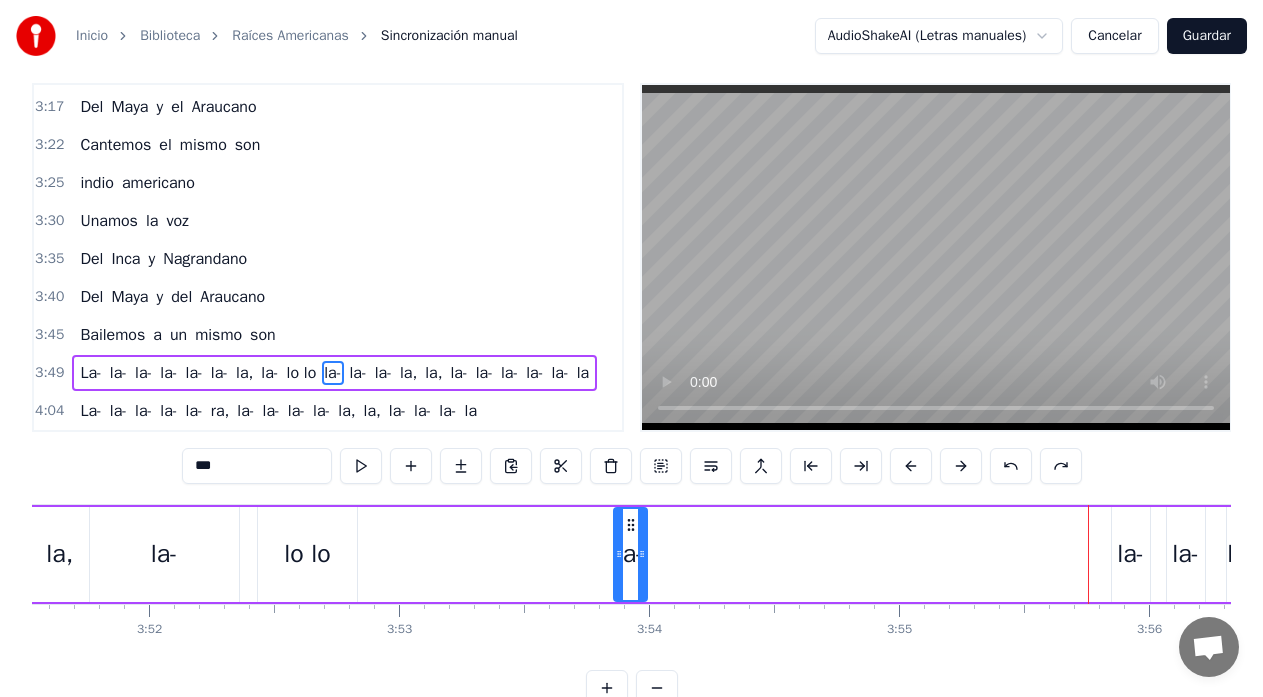 drag, startPoint x: 1090, startPoint y: 527, endPoint x: 632, endPoint y: 560, distance: 459.18732 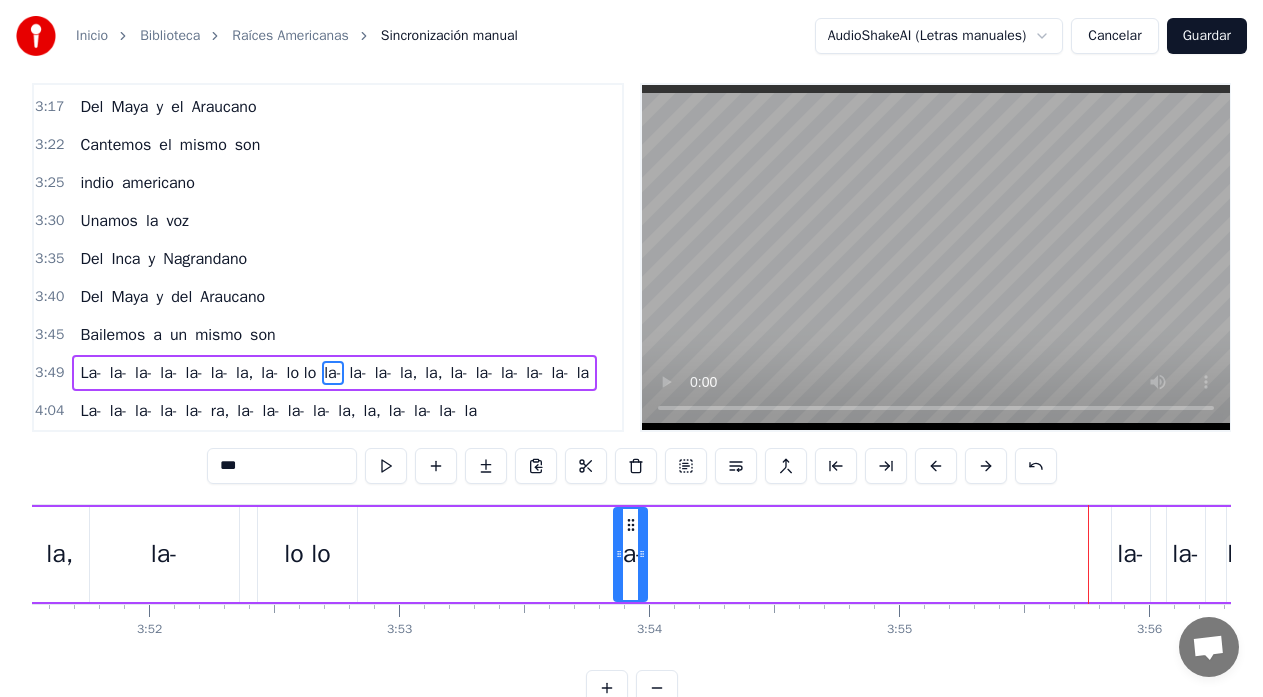 click on "la-" at bounding box center [1131, 554] 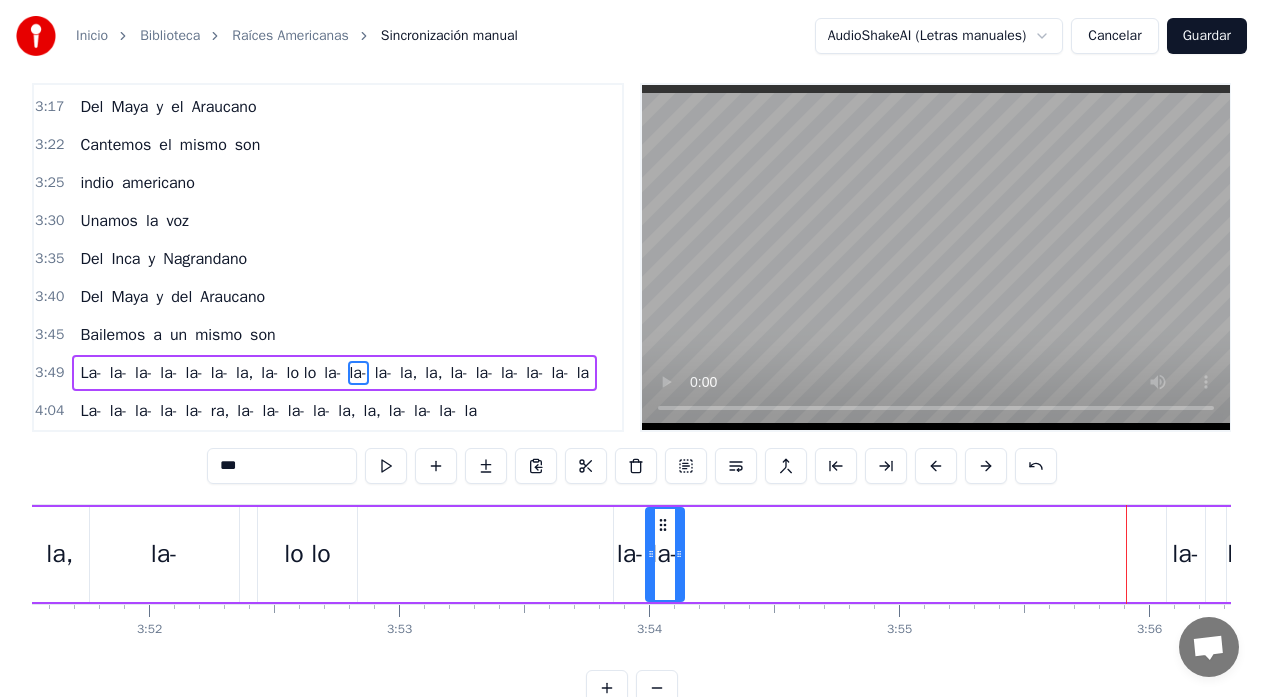 drag, startPoint x: 1129, startPoint y: 528, endPoint x: 663, endPoint y: 559, distance: 467.02997 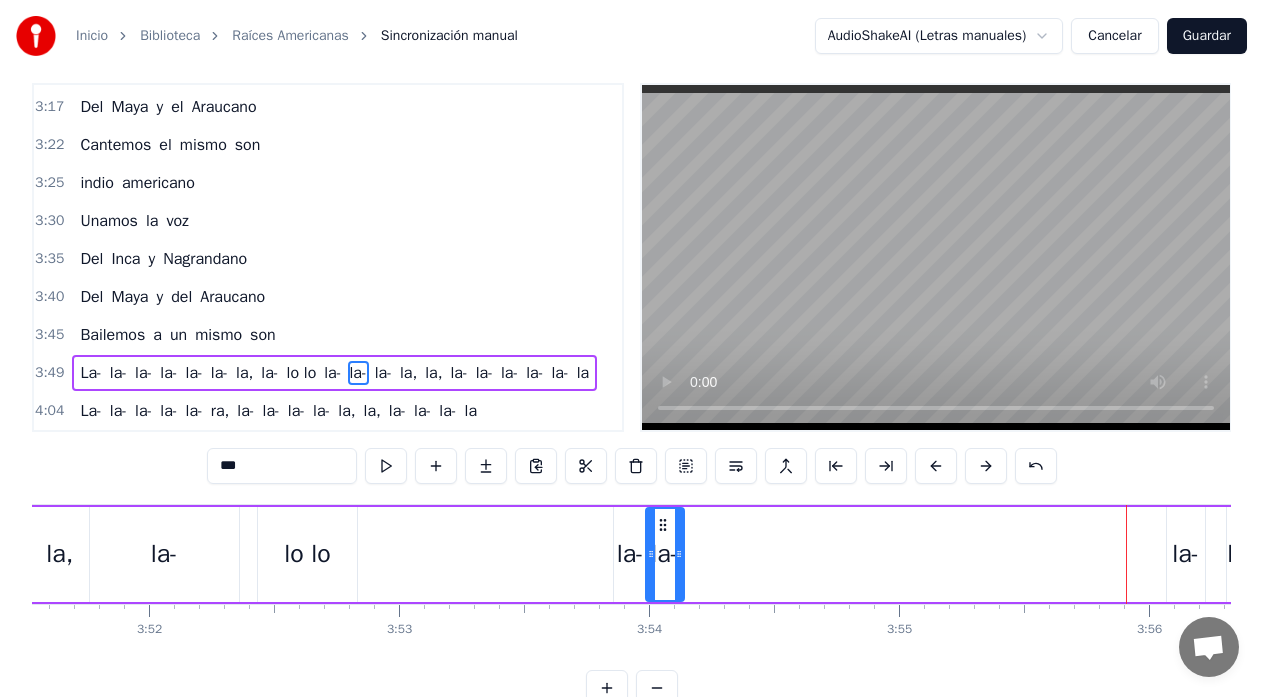 click on "la-" at bounding box center (1186, 554) 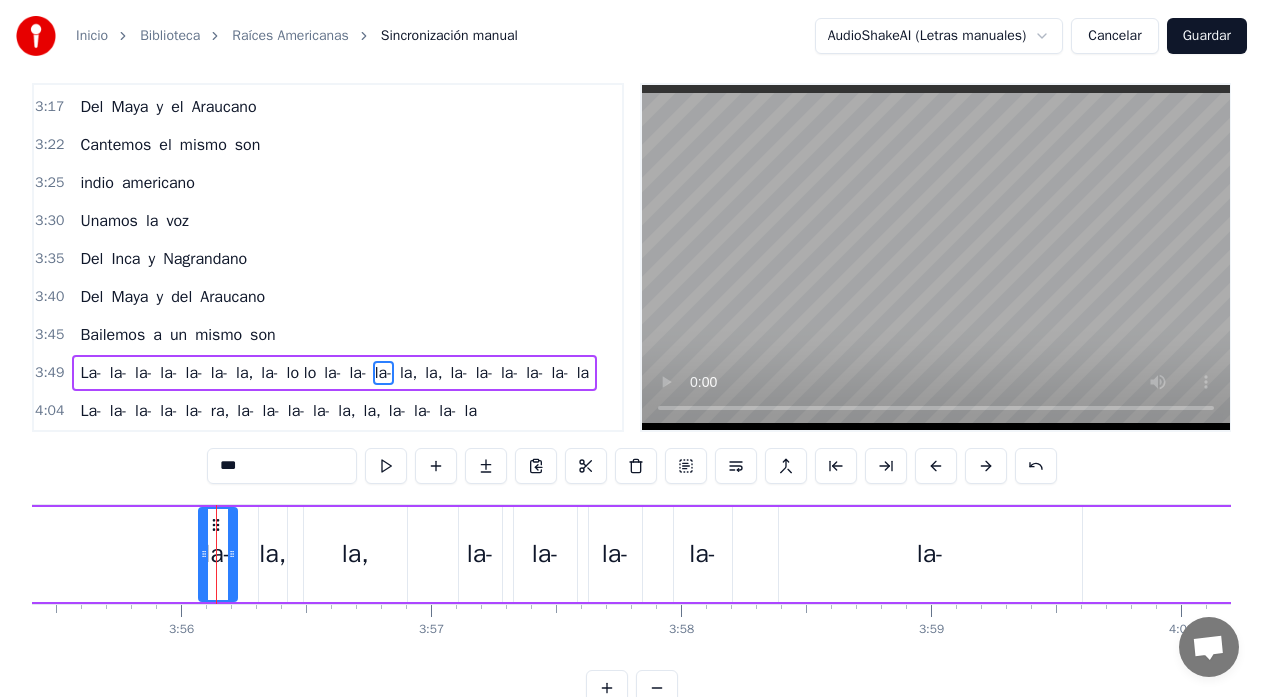 scroll, scrollTop: 0, scrollLeft: 58935, axis: horizontal 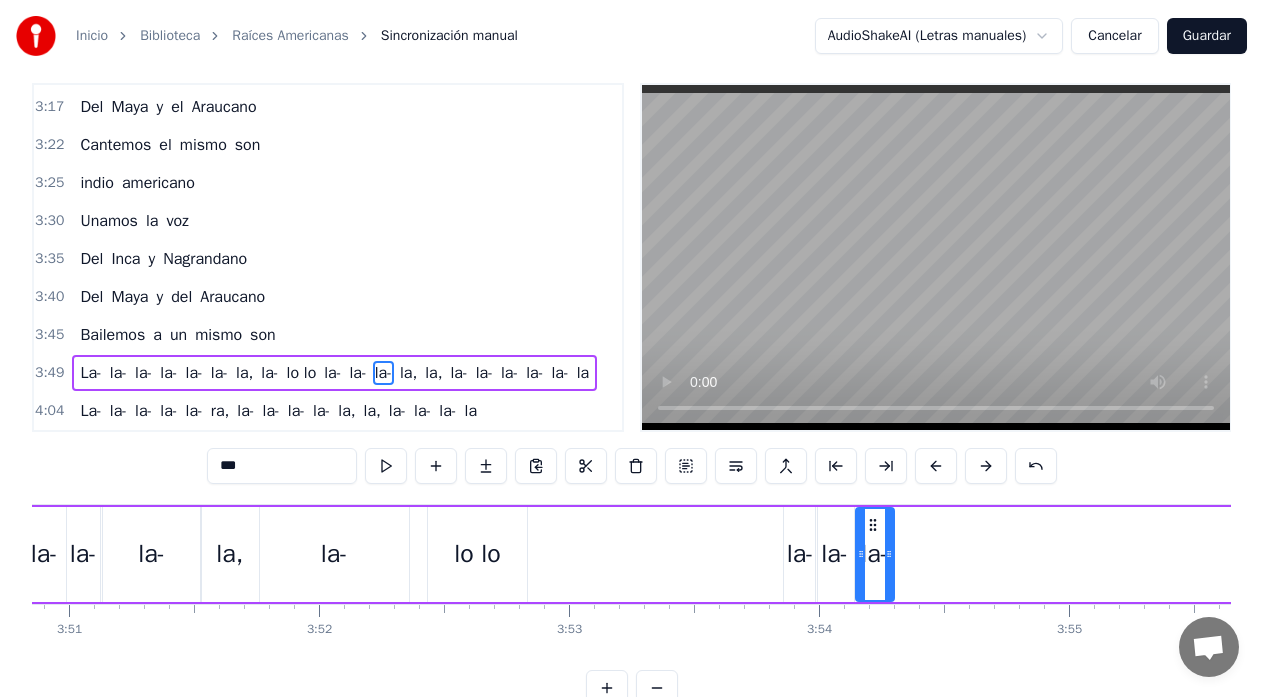 drag, startPoint x: 133, startPoint y: 520, endPoint x: 874, endPoint y: 527, distance: 741.0331 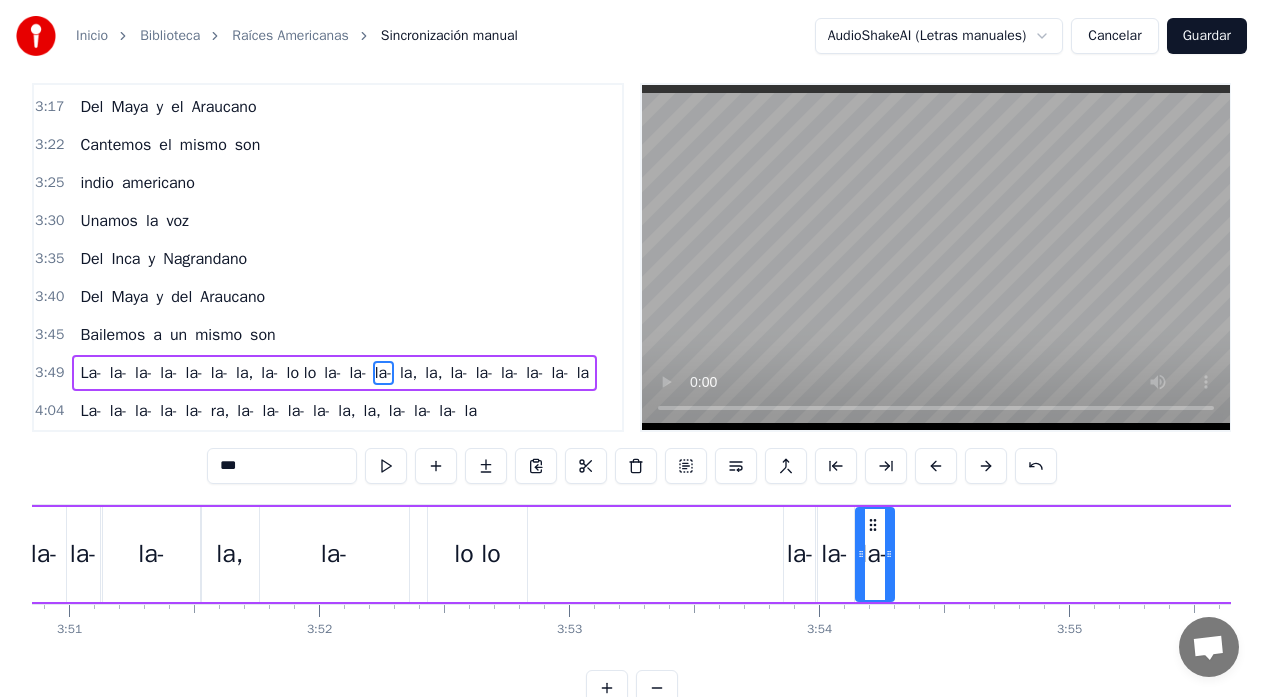 click on "la," at bounding box center (229, 554) 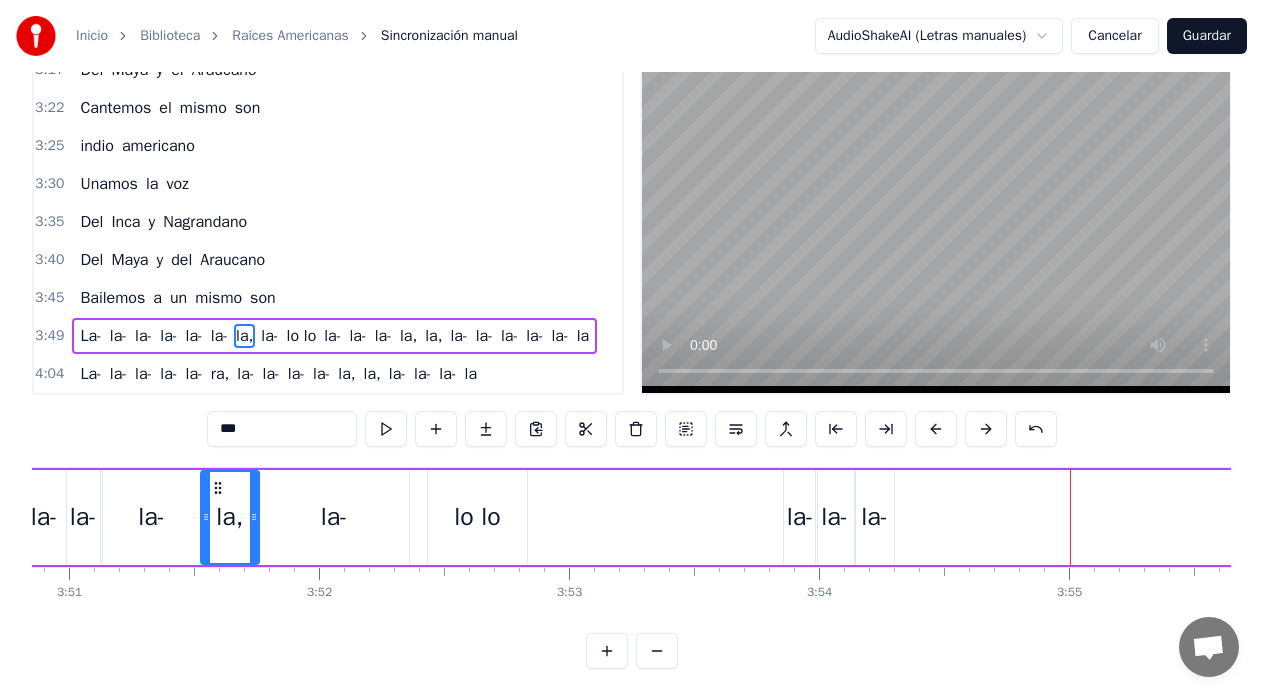 scroll, scrollTop: 79, scrollLeft: 0, axis: vertical 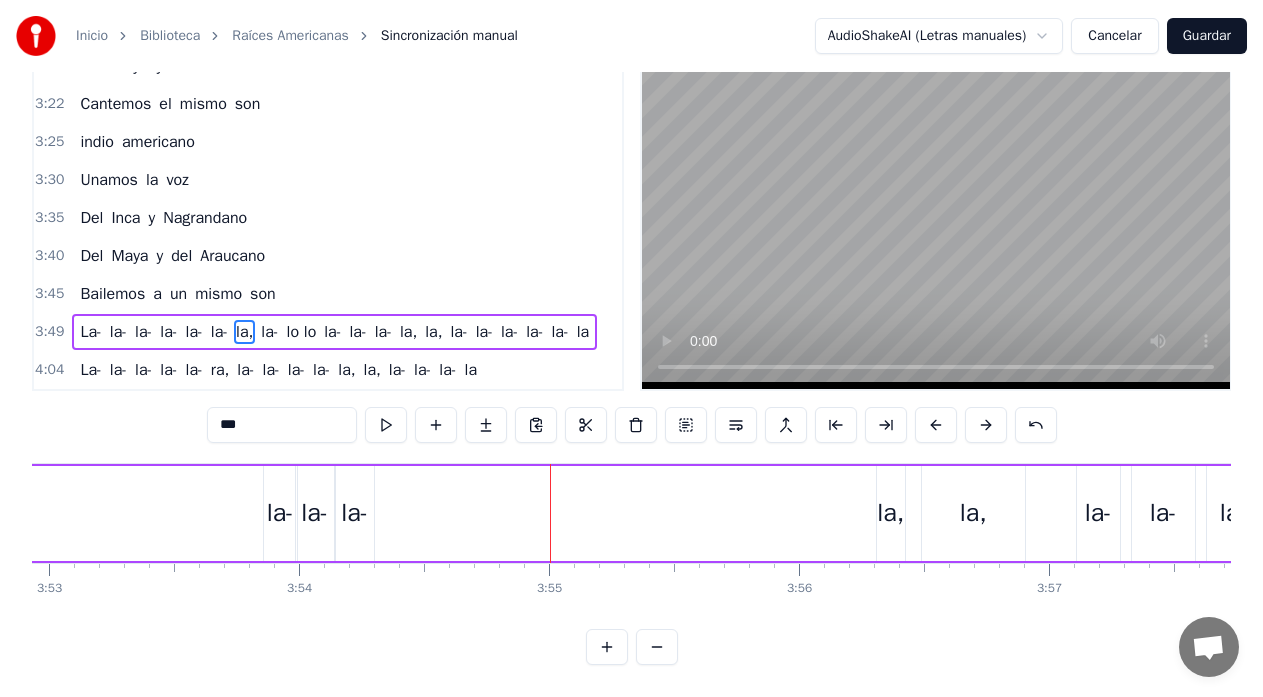 click on "la," at bounding box center [891, 513] 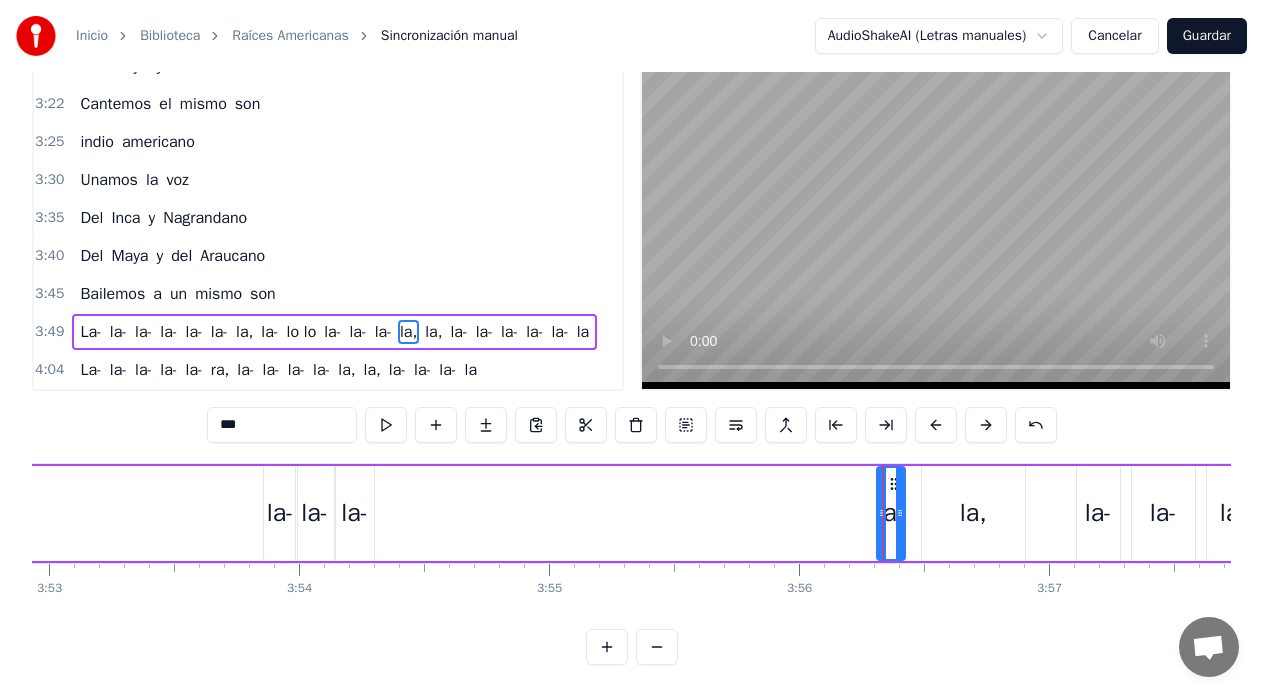 scroll, scrollTop: 21, scrollLeft: 0, axis: vertical 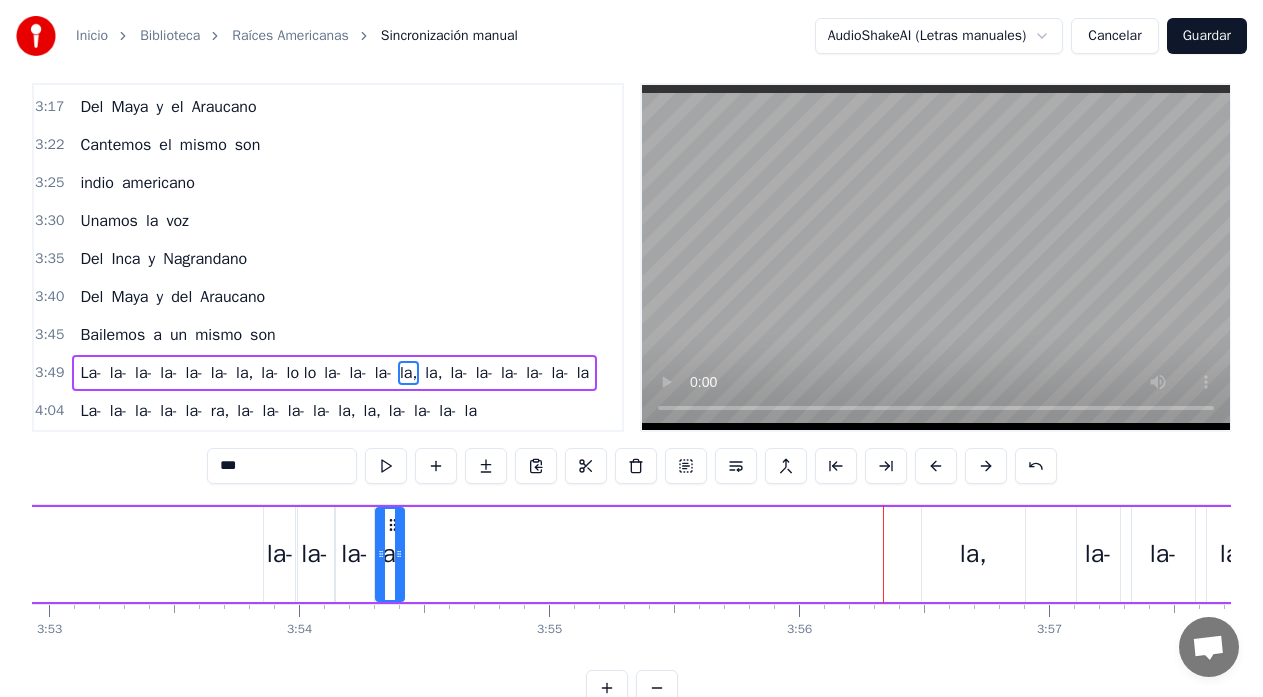 drag, startPoint x: 892, startPoint y: 526, endPoint x: 391, endPoint y: 551, distance: 501.62335 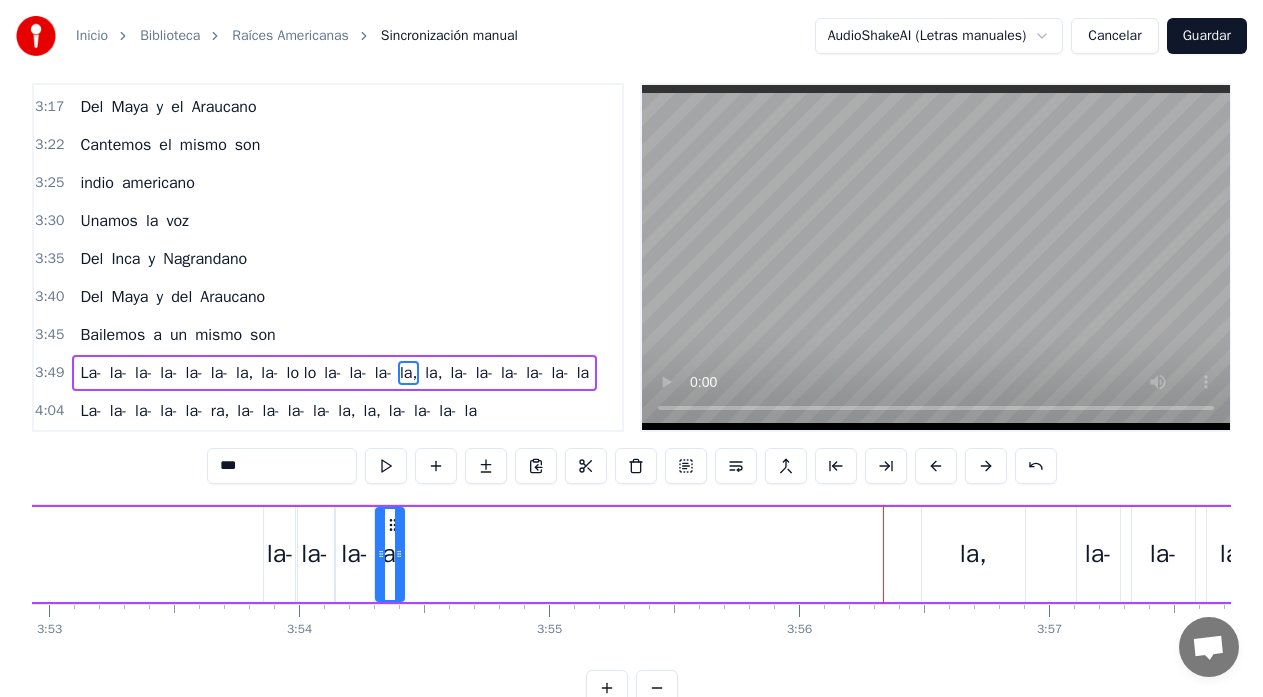 click on "la," at bounding box center (973, 554) 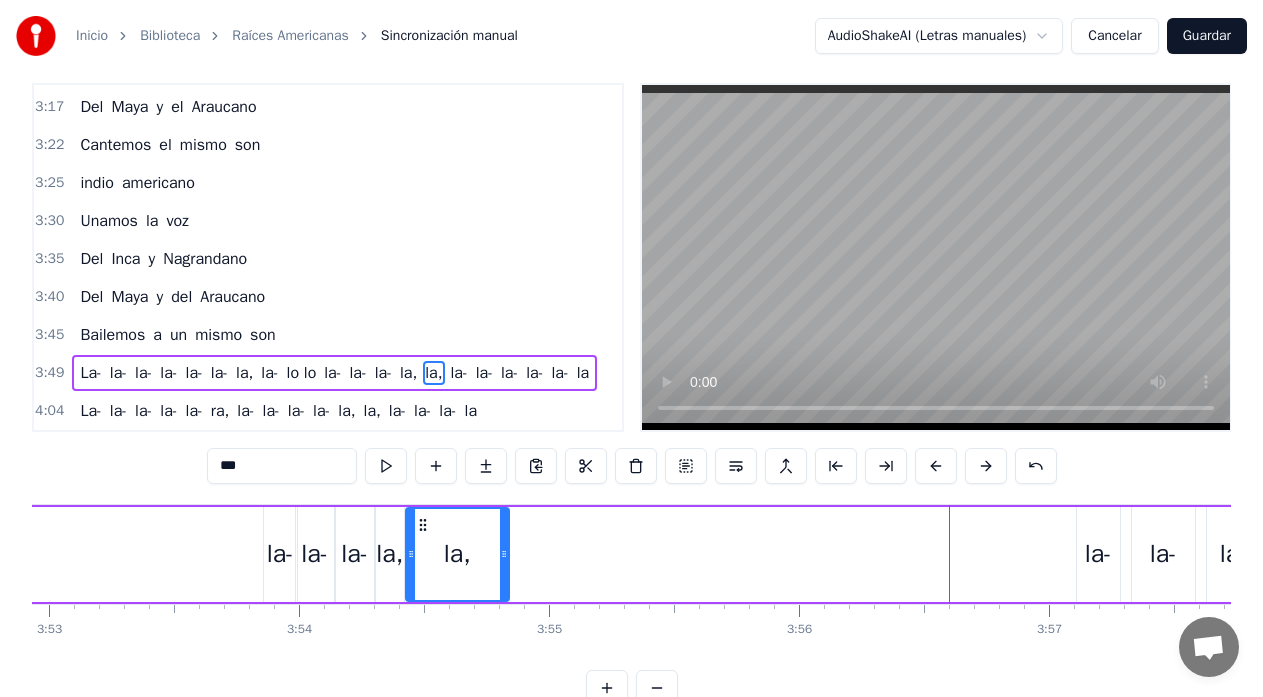 drag, startPoint x: 939, startPoint y: 526, endPoint x: 423, endPoint y: 566, distance: 517.5481 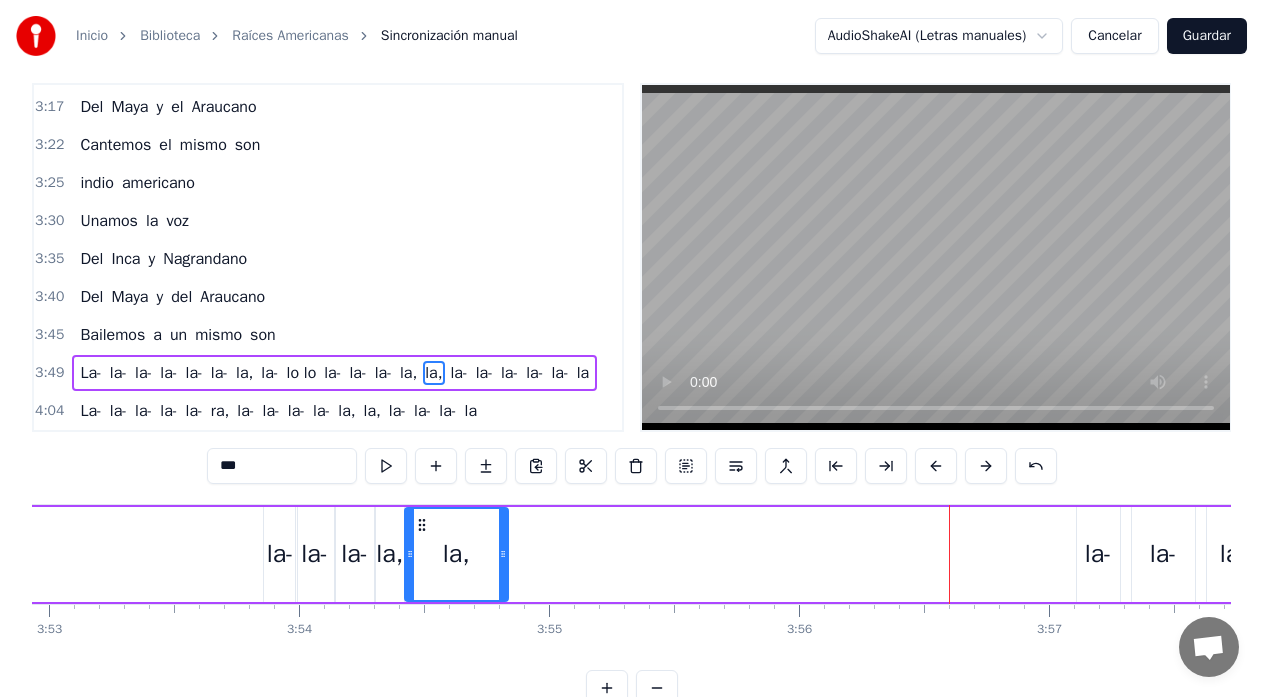 click on "la-" at bounding box center [1098, 554] 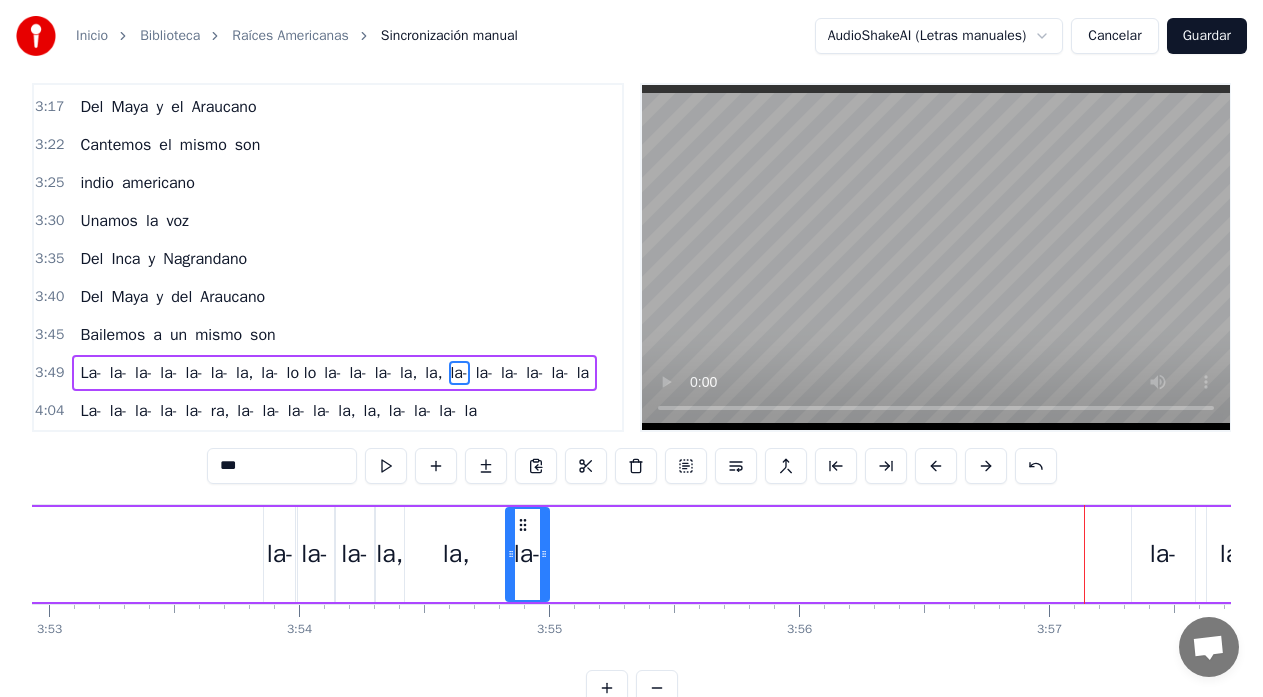 drag, startPoint x: 1093, startPoint y: 522, endPoint x: 522, endPoint y: 552, distance: 571.78754 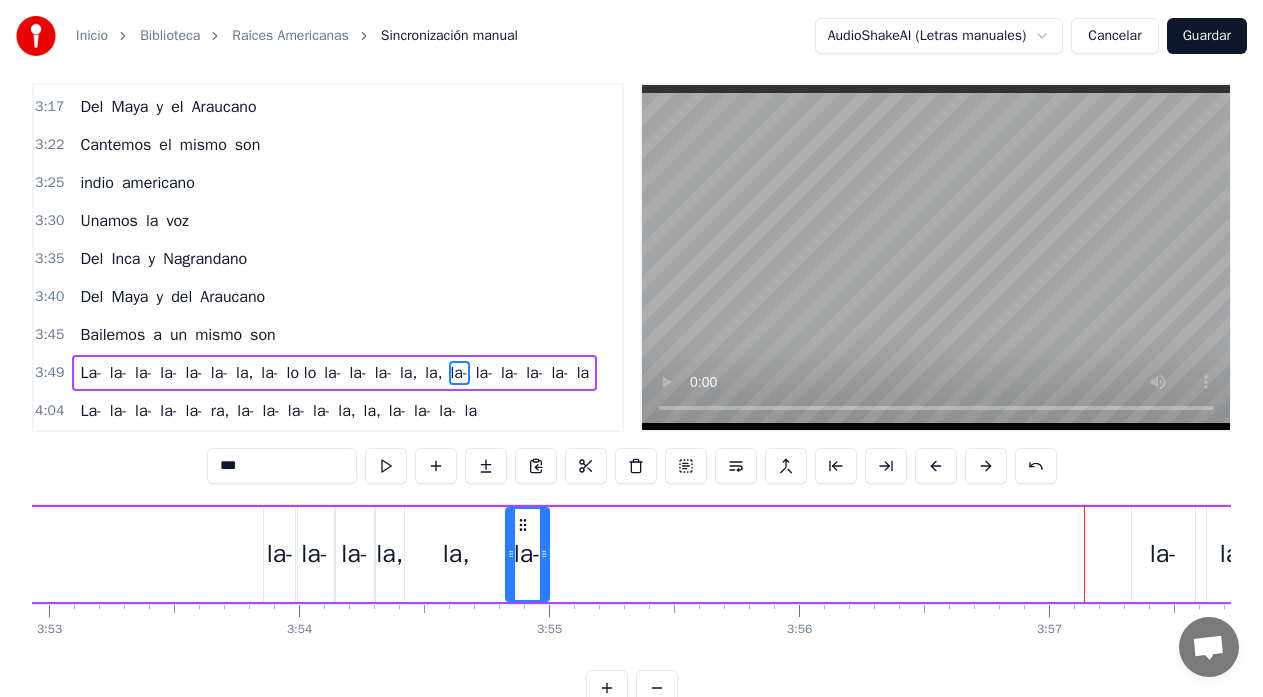 click on "la-" at bounding box center [1163, 554] 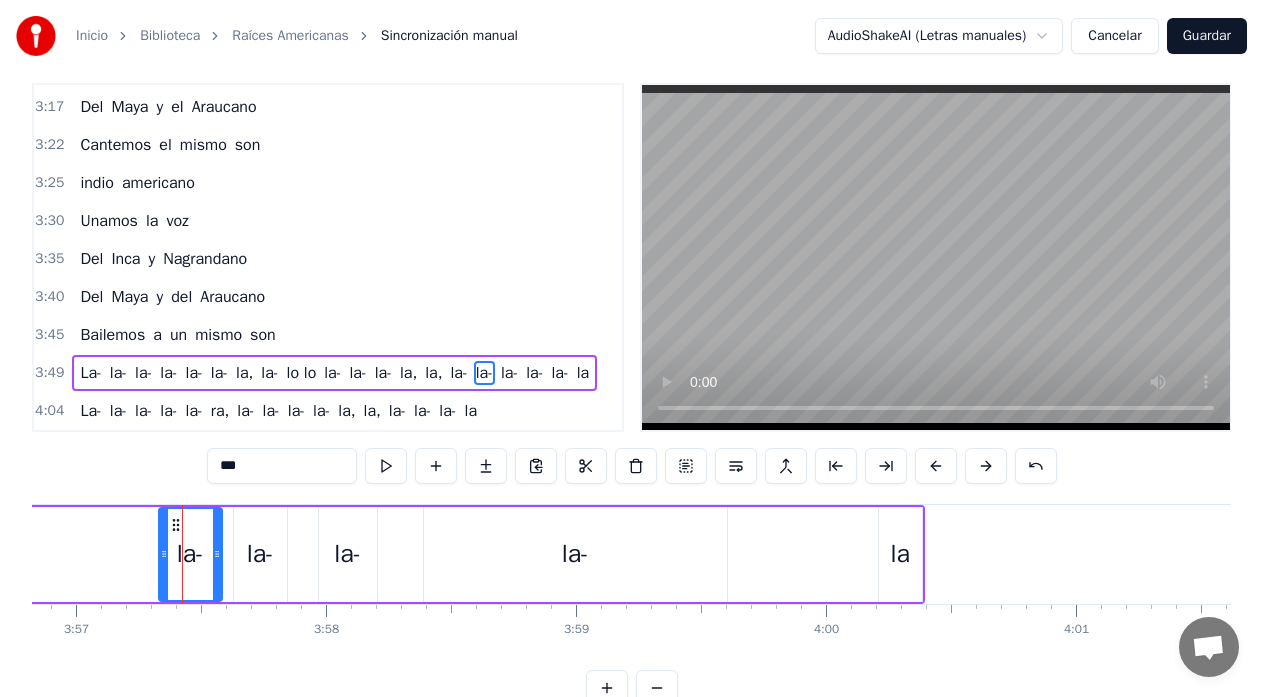 scroll, scrollTop: 0, scrollLeft: 59256, axis: horizontal 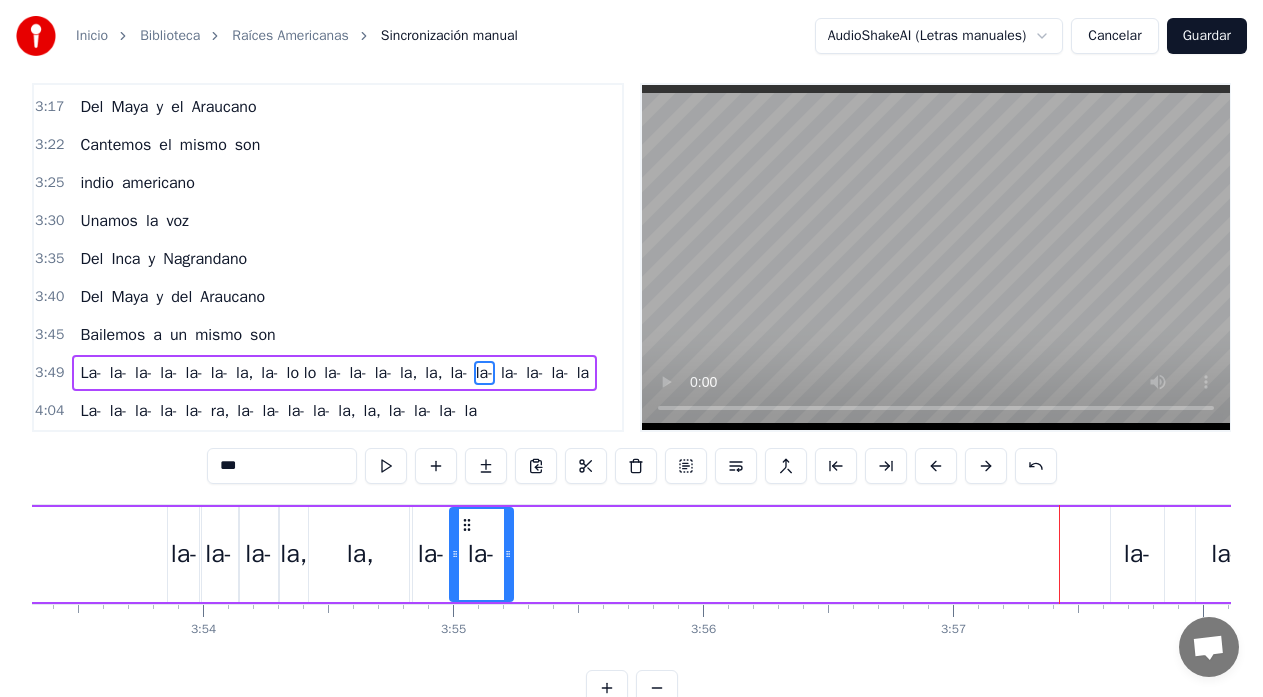 drag, startPoint x: 128, startPoint y: 526, endPoint x: 469, endPoint y: 543, distance: 341.4235 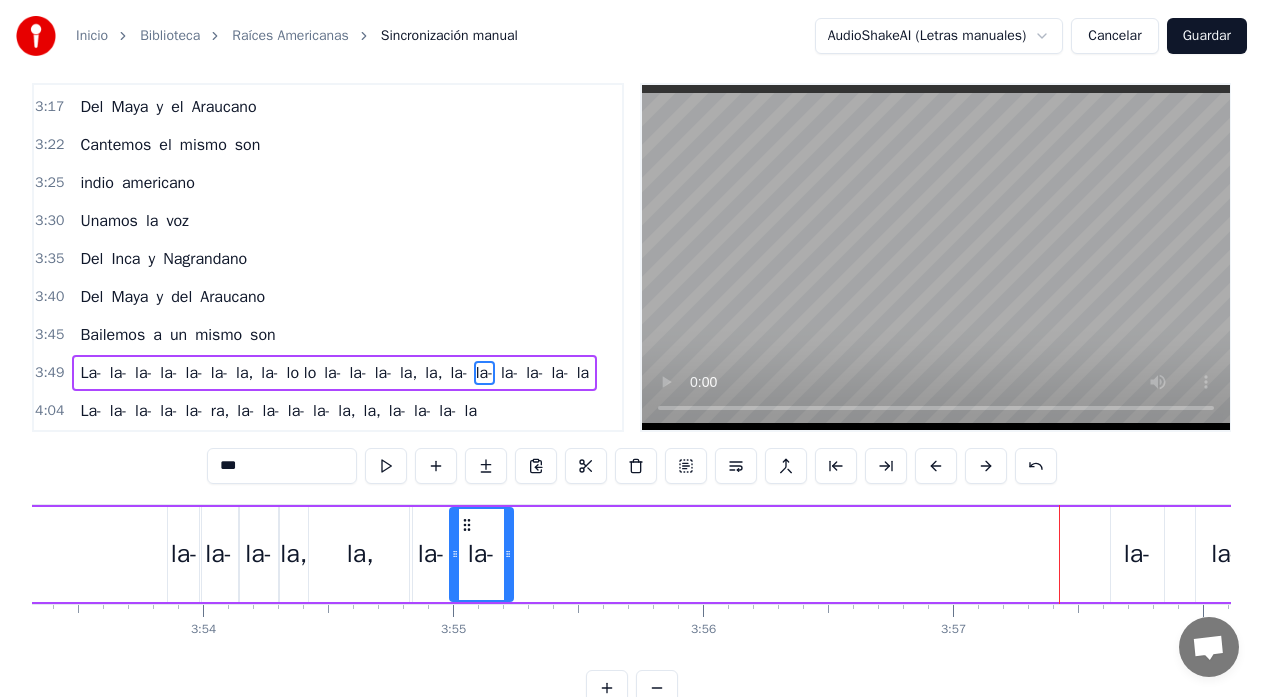 click on "la-" at bounding box center (1137, 554) 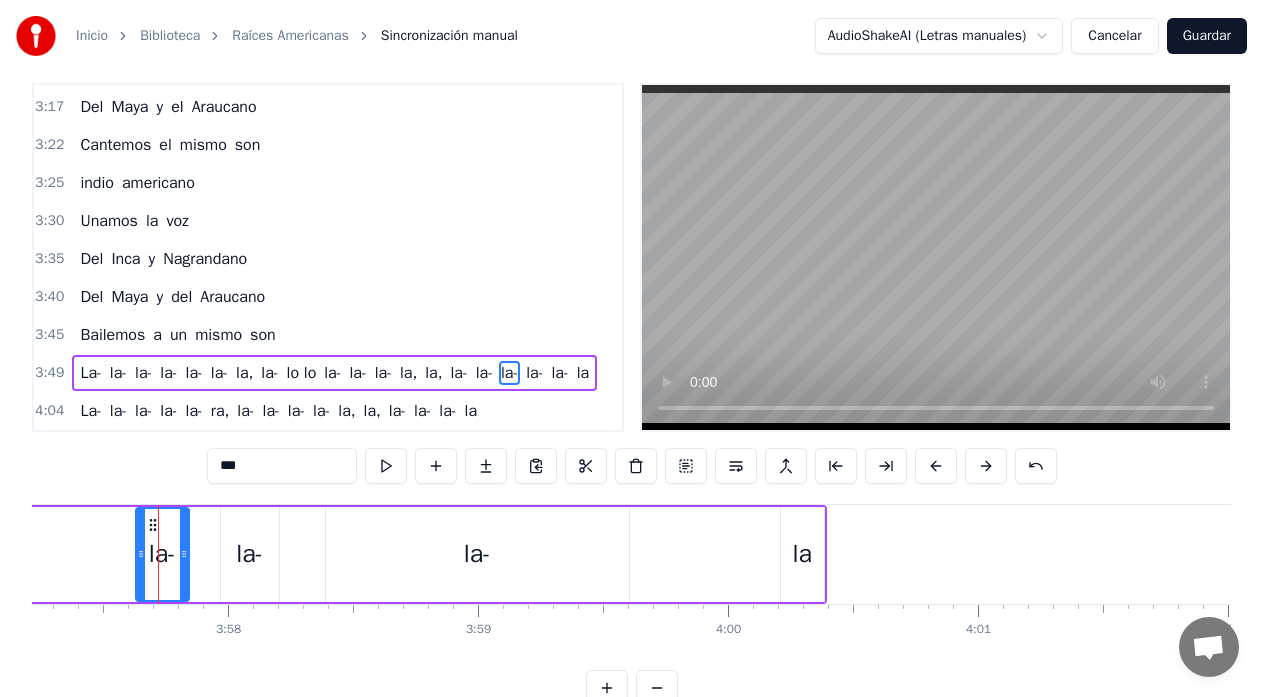 scroll, scrollTop: 0, scrollLeft: 59330, axis: horizontal 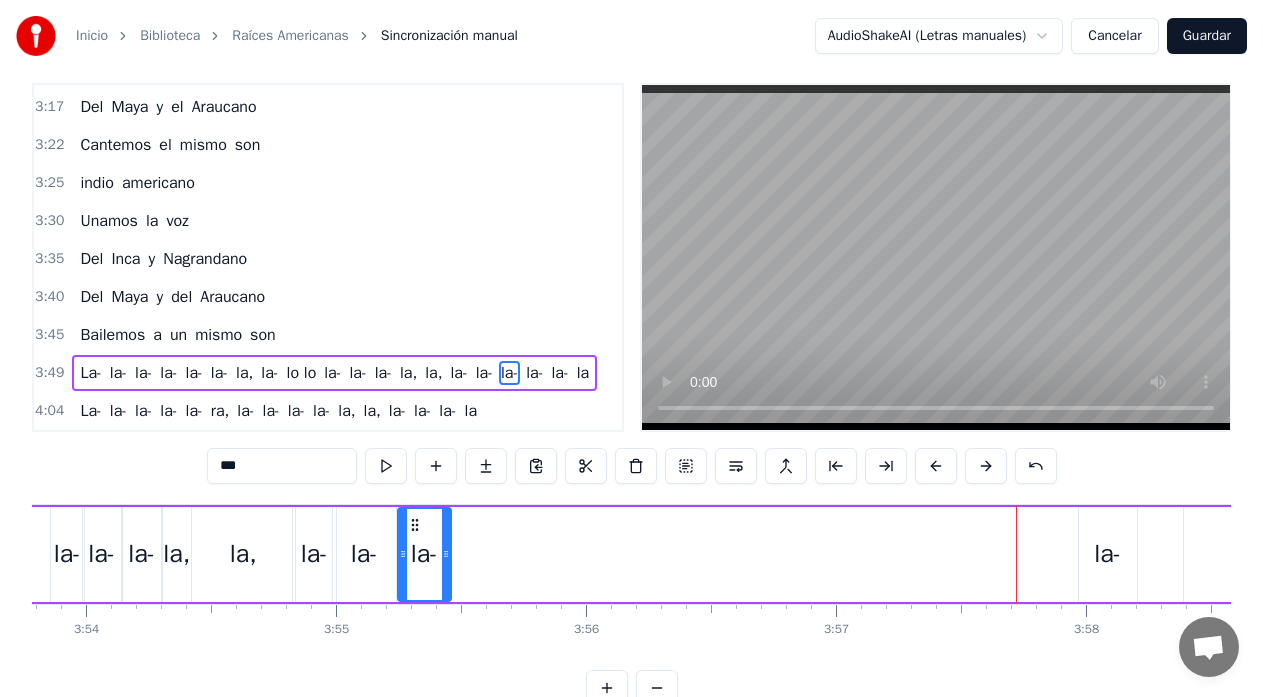 drag, startPoint x: 128, startPoint y: 526, endPoint x: 416, endPoint y: 570, distance: 291.34174 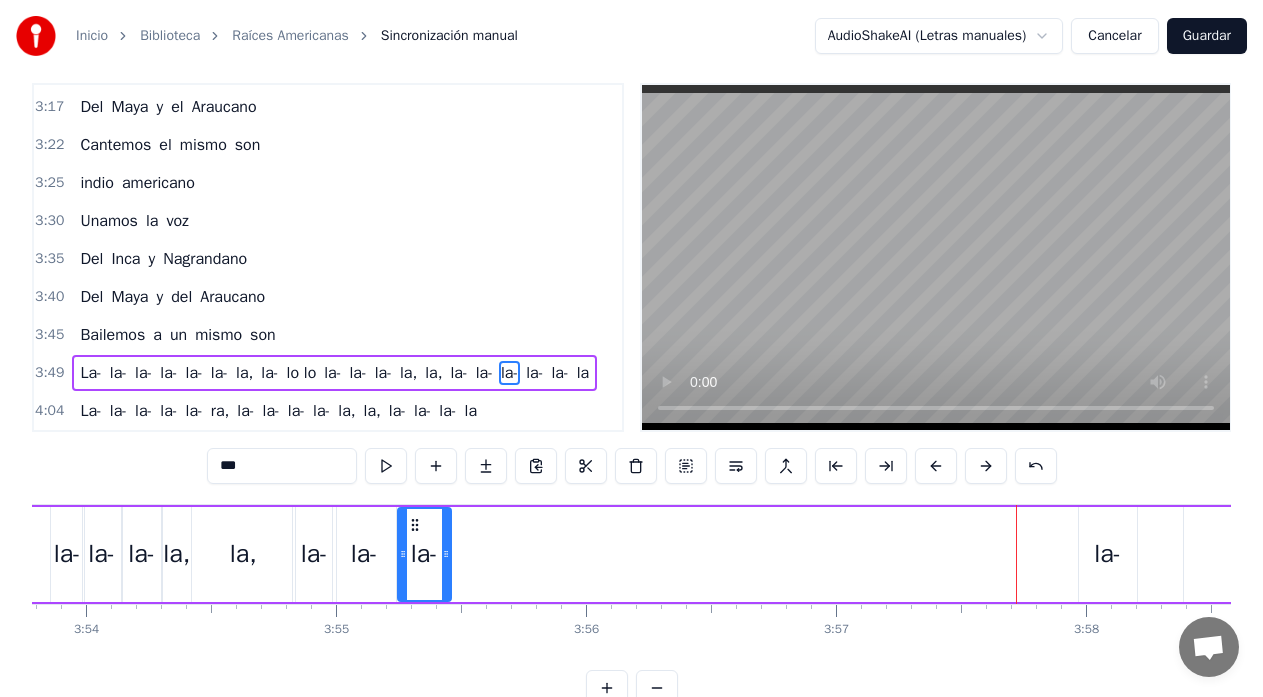 click on "la-" at bounding box center [1108, 554] 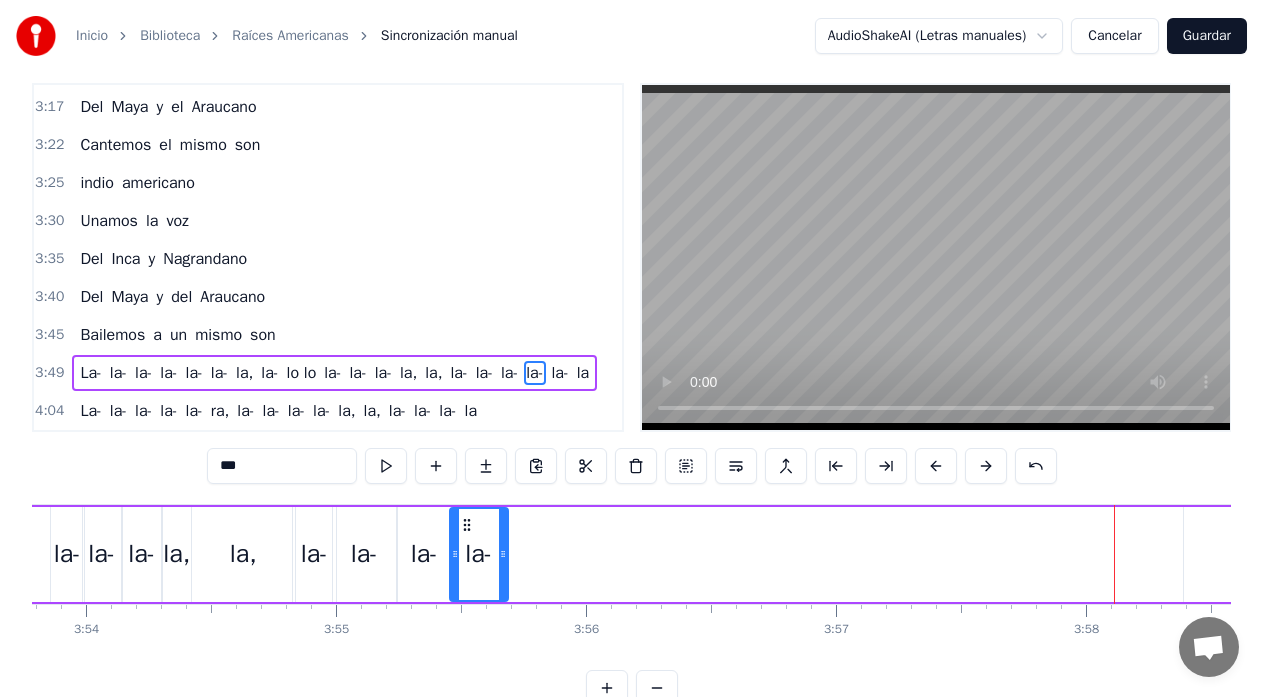 drag, startPoint x: 1096, startPoint y: 529, endPoint x: 467, endPoint y: 561, distance: 629.8135 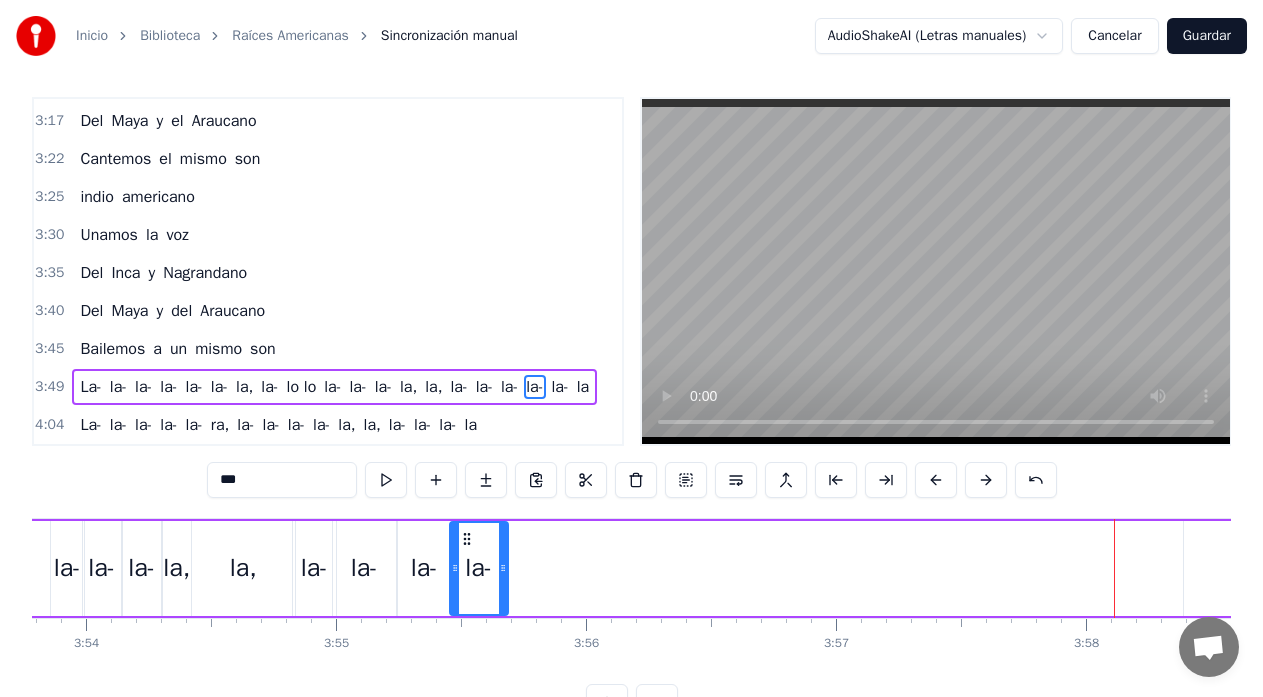 scroll, scrollTop: 0, scrollLeft: 0, axis: both 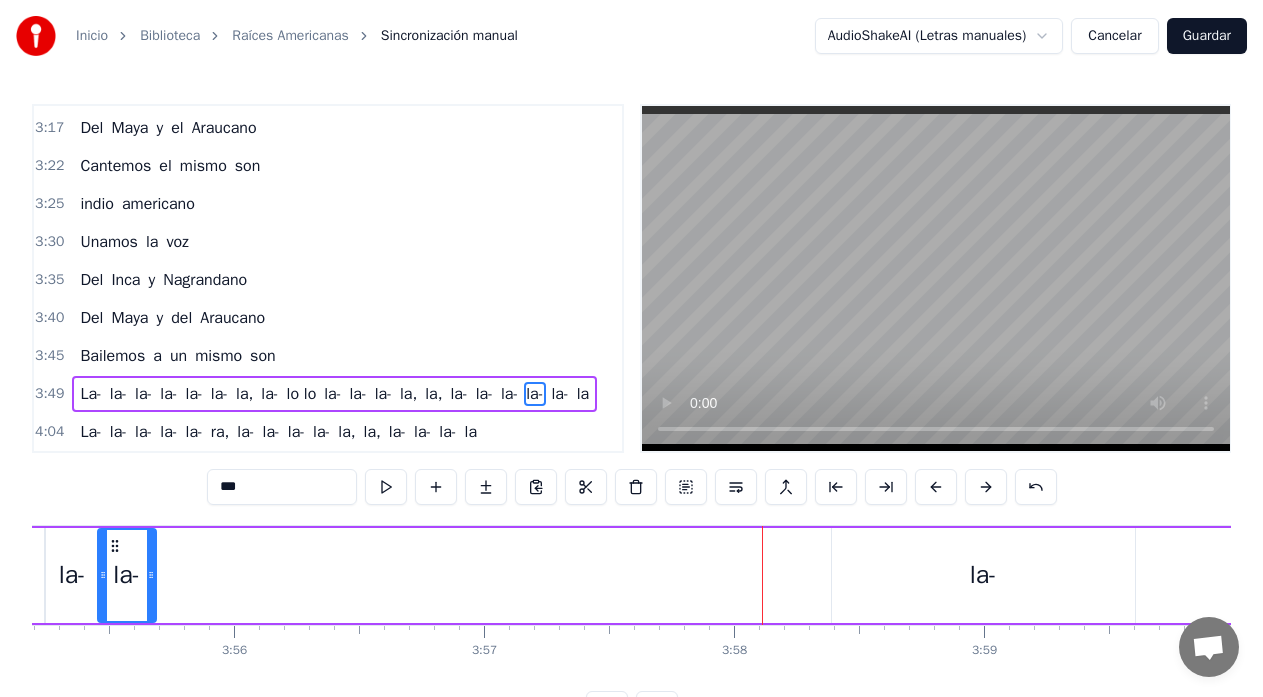 click on "la-" at bounding box center [983, 575] 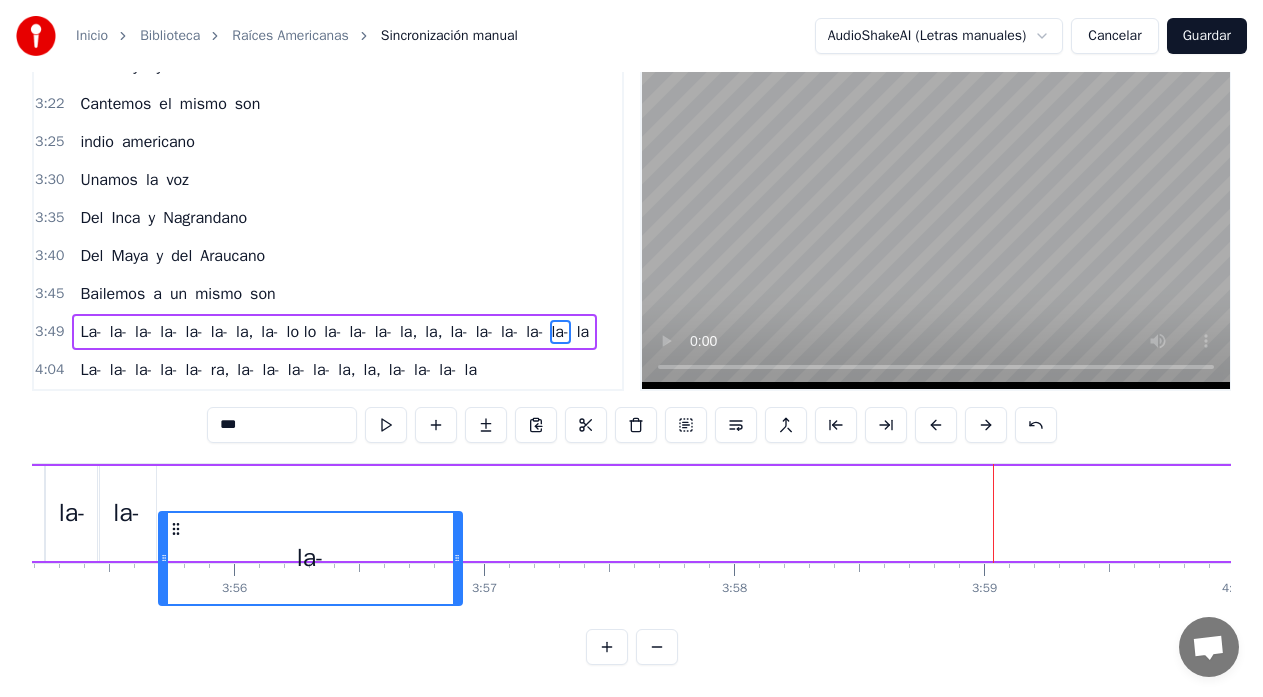 scroll, scrollTop: 79, scrollLeft: 0, axis: vertical 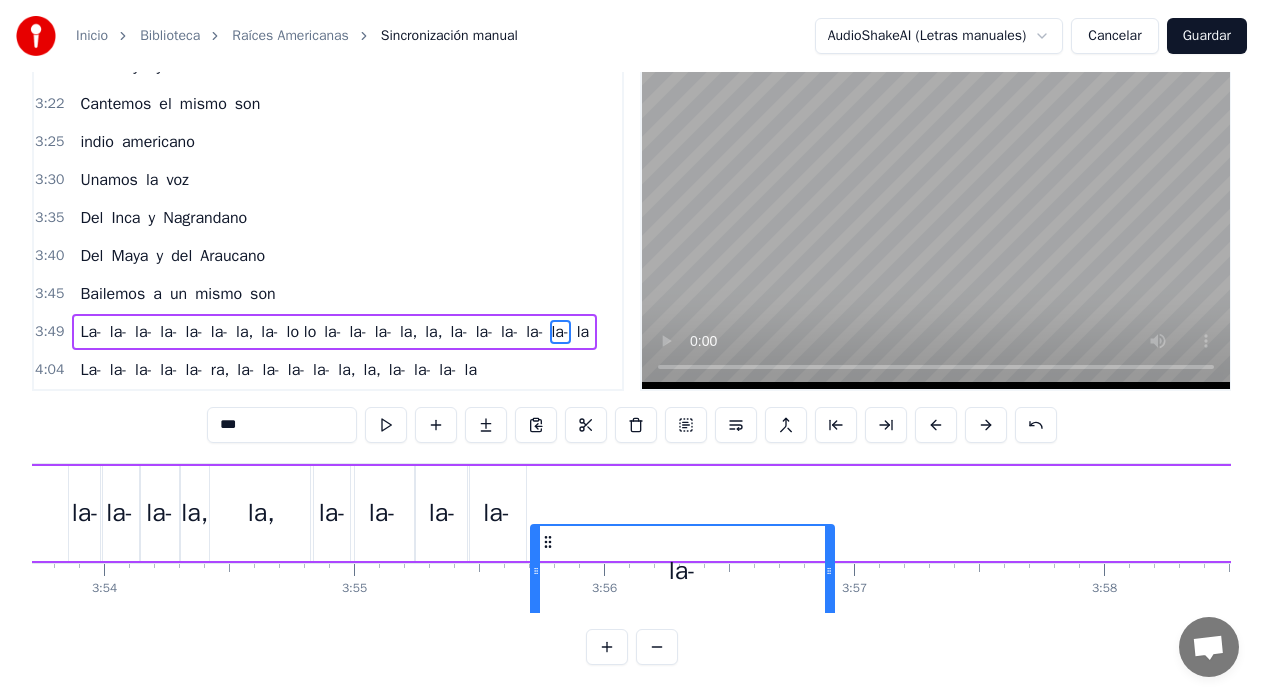 drag, startPoint x: 847, startPoint y: 527, endPoint x: 546, endPoint y: 470, distance: 306.3495 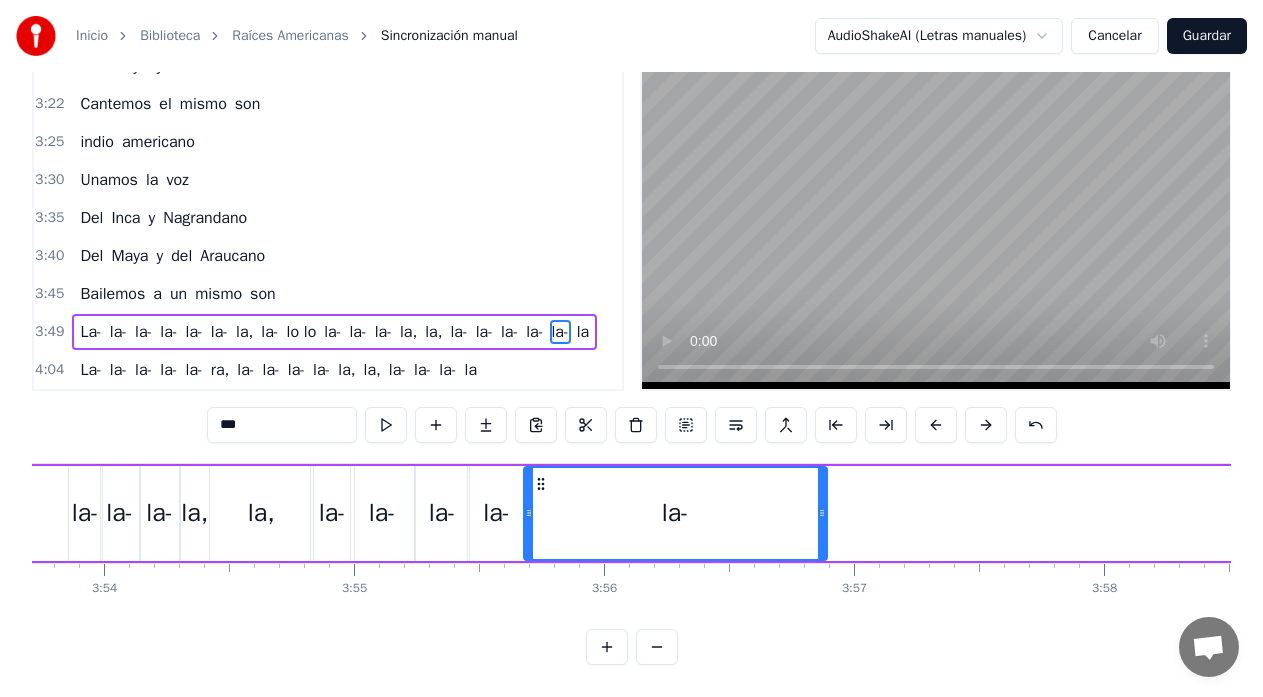 click 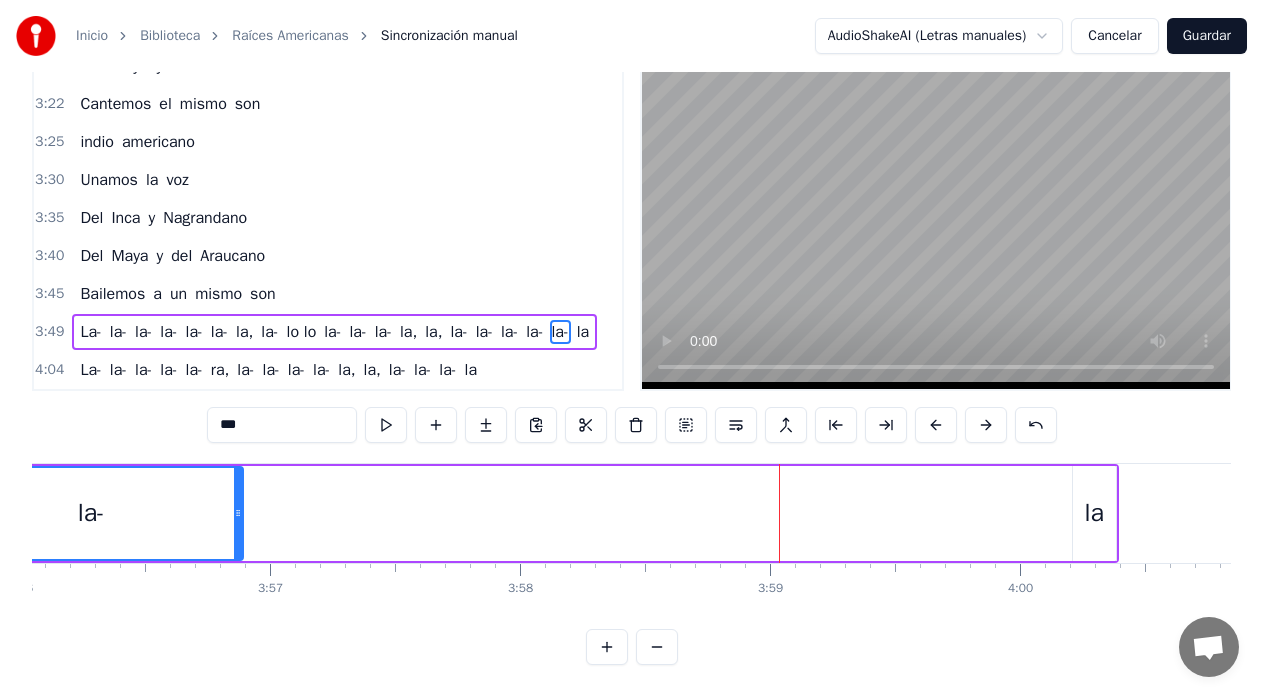 scroll, scrollTop: 0, scrollLeft: 59028, axis: horizontal 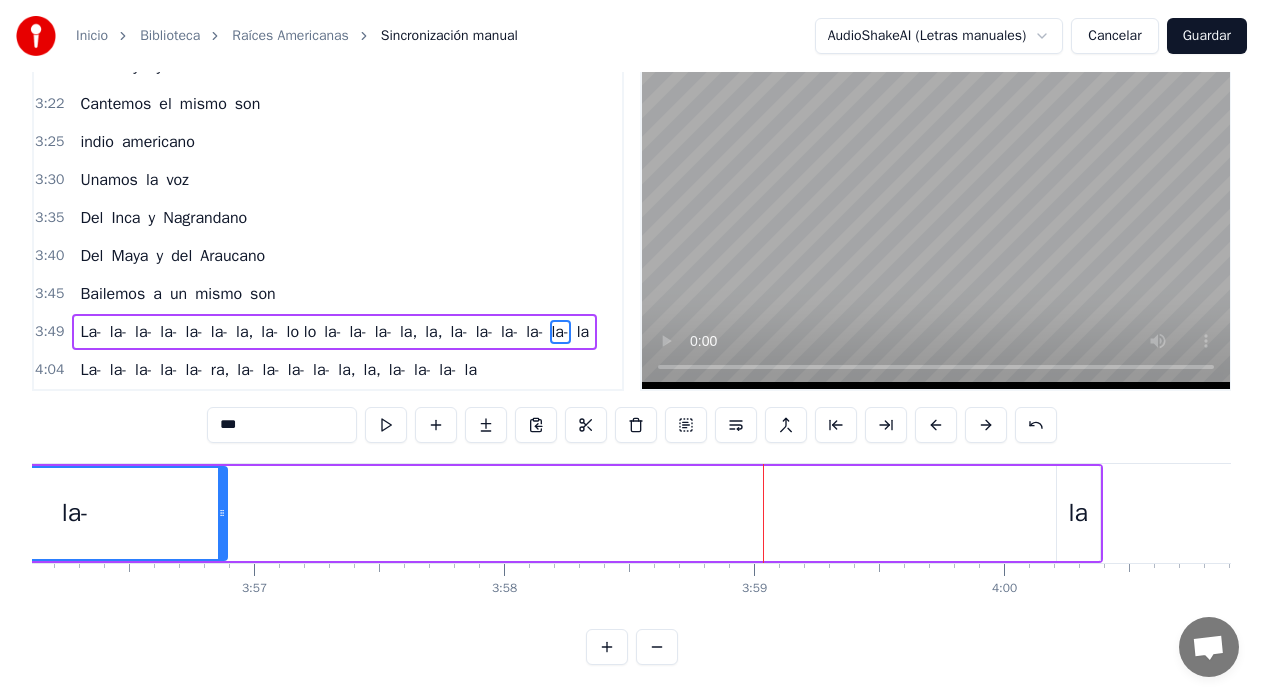 click on "la" at bounding box center [1078, 513] 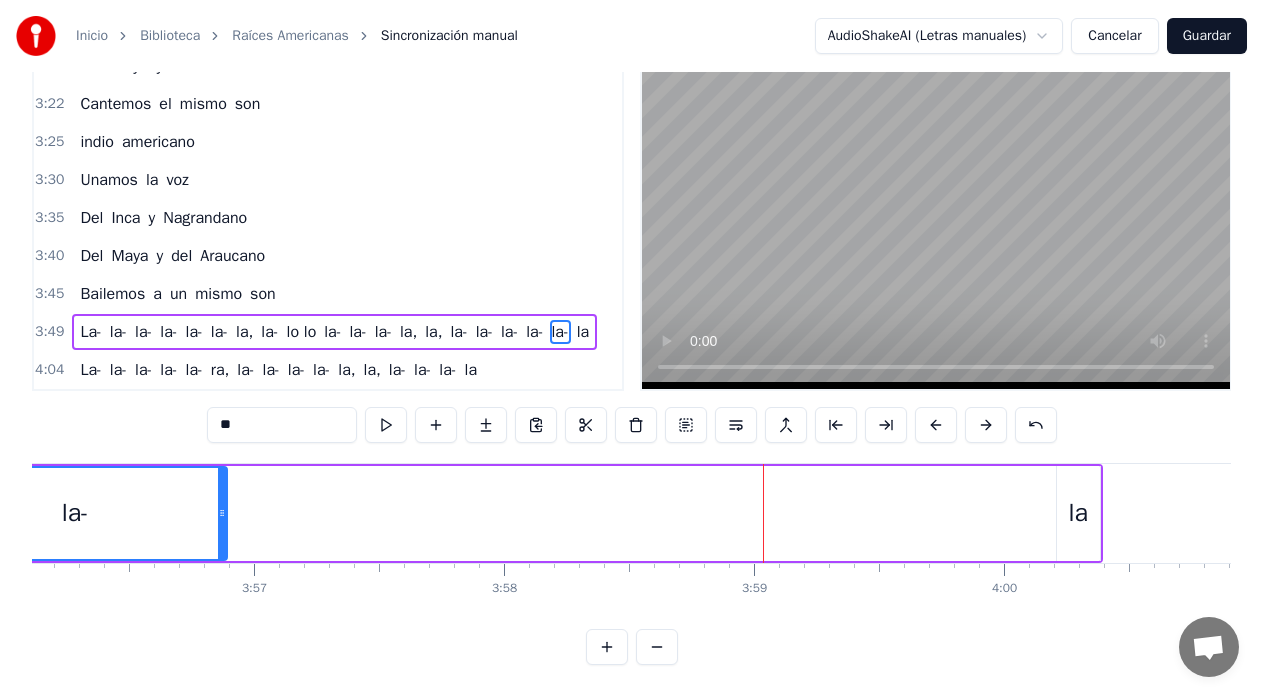 scroll, scrollTop: 21, scrollLeft: 0, axis: vertical 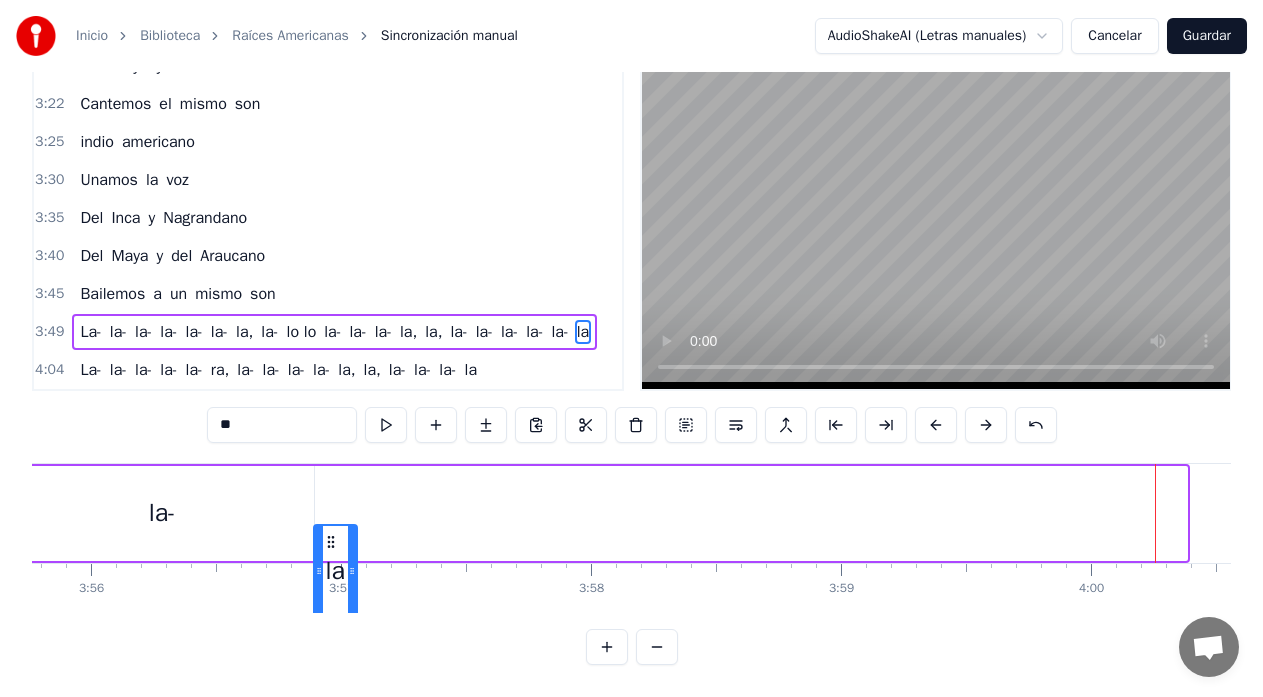 drag, startPoint x: 1075, startPoint y: 526, endPoint x: 332, endPoint y: 491, distance: 743.8239 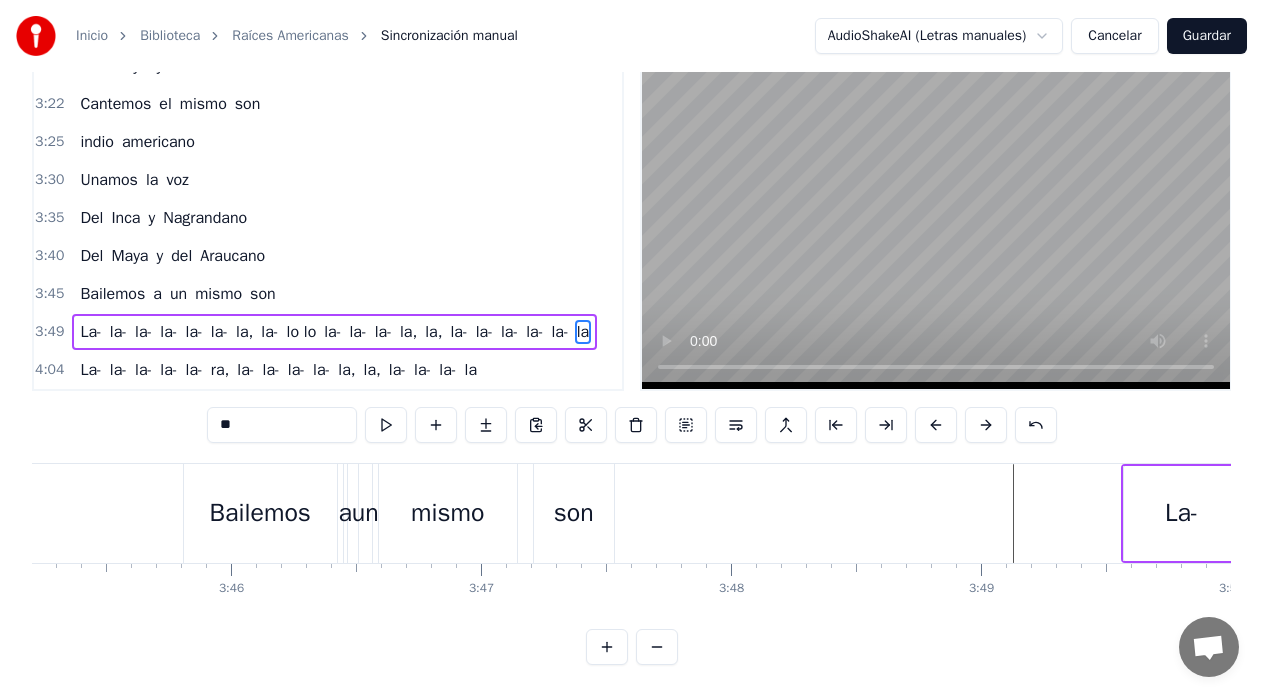 click at bounding box center (-22436, 513) 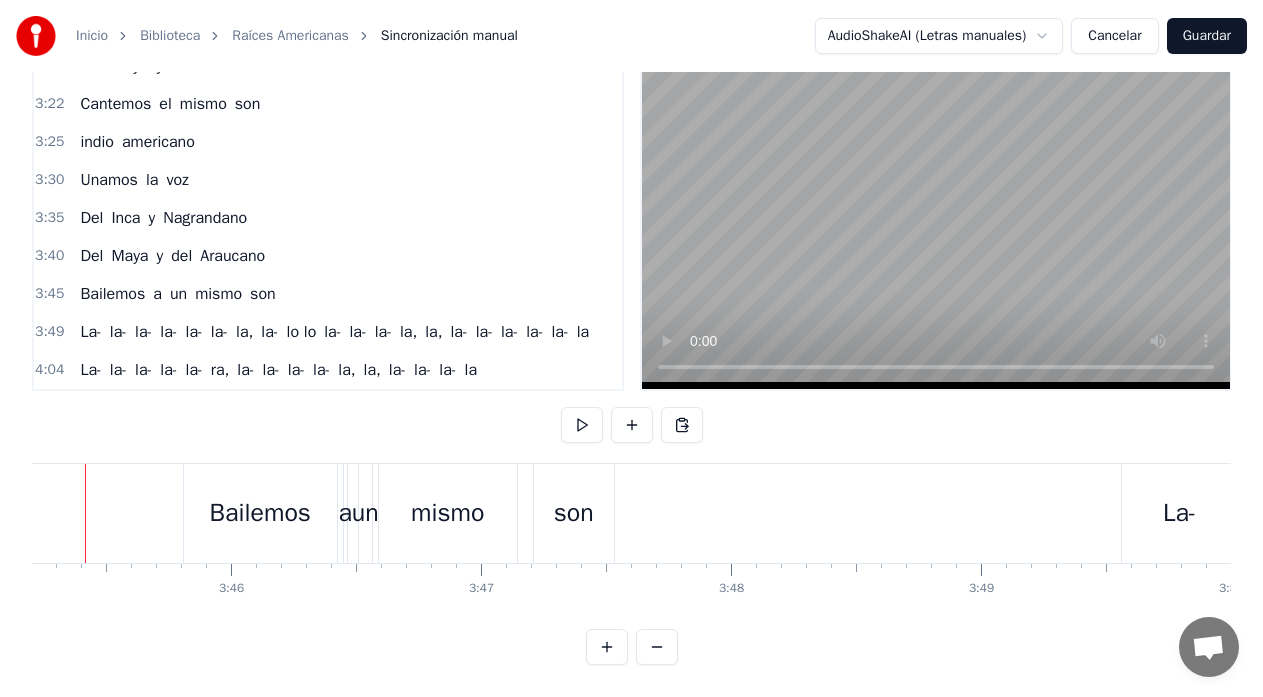 scroll, scrollTop: 0, scrollLeft: 56254, axis: horizontal 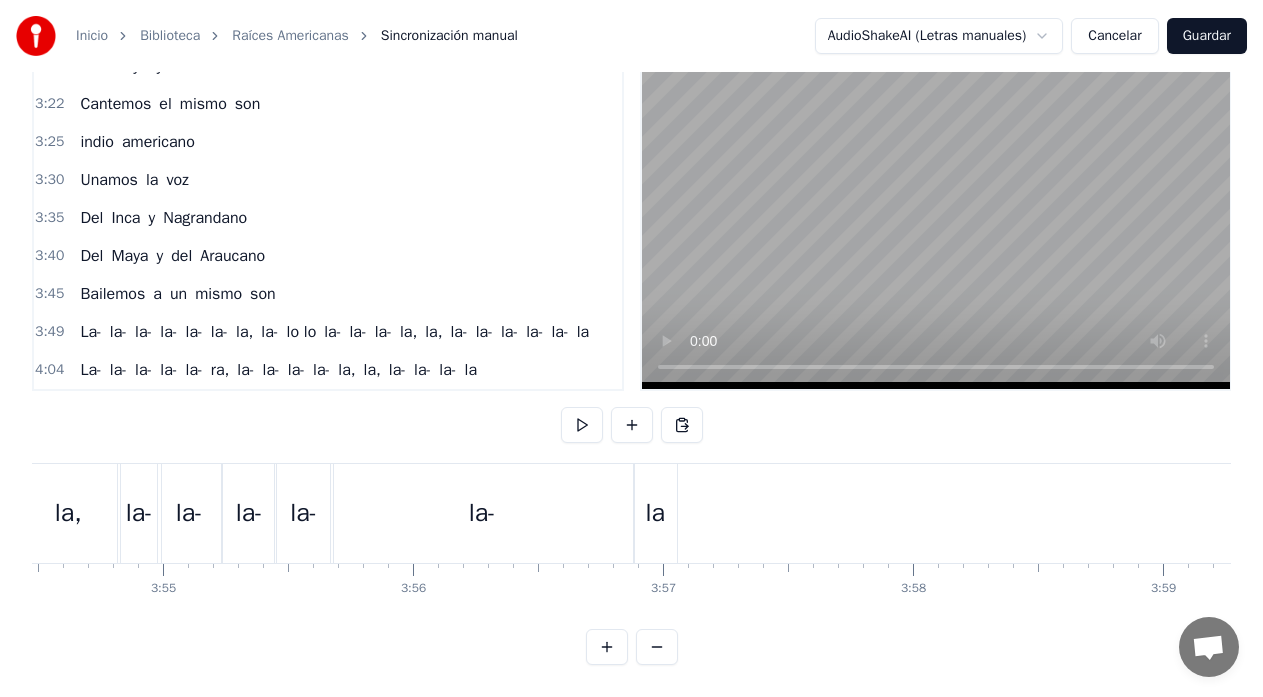 click on "la," at bounding box center (68, 513) 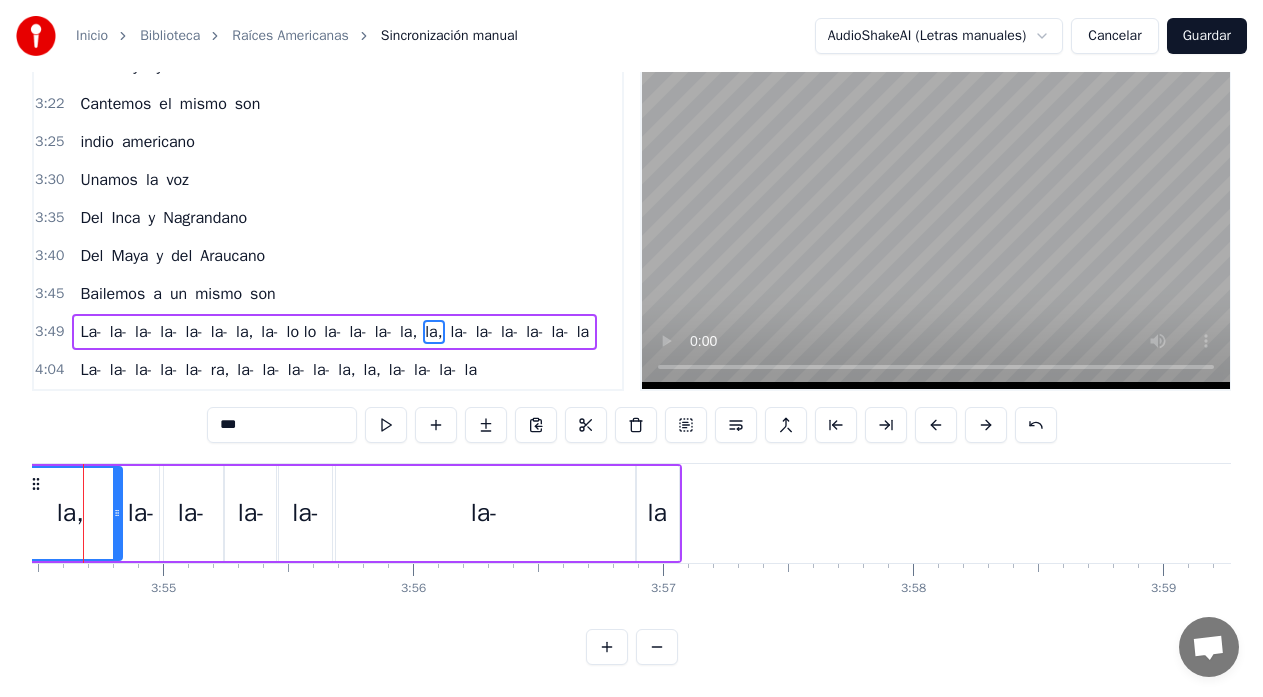 scroll, scrollTop: 26, scrollLeft: 0, axis: vertical 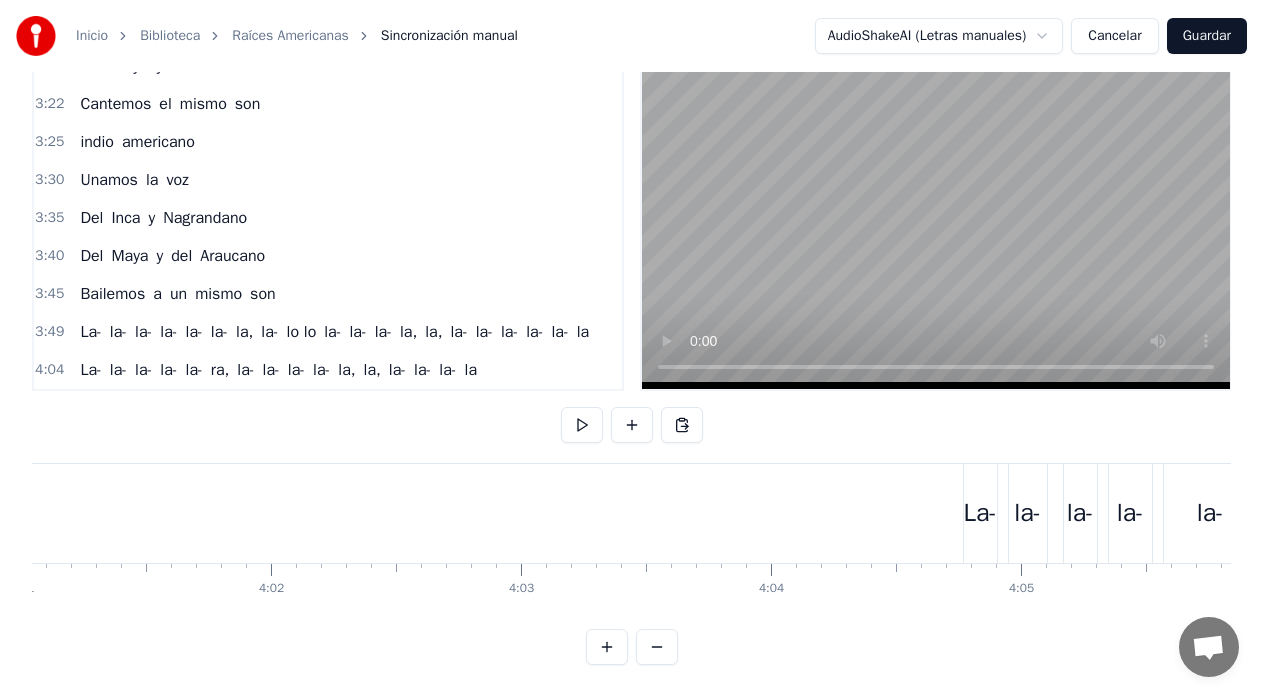 click on "La- la- la- la- la- ra, la- la- la- la- la, la, la- la- la- la" at bounding box center [1890, 513] 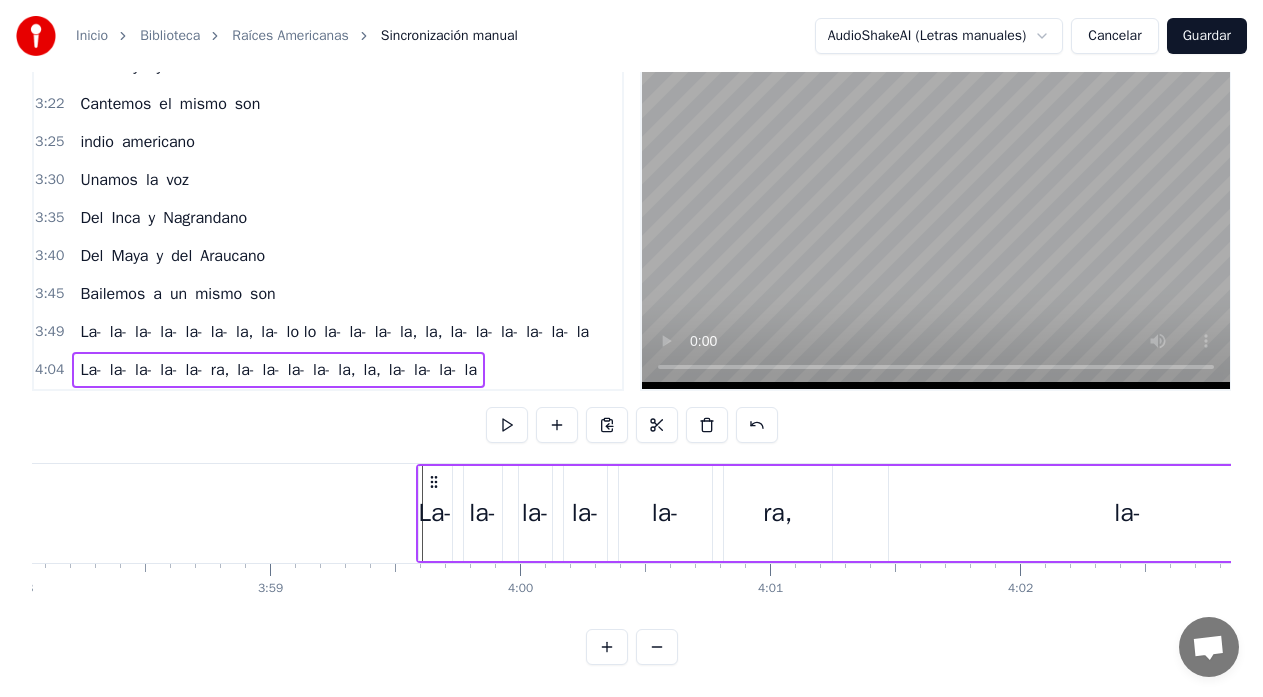 scroll, scrollTop: 0, scrollLeft: 59495, axis: horizontal 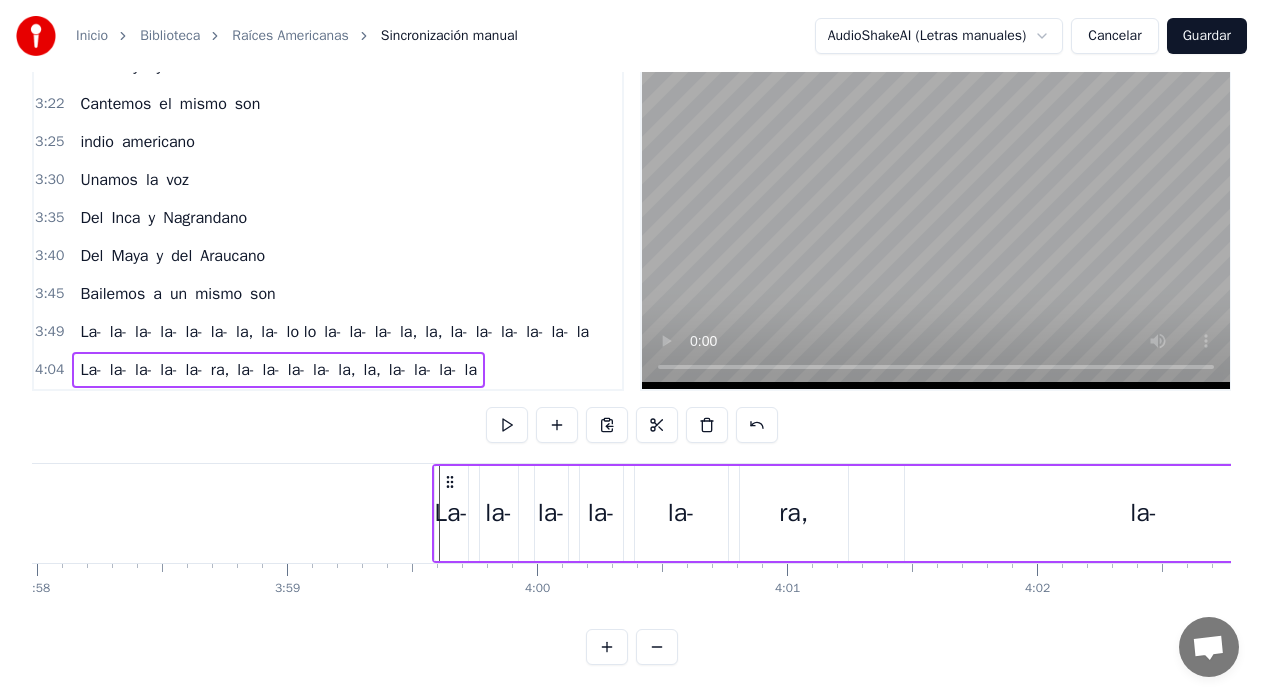 drag, startPoint x: 981, startPoint y: 465, endPoint x: 450, endPoint y: 558, distance: 539.0826 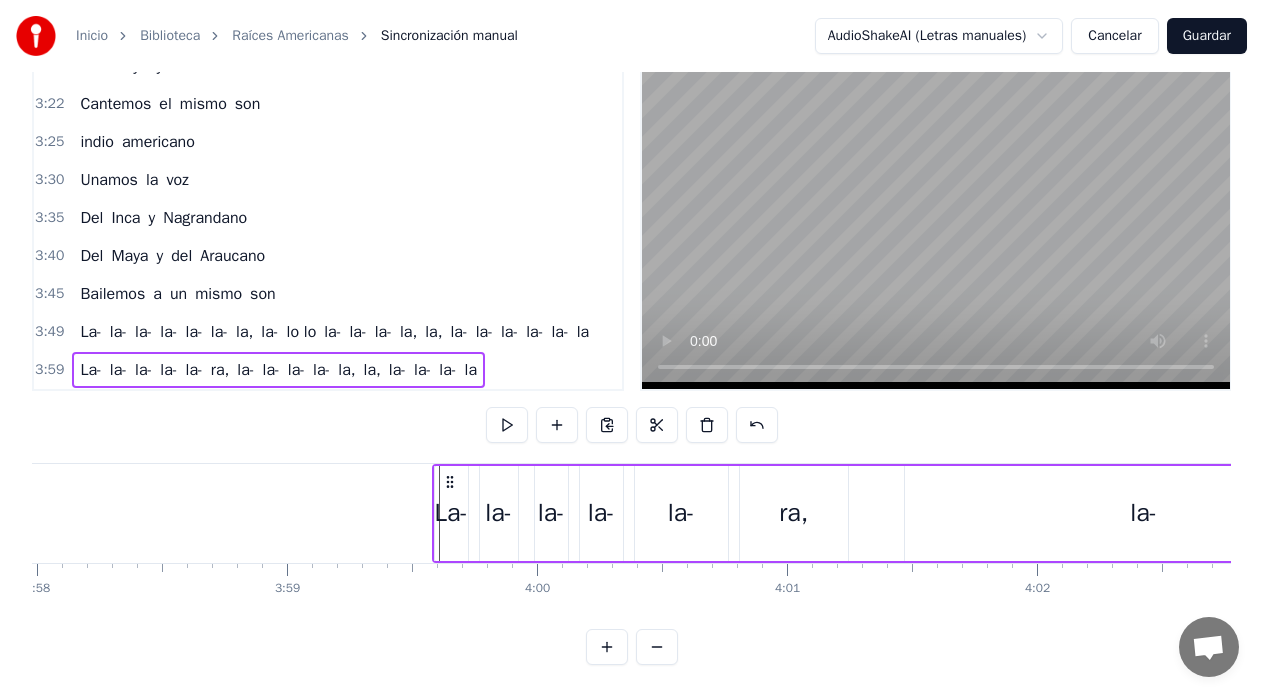 click on "0 0:01 0:02 0:03 0:04 0:05 0:06 0:07 0:08 0:09 0:10 0:11 0:12 0:13 0:14 0:15 0:16 0:17 0:18 0:19 0:20 0:21 0:22 0:23 0:24 0:25 0:26 0:27 0:28 0:29 0:30 0:31 0:32 0:33 0:34 0:35 0:36 0:37 0:38 0:39 0:40 0:41 0:42 0:43 0:44 0:45 0:46 0:47 0:48 0:49 0:50 0:51 0:52 0:53 0:54 0:55 0:56 0:57 0:58 0:59 1:00 1:01 1:02 1:03 1:04 1:05 1:06 1:07 1:08 1:09 1:10 1:11 1:12 1:13 1:14 1:15 1:16 1:17 1:18 1:19 1:20 1:21 1:22 1:23 1:24 1:25 1:26 1:27 1:28 1:29 1:30 1:31 1:32 1:33 1:34 1:35 1:36 1:37 1:38 1:39 1:40 1:41 1:42 1:43 1:44 1:45 1:46 1:47 1:48 1:49 1:50 1:51 1:52 1:53 1:54 1:55 1:56 1:57 1:58 1:59 2:00 2:01 2:02 2:03 2:04 2:05 2:06 2:07 2:08 2:09 2:10 2:11 2:12 2:13 2:14 2:15 2:16 2:17 2:18 2:19 2:20 2:21 2:22 2:23 2:24 2:25 2:26 2:27 2:28 2:29 2:30 2:31 2:32 2:33 2:34 2:35 2:36 2:37 2:38 2:39 2:40 2:41 2:42 2:43 2:44 2:45 2:46 2:47 2:48 2:49 2:50 2:51 2:52 2:53 2:54 2:55 2:56 2:57 2:58 2:59 3:00 3:01 3:02 3:03 3:04 3:05 3:06 3:07 3:08 3:09 3:10 3:11 3:12 3:13 3:14 3:15 3:16 3:17 3:18 3:19 3:20 3:21 3:22 3:23 3:24" at bounding box center (-25630, 579) 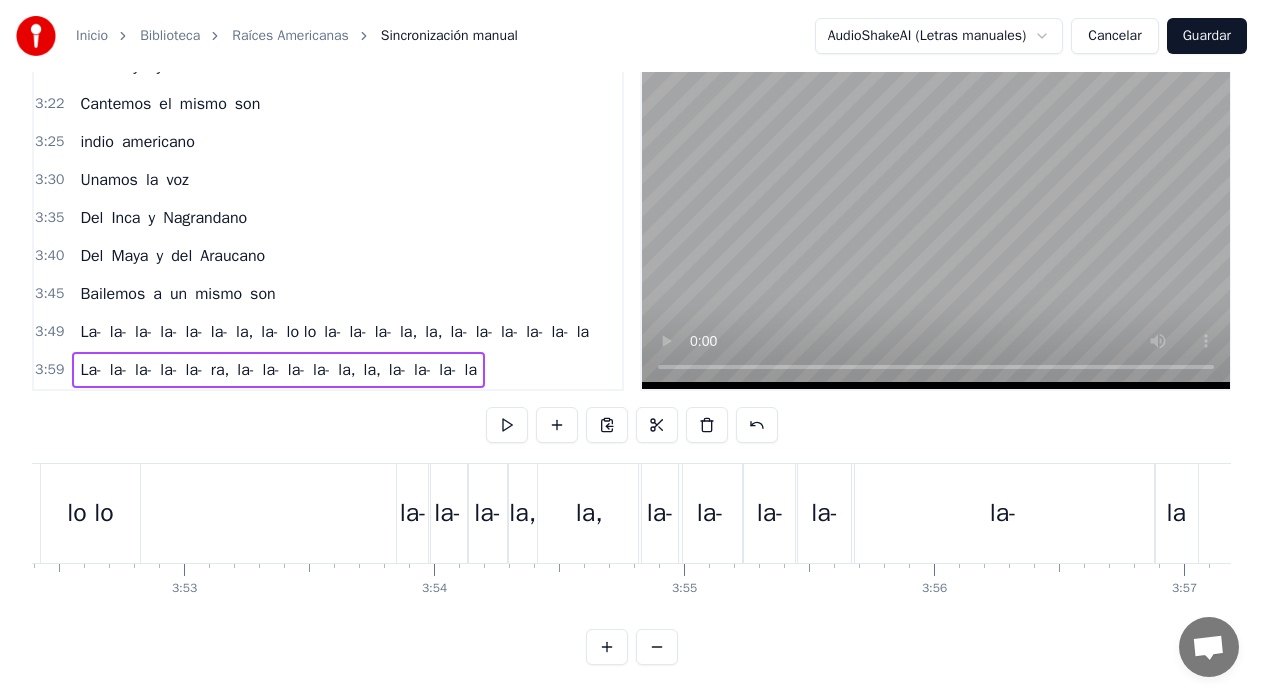 scroll, scrollTop: 0, scrollLeft: 58095, axis: horizontal 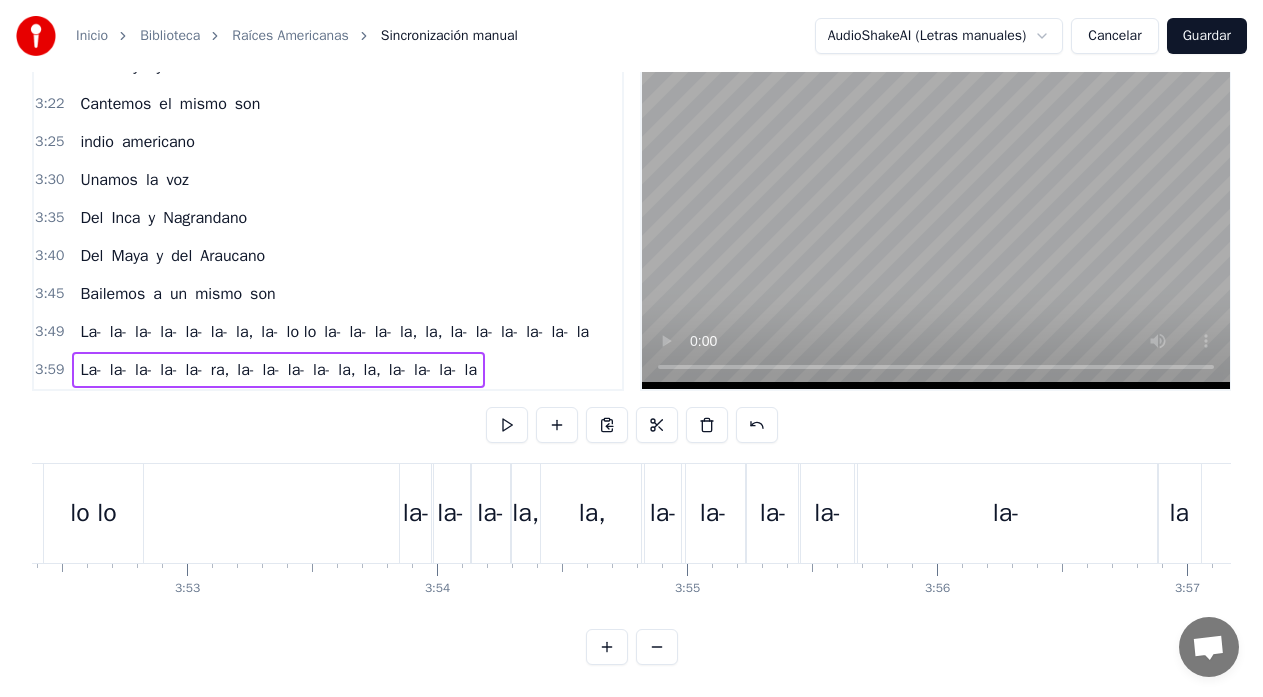 click on "La- la- la- la- la- la- la, la- lo lo la- la- la- la, la, la- la- la- la- la- la" at bounding box center (266, 513) 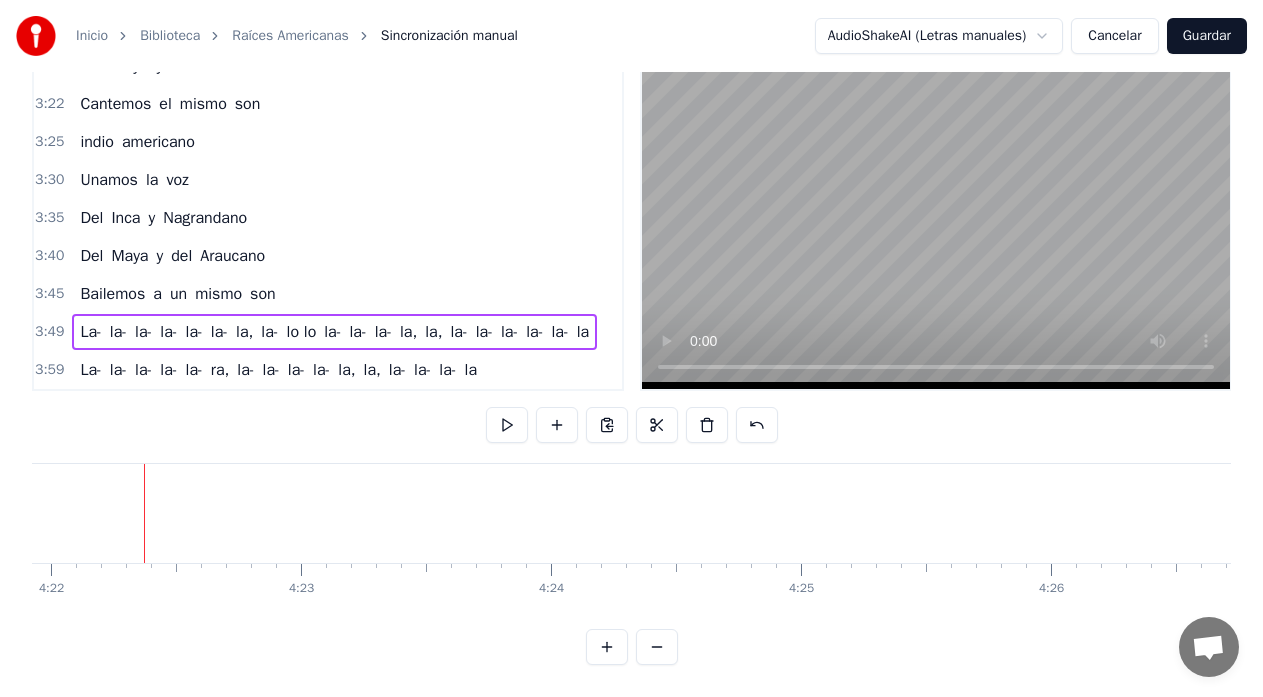 scroll, scrollTop: 0, scrollLeft: 65492, axis: horizontal 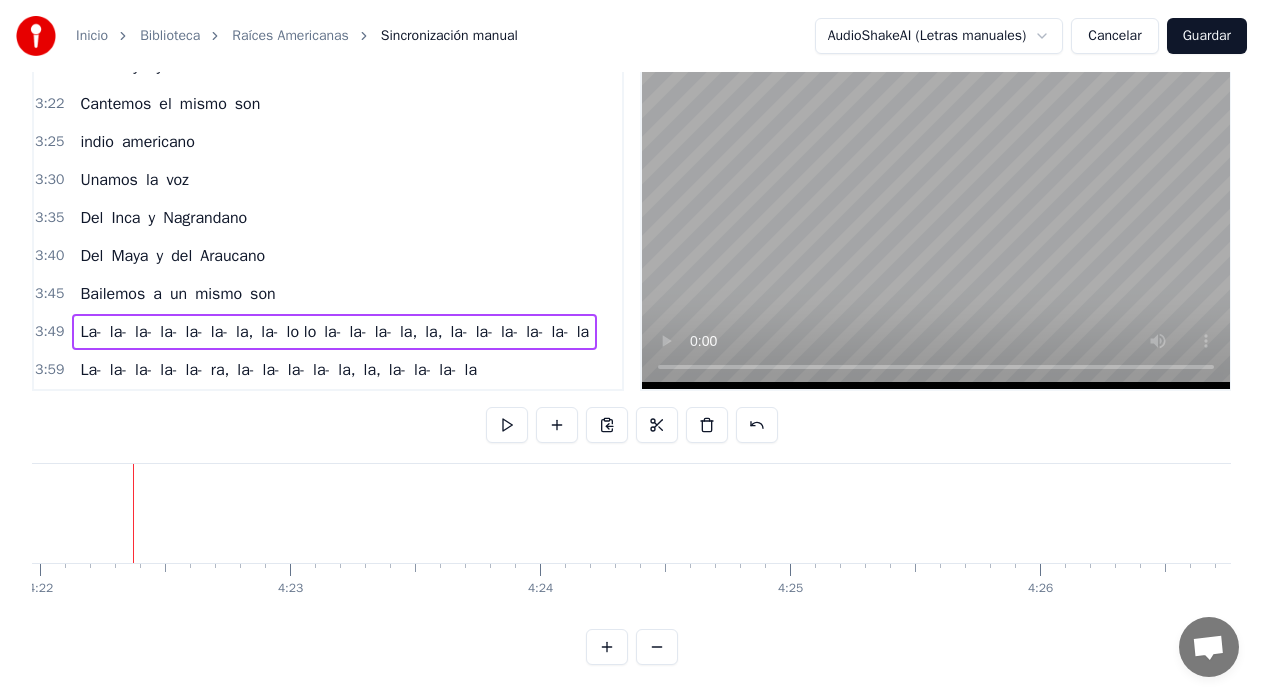 click on "Guardar" at bounding box center (1207, 36) 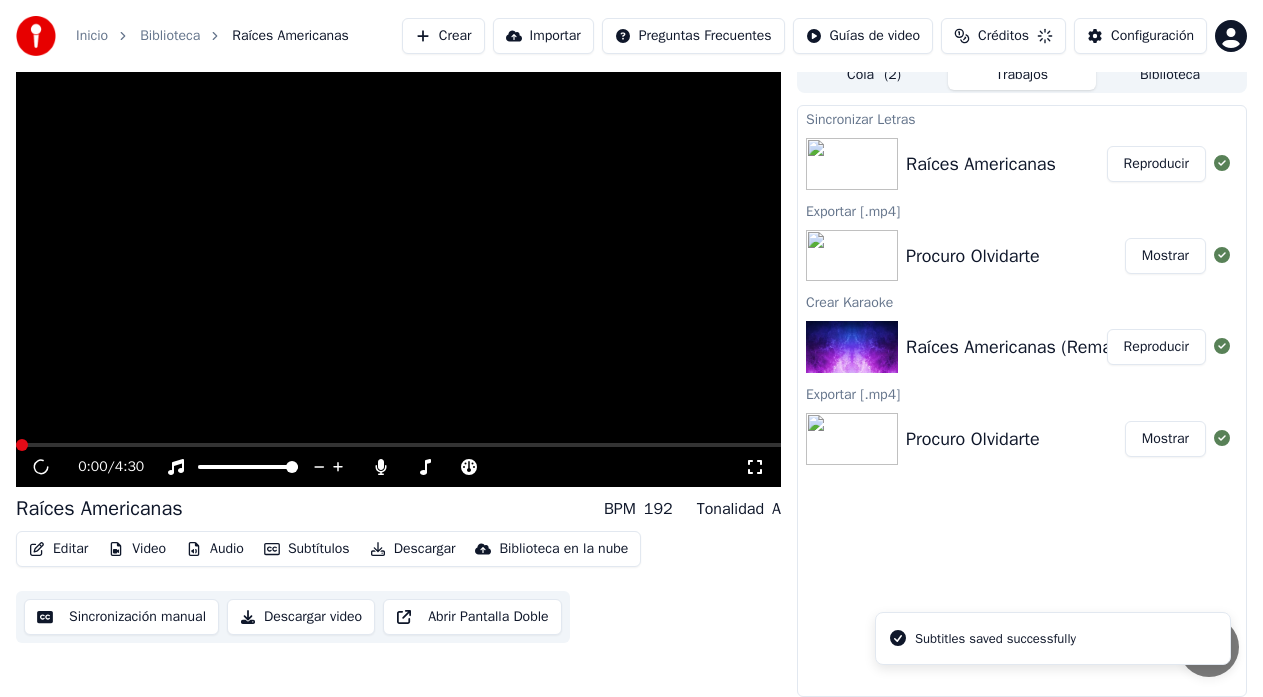 scroll, scrollTop: 15, scrollLeft: 0, axis: vertical 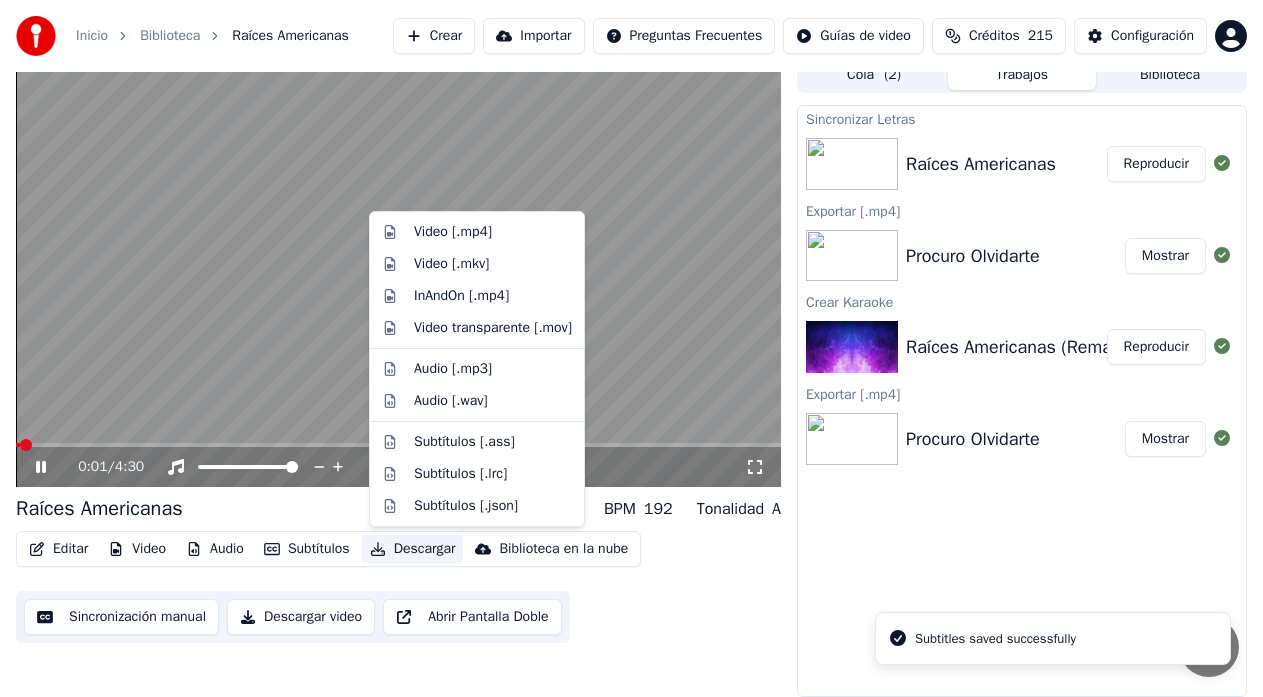 click on "Descargar" at bounding box center (413, 549) 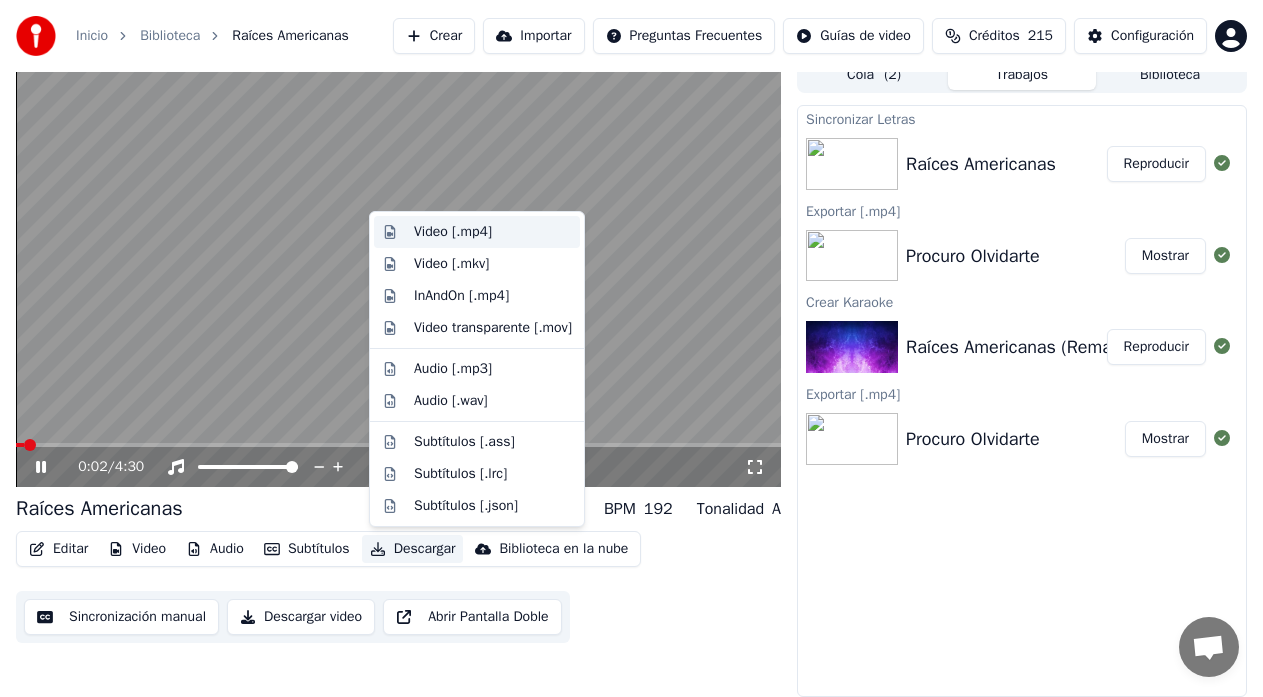 click on "Video [.mp4]" at bounding box center [453, 232] 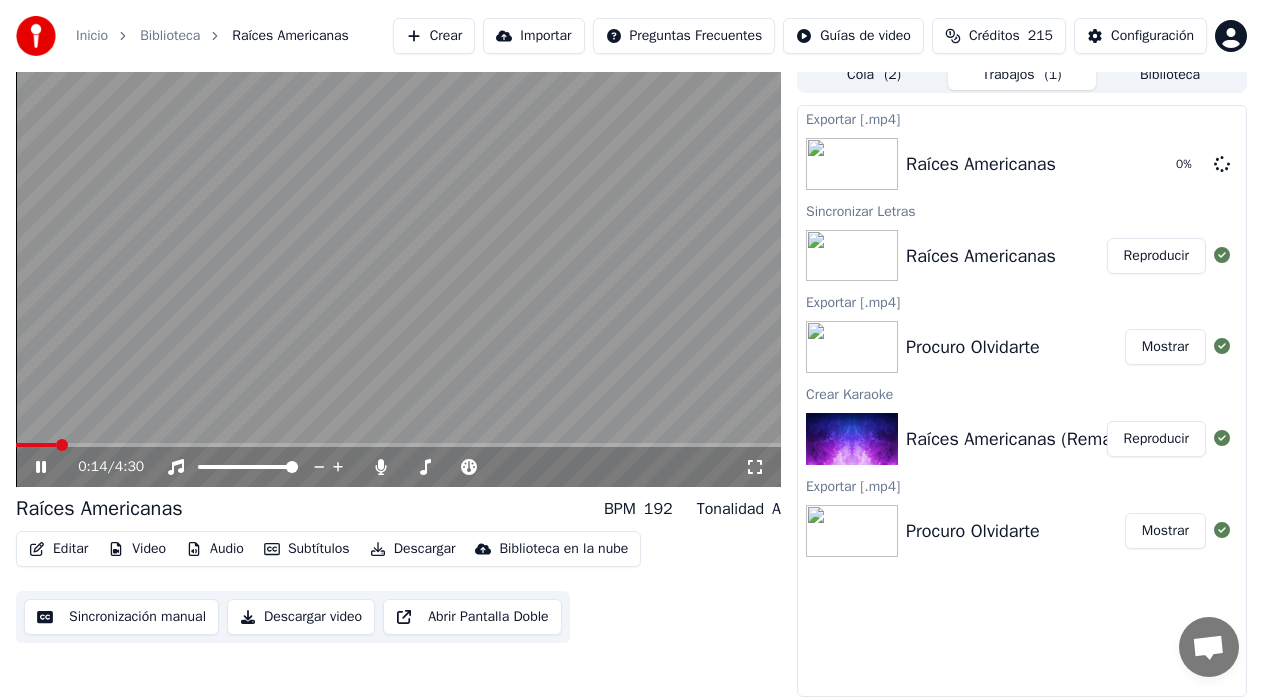 click 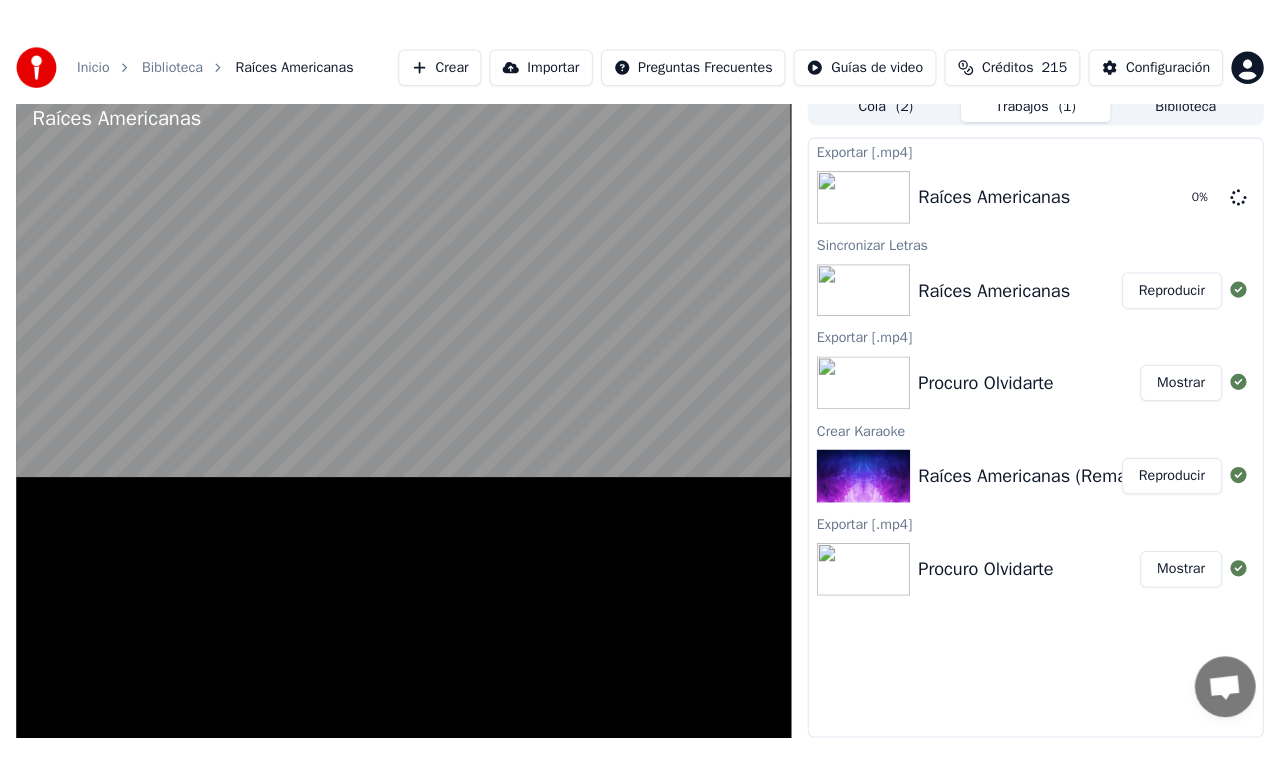 scroll, scrollTop: 5, scrollLeft: 0, axis: vertical 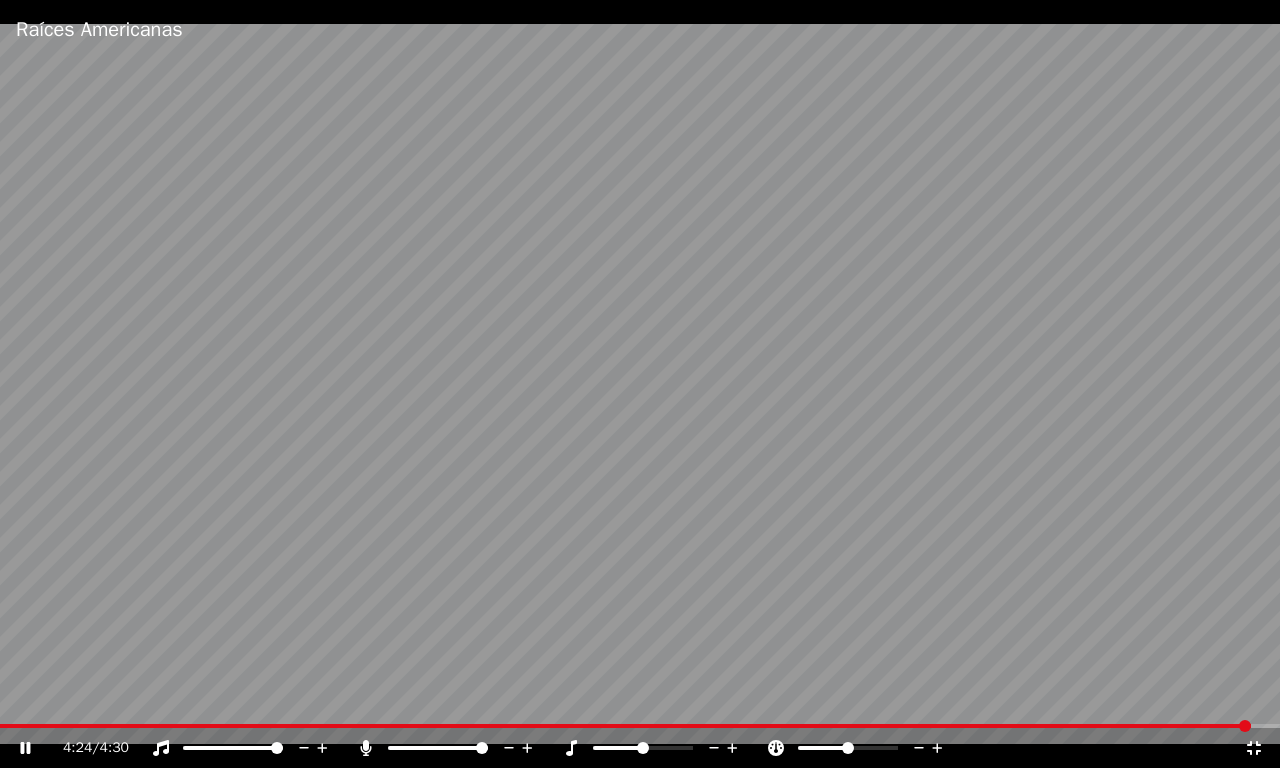 click on "4:24  /  4:30" at bounding box center [640, 748] 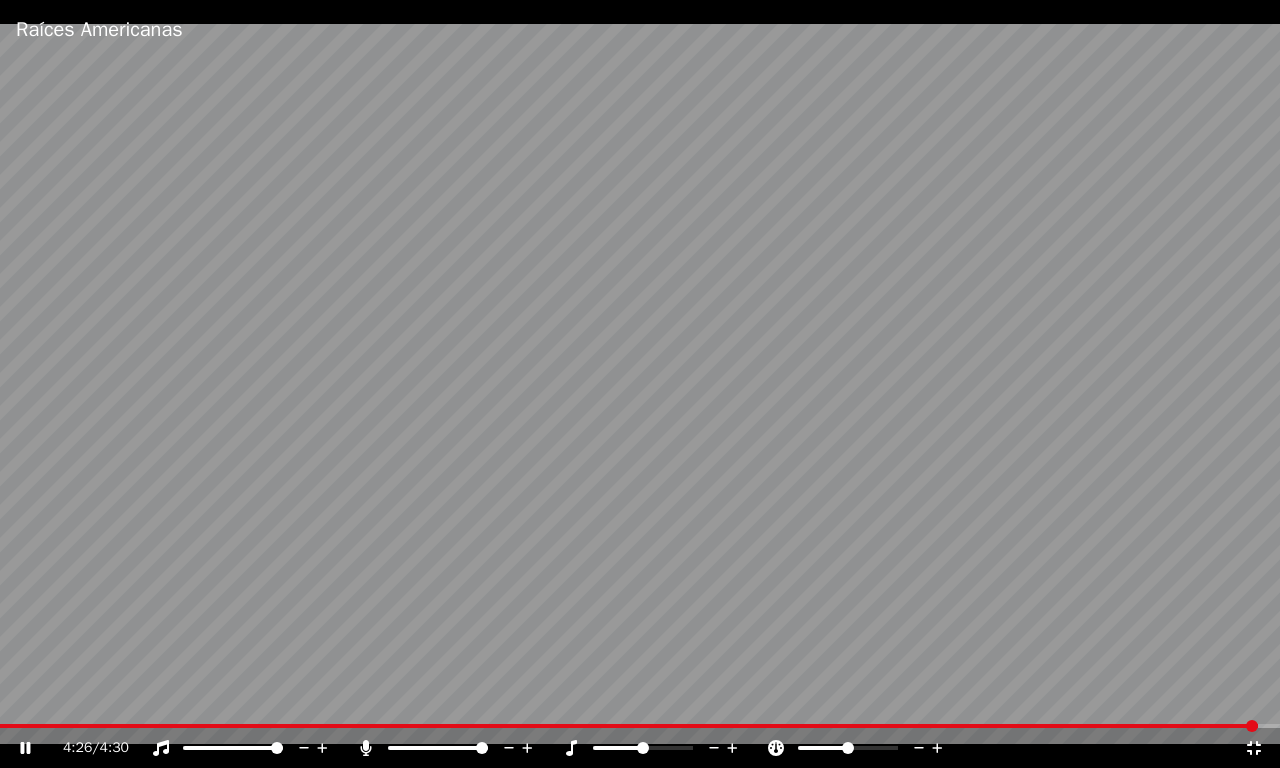 click 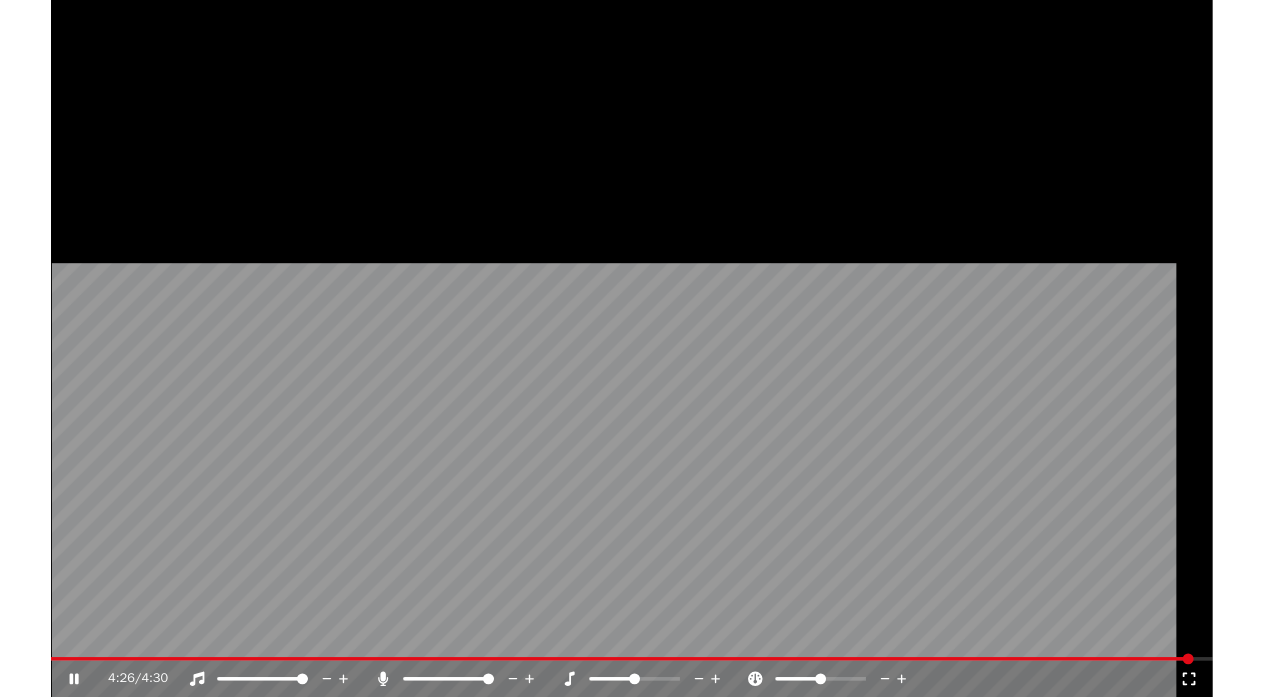 scroll, scrollTop: 284, scrollLeft: 0, axis: vertical 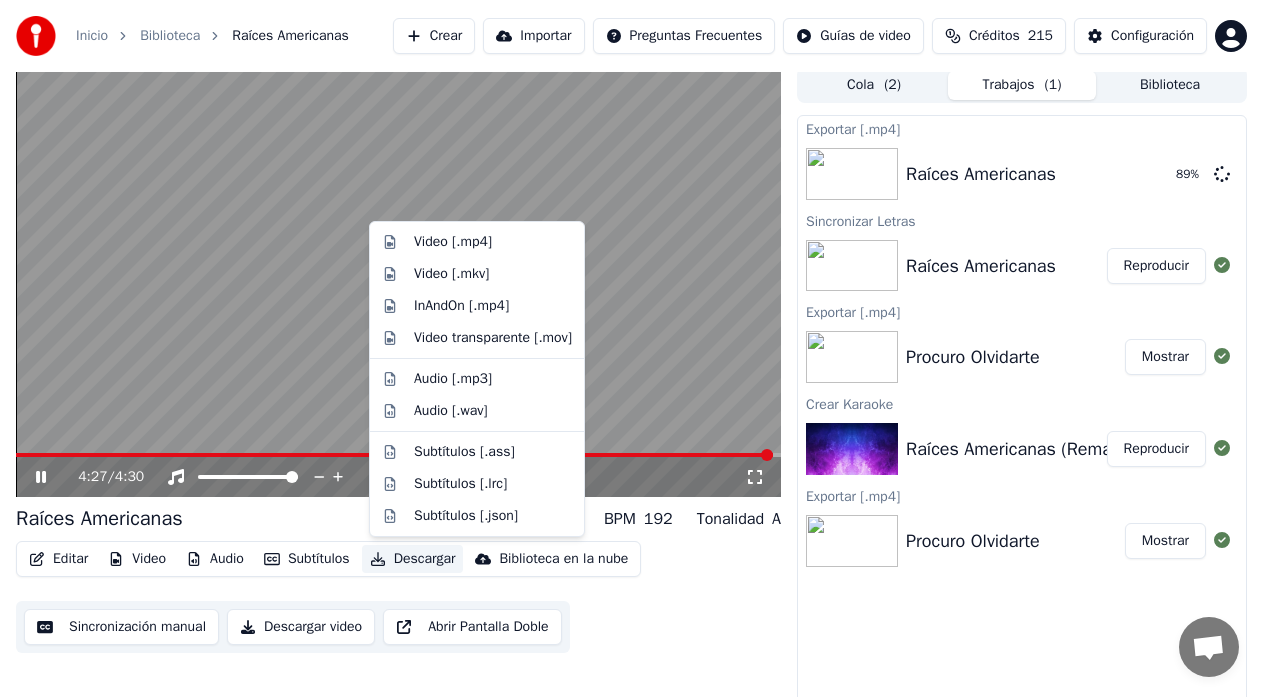 click on "Descargar" at bounding box center (413, 559) 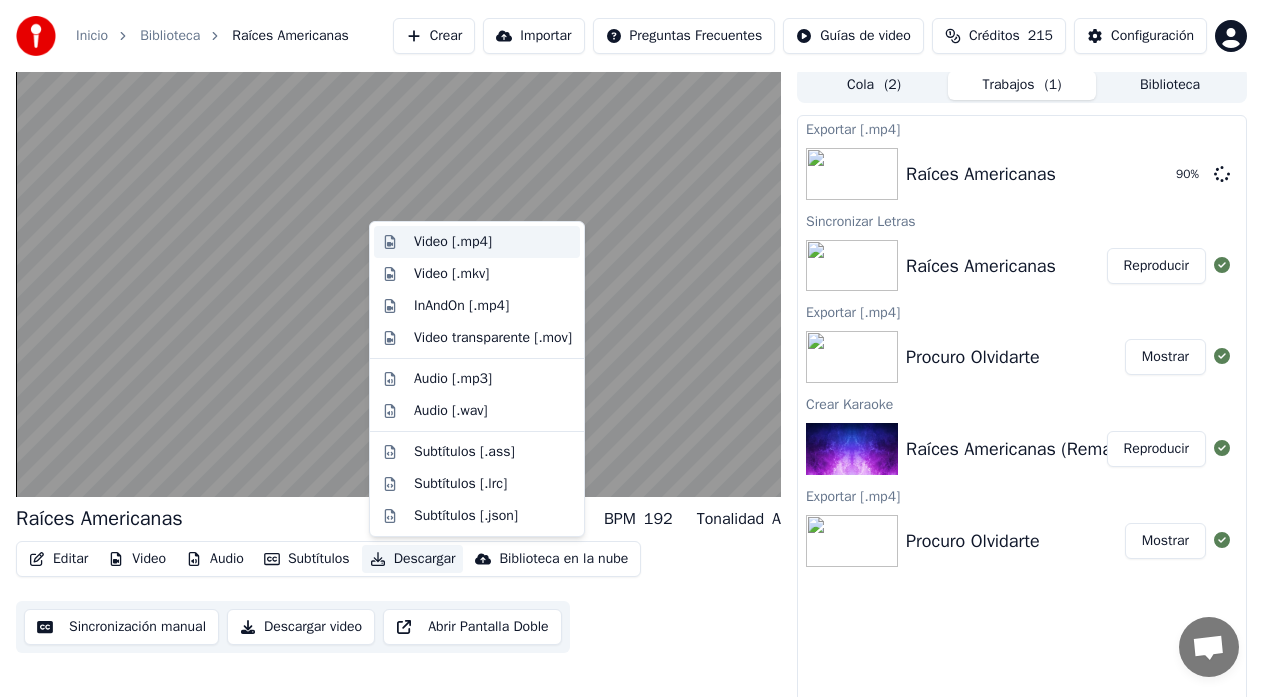 click on "Video [.mp4]" at bounding box center (453, 242) 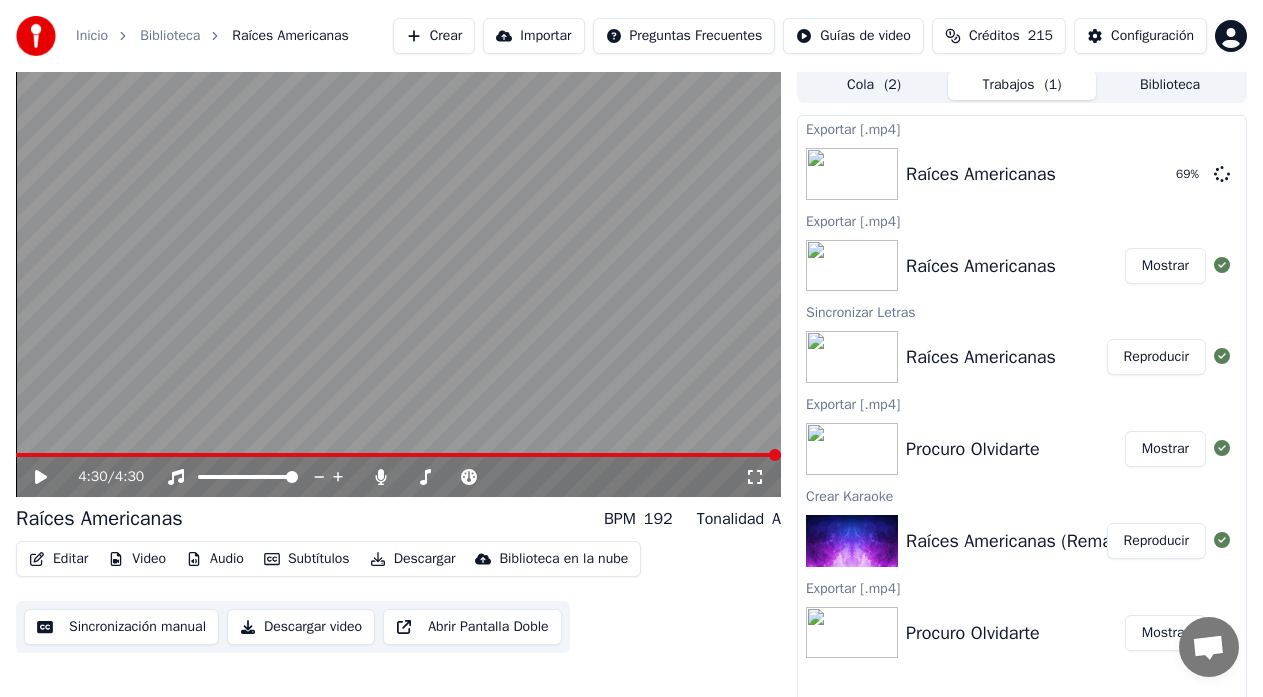 click on "Editar Video Audio Subtítulos Descargar Biblioteca en la nube Sincronización manual Descargar video Abrir Pantalla Doble" at bounding box center [398, 597] 